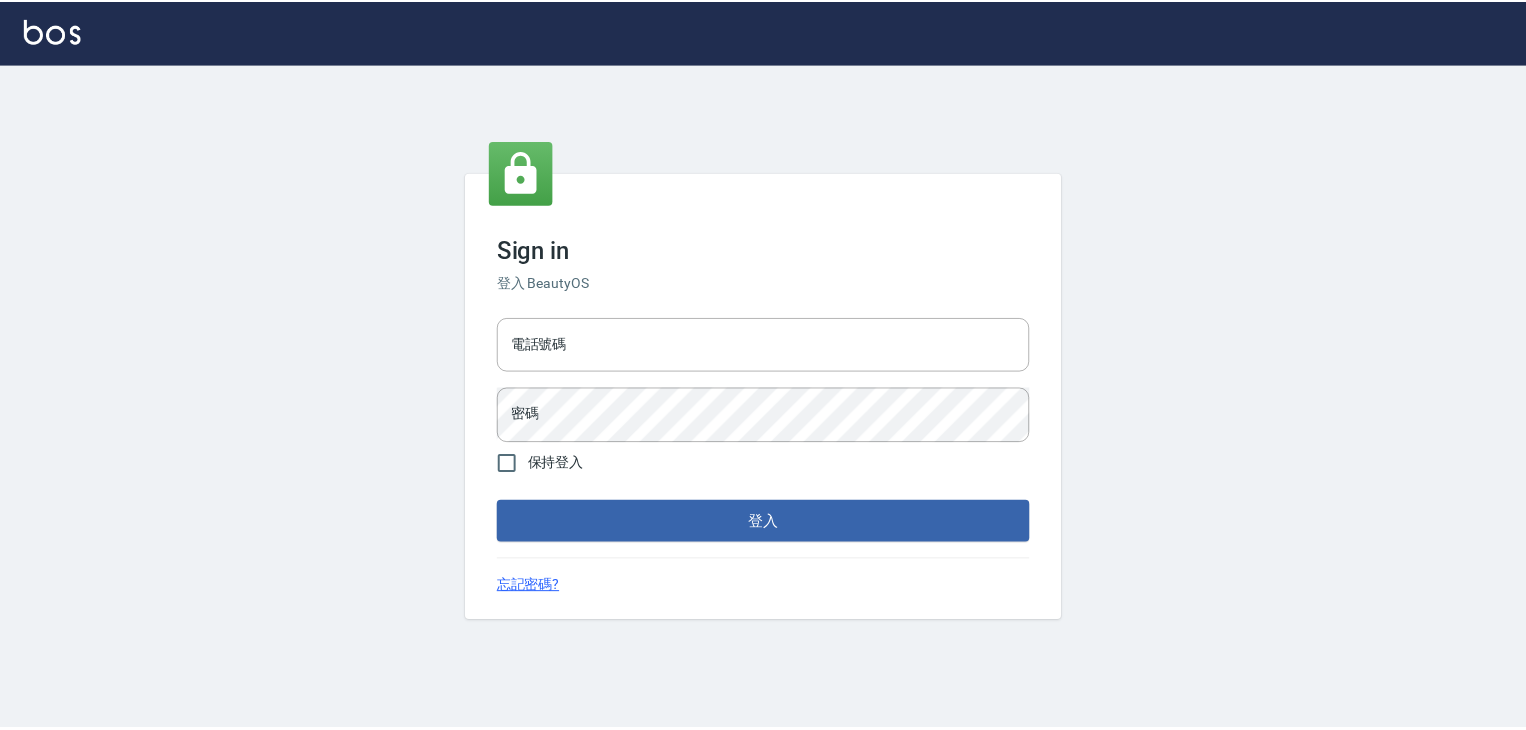scroll, scrollTop: 0, scrollLeft: 0, axis: both 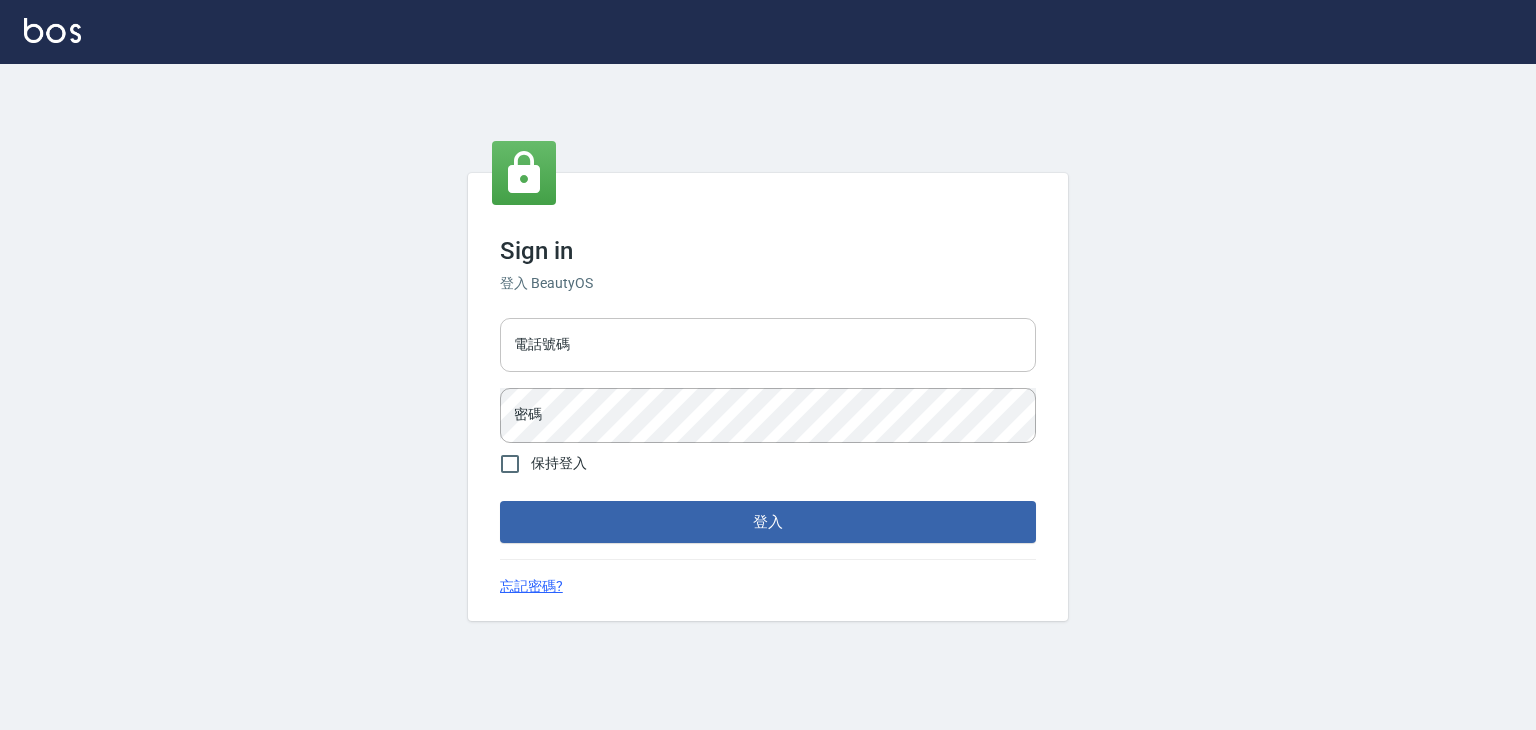 click on "電話號碼" at bounding box center [768, 345] 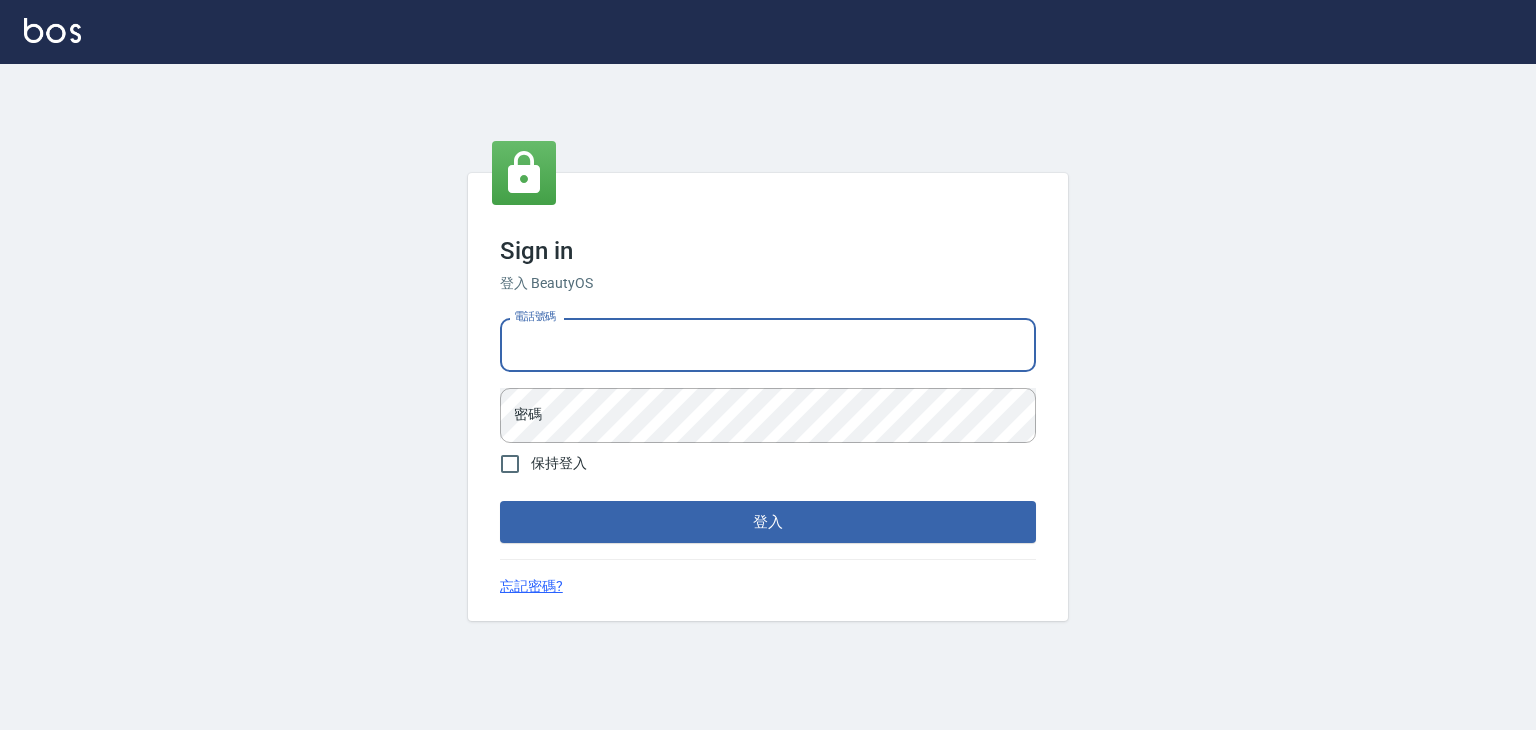type on "0913533508" 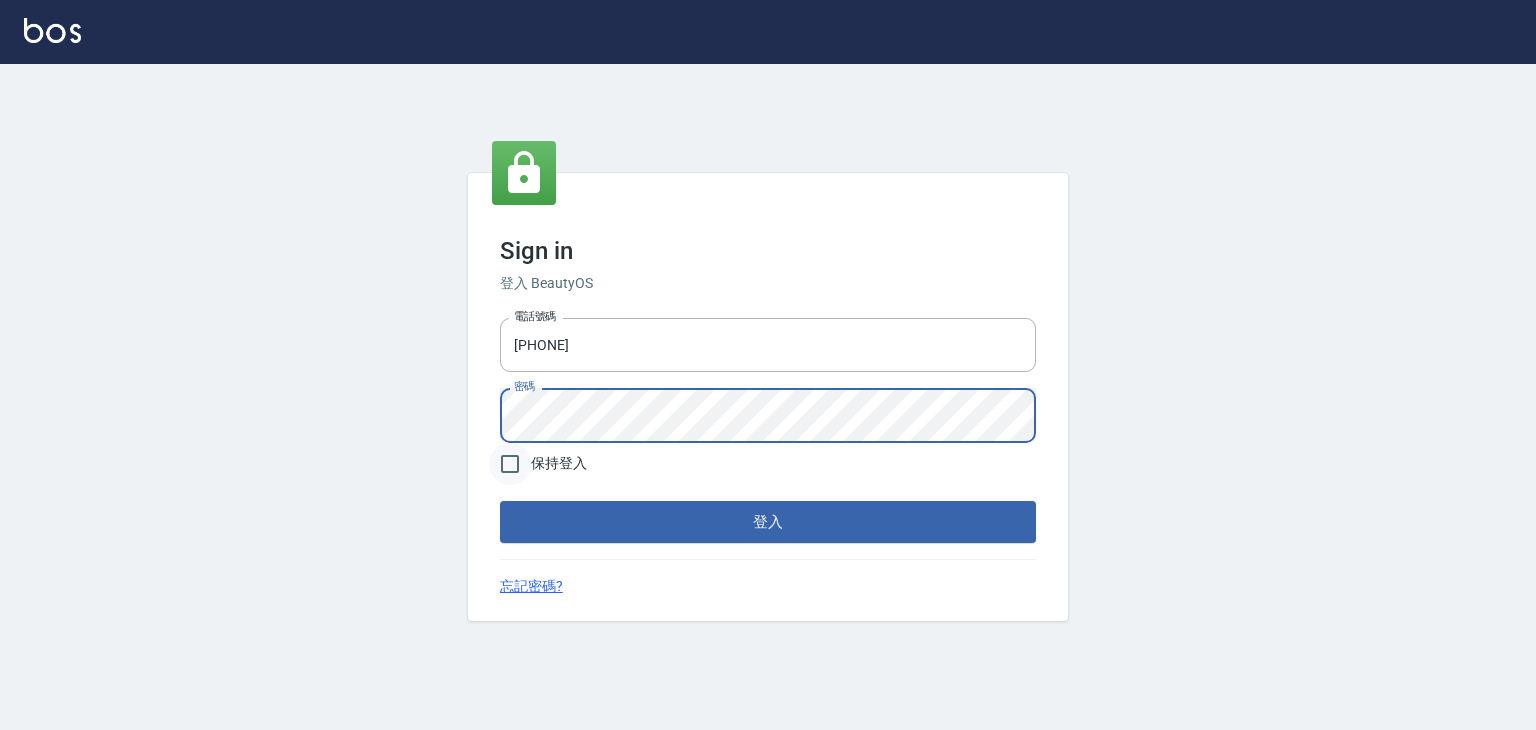 click on "登入" at bounding box center (768, 522) 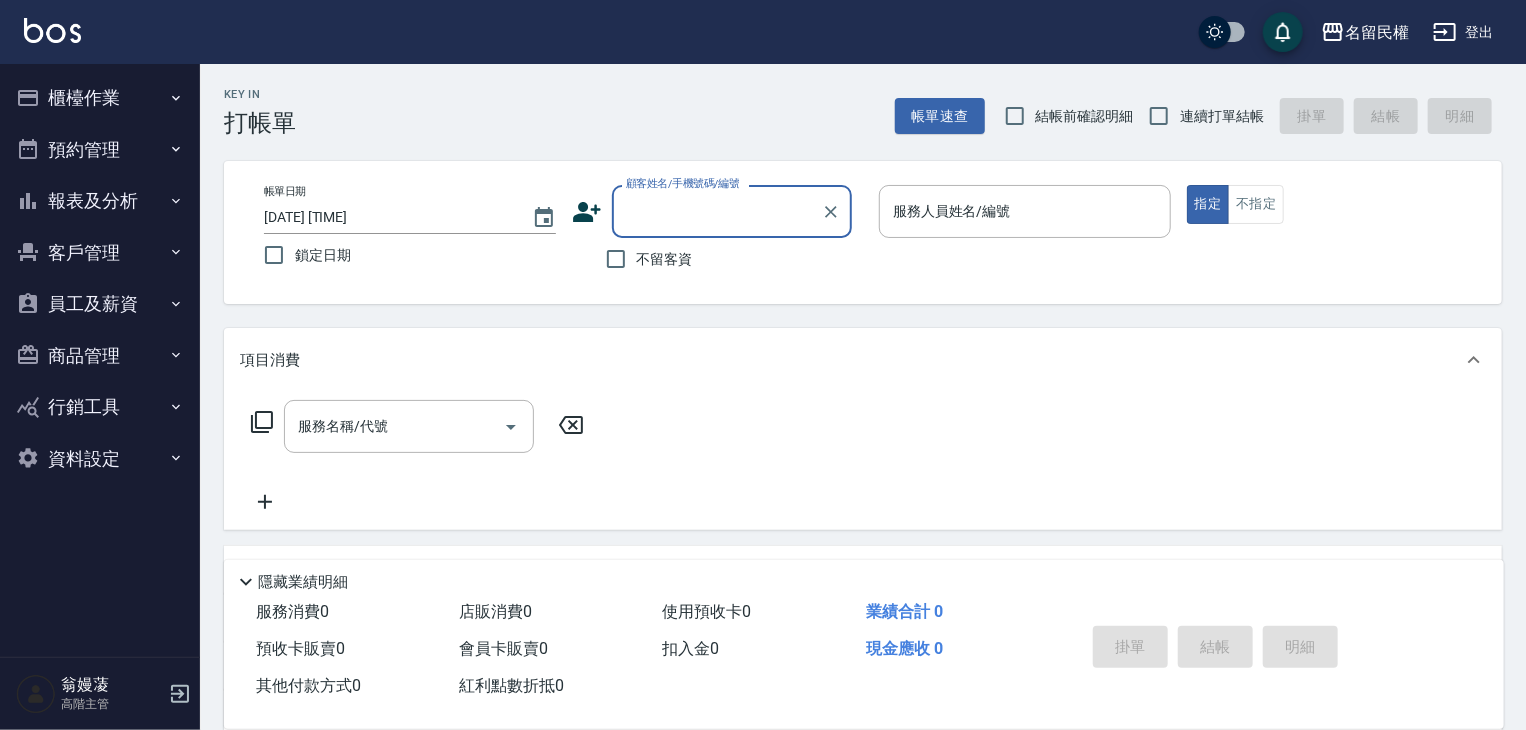 click on "報表及分析" at bounding box center [100, 201] 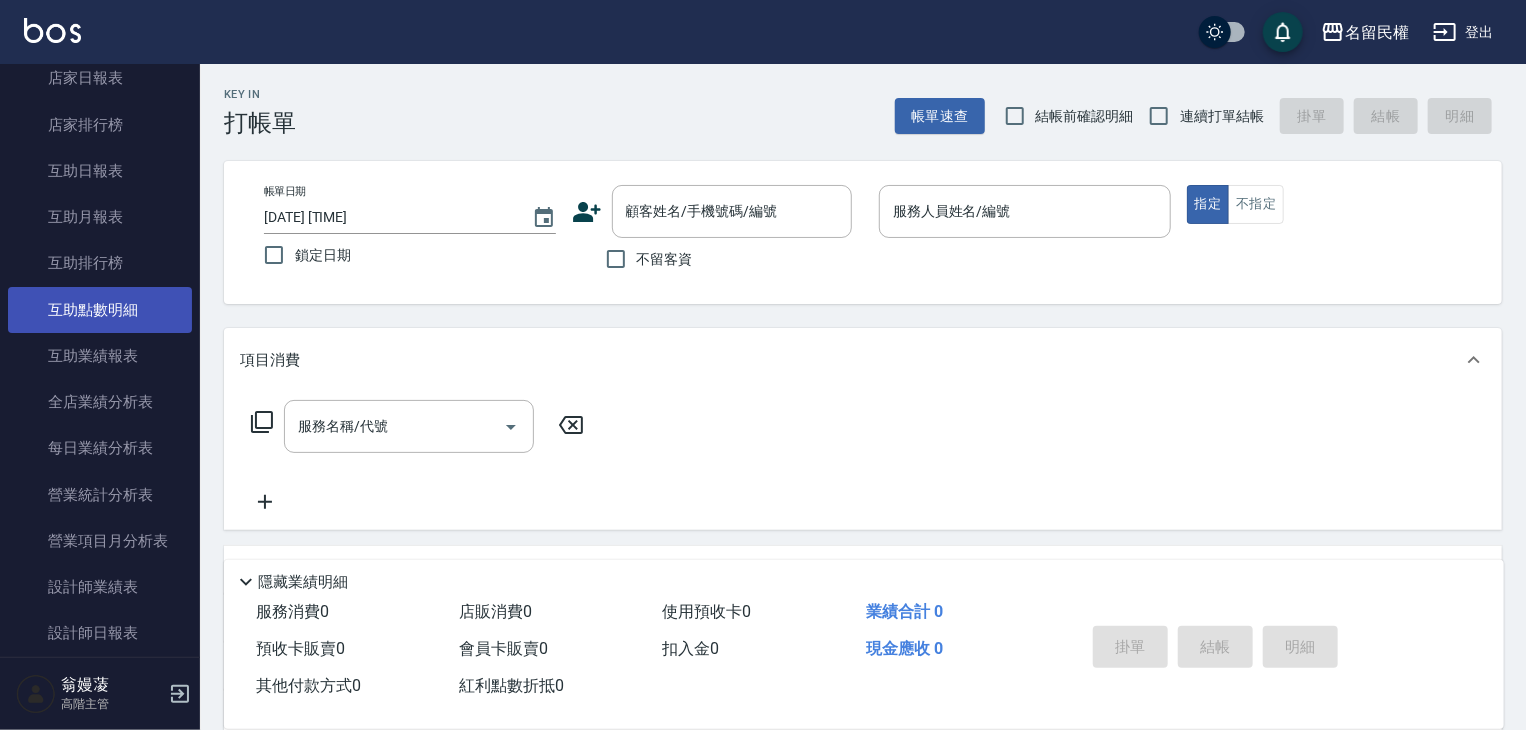 scroll, scrollTop: 500, scrollLeft: 0, axis: vertical 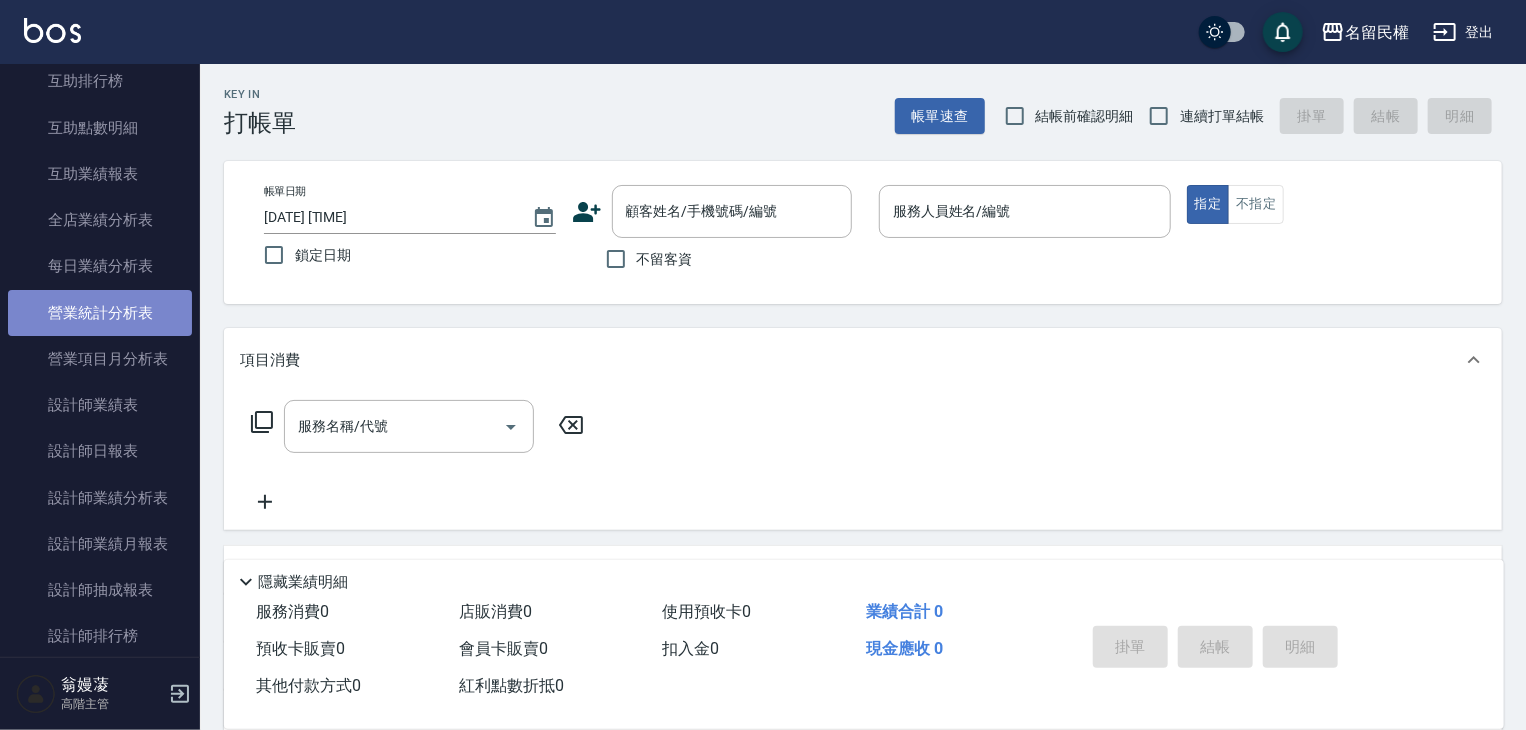 click on "營業統計分析表" at bounding box center (100, 313) 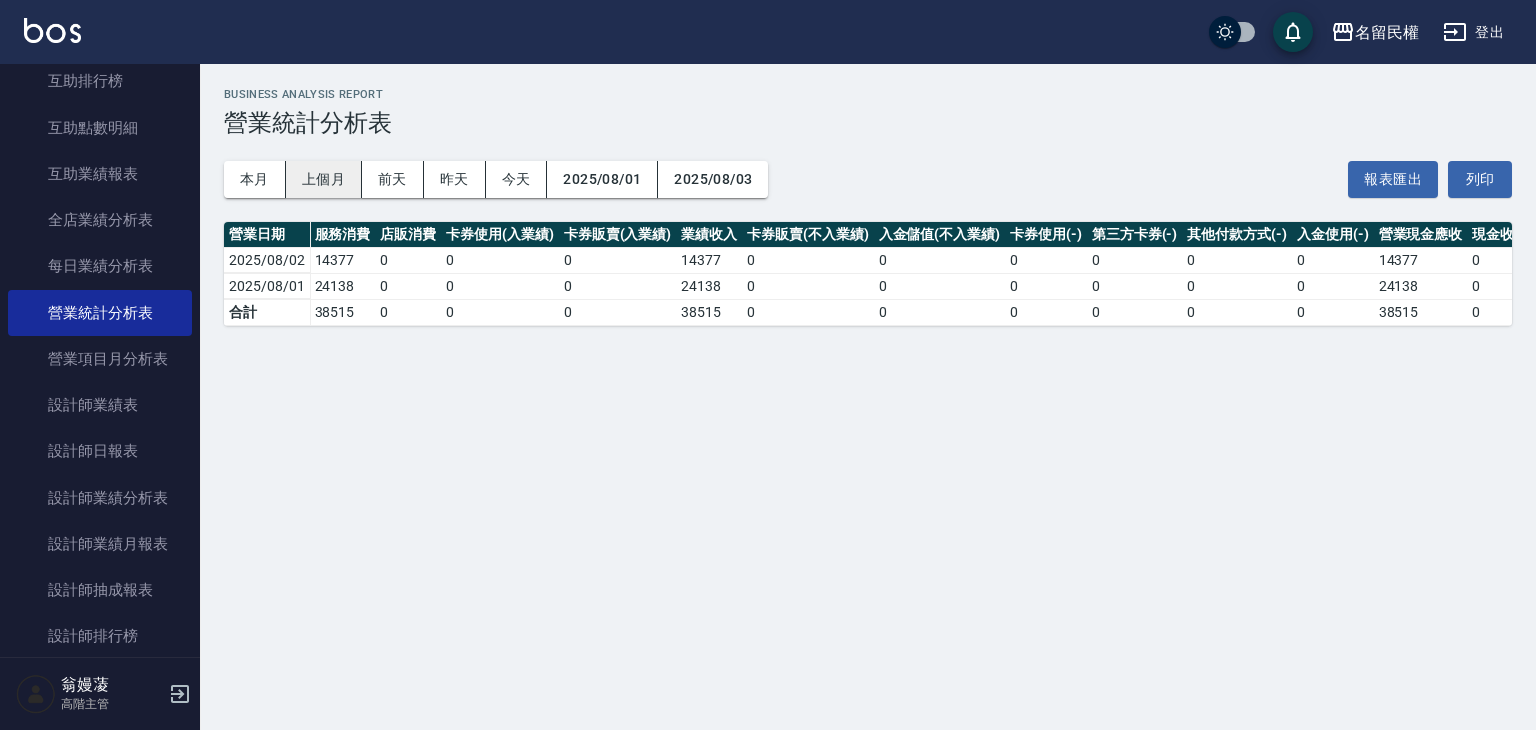 click on "上個月" at bounding box center [324, 179] 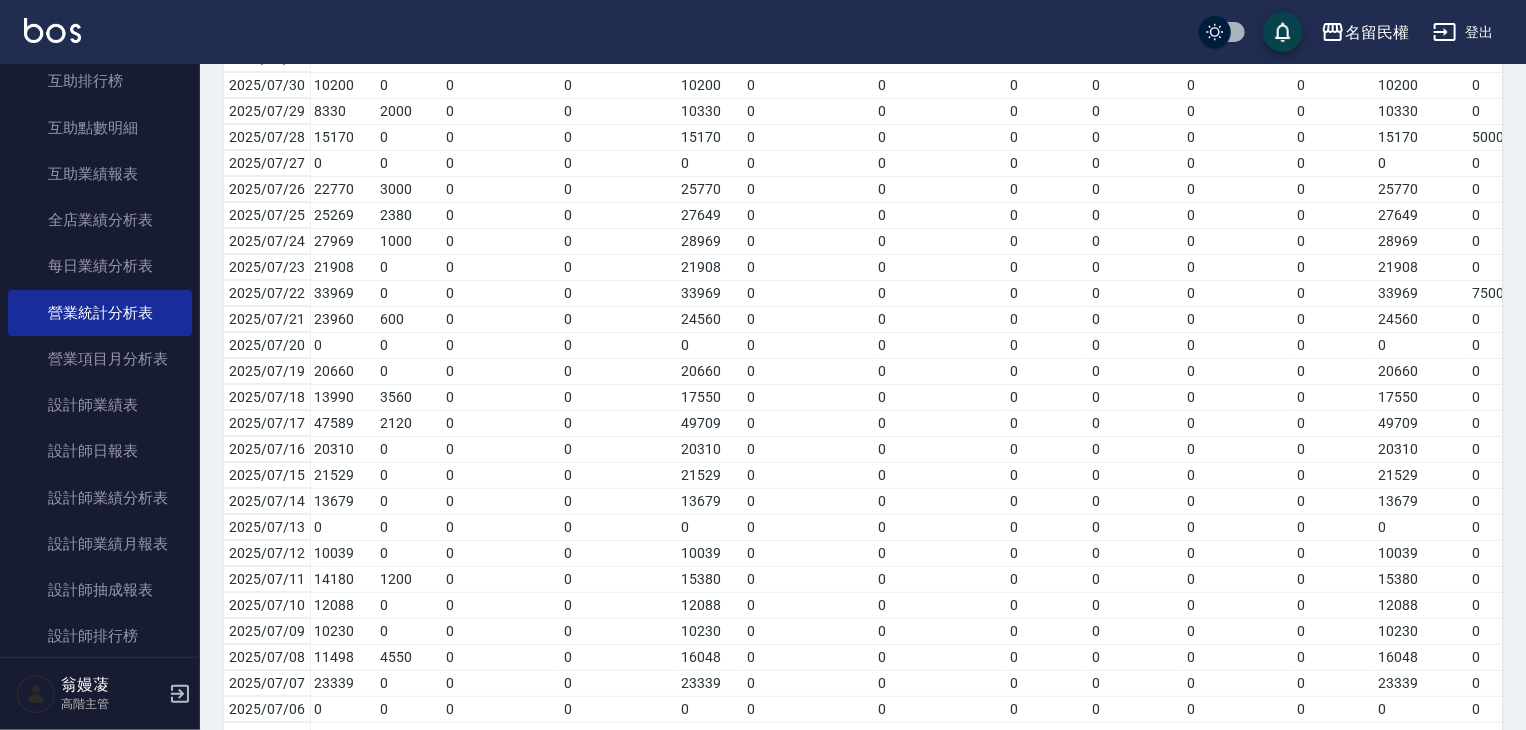 scroll, scrollTop: 300, scrollLeft: 0, axis: vertical 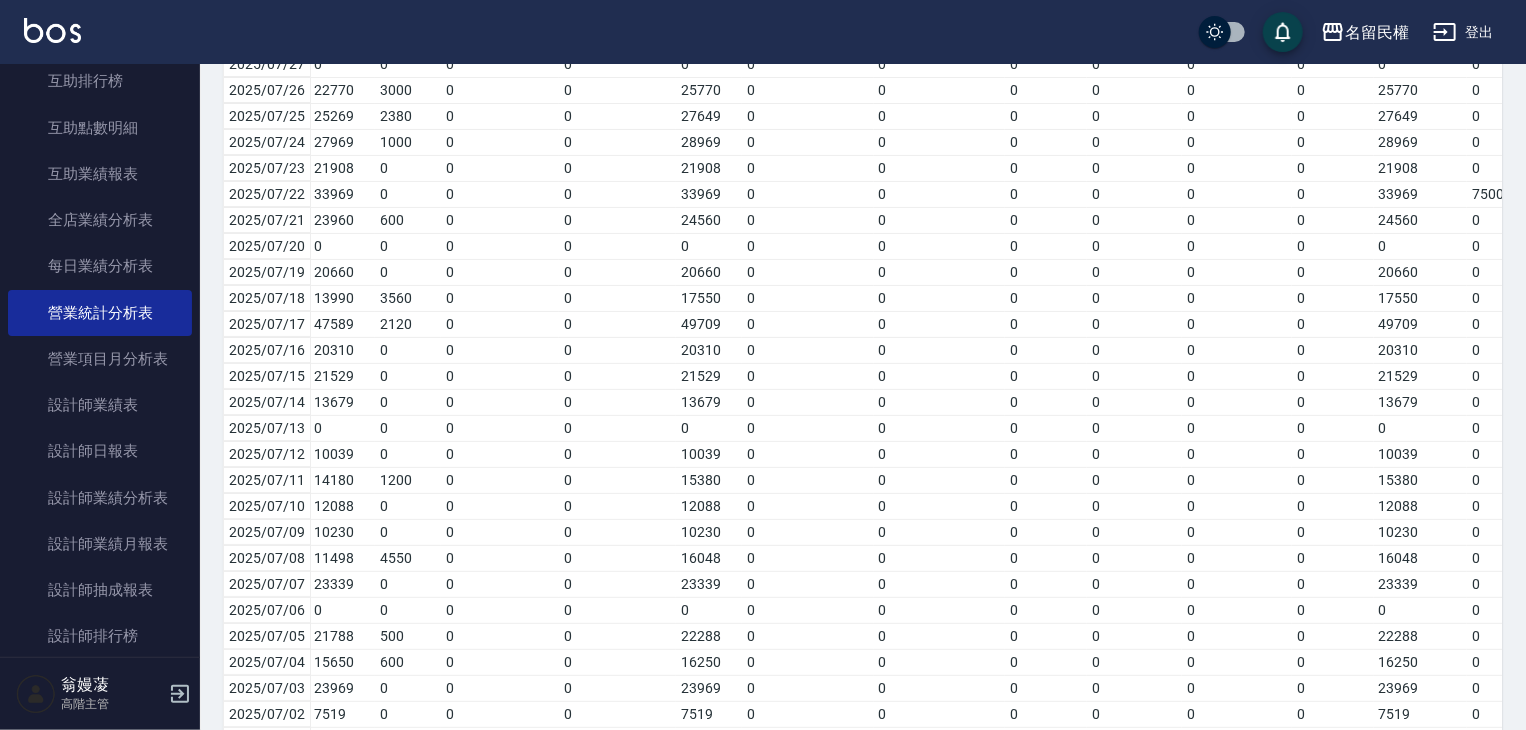 click on "0" at bounding box center (1514, 324) 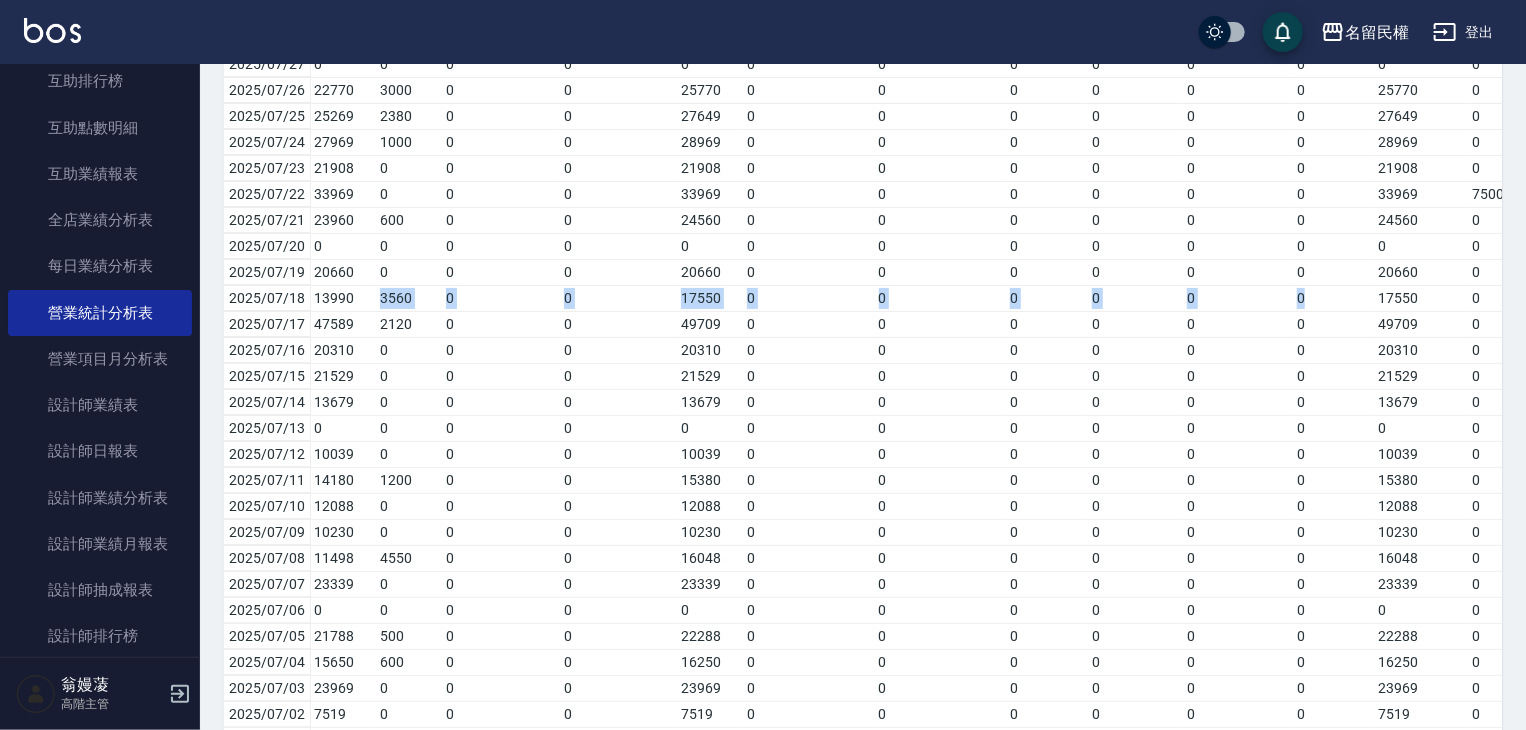 drag, startPoint x: 1297, startPoint y: 291, endPoint x: 376, endPoint y: 300, distance: 921.04395 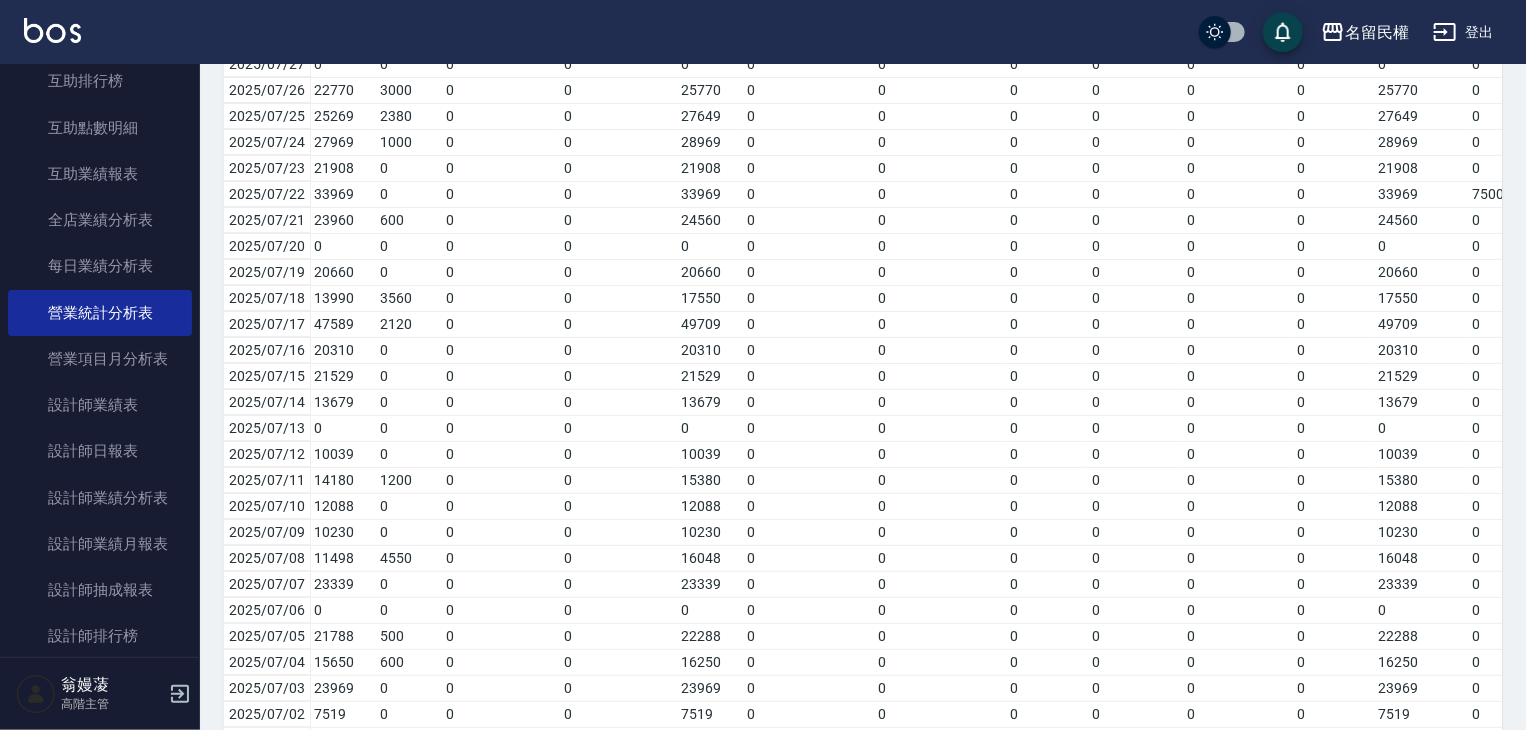 click on "49709" at bounding box center [1421, 324] 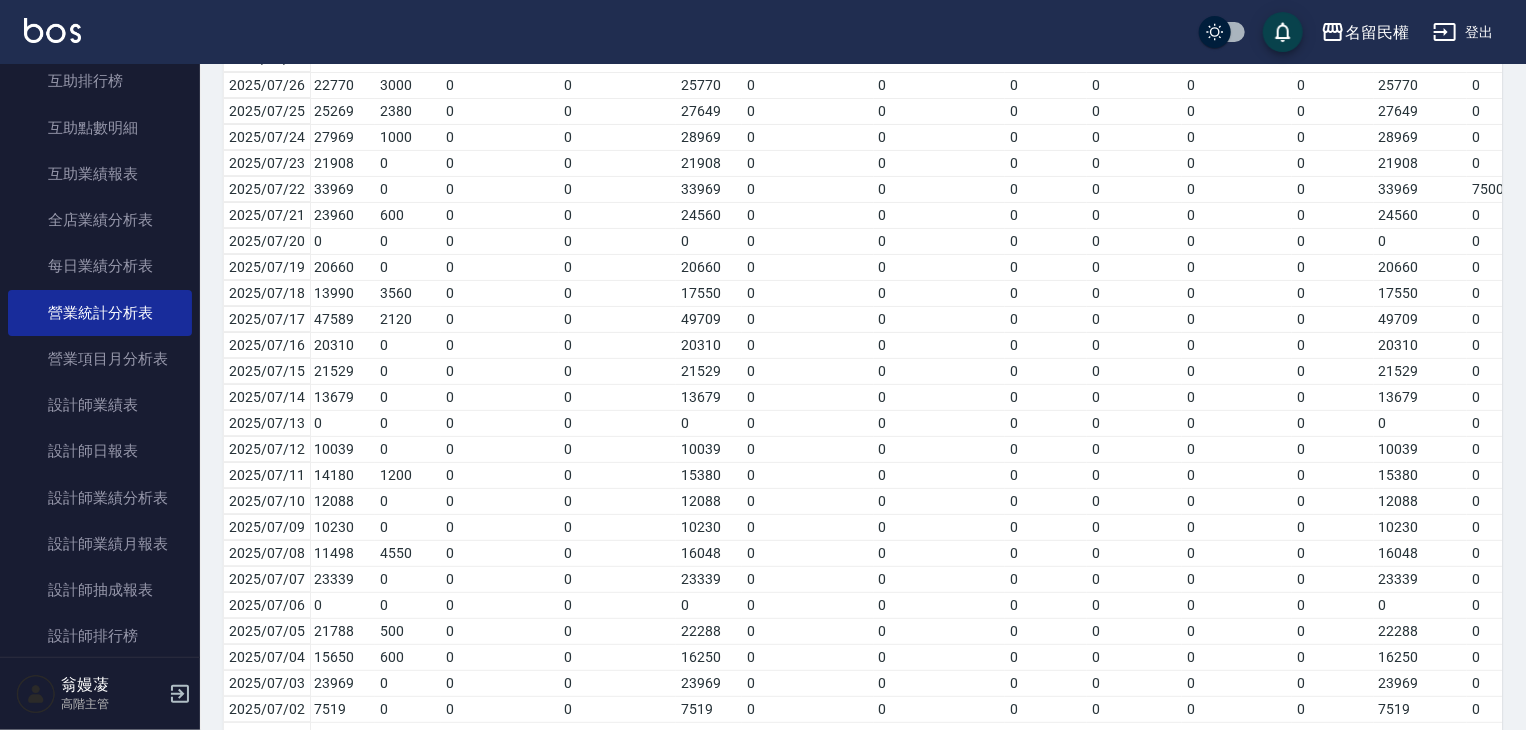 scroll, scrollTop: 382, scrollLeft: 0, axis: vertical 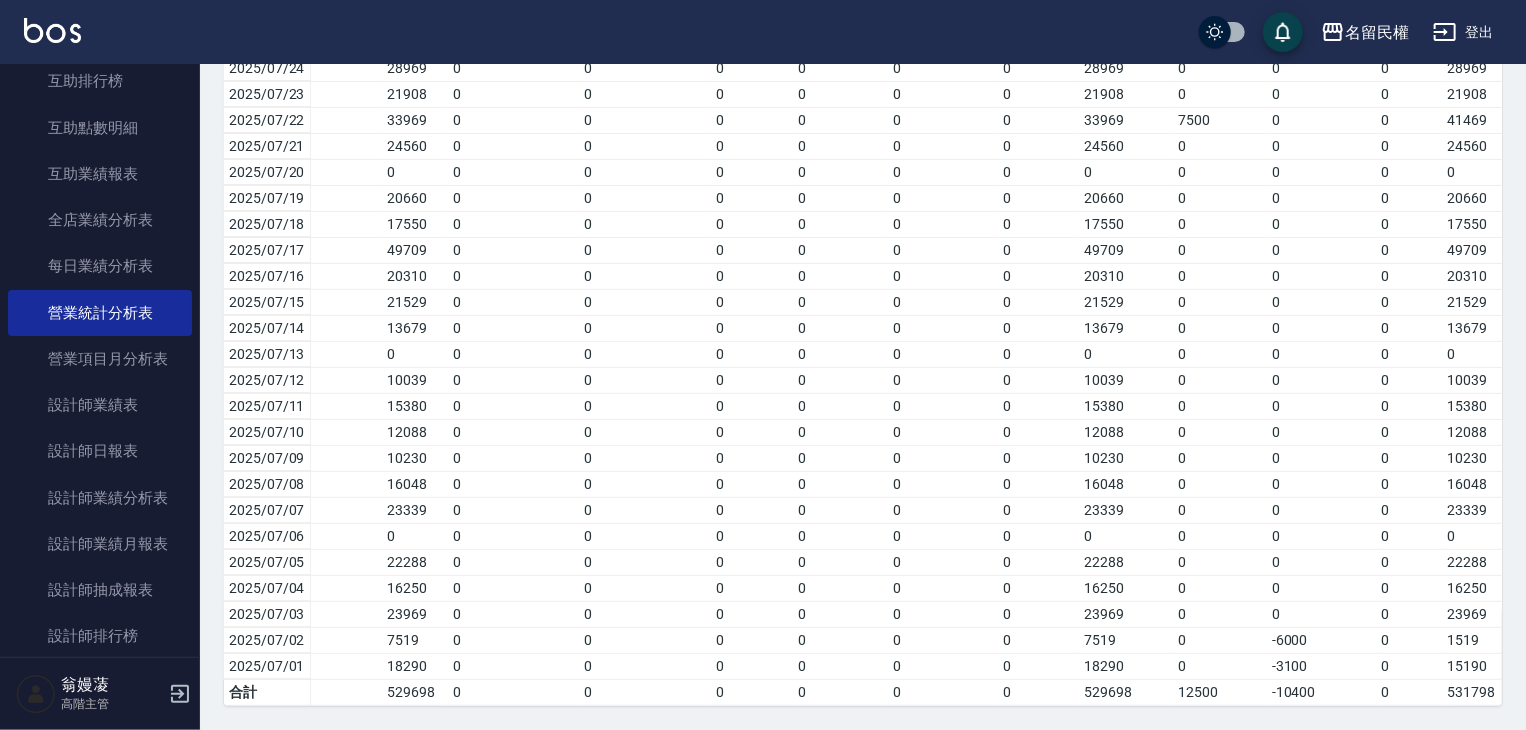 click on "0" at bounding box center [1475, 354] 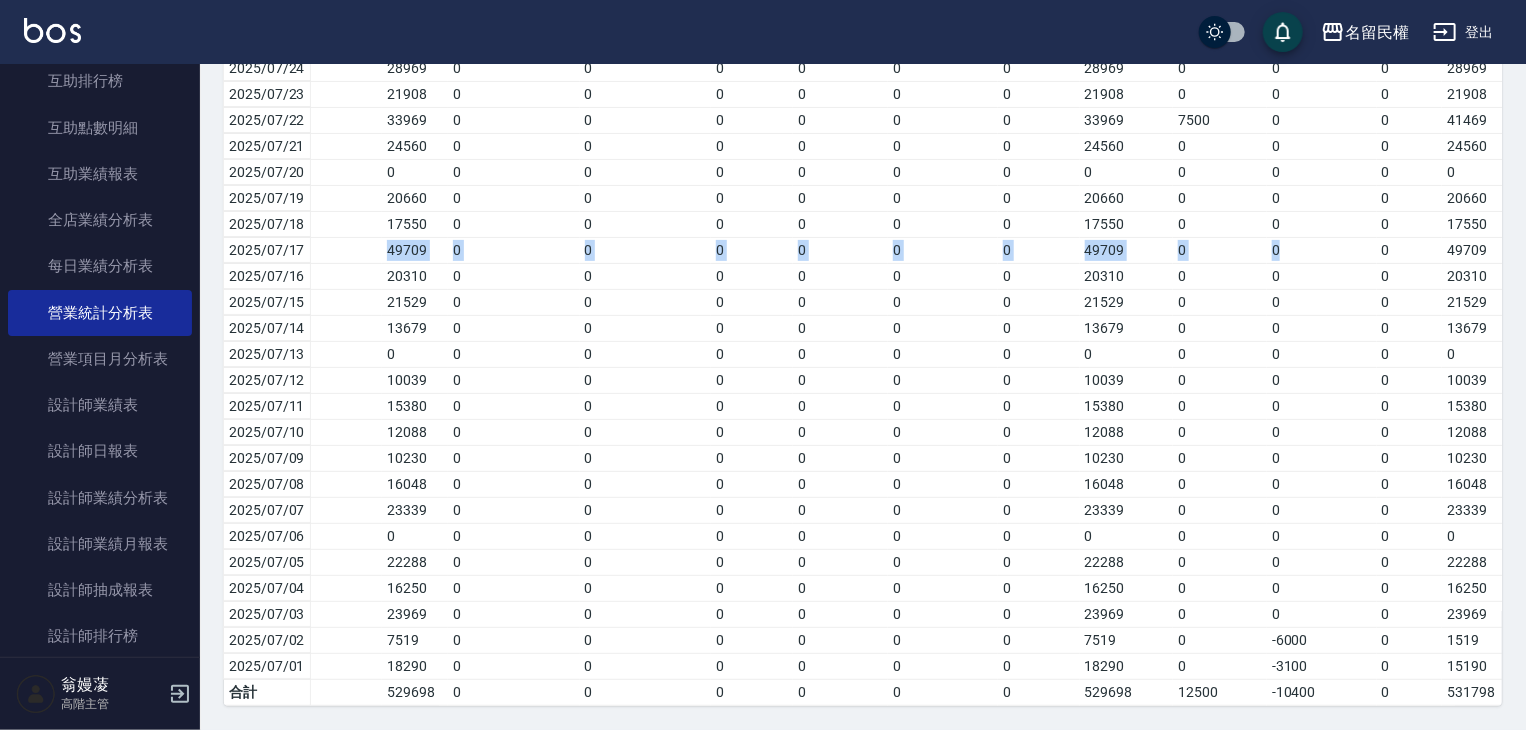 drag, startPoint x: 380, startPoint y: 233, endPoint x: 1342, endPoint y: 241, distance: 962.03326 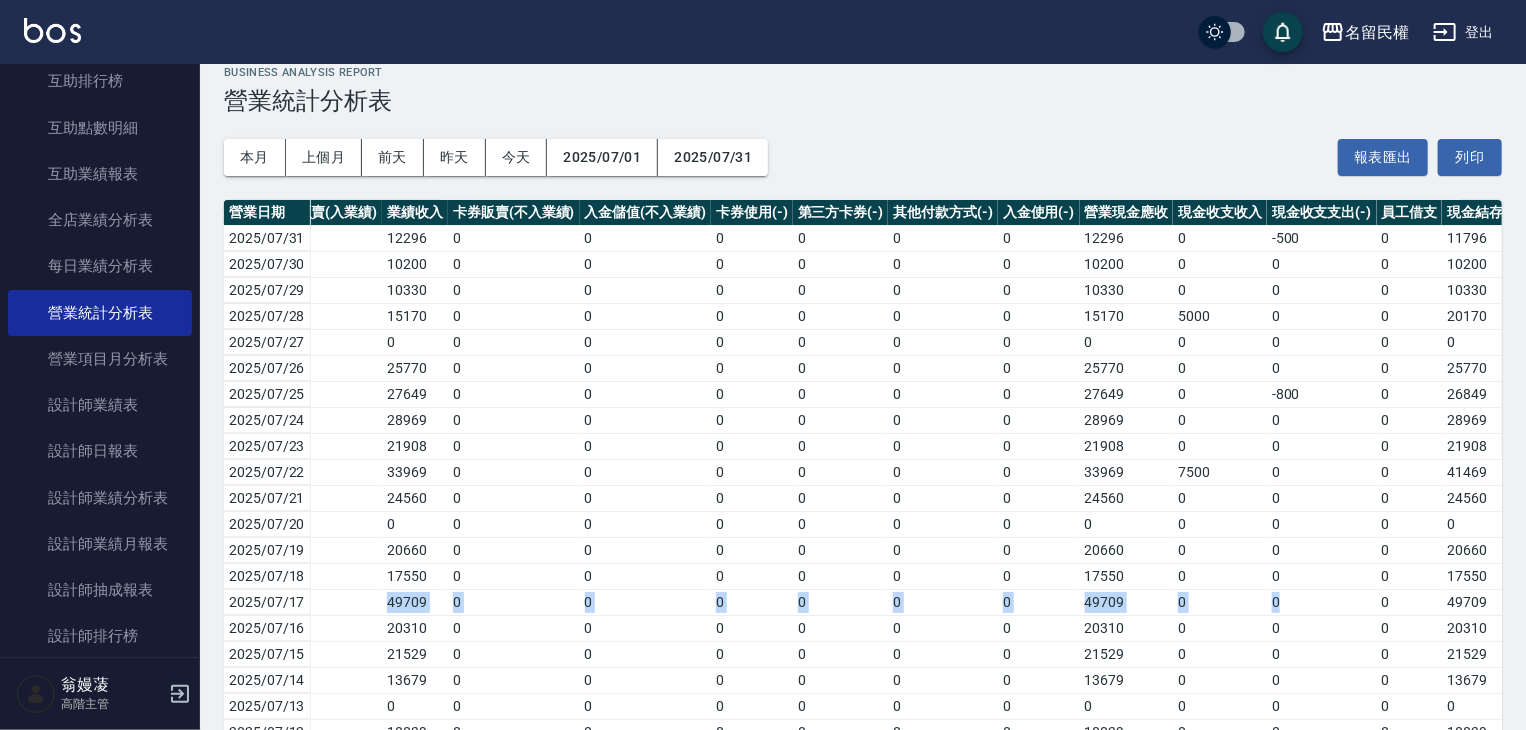 scroll, scrollTop: 0, scrollLeft: 0, axis: both 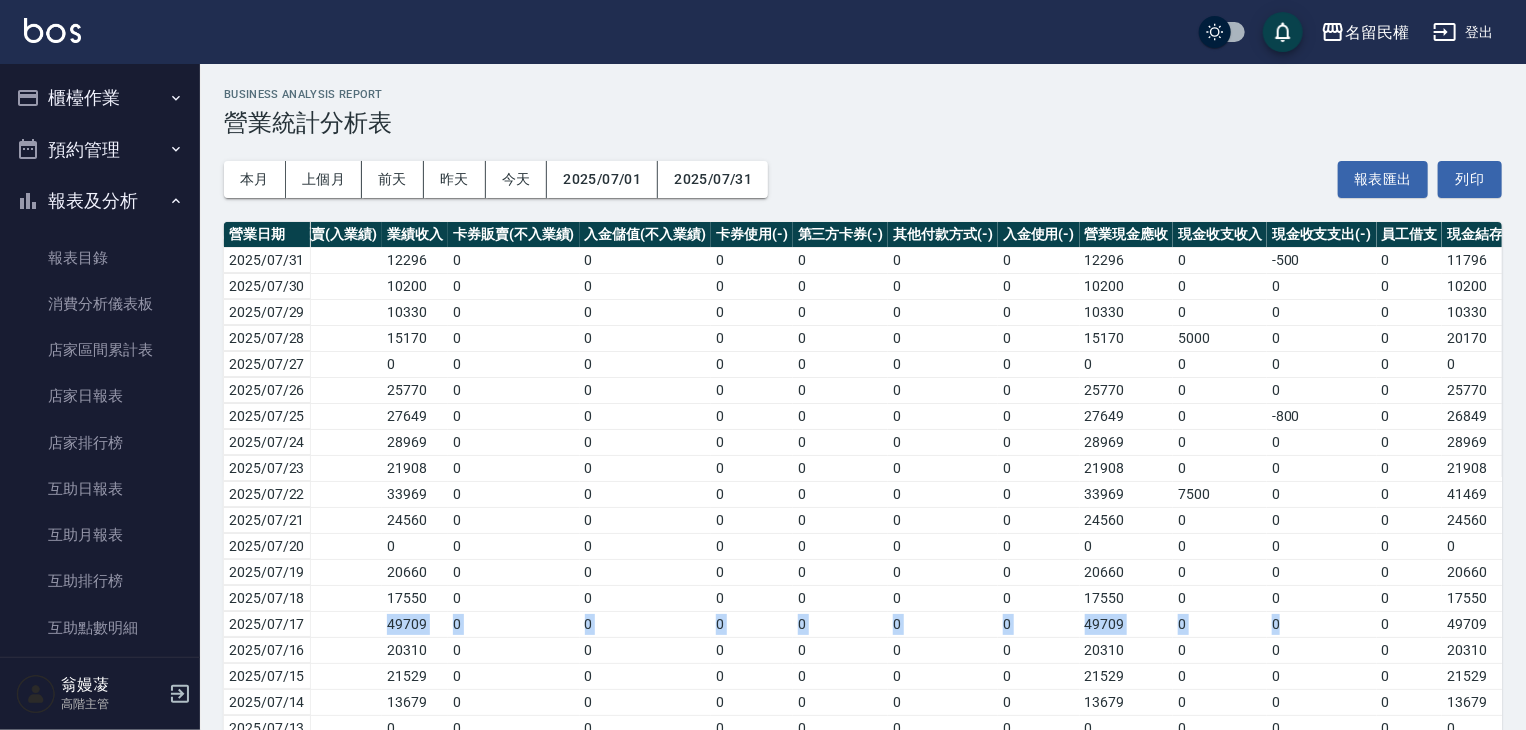 click on "櫃檯作業" at bounding box center [100, 98] 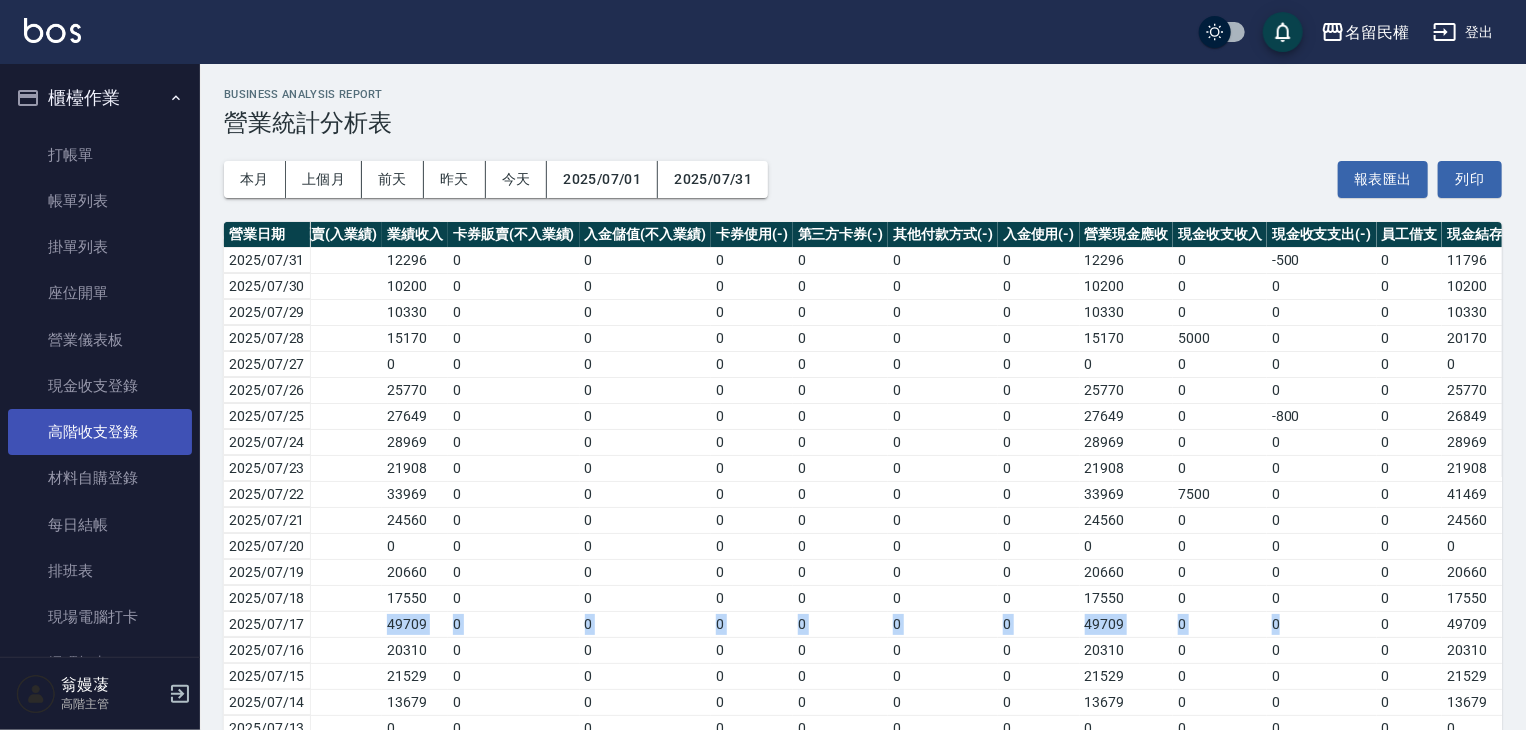 click on "高階收支登錄" at bounding box center [100, 432] 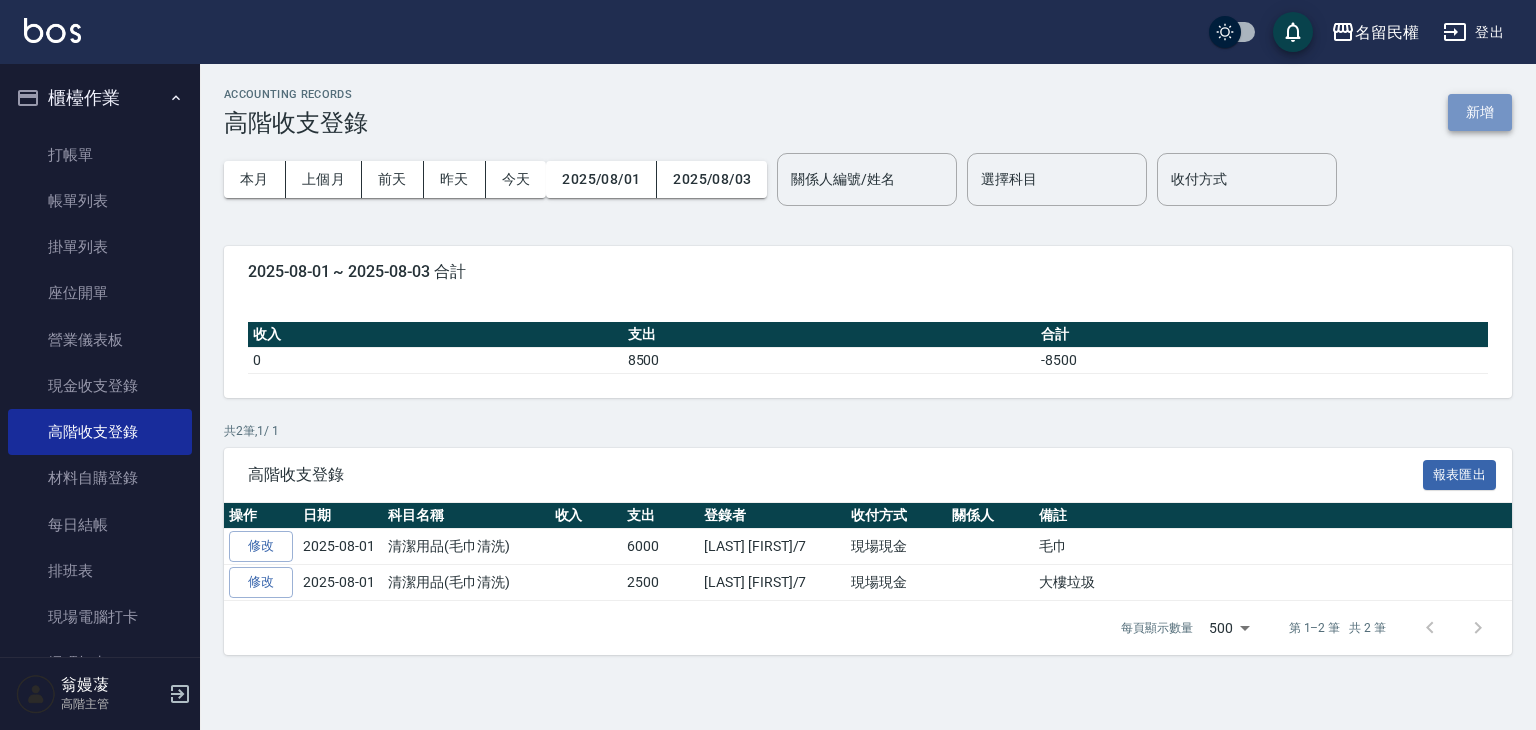 click on "新增" at bounding box center [1480, 112] 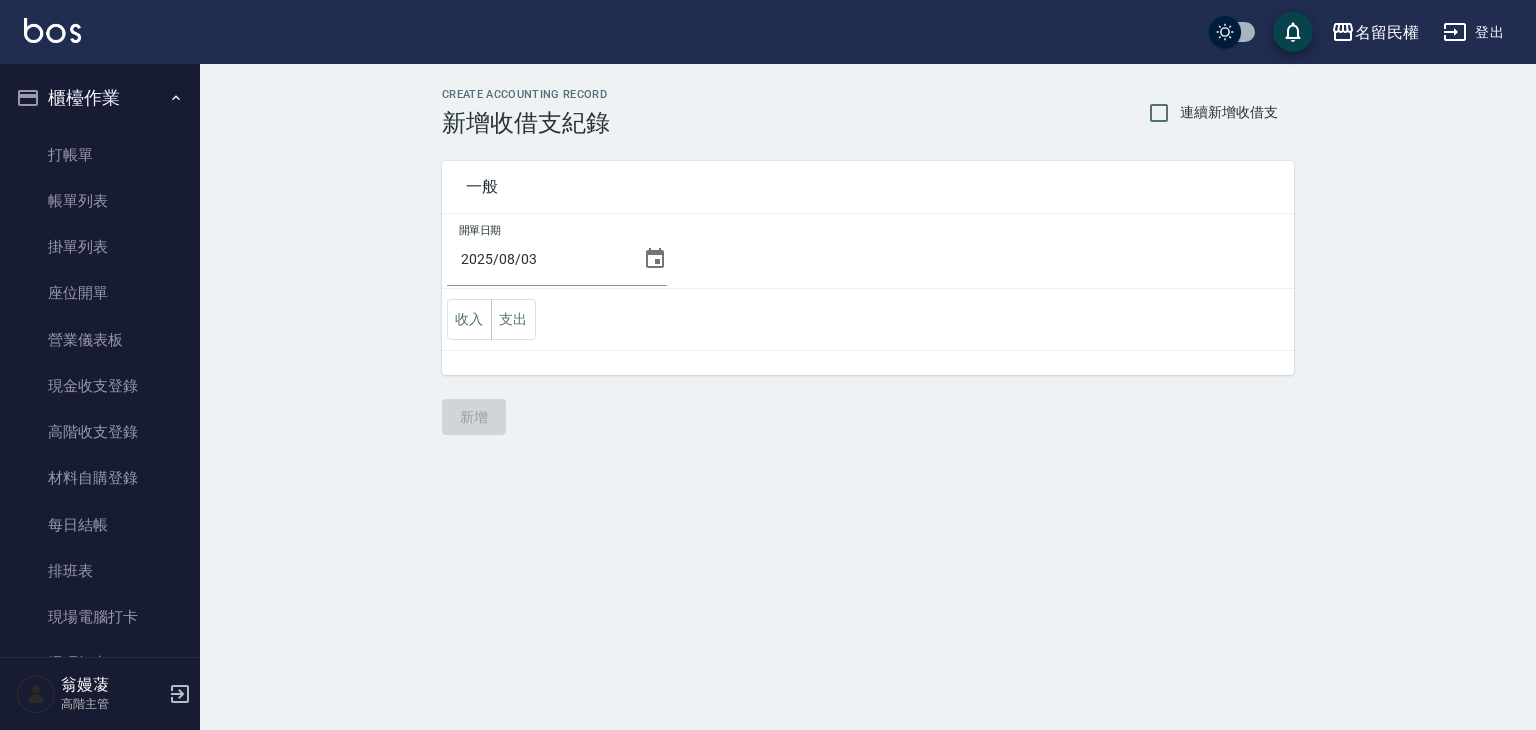 click 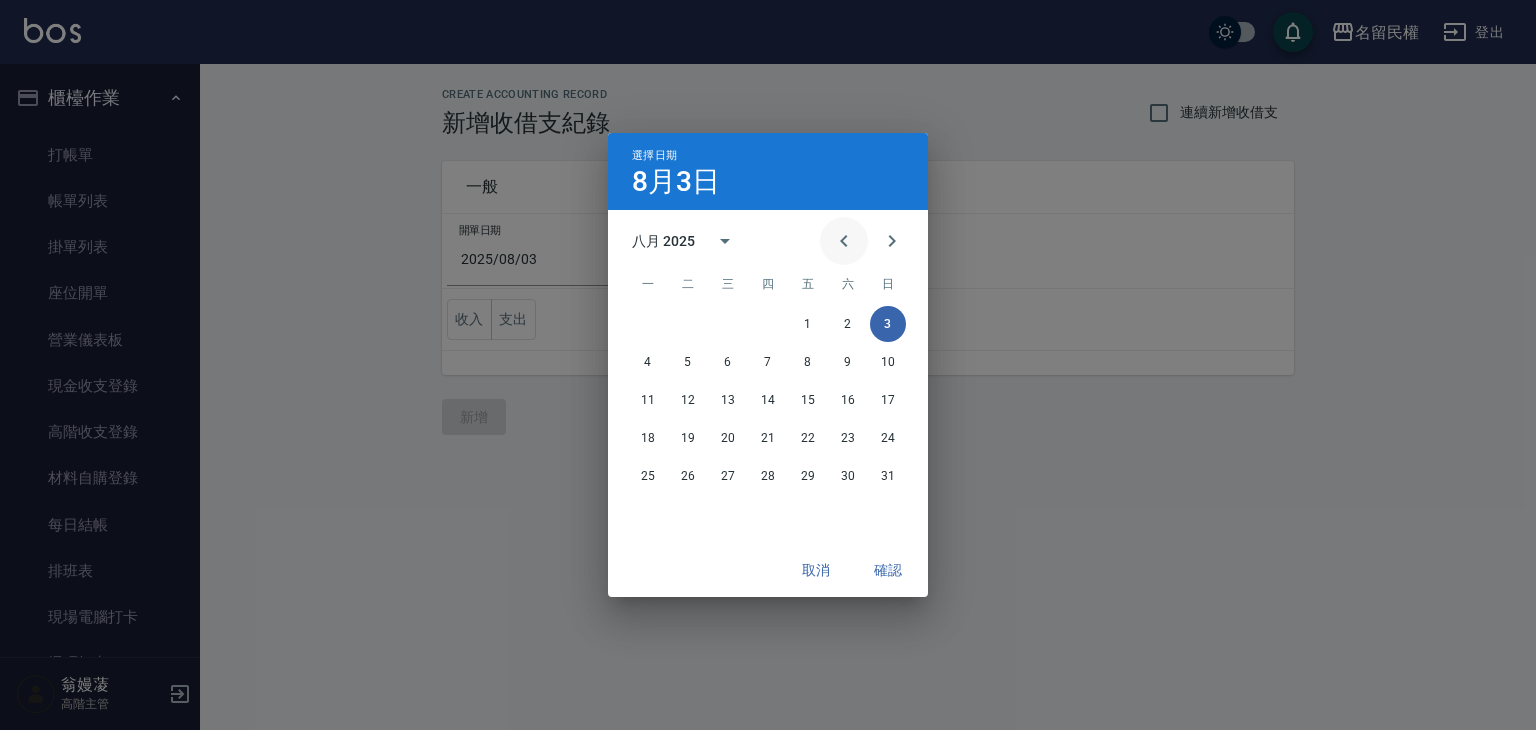 click 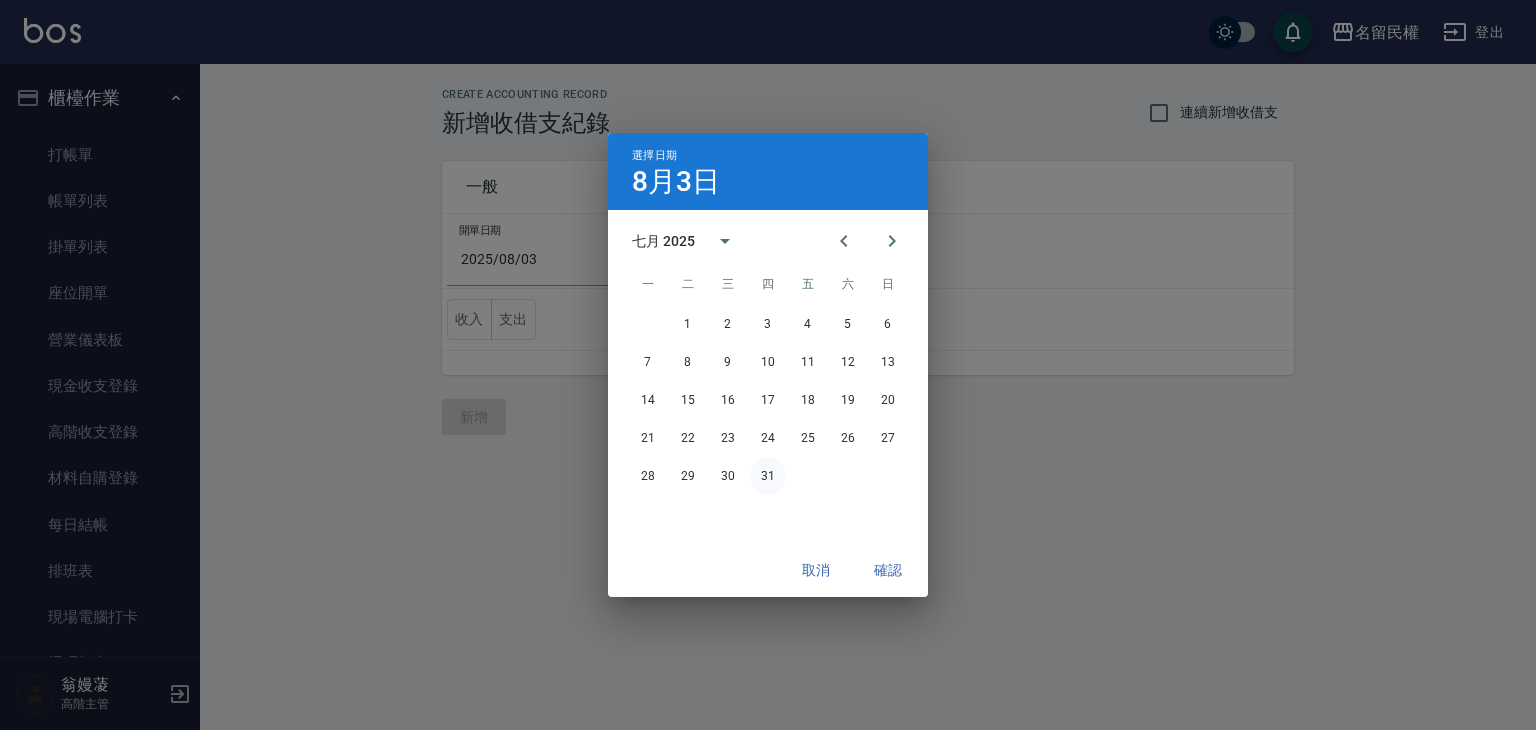 click on "31" at bounding box center (768, 476) 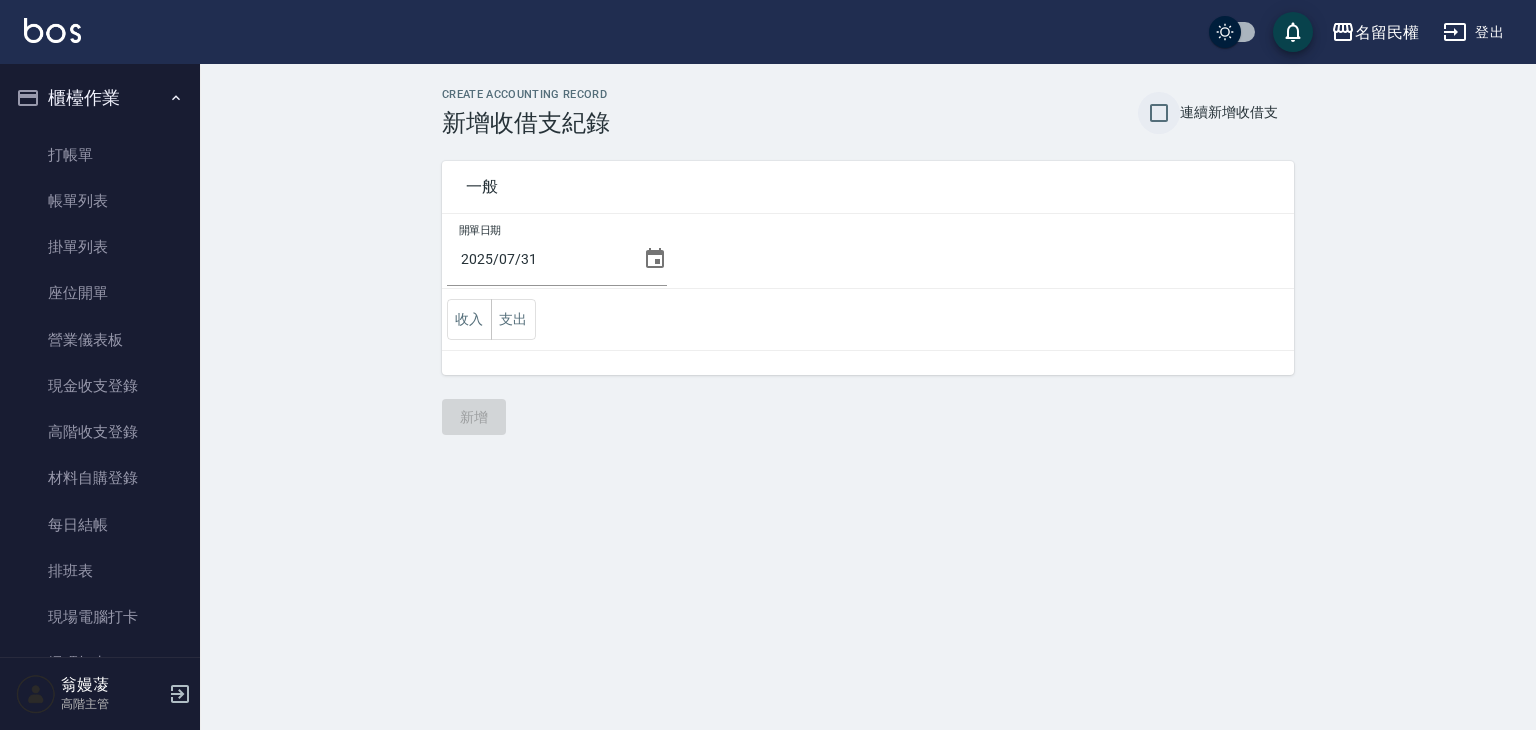 click on "連續新增收借支" at bounding box center (1229, 112) 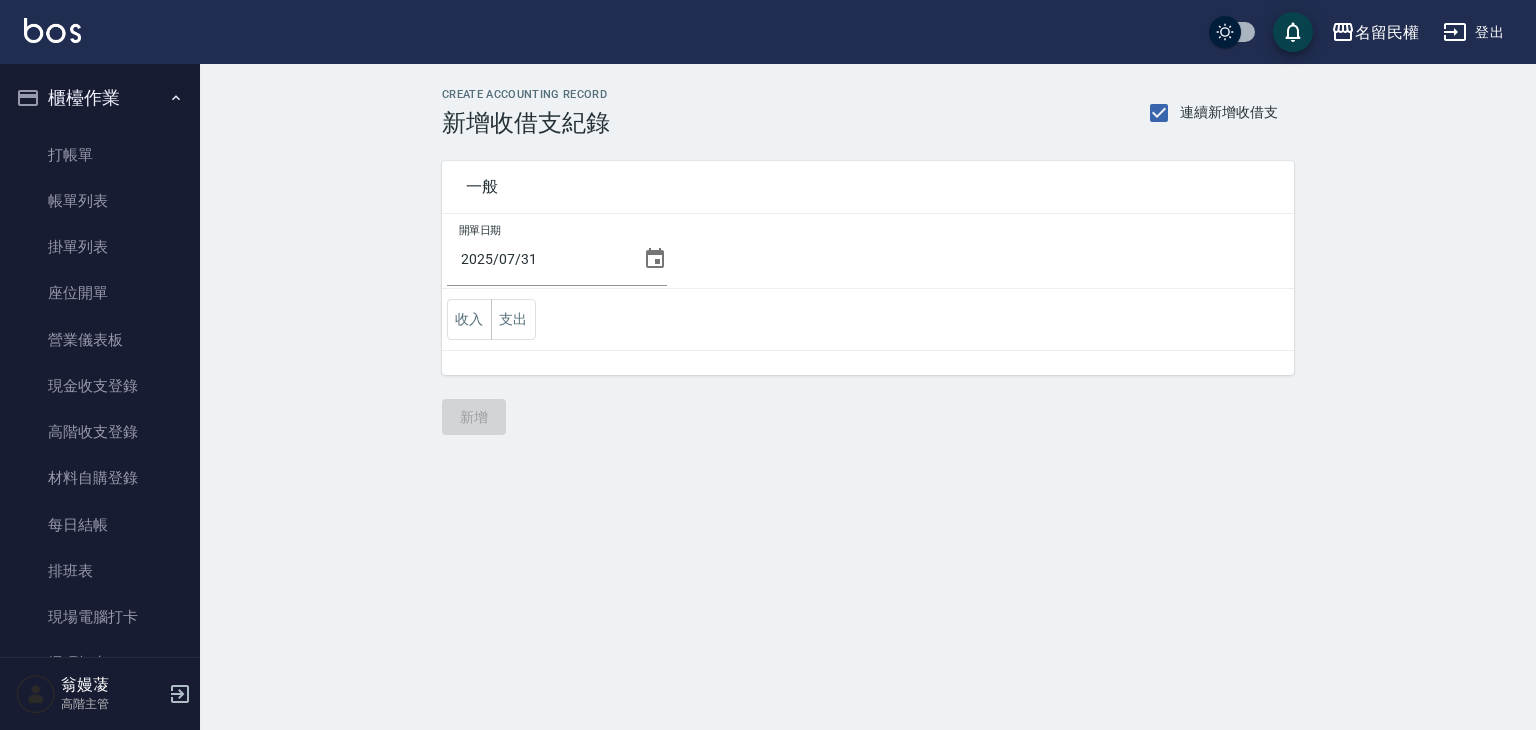 click on "支出" at bounding box center (513, 319) 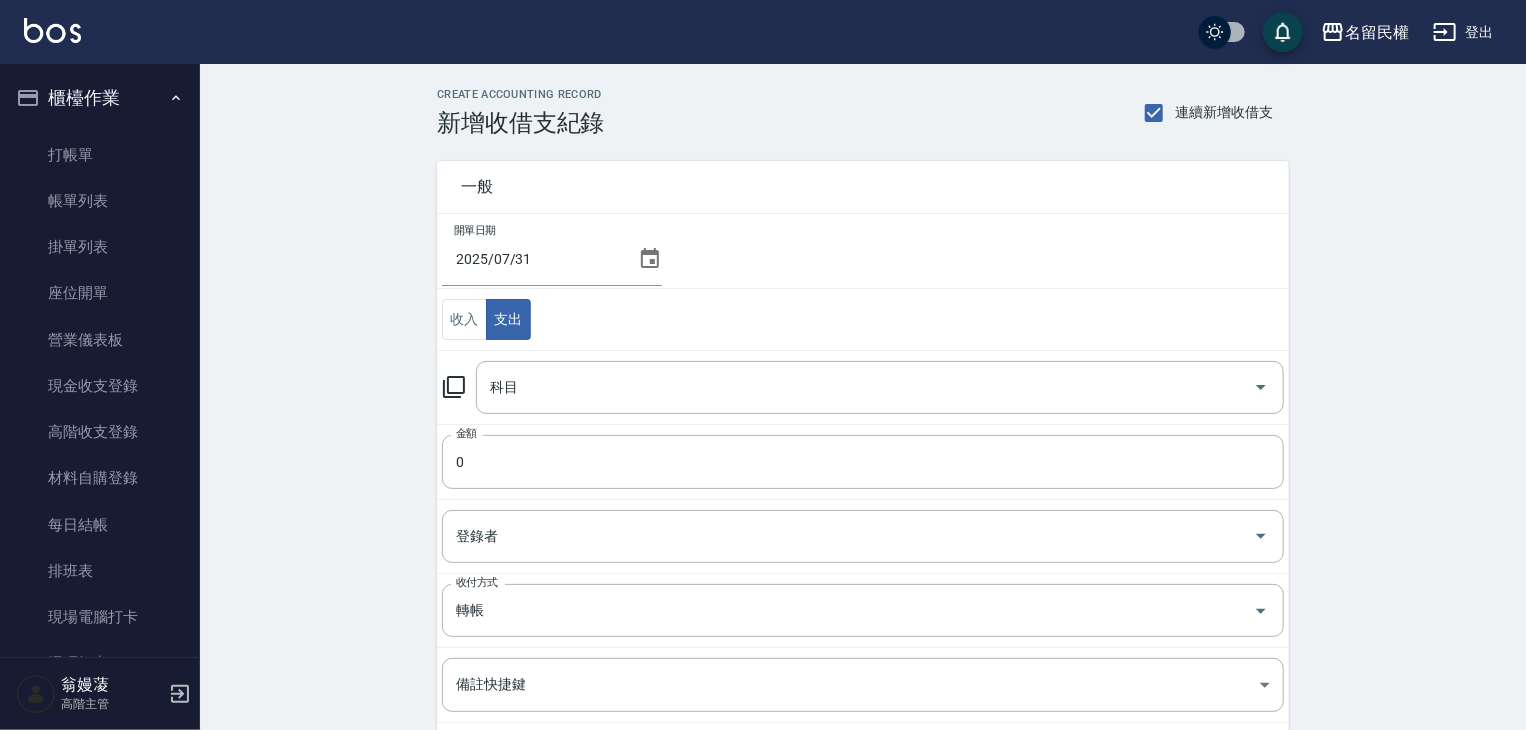 click on "收入 支出" at bounding box center [863, 320] 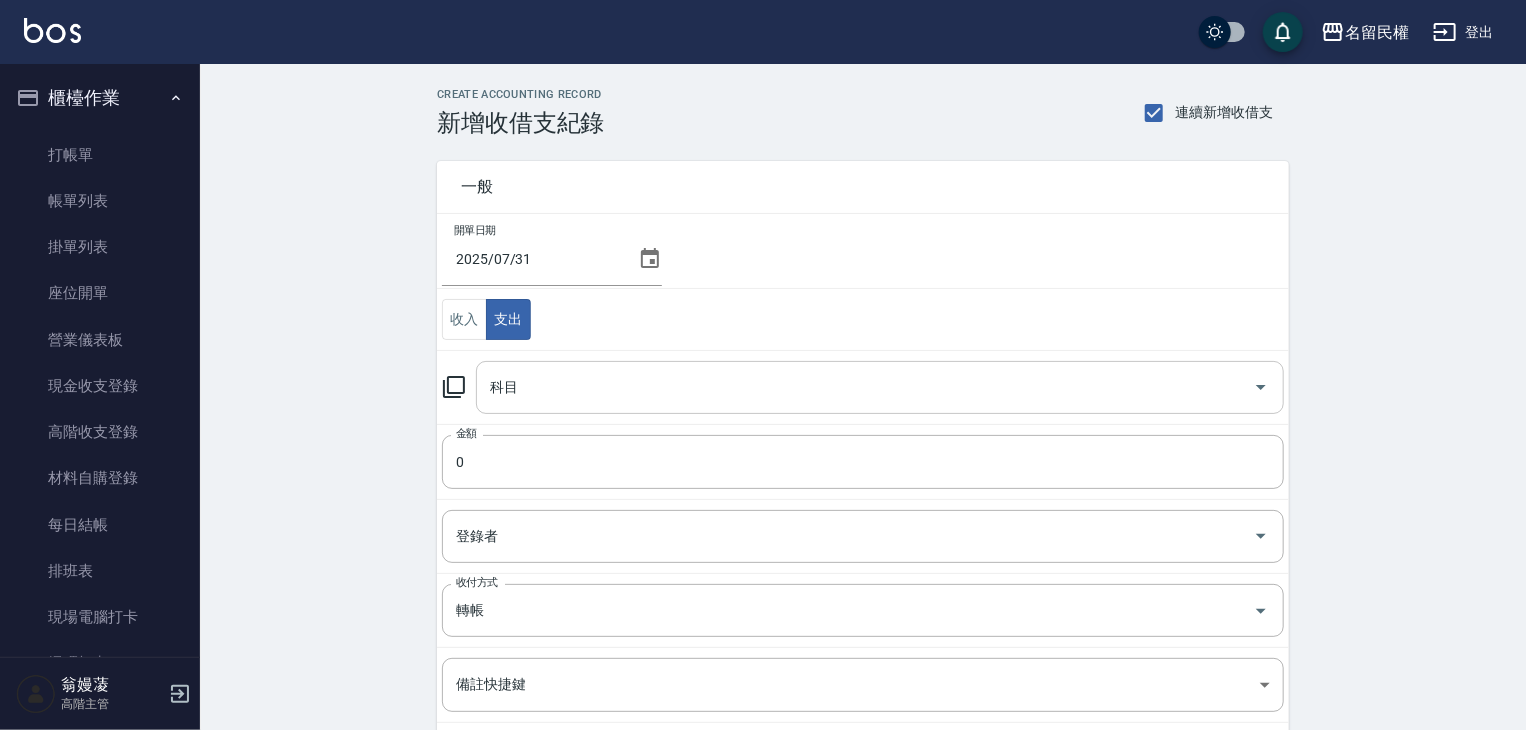 click on "科目" at bounding box center [865, 387] 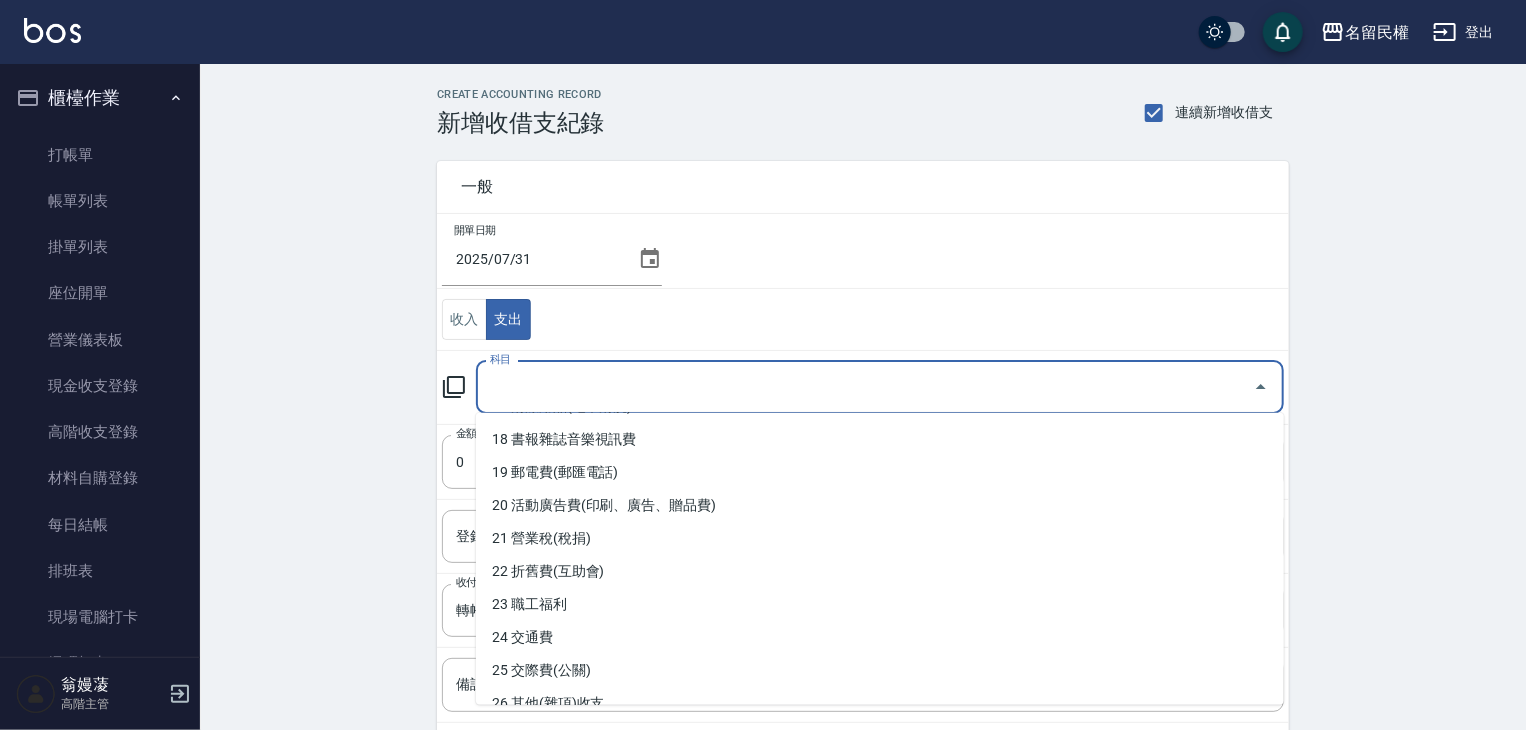 scroll, scrollTop: 600, scrollLeft: 0, axis: vertical 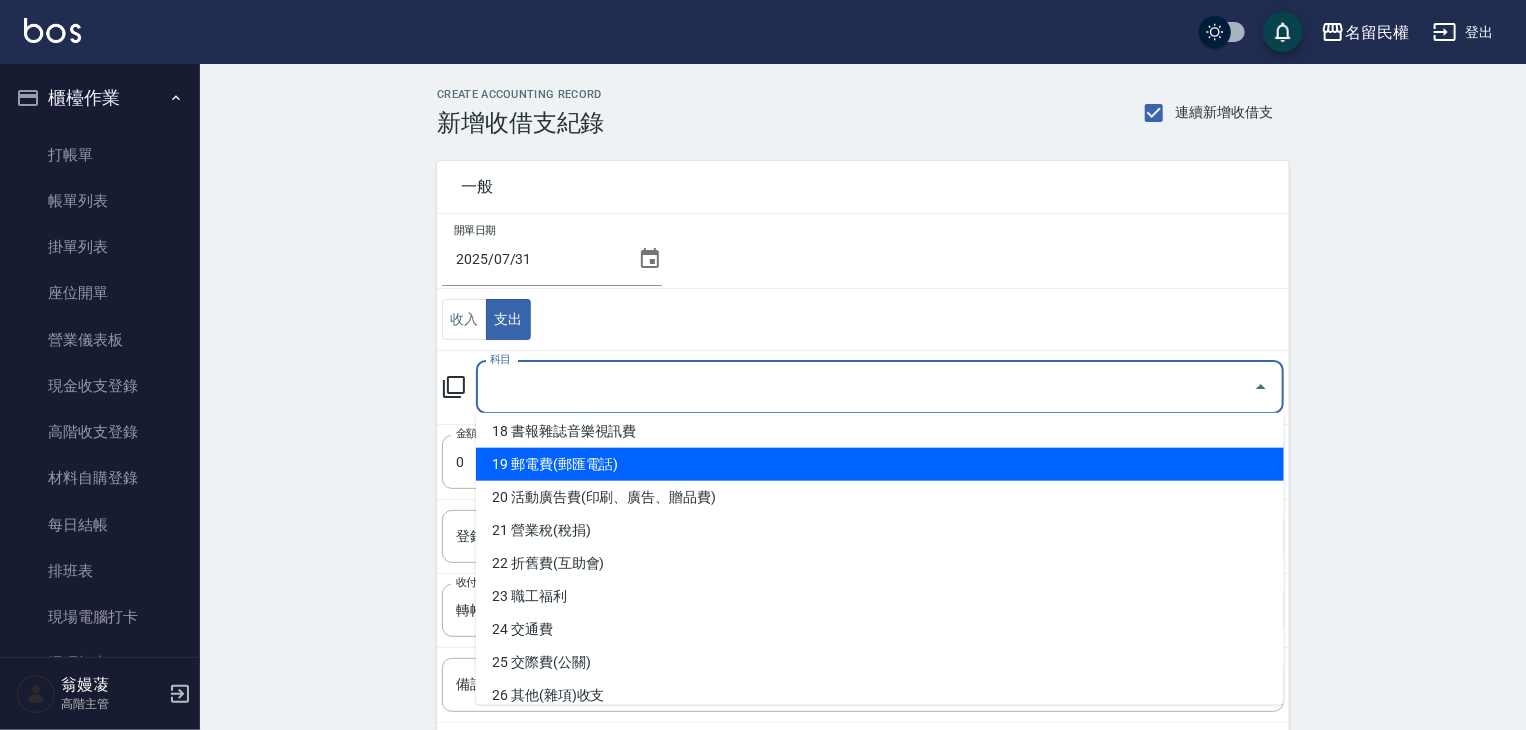 click on "19 郵電費(郵匯電話)" at bounding box center (880, 464) 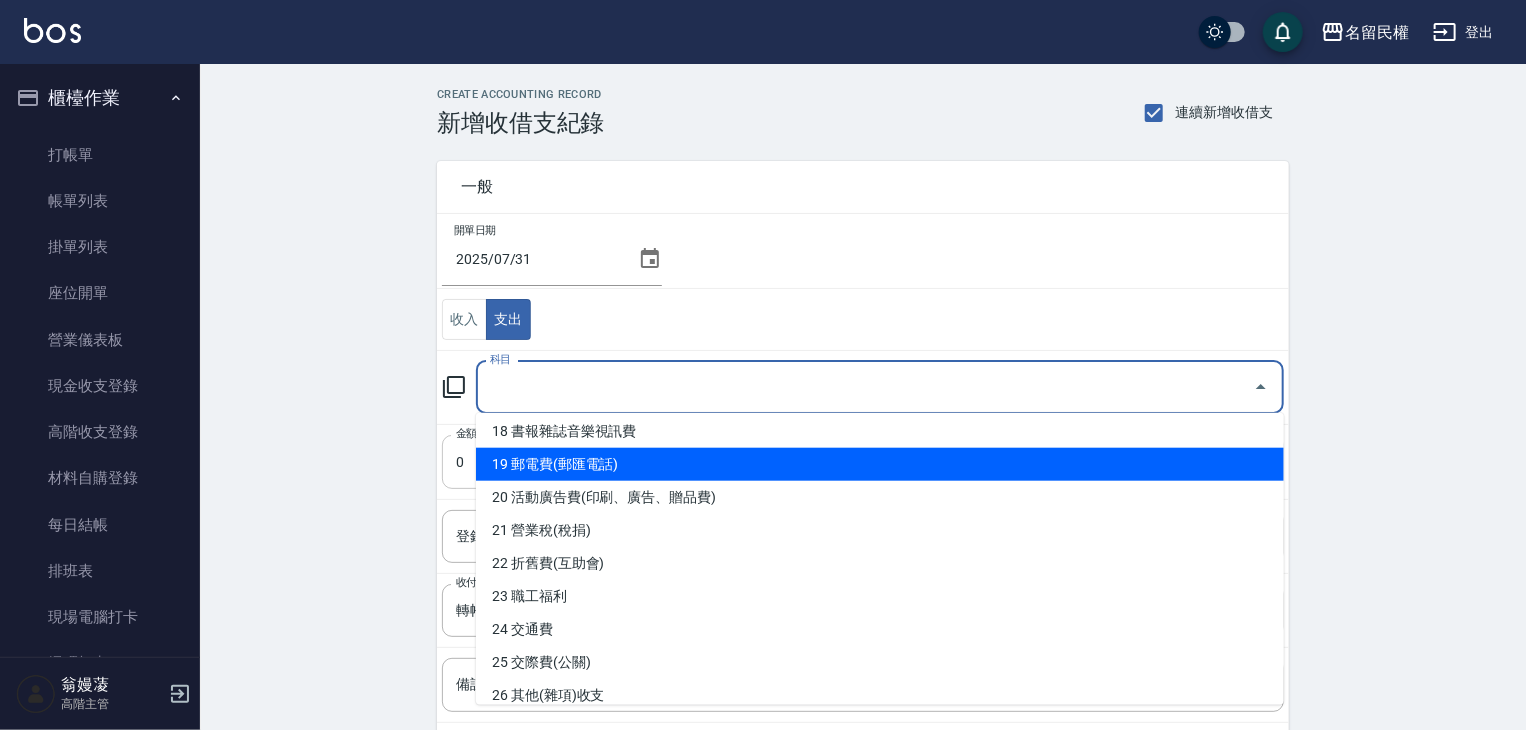 type on "19 郵電費(郵匯電話)" 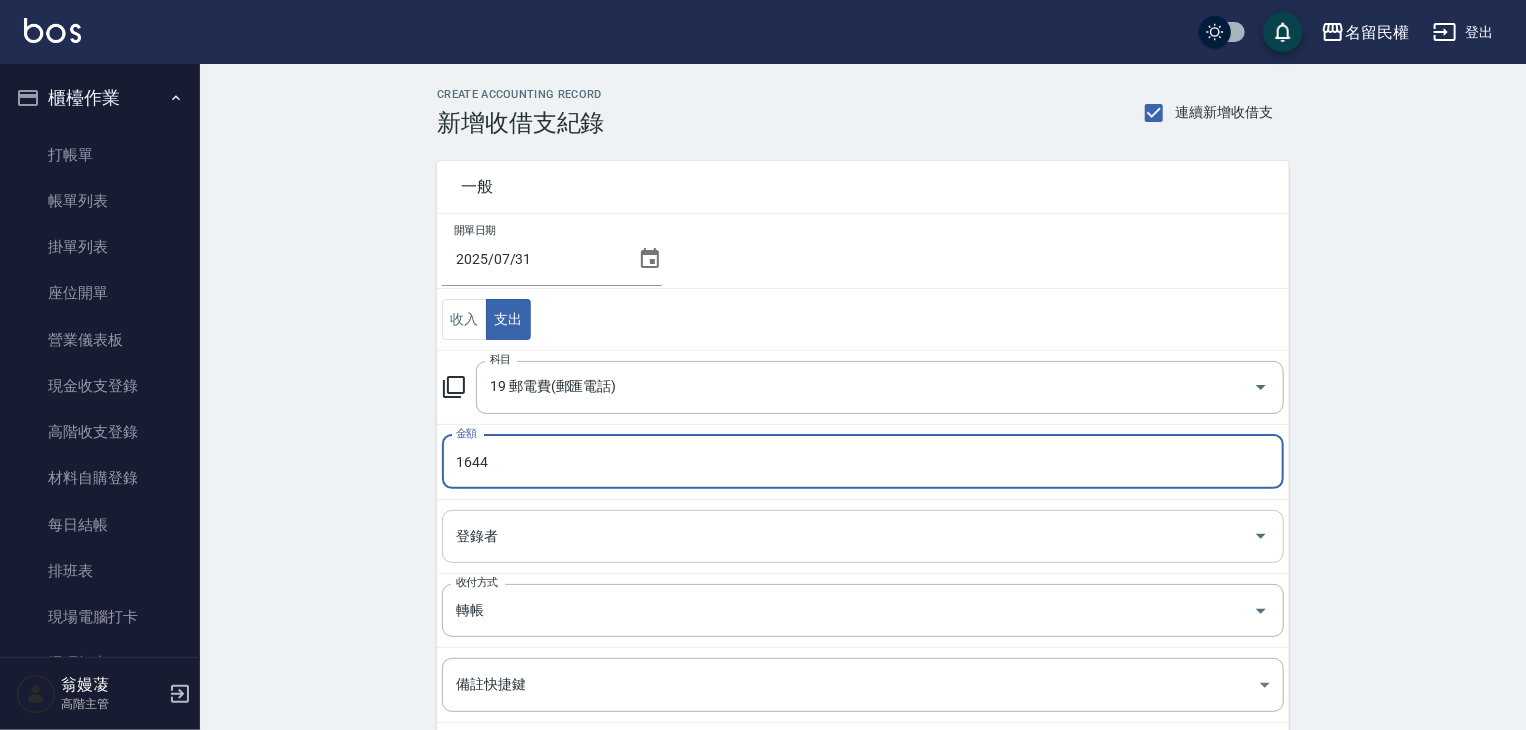 type on "1644" 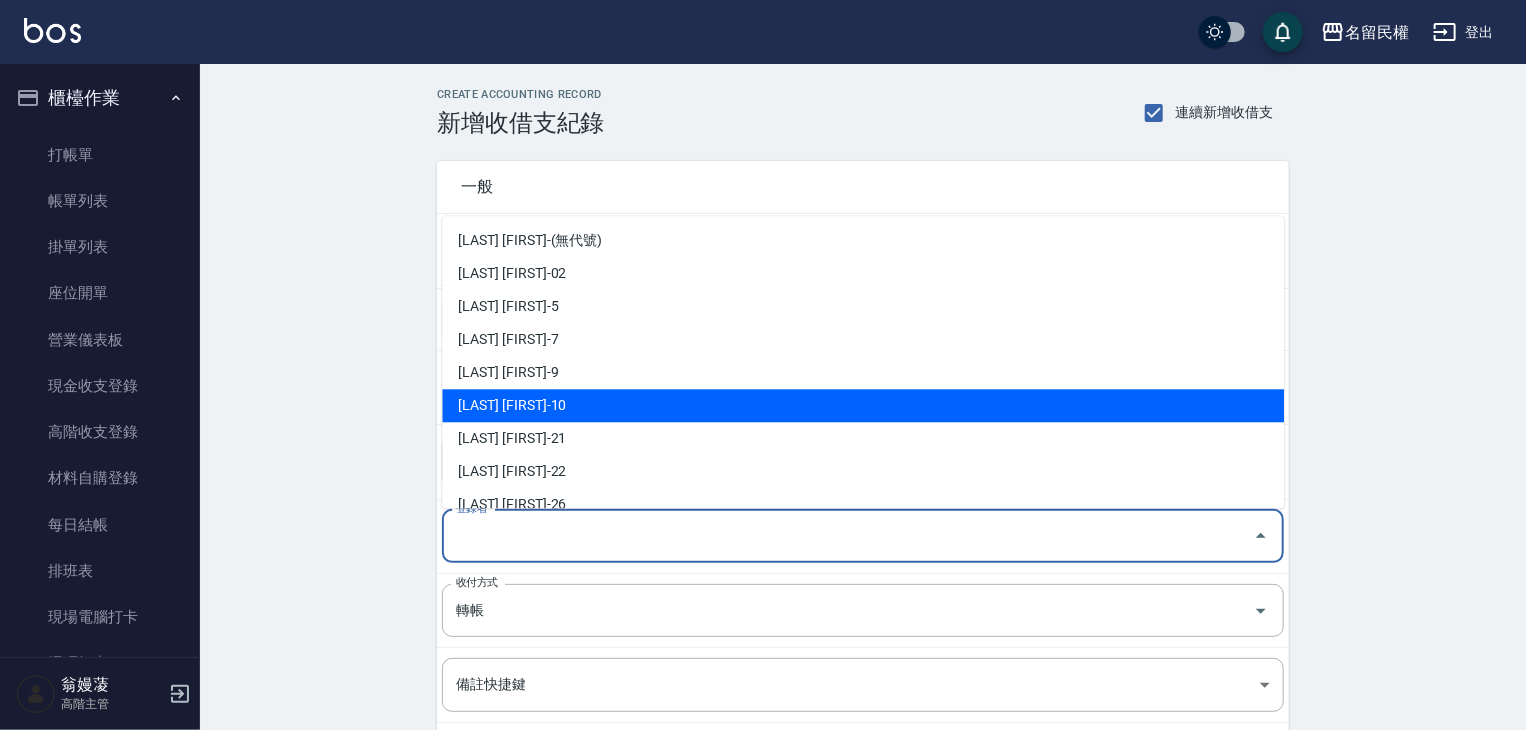 click on "[NAME]-[AGE]" at bounding box center (863, 405) 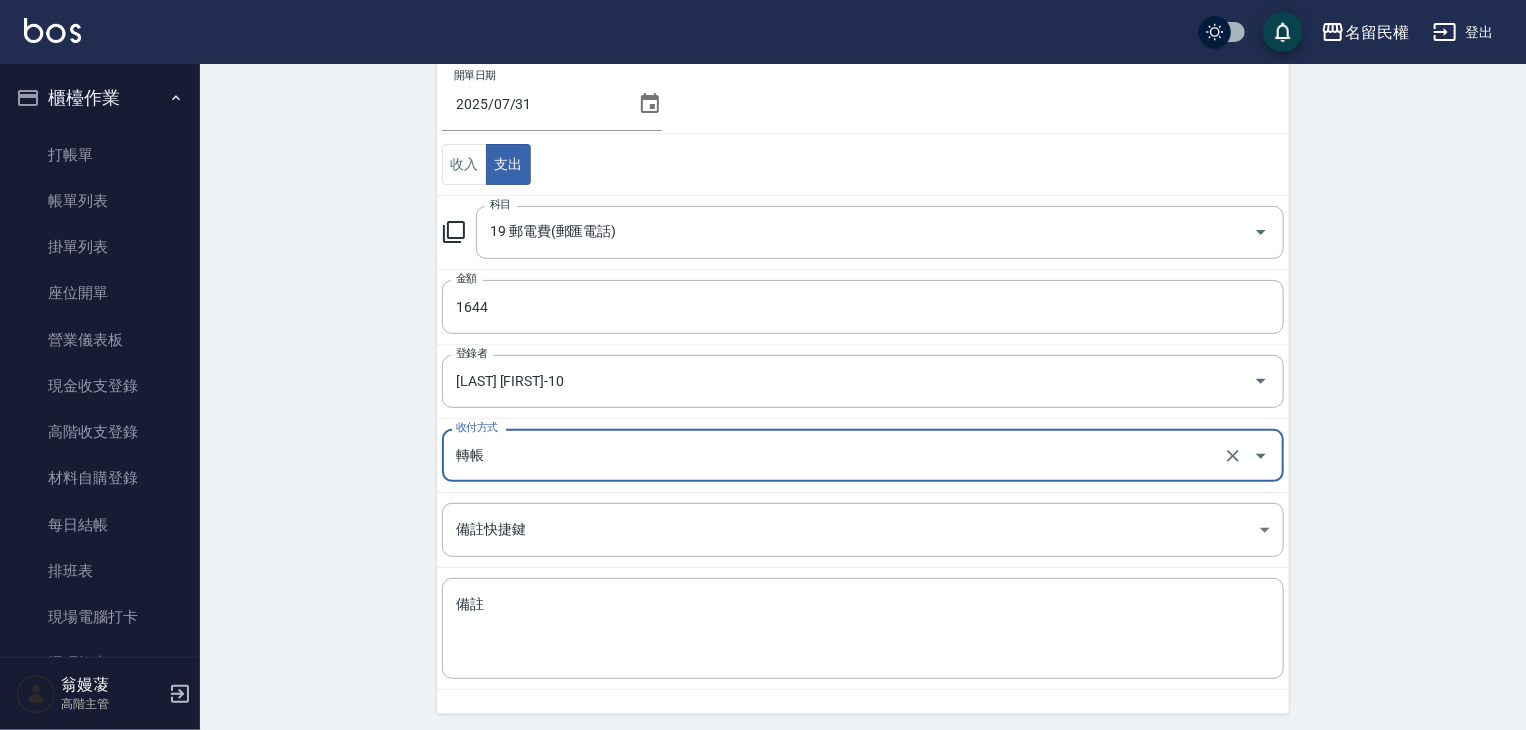 scroll, scrollTop: 221, scrollLeft: 0, axis: vertical 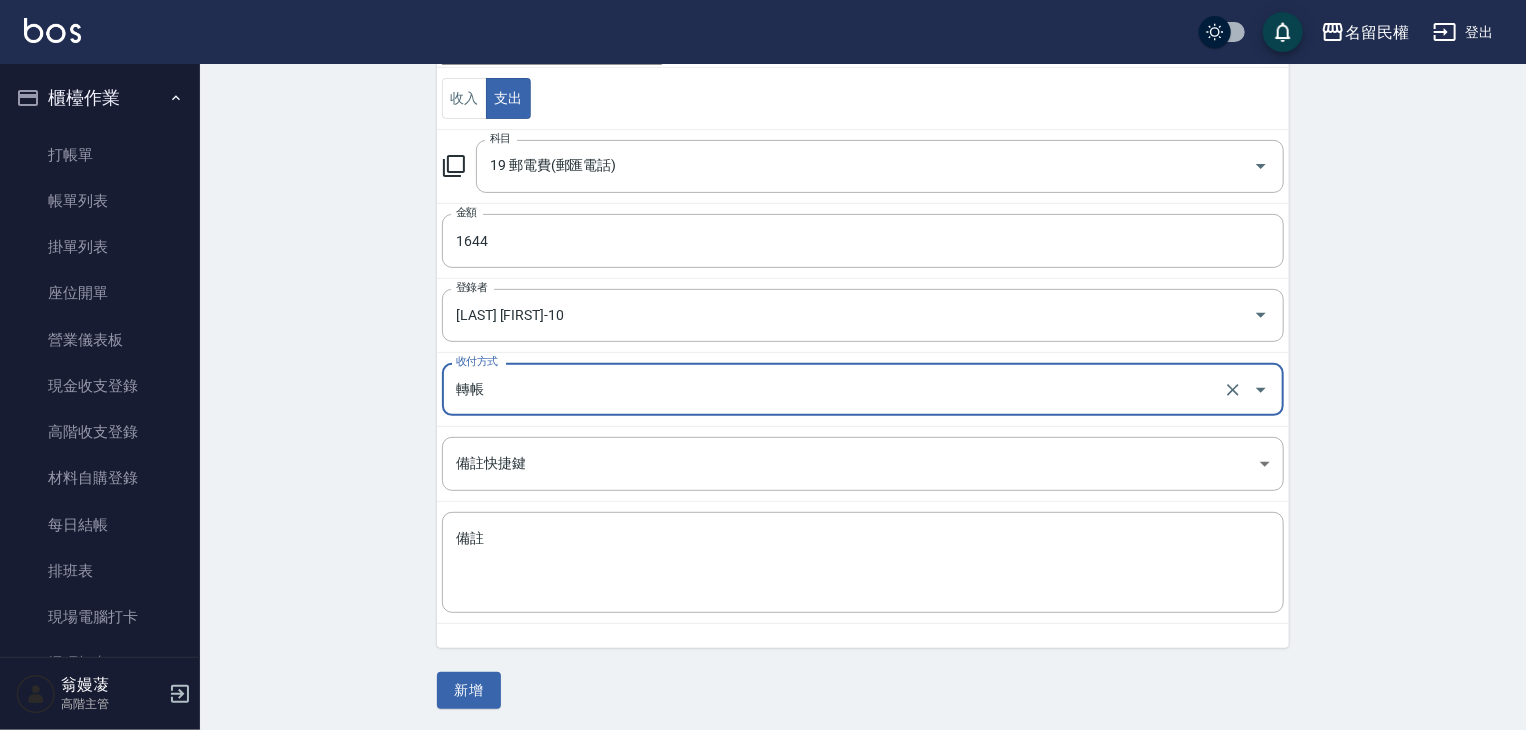 click on "新增" at bounding box center (469, 690) 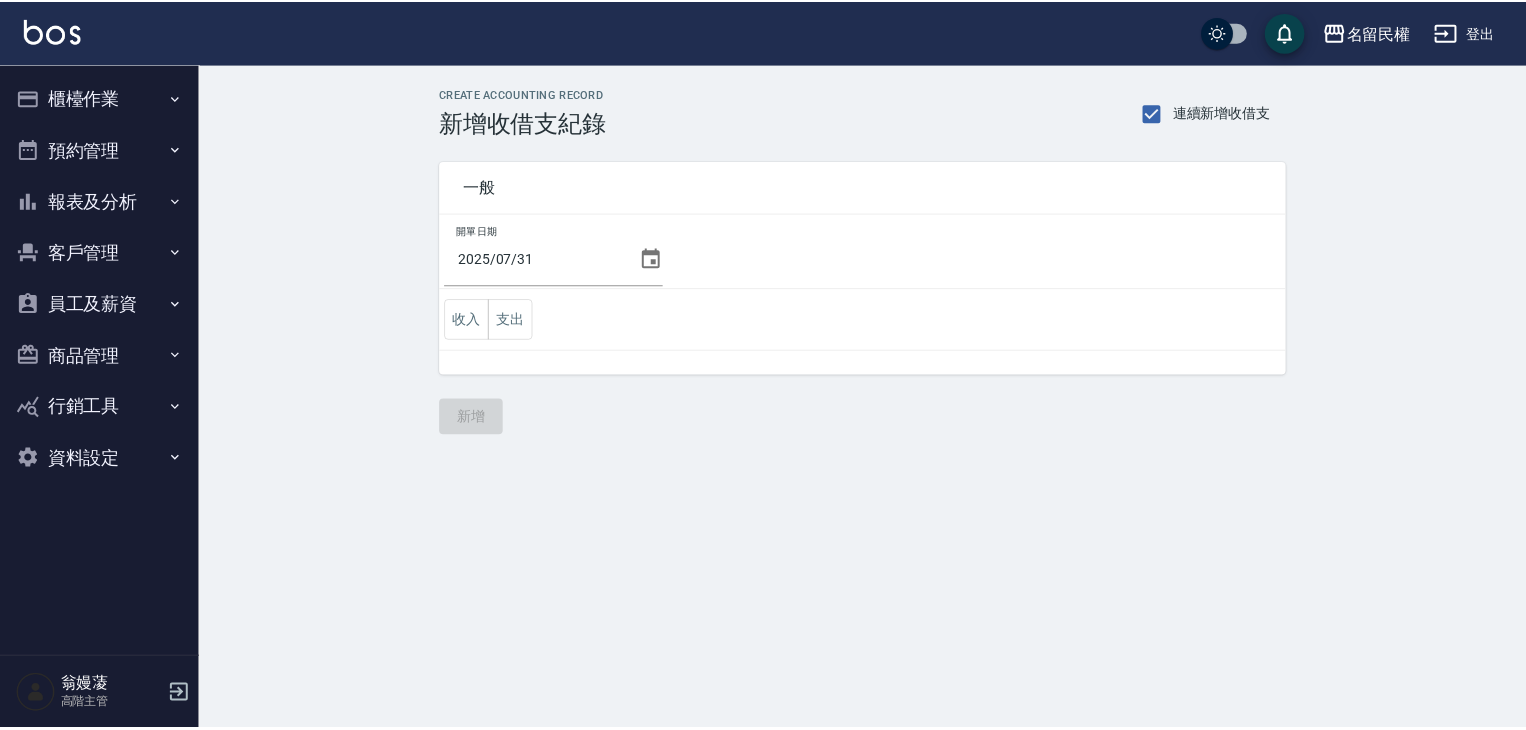 scroll, scrollTop: 0, scrollLeft: 0, axis: both 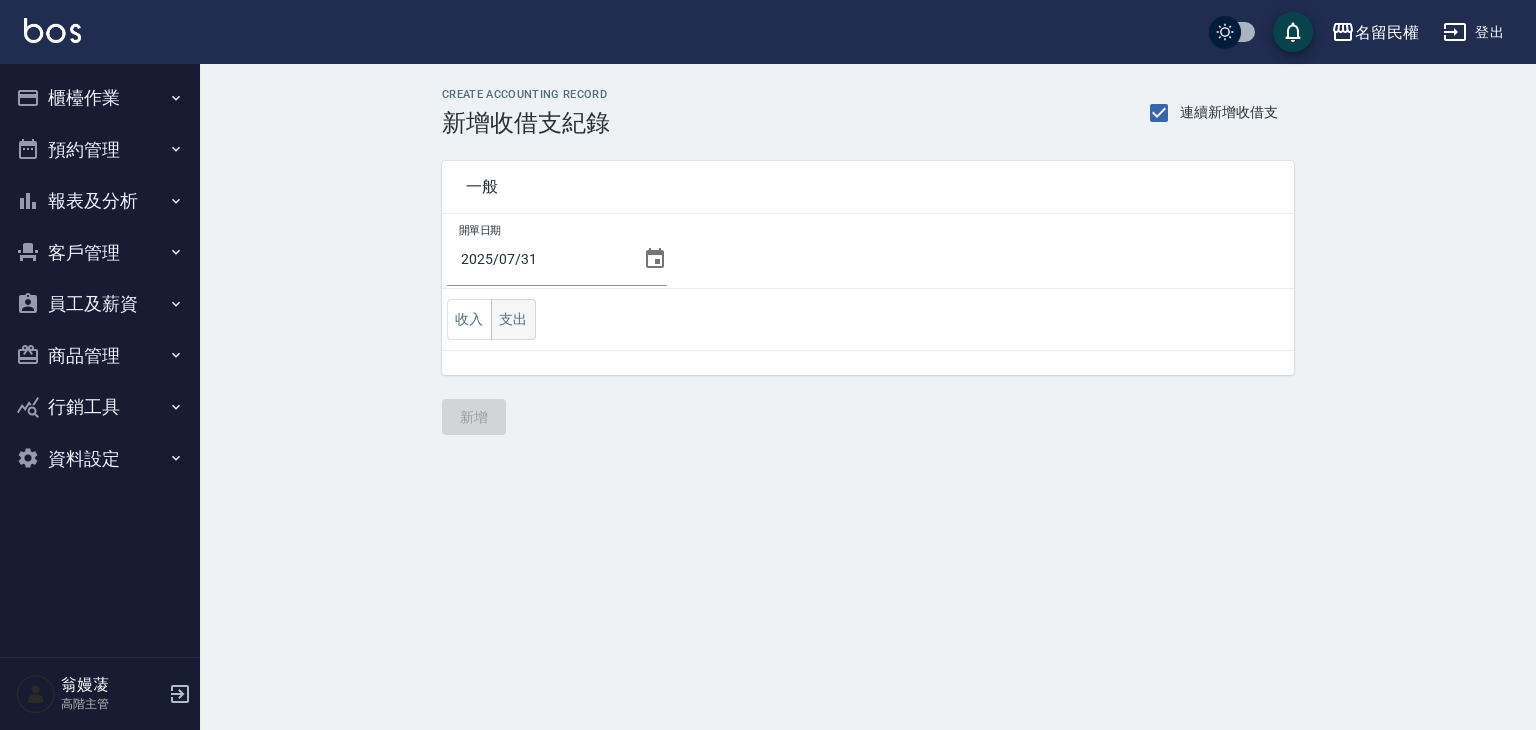 drag, startPoint x: 516, startPoint y: 314, endPoint x: 515, endPoint y: 336, distance: 22.022715 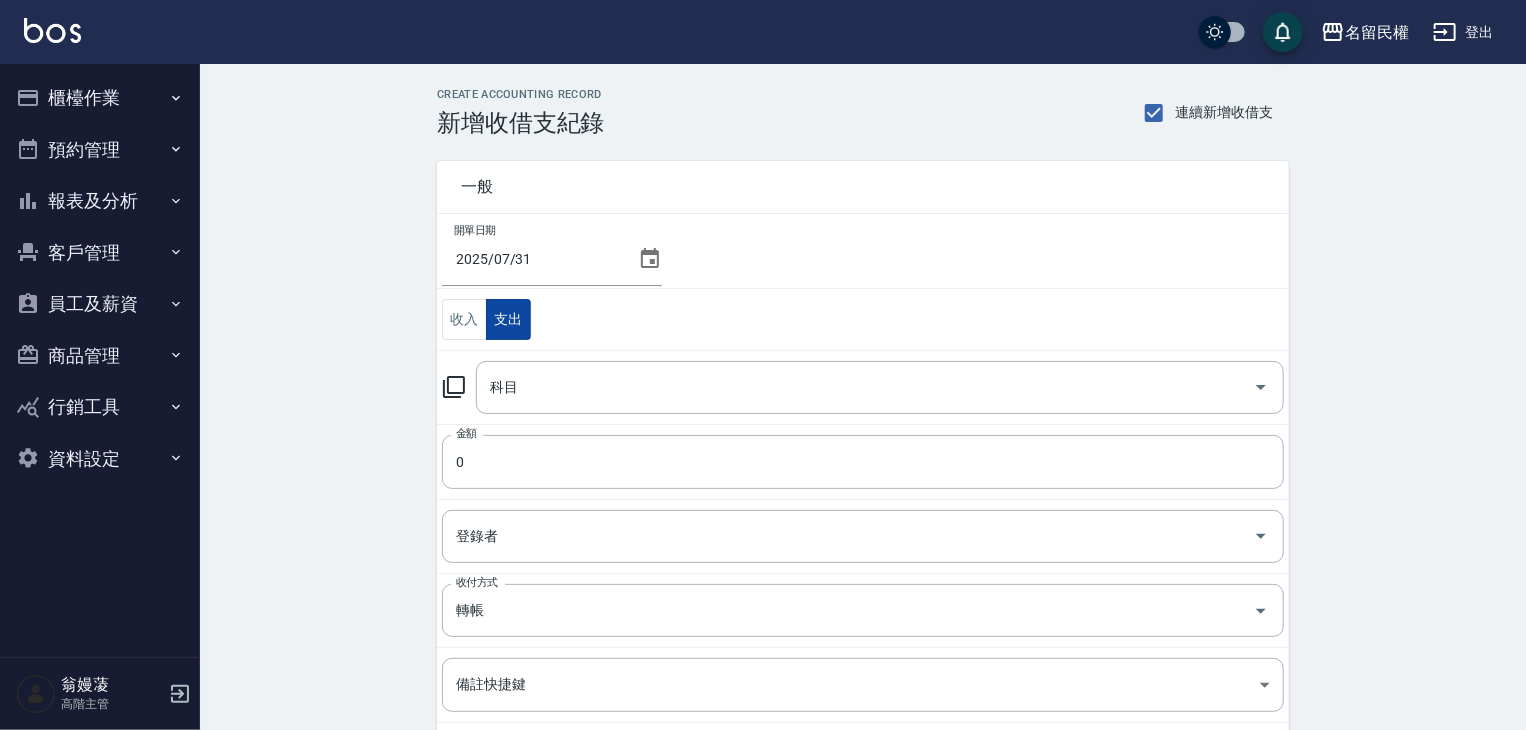 click on "科目" at bounding box center [865, 387] 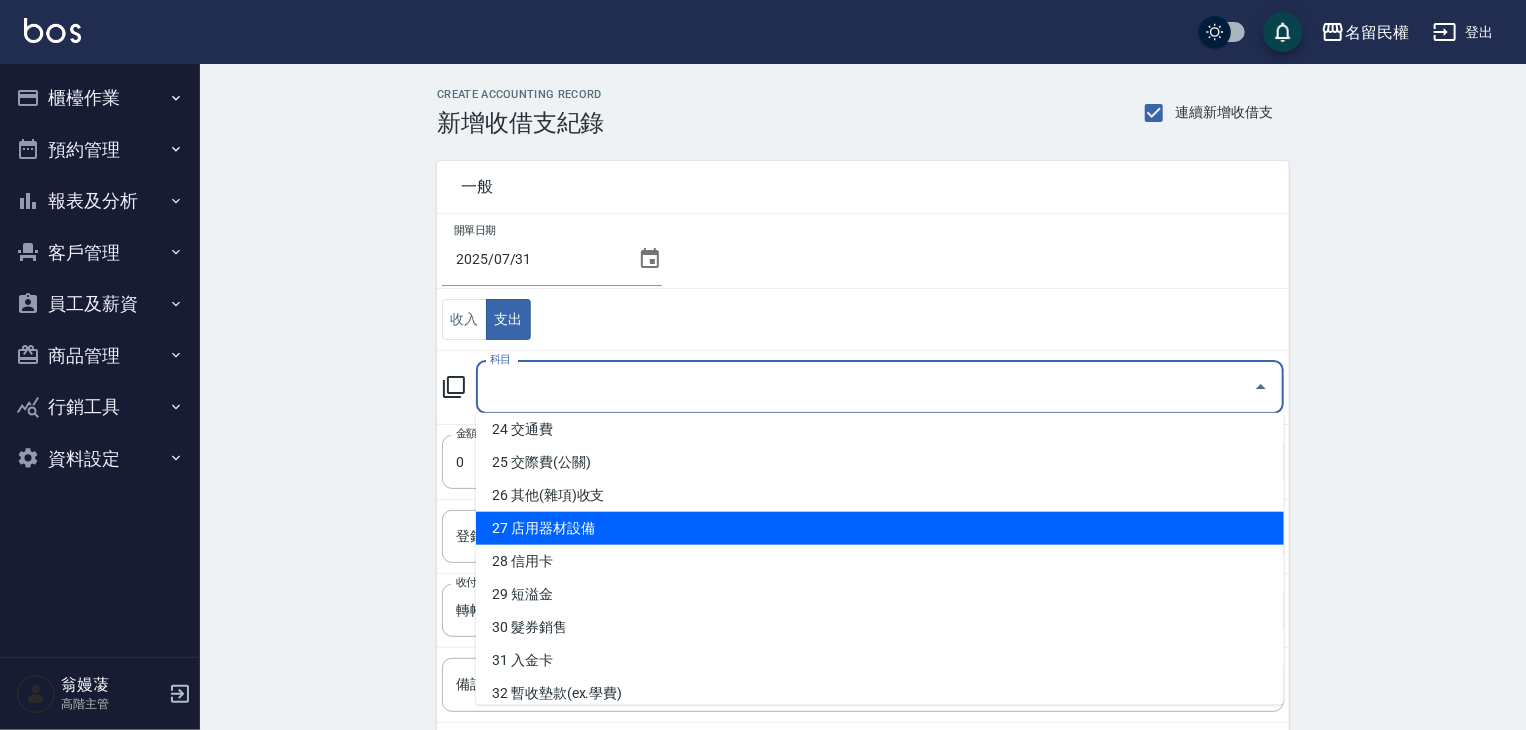 scroll, scrollTop: 978, scrollLeft: 0, axis: vertical 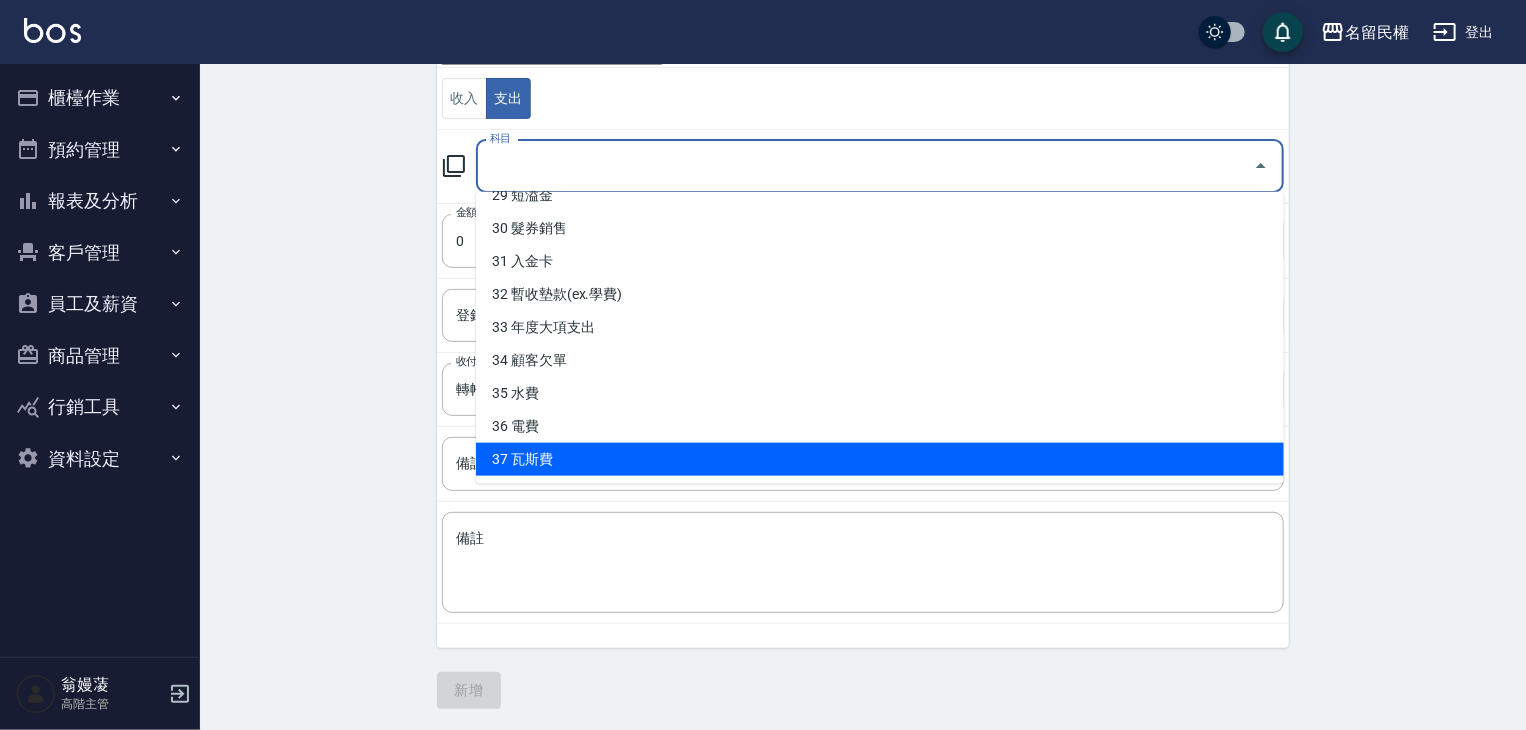 click on "37 瓦斯費" at bounding box center (880, 459) 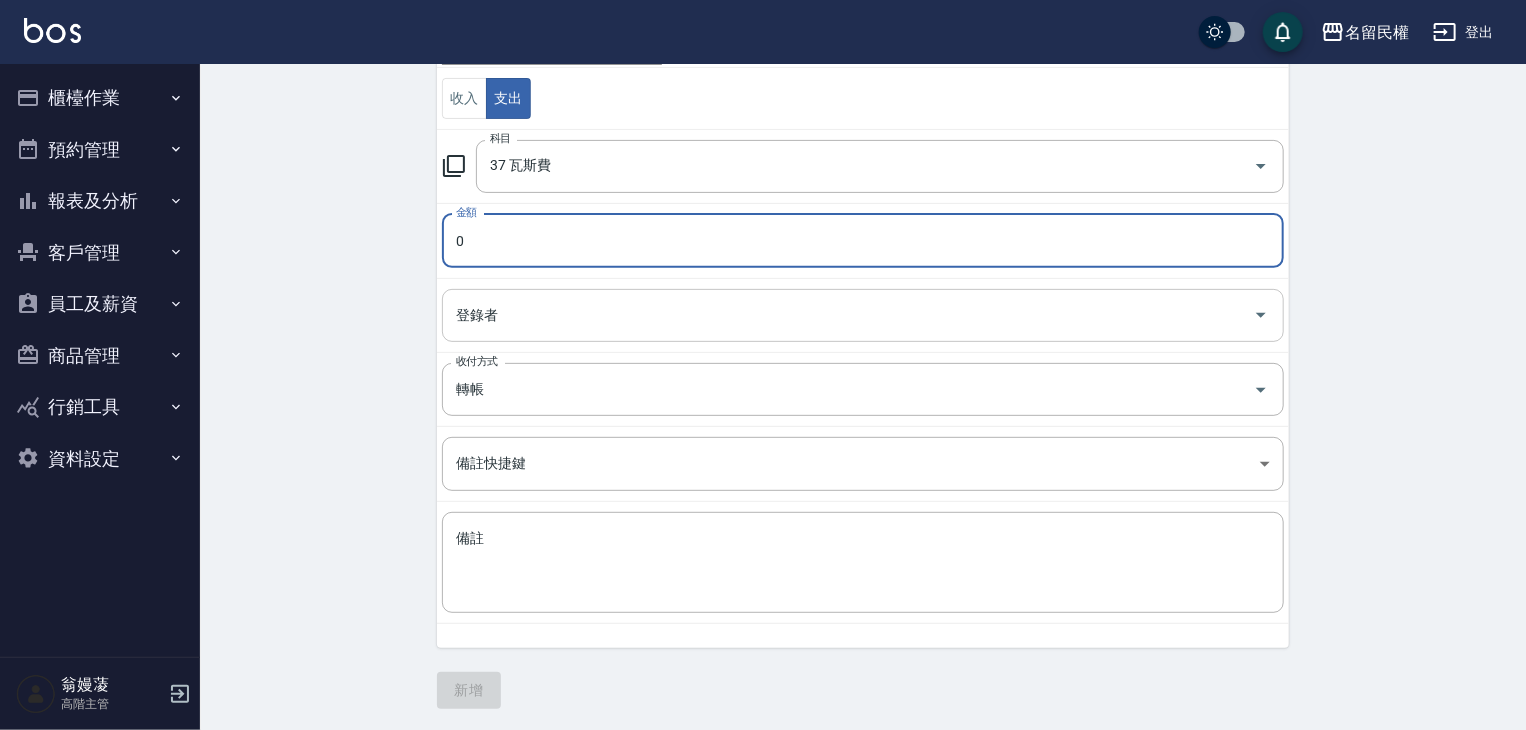 click on "登錄者" at bounding box center (848, 315) 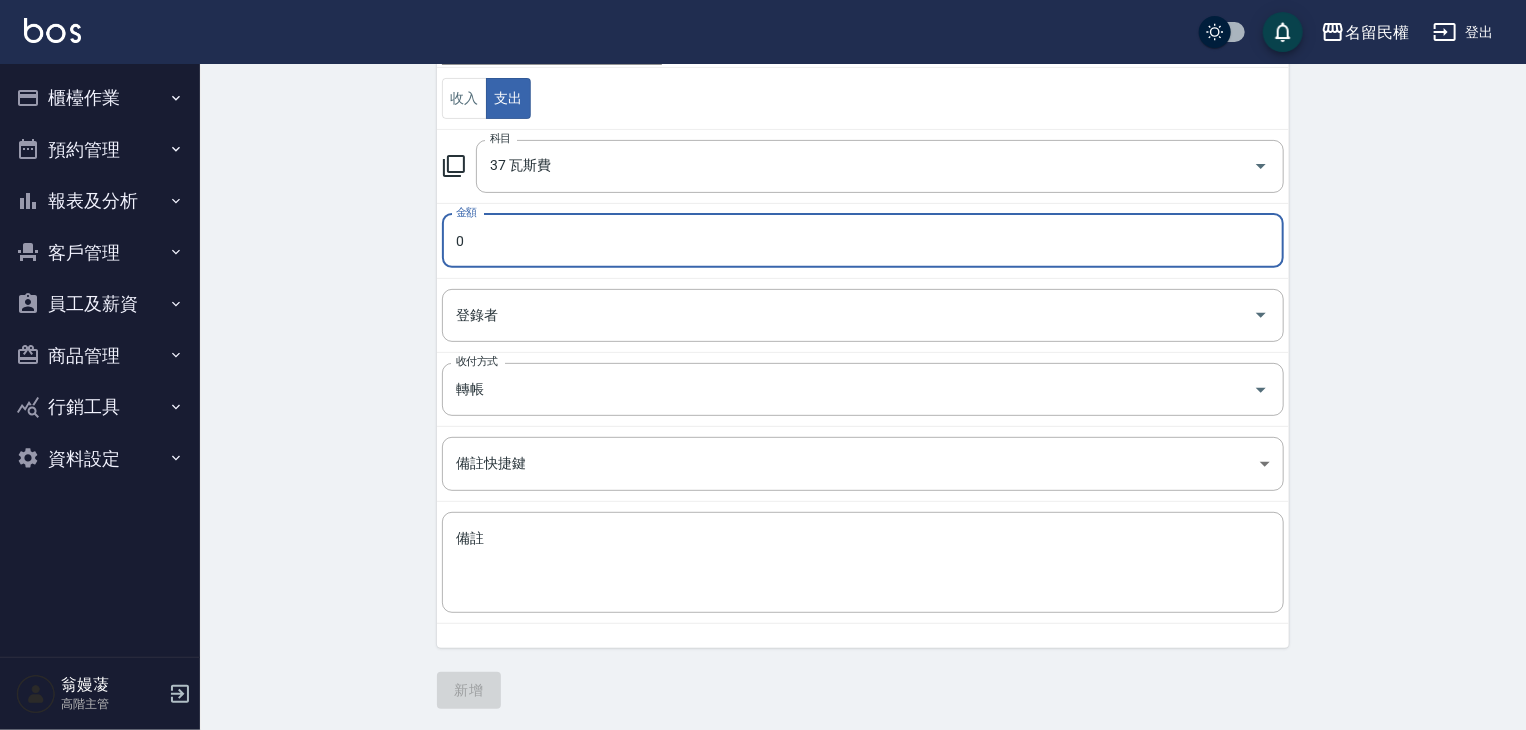click on "0" at bounding box center (863, 241) 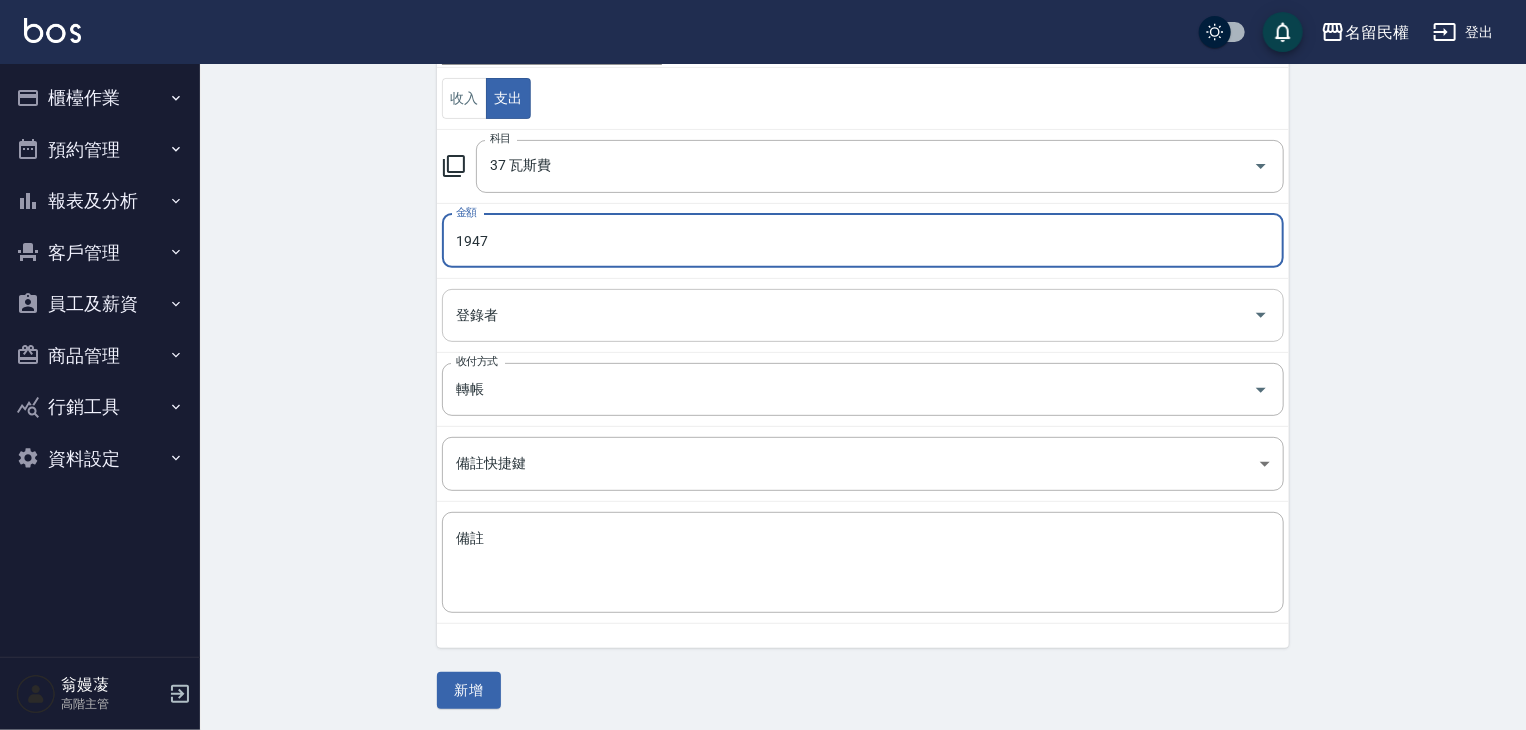 type on "1947" 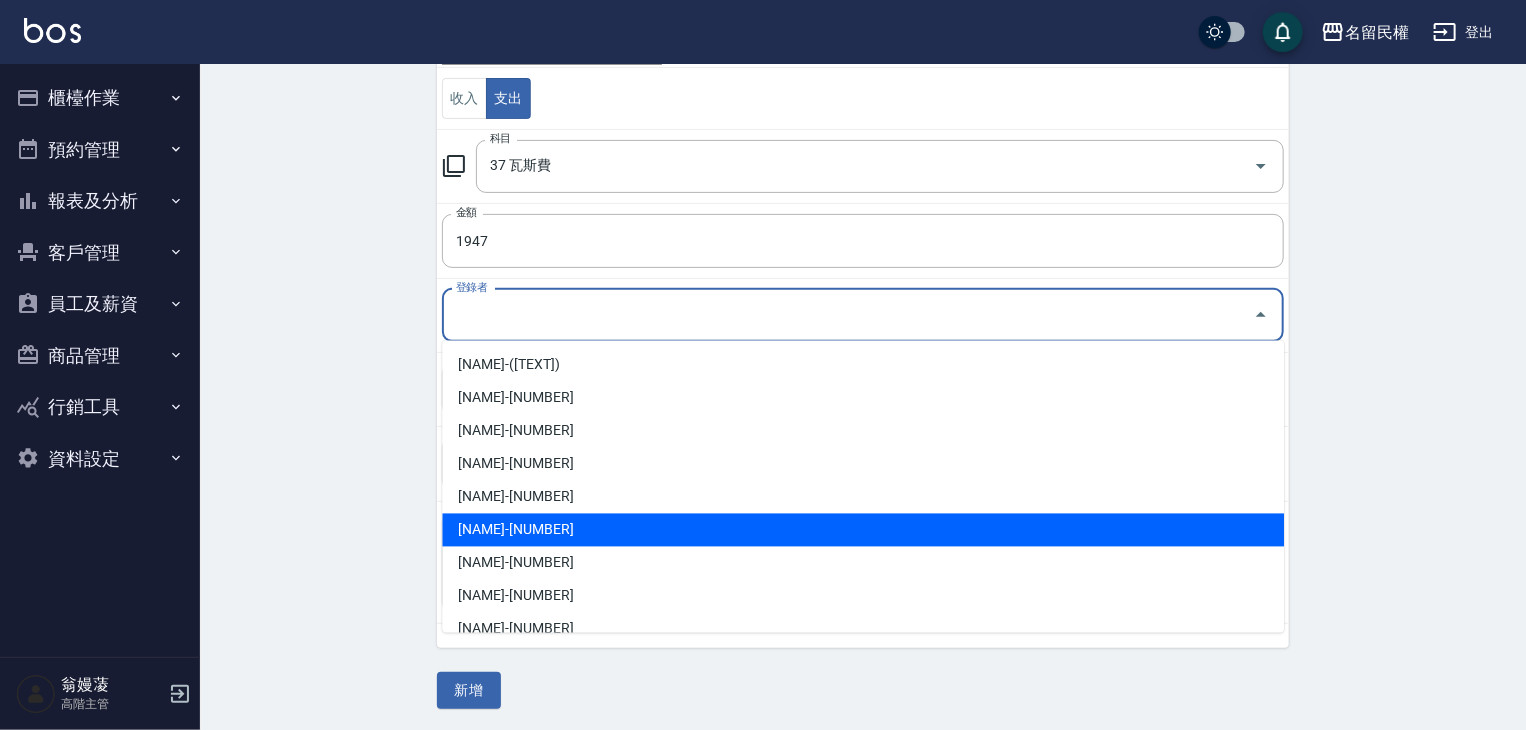 click on "[LAST] [FIRST]-[NUMBER]" at bounding box center (863, 530) 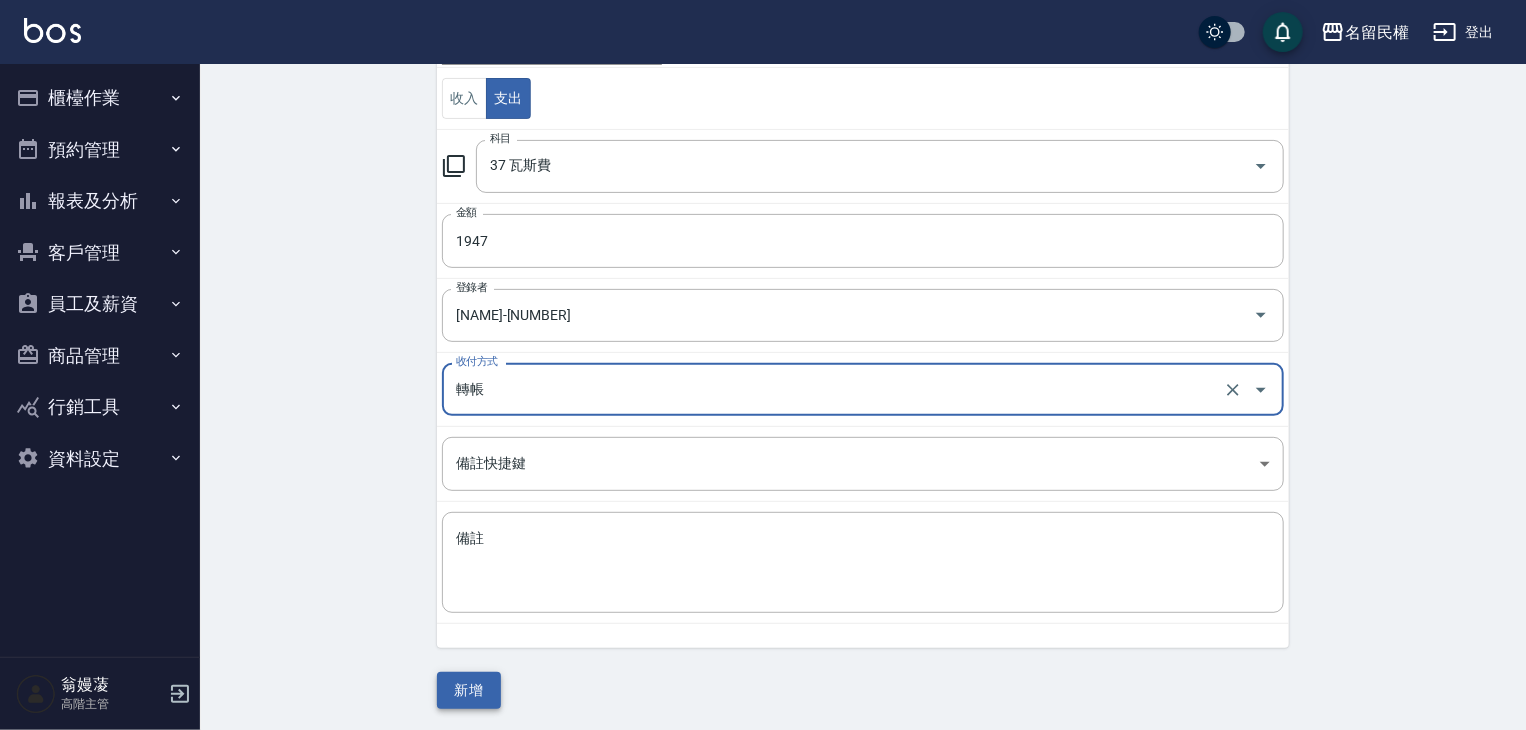 click on "新增" at bounding box center [469, 690] 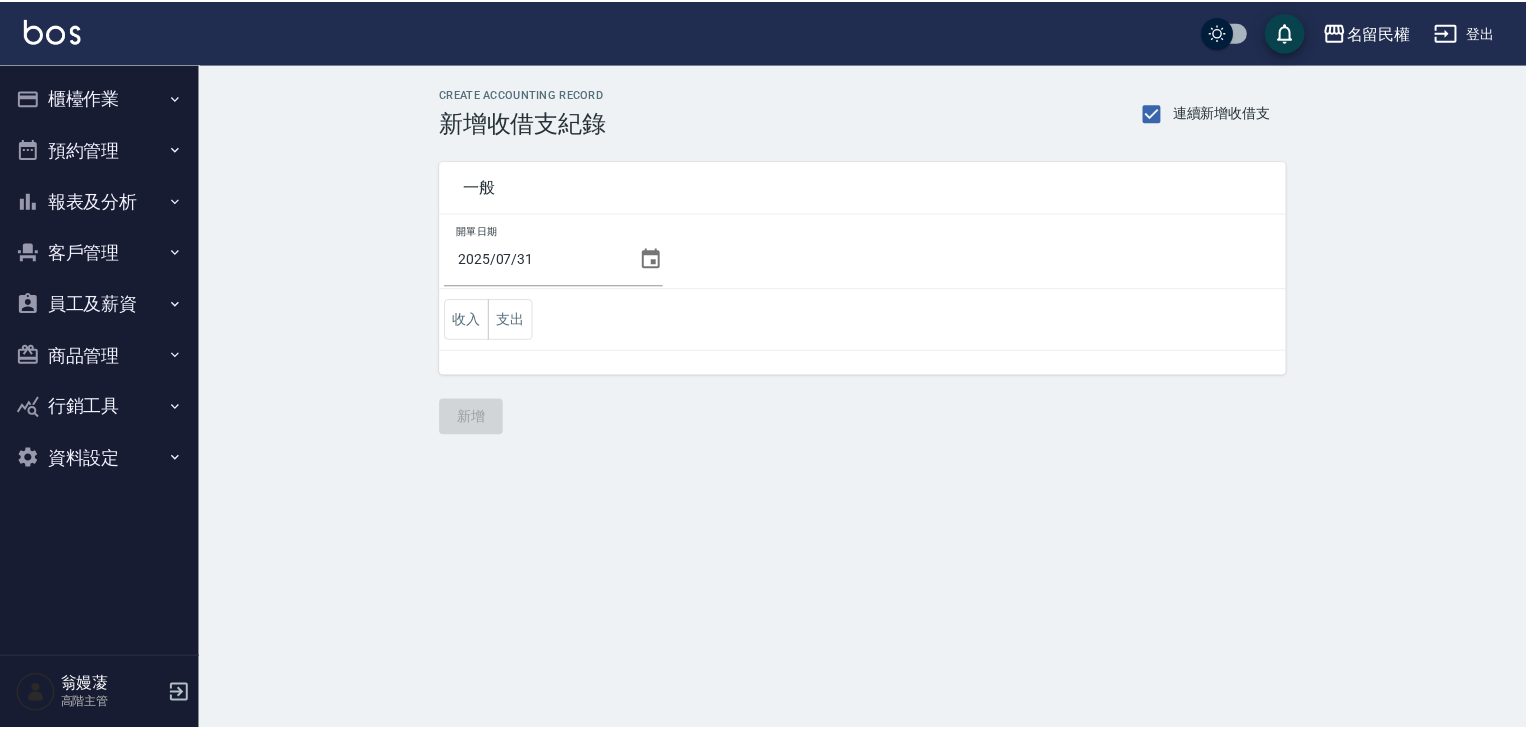 scroll, scrollTop: 0, scrollLeft: 0, axis: both 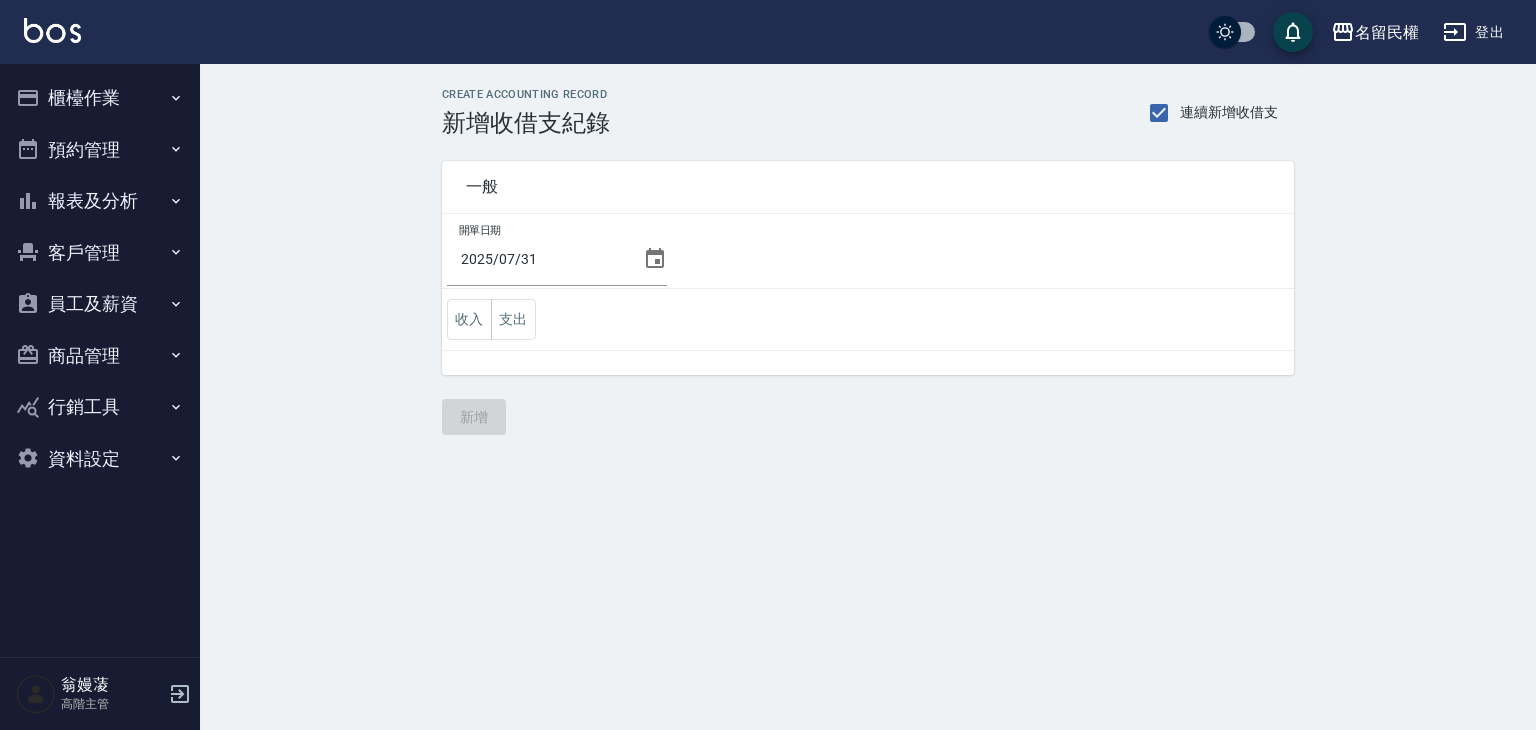 click on "一般 開單日期 [DATE] 收入 支出 新增" at bounding box center [868, 286] 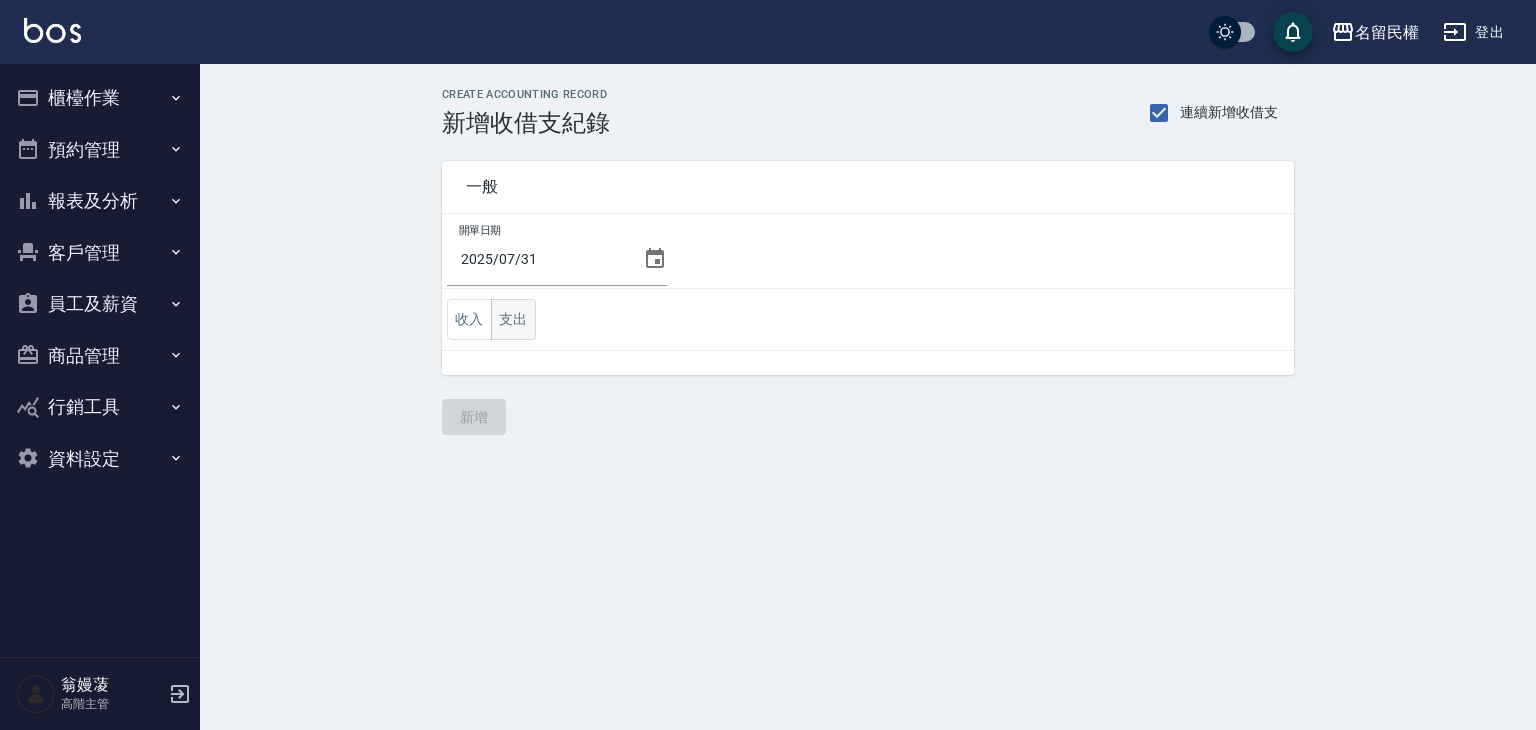 click on "支出" at bounding box center (513, 319) 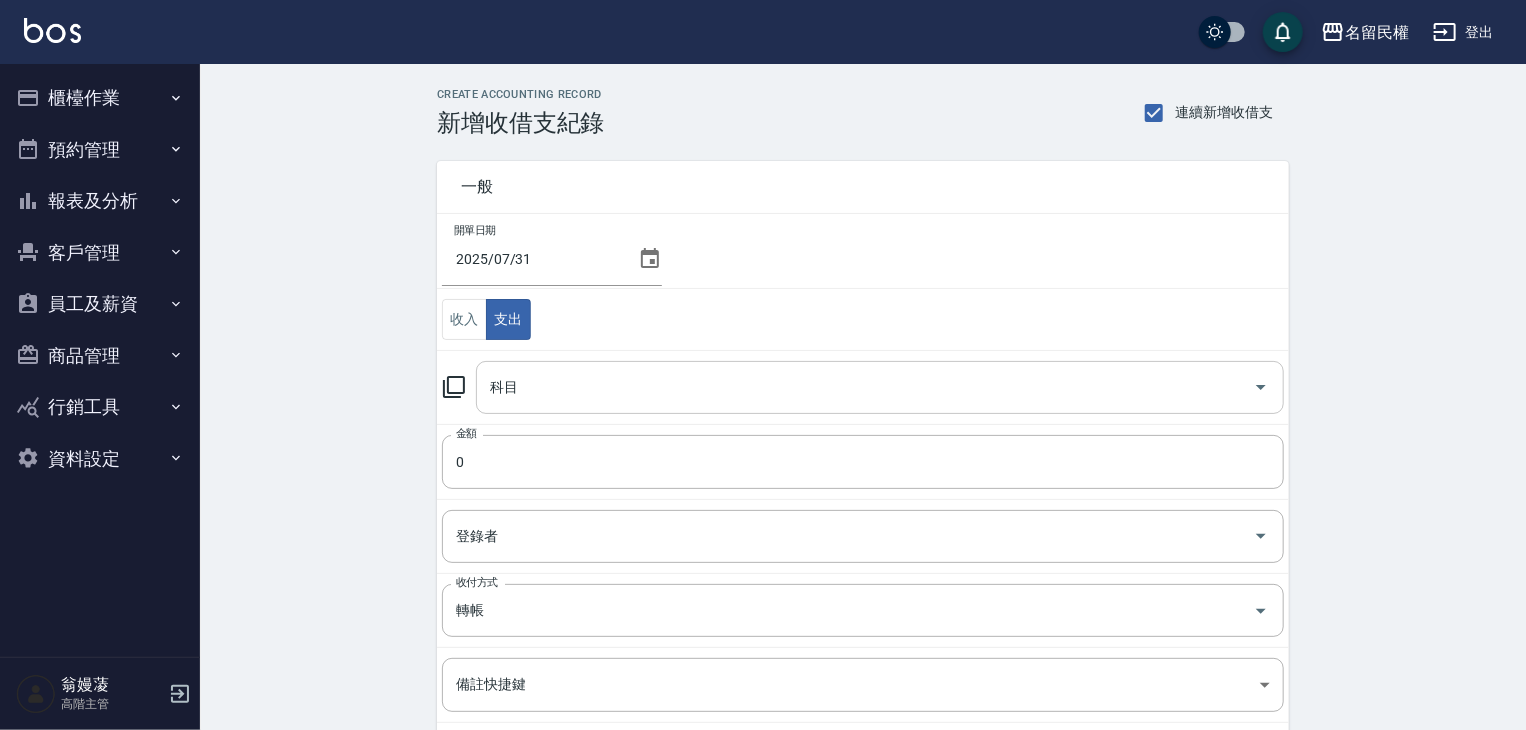 click on "科目" at bounding box center [880, 387] 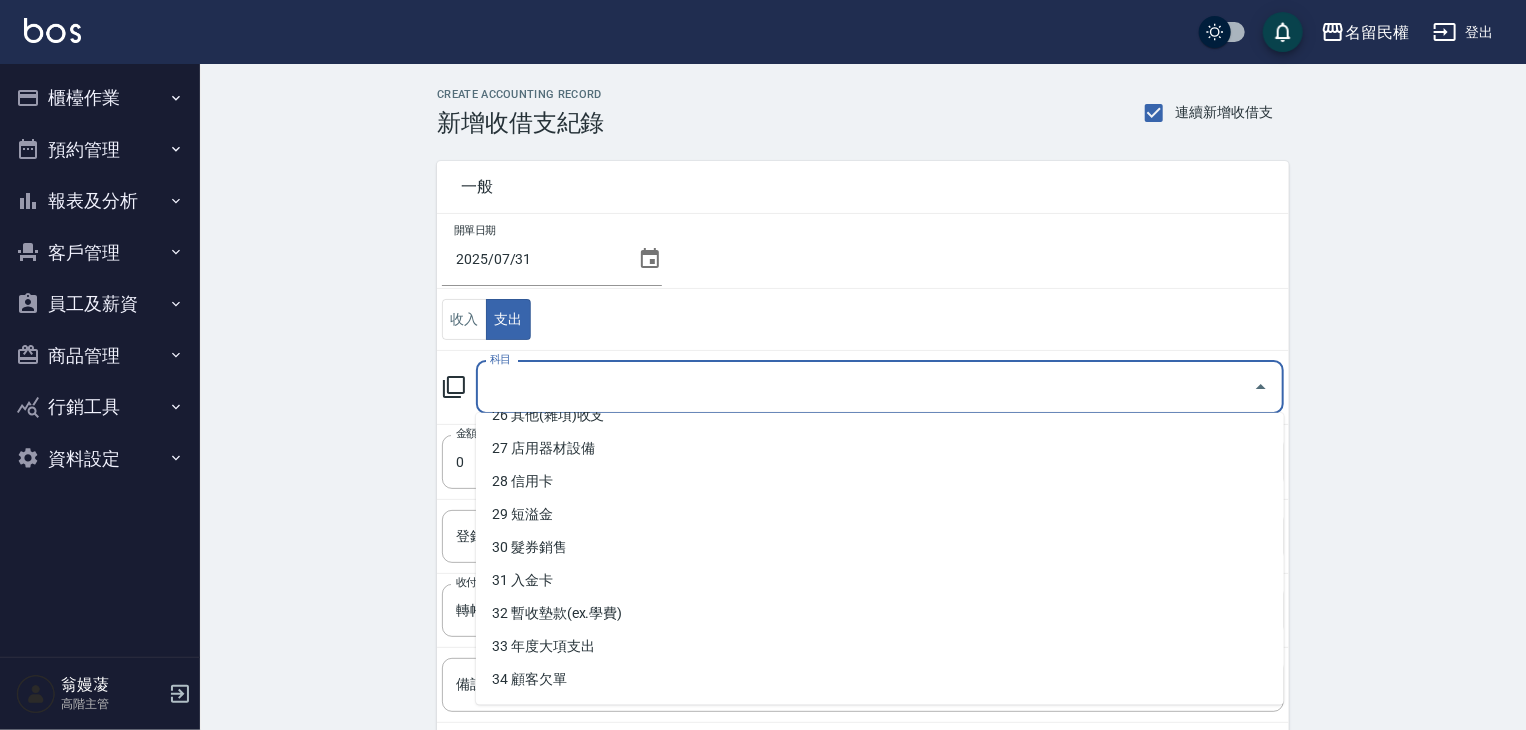 scroll, scrollTop: 978, scrollLeft: 0, axis: vertical 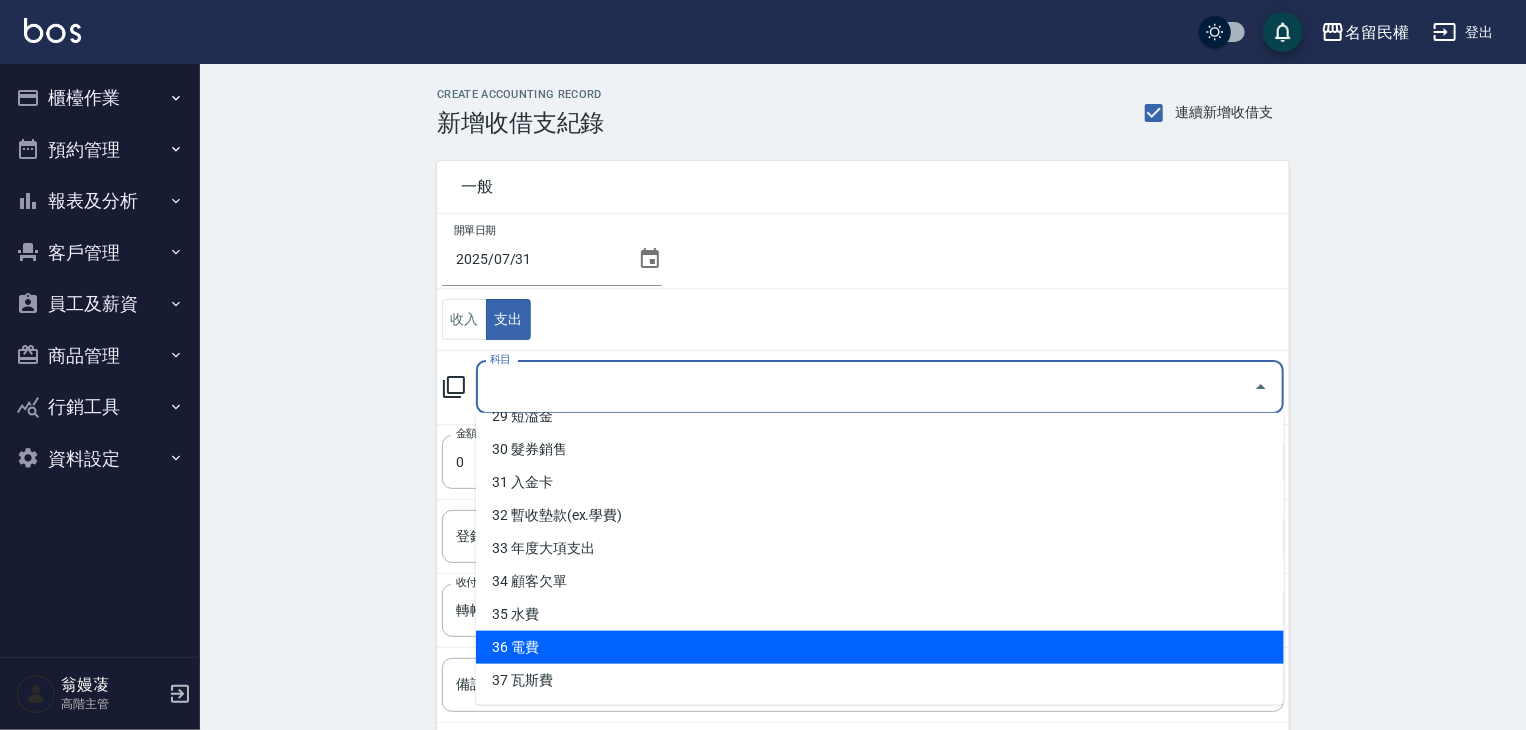 click on "36 電費" at bounding box center [880, 647] 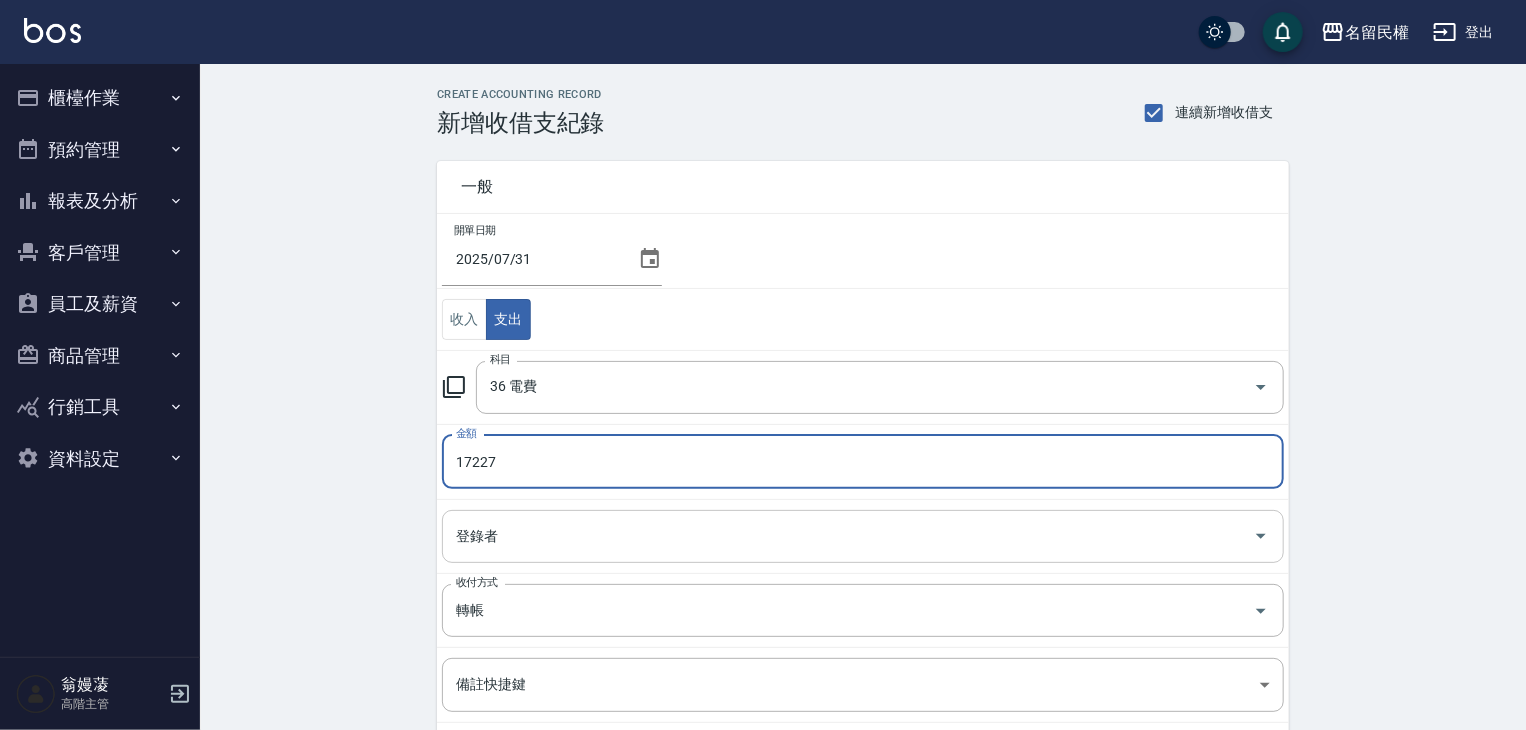 type on "17227" 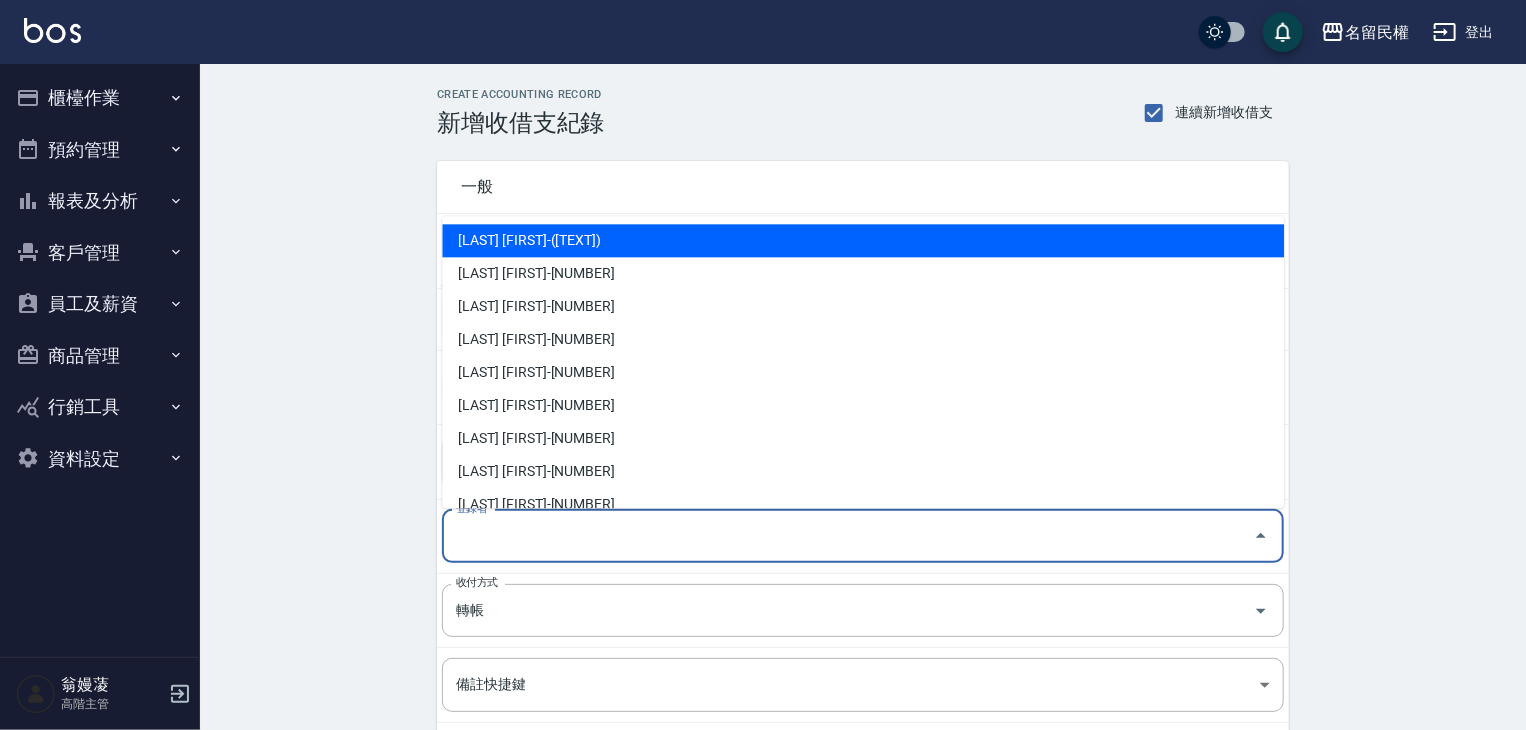 click on "登錄者" at bounding box center [848, 536] 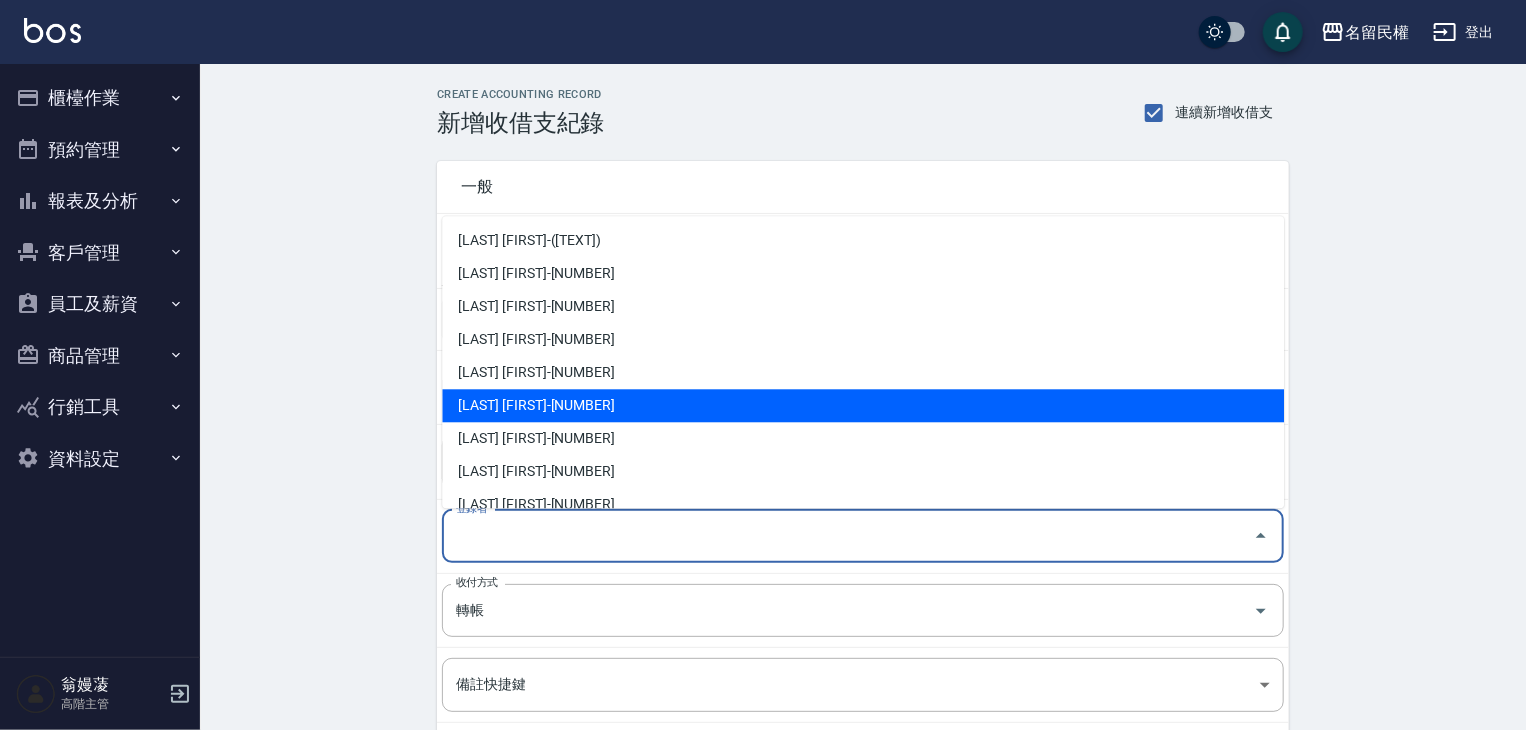 click on "[LAST]-[NUMBER]" at bounding box center (863, 405) 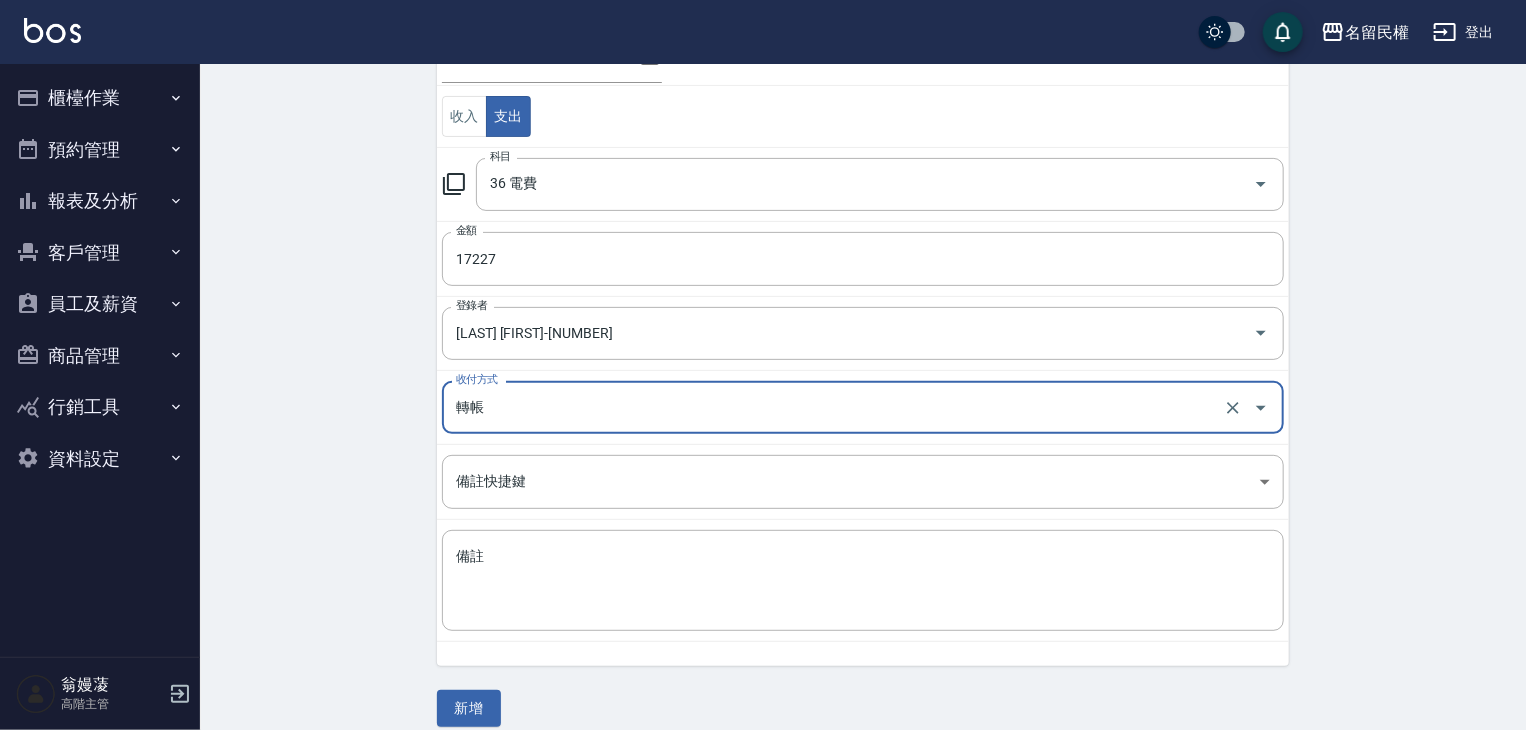 scroll, scrollTop: 221, scrollLeft: 0, axis: vertical 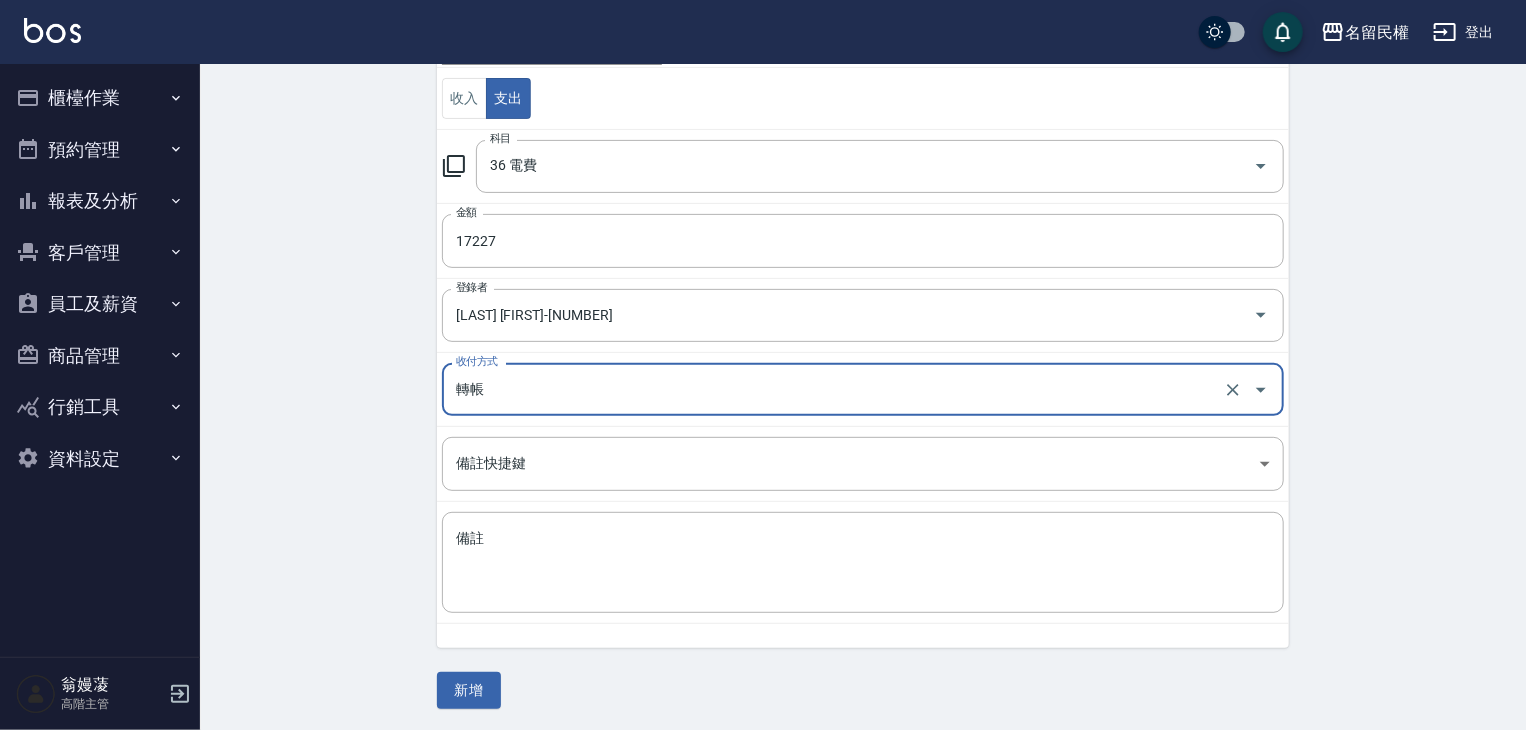 click on "新增" at bounding box center (469, 690) 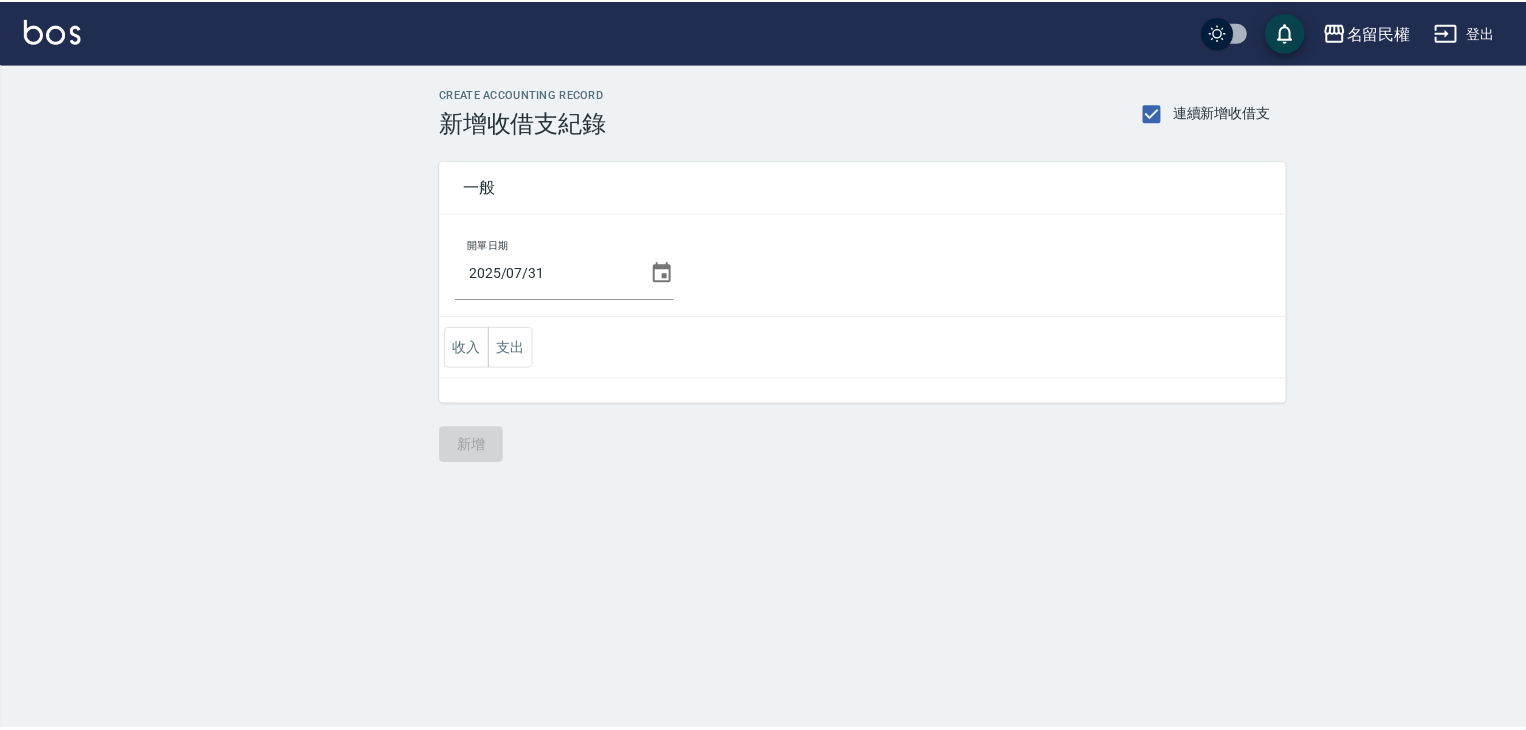 scroll, scrollTop: 0, scrollLeft: 0, axis: both 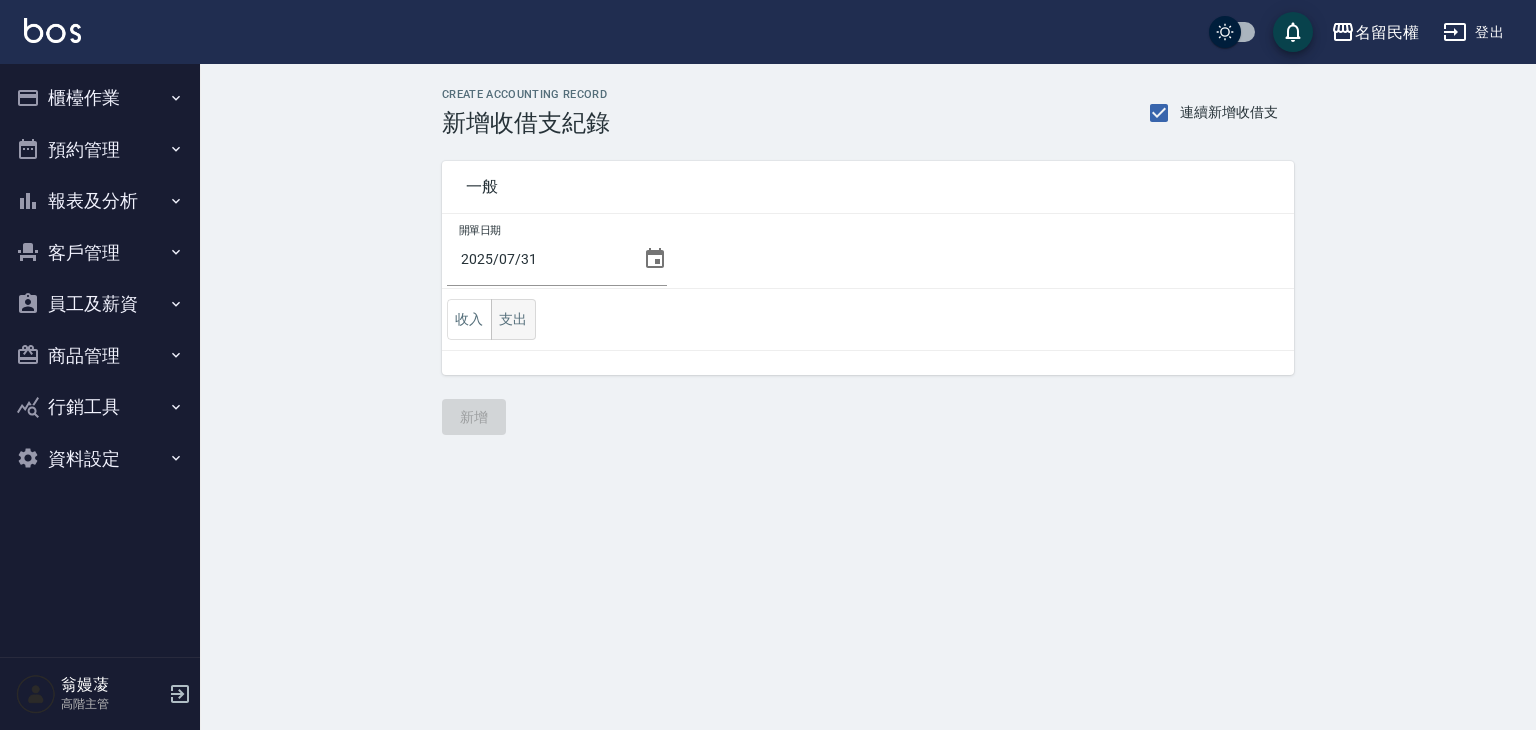 click on "支出" at bounding box center [513, 319] 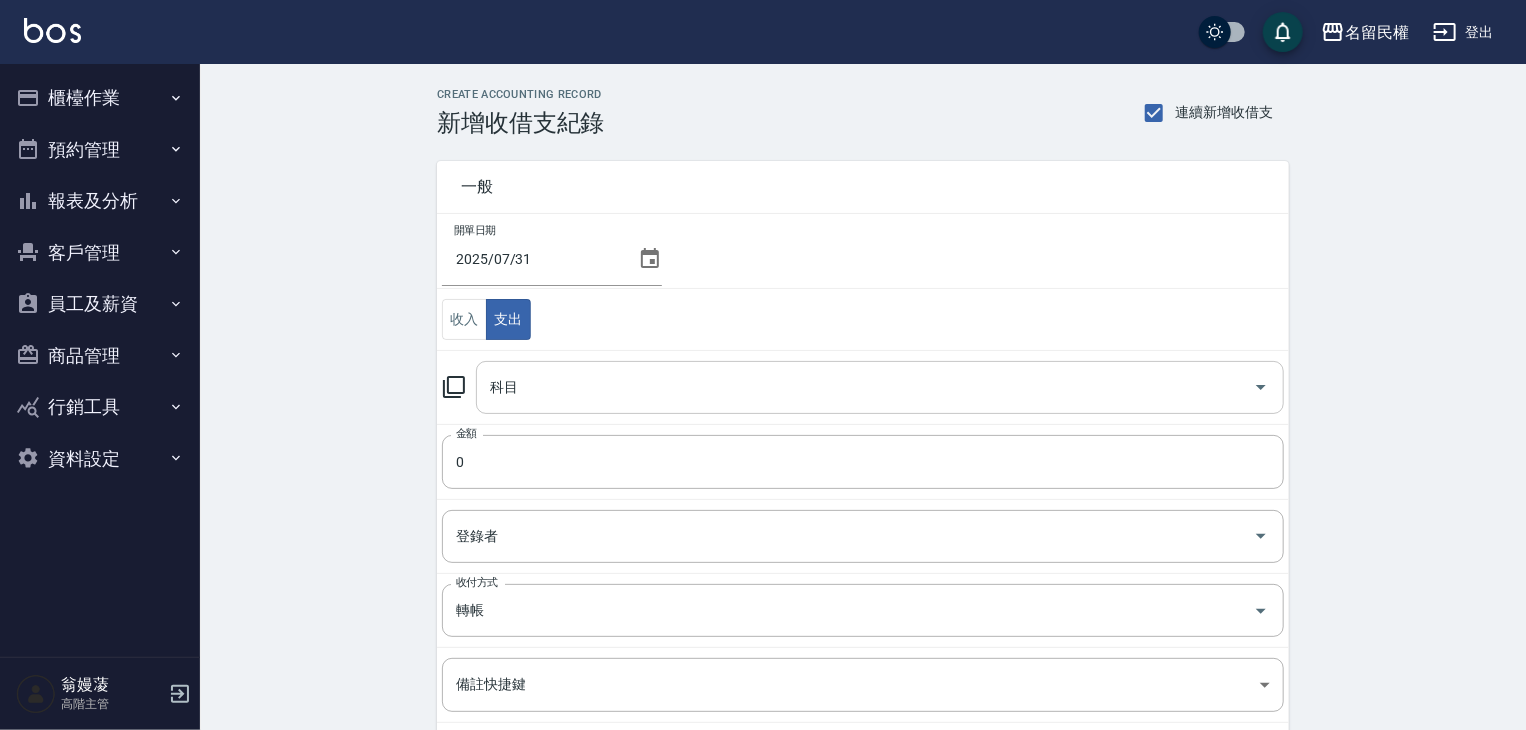 click on "科目" at bounding box center (865, 387) 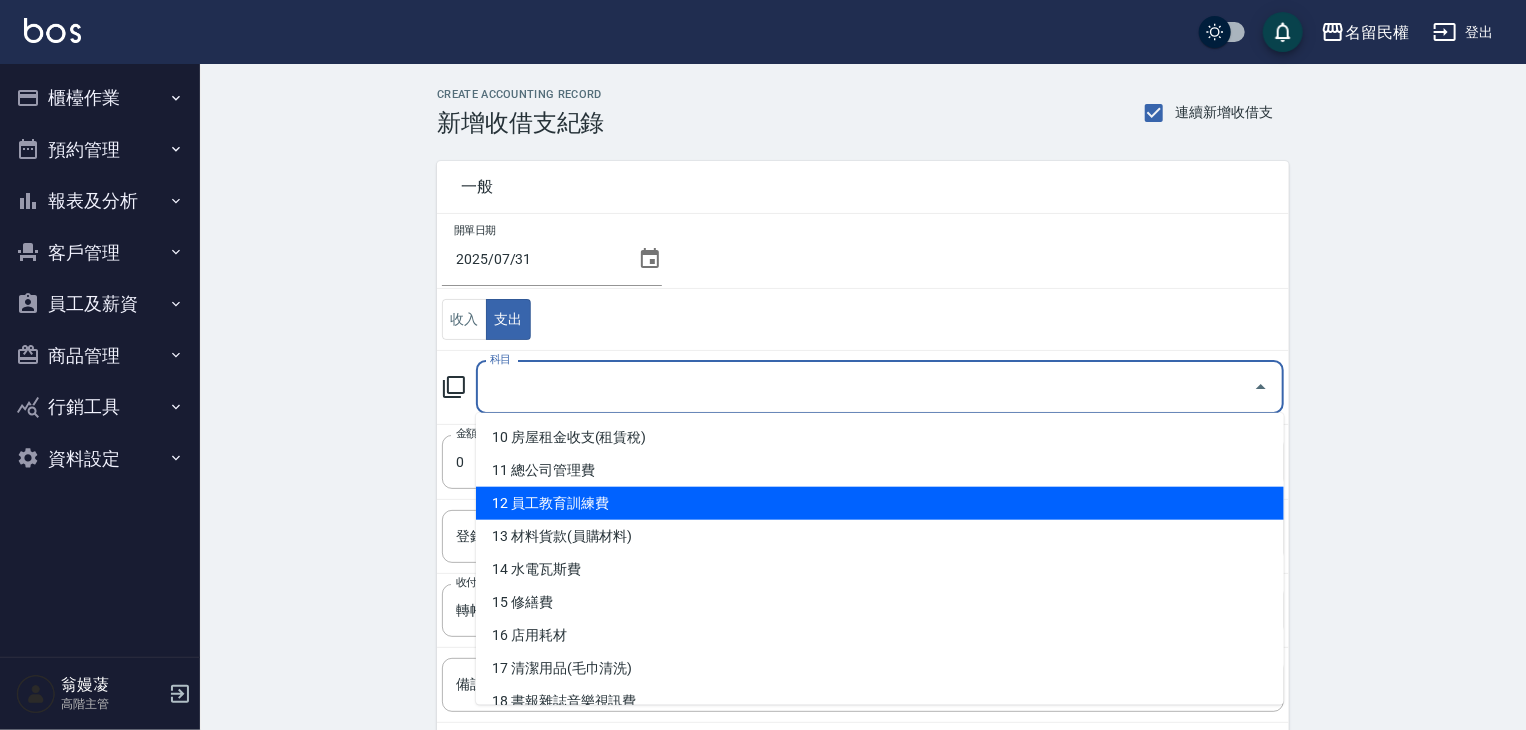 scroll, scrollTop: 300, scrollLeft: 0, axis: vertical 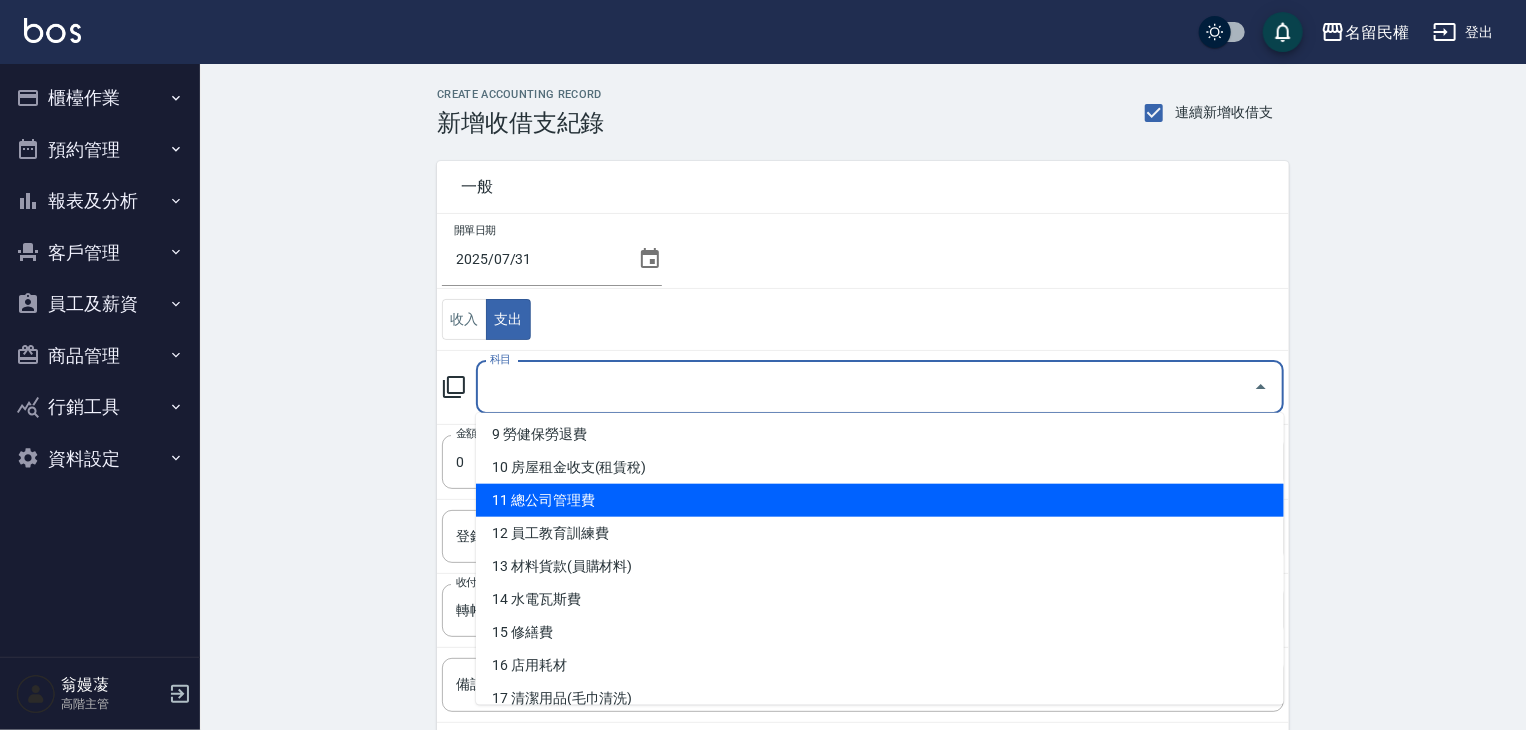 click on "11 總公司管理費" at bounding box center [880, 500] 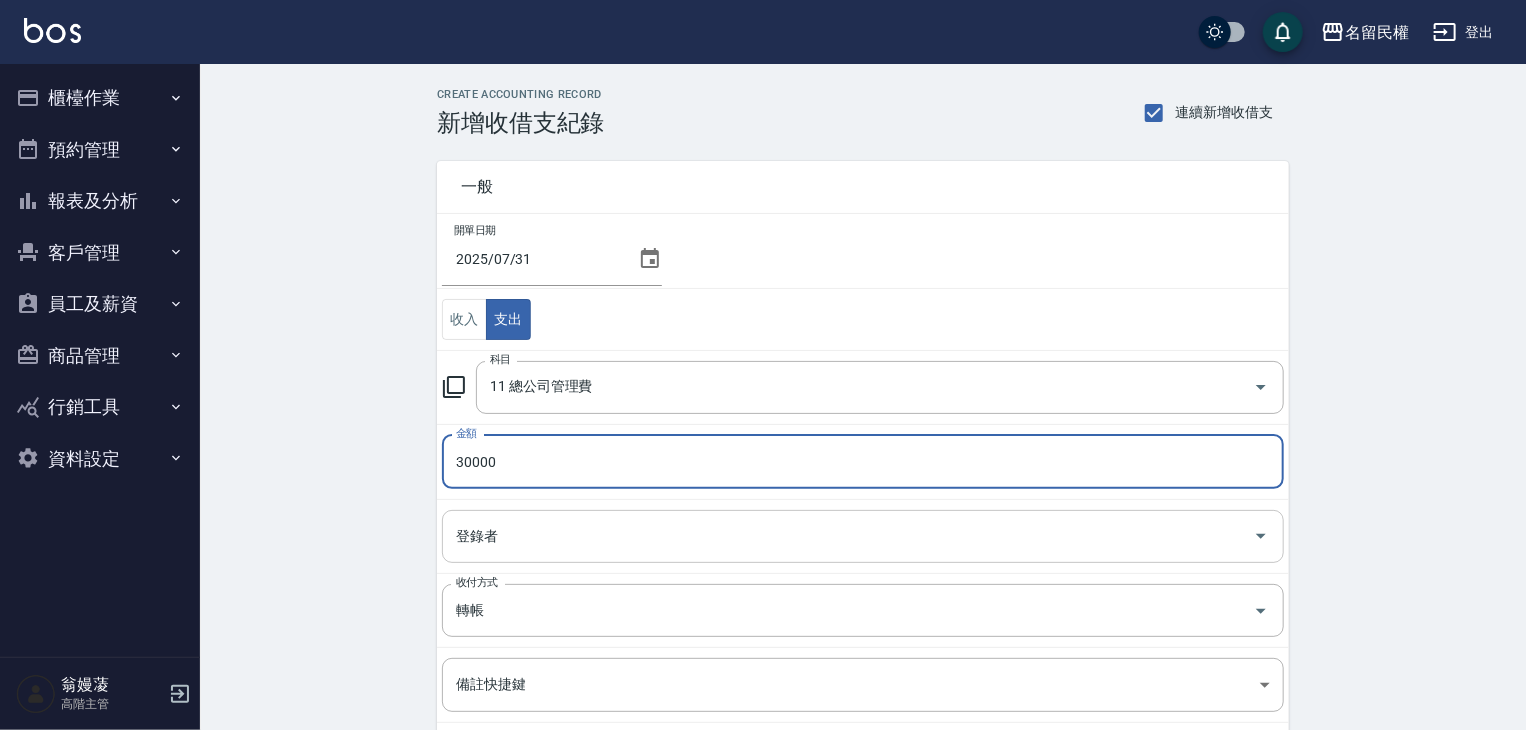 click on "登錄者" at bounding box center [863, 536] 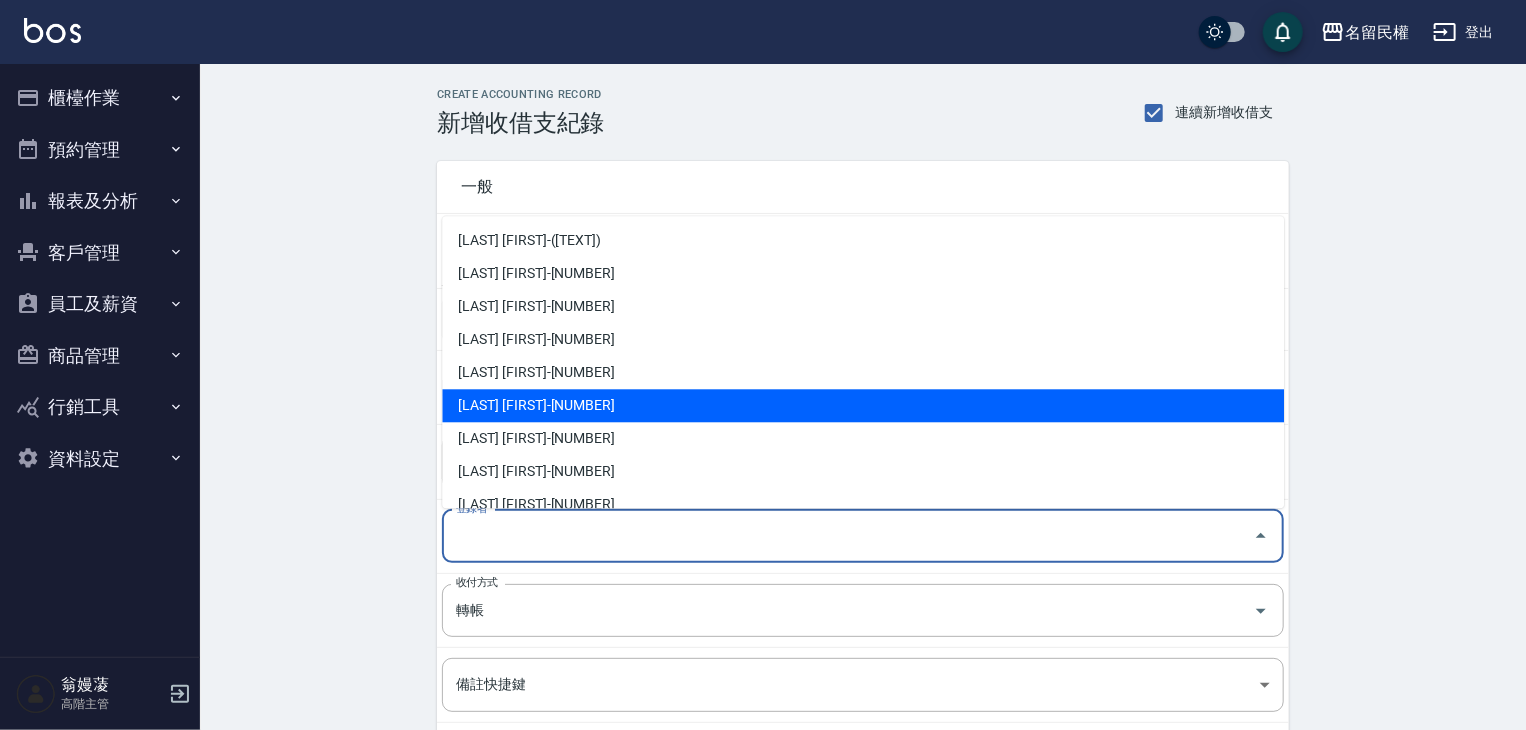 click on "[LAST] [FIRST]-[NUMBER]" at bounding box center [863, 405] 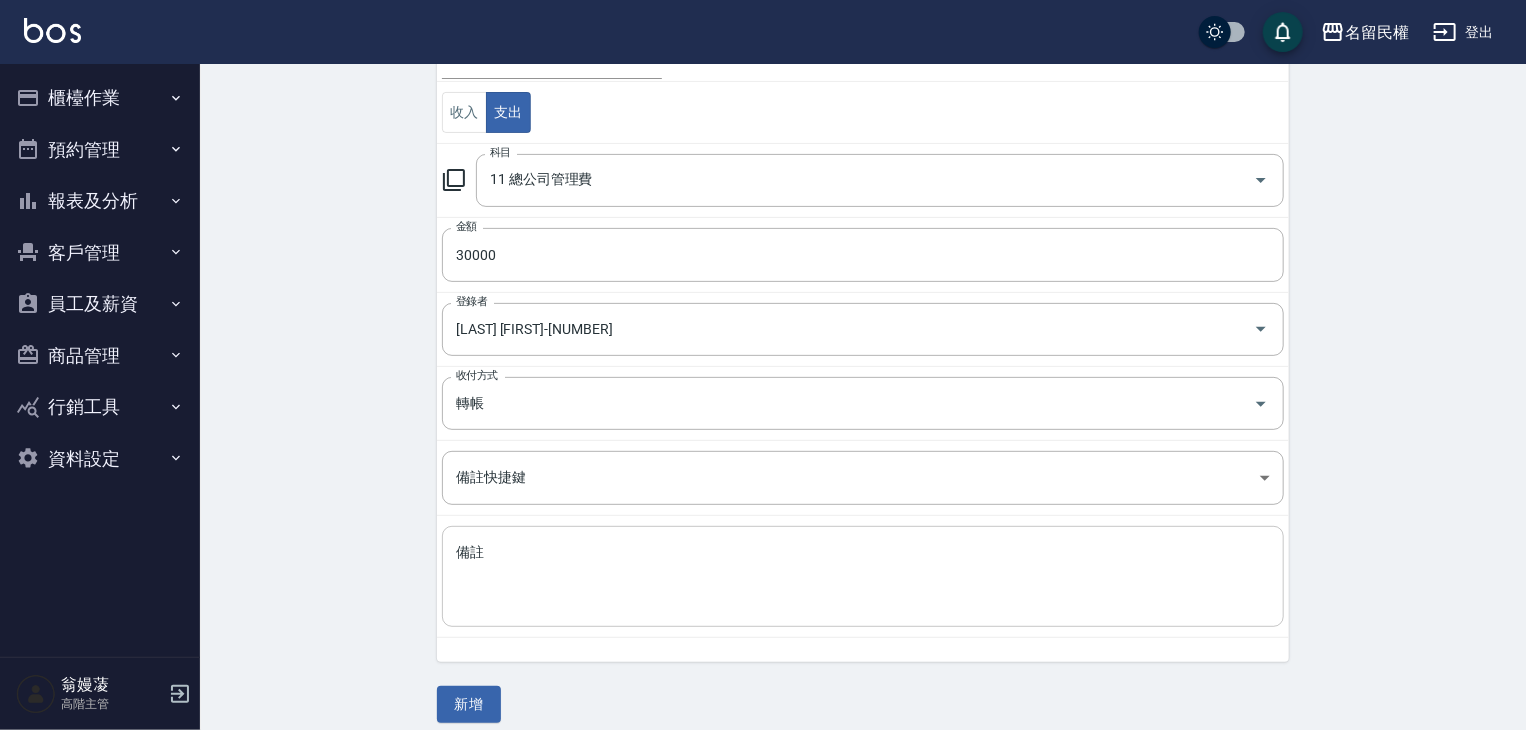 scroll, scrollTop: 221, scrollLeft: 0, axis: vertical 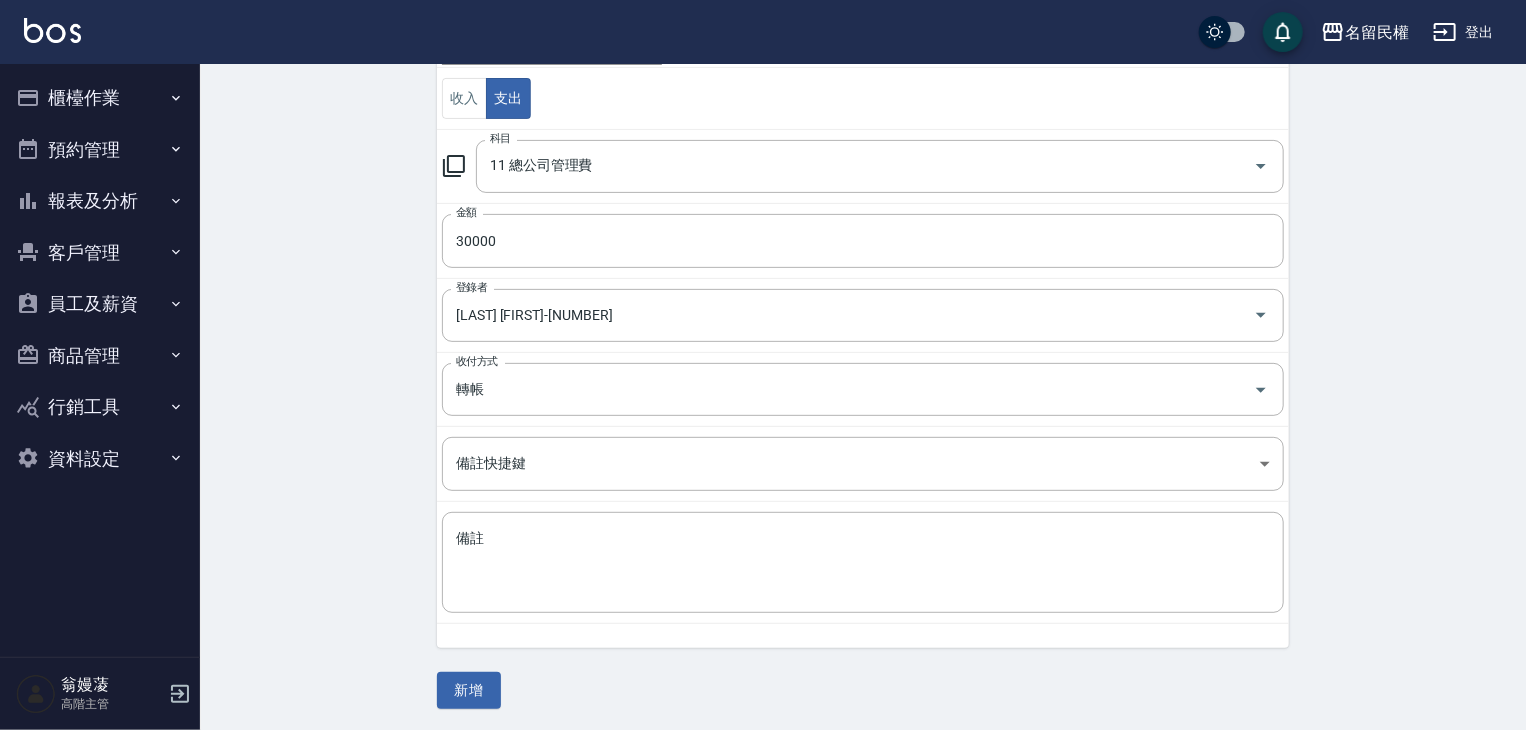 click on "新增" at bounding box center (469, 690) 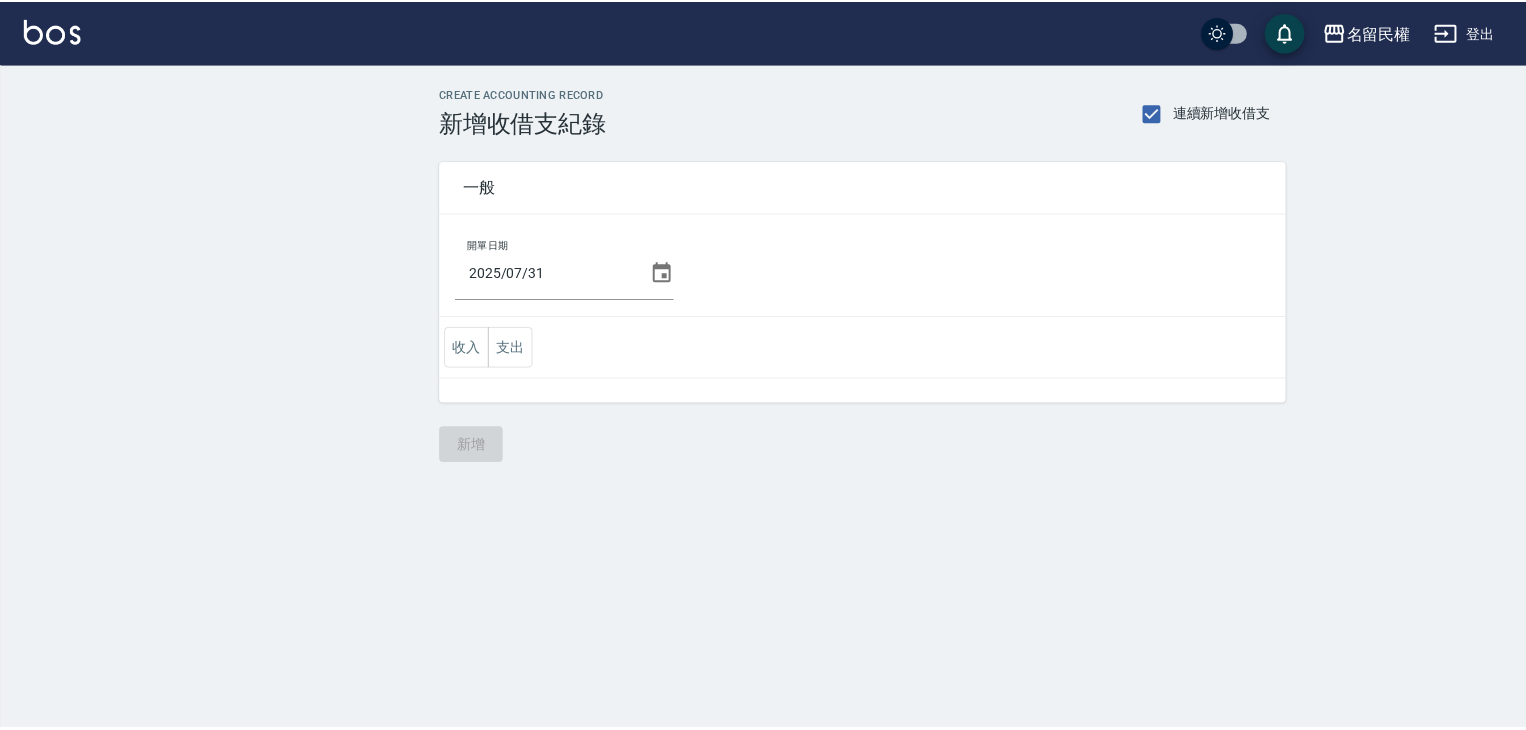 scroll, scrollTop: 0, scrollLeft: 0, axis: both 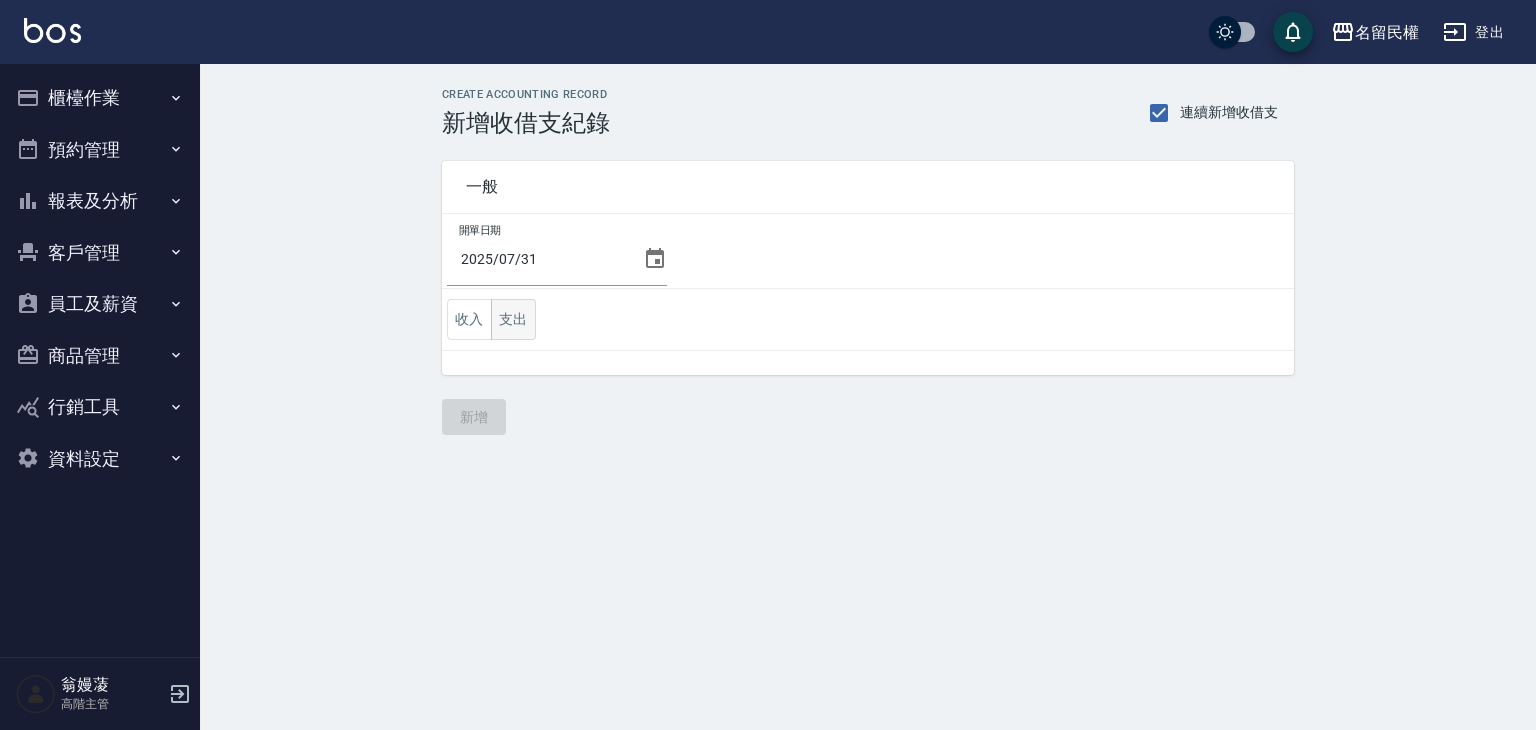 click on "支出" at bounding box center (513, 319) 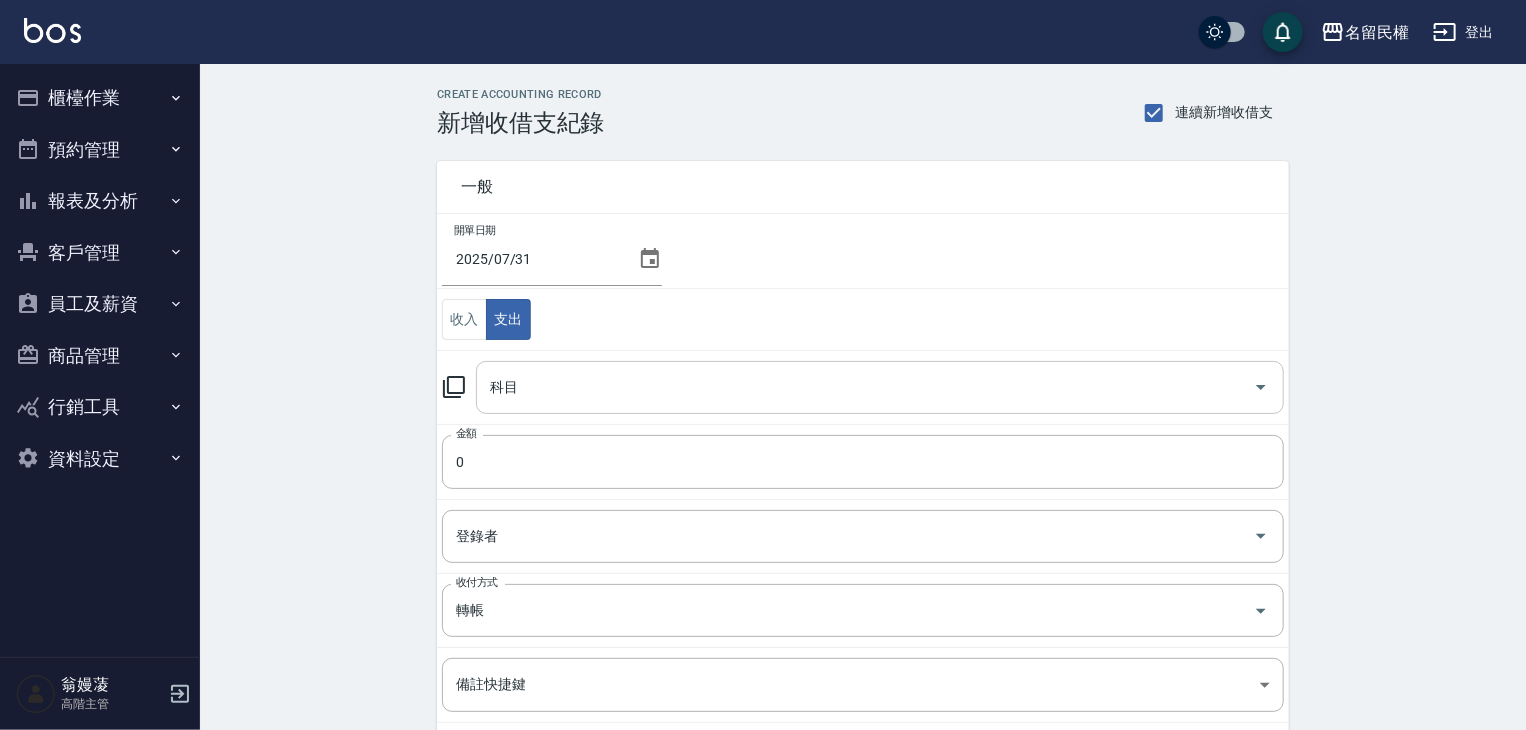 click on "科目" at bounding box center (865, 387) 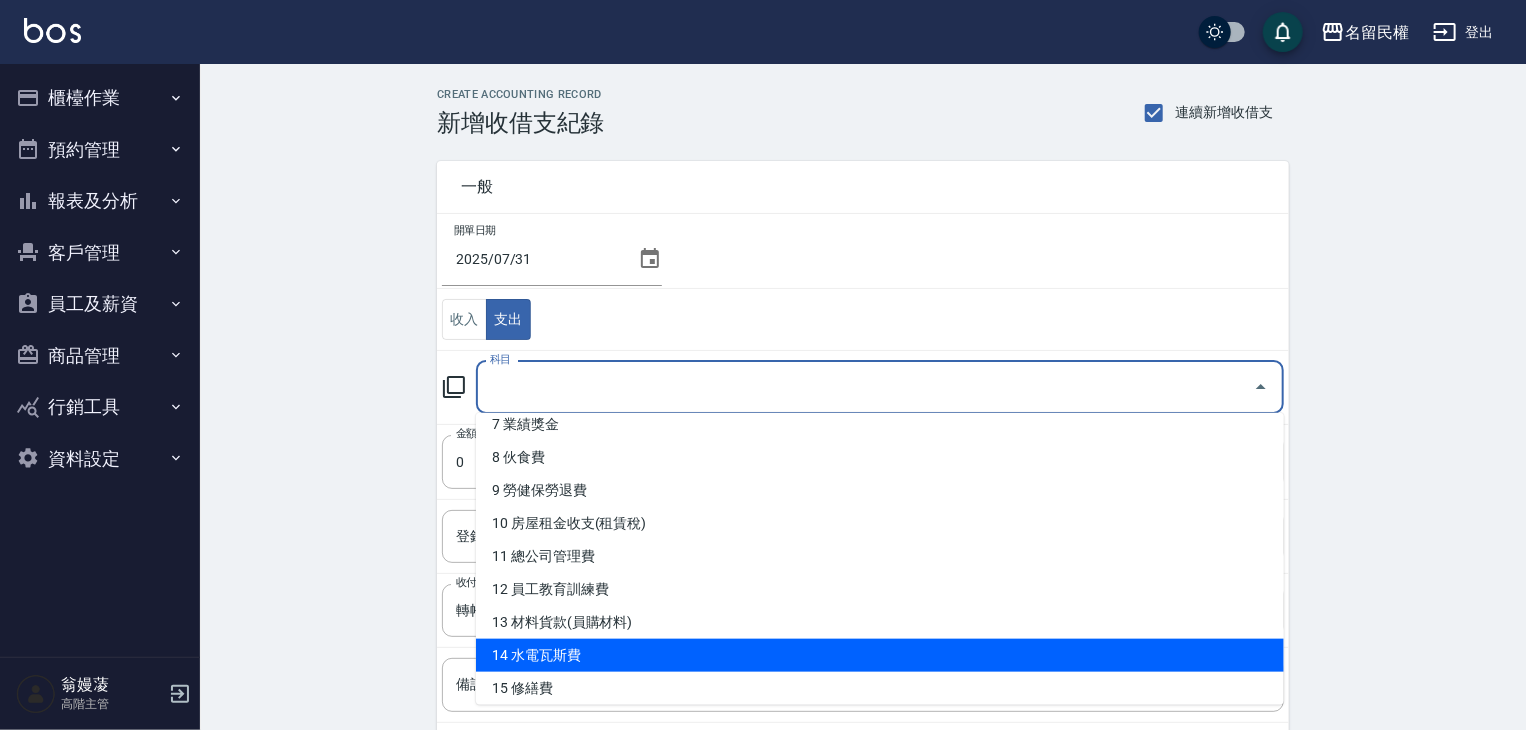 scroll, scrollTop: 500, scrollLeft: 0, axis: vertical 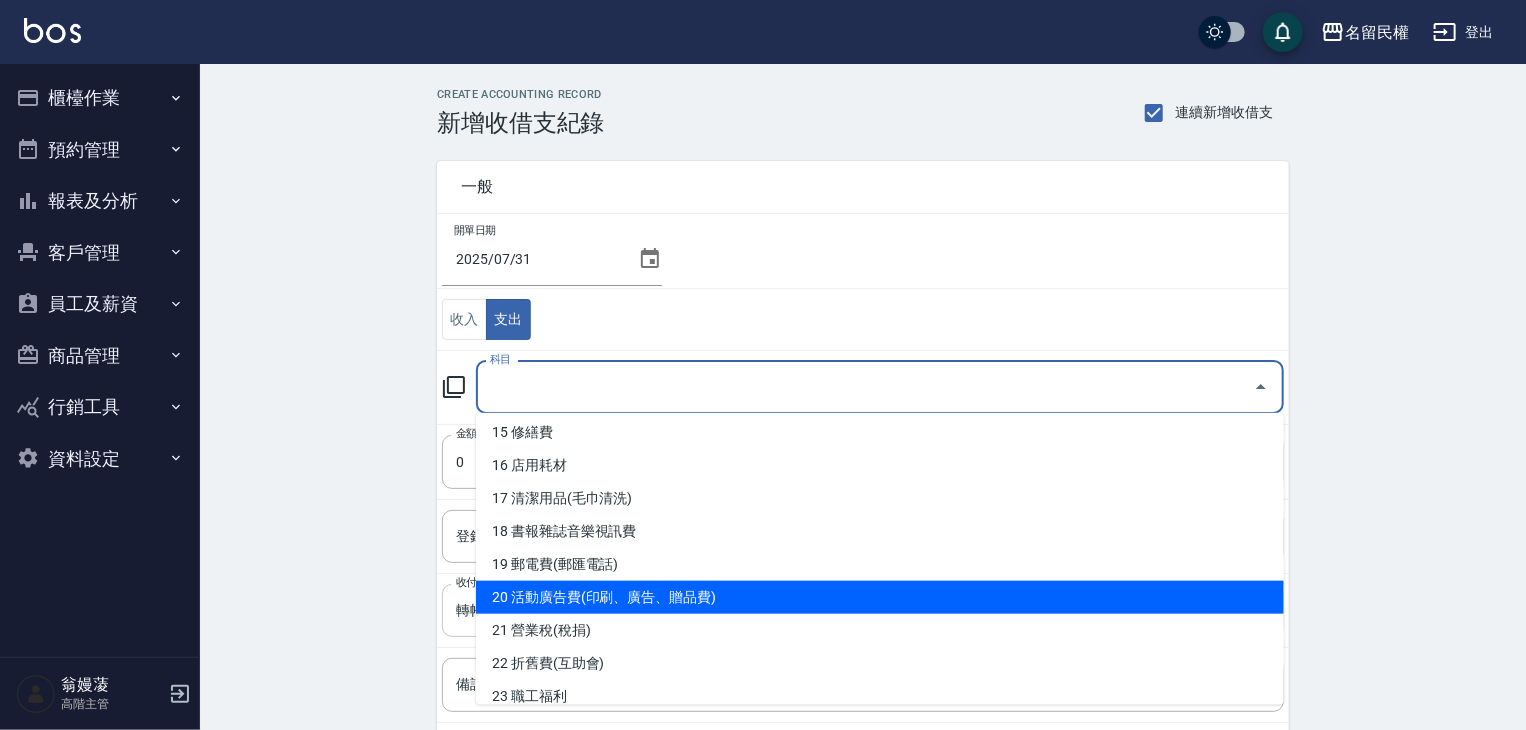 click on "20 活動廣告費(印刷、廣告、贈品費)" at bounding box center (880, 597) 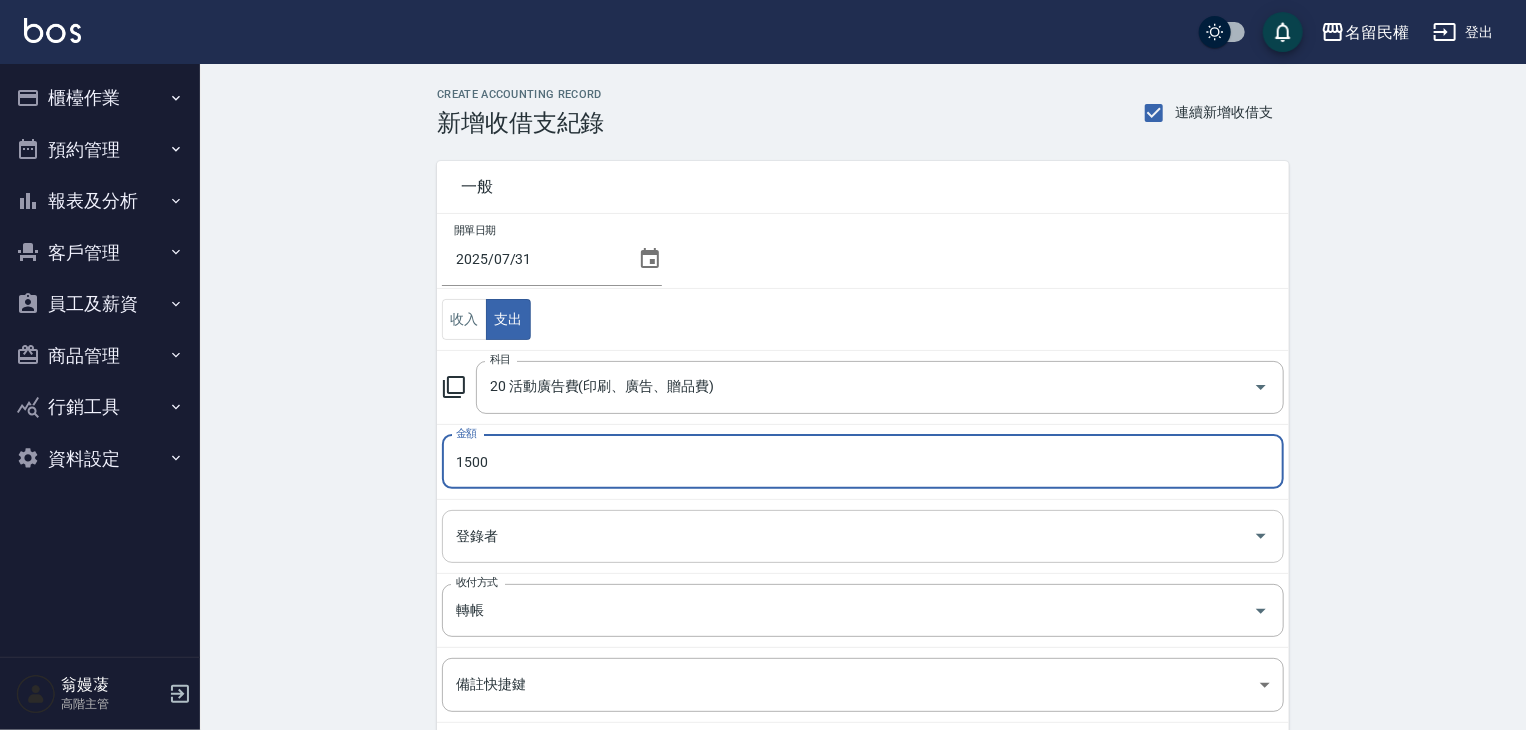 type on "1500" 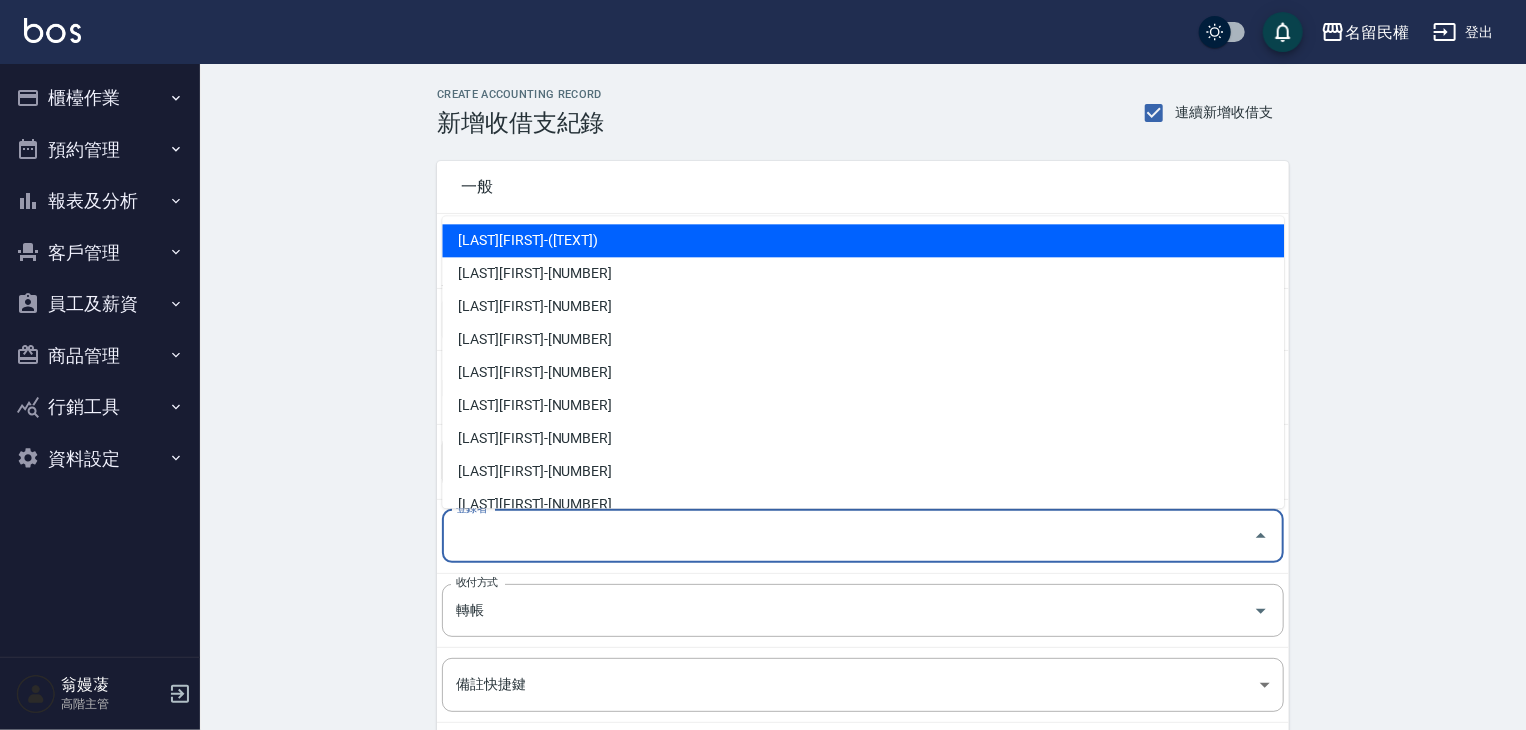 click on "登錄者" at bounding box center [848, 536] 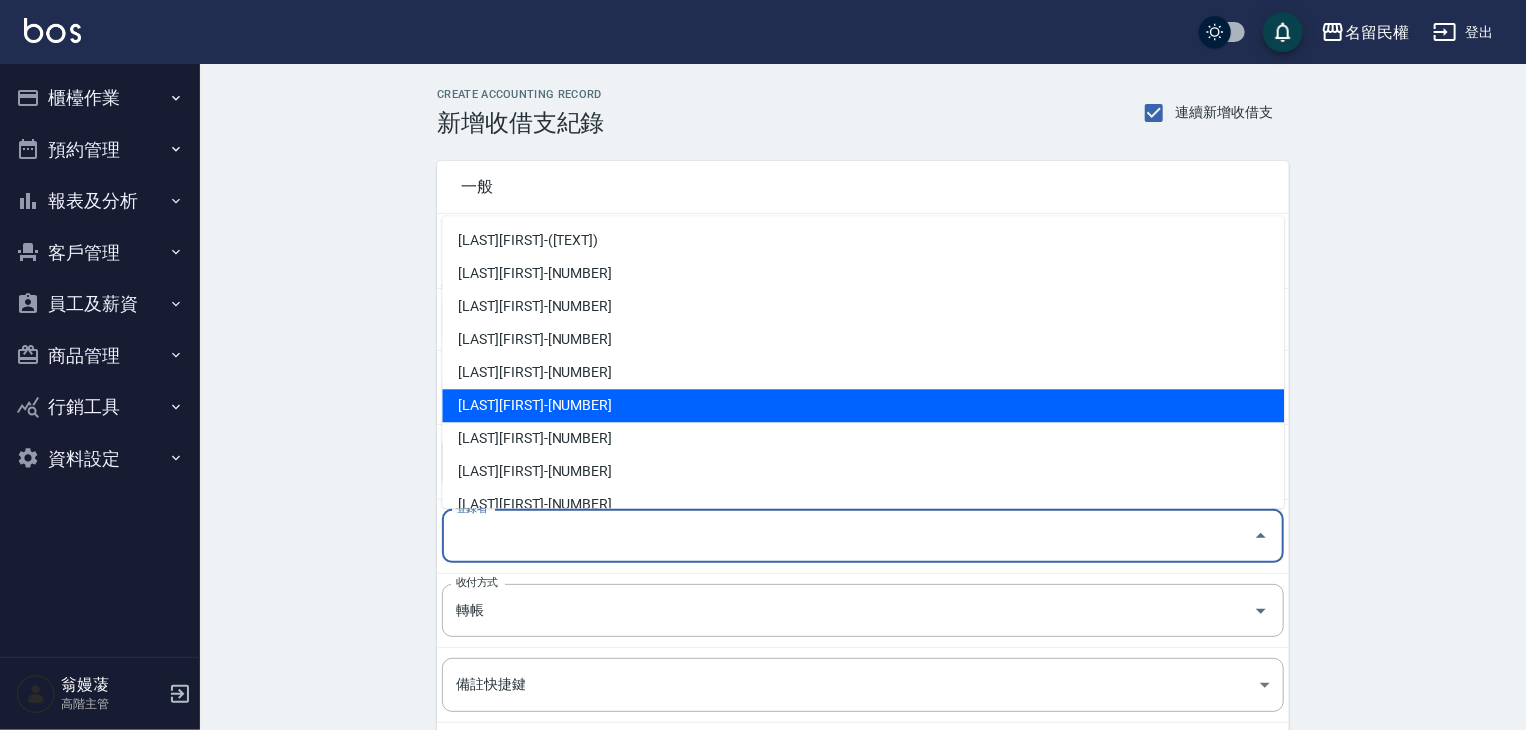 click on "[LAST]-[NUMBER]" at bounding box center [863, 405] 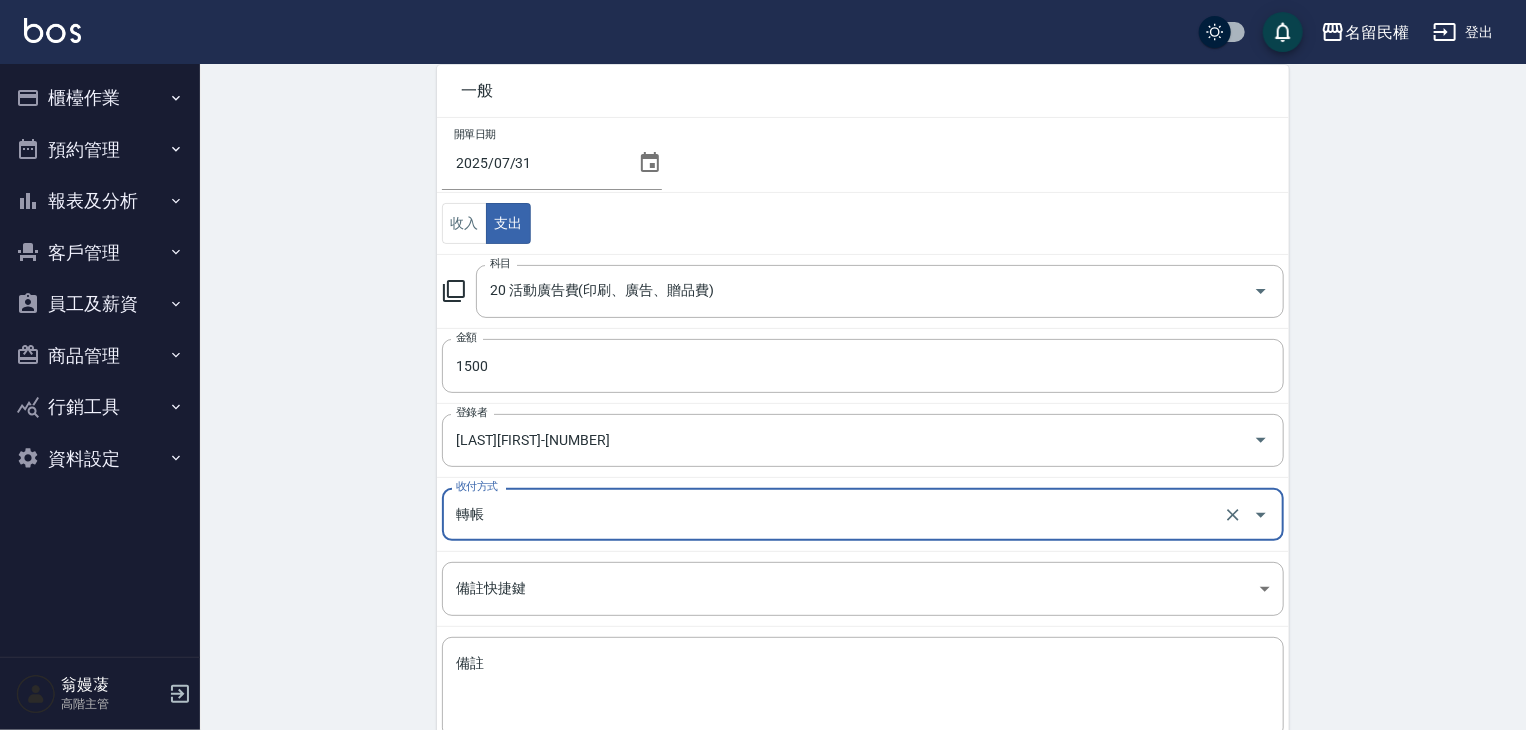 scroll, scrollTop: 221, scrollLeft: 0, axis: vertical 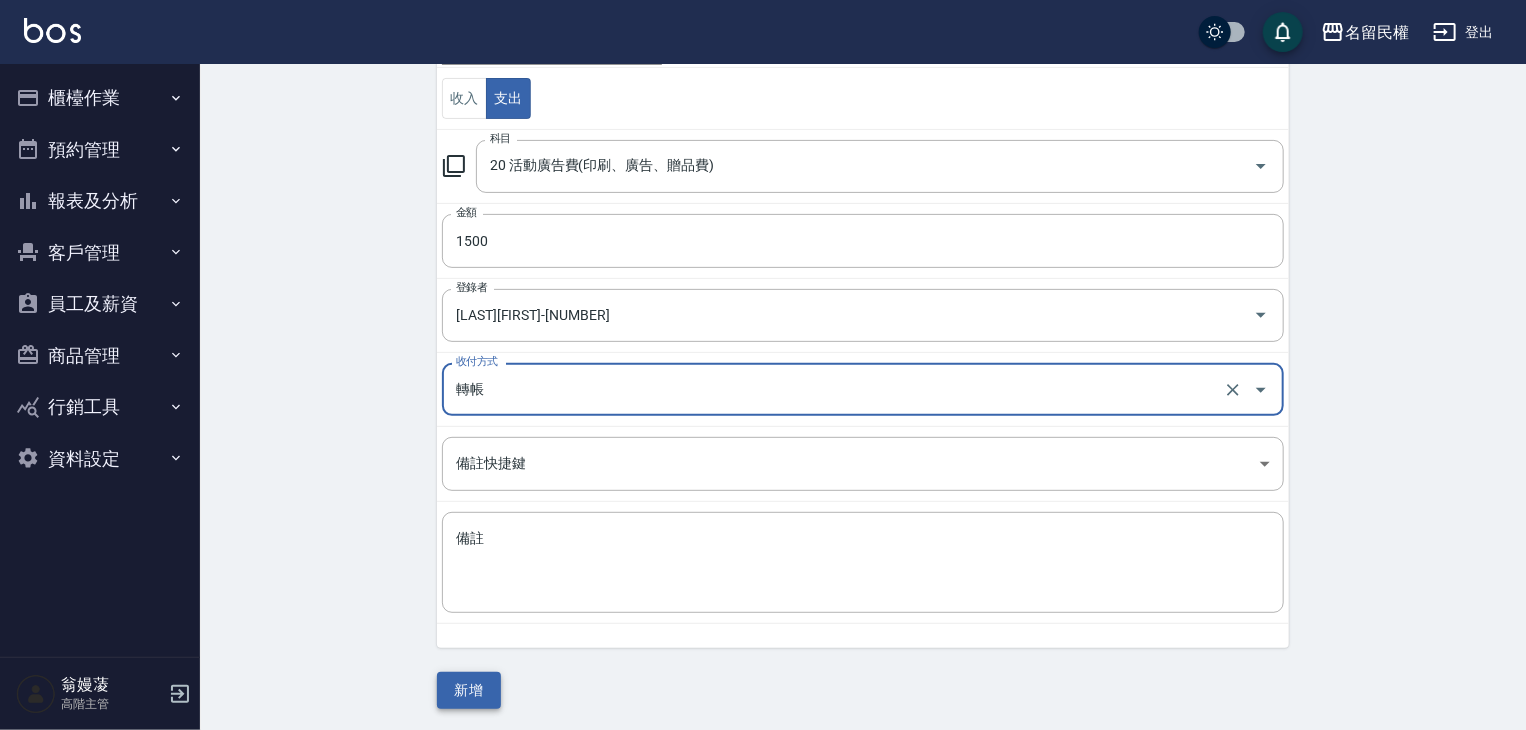 click on "新增" at bounding box center [469, 690] 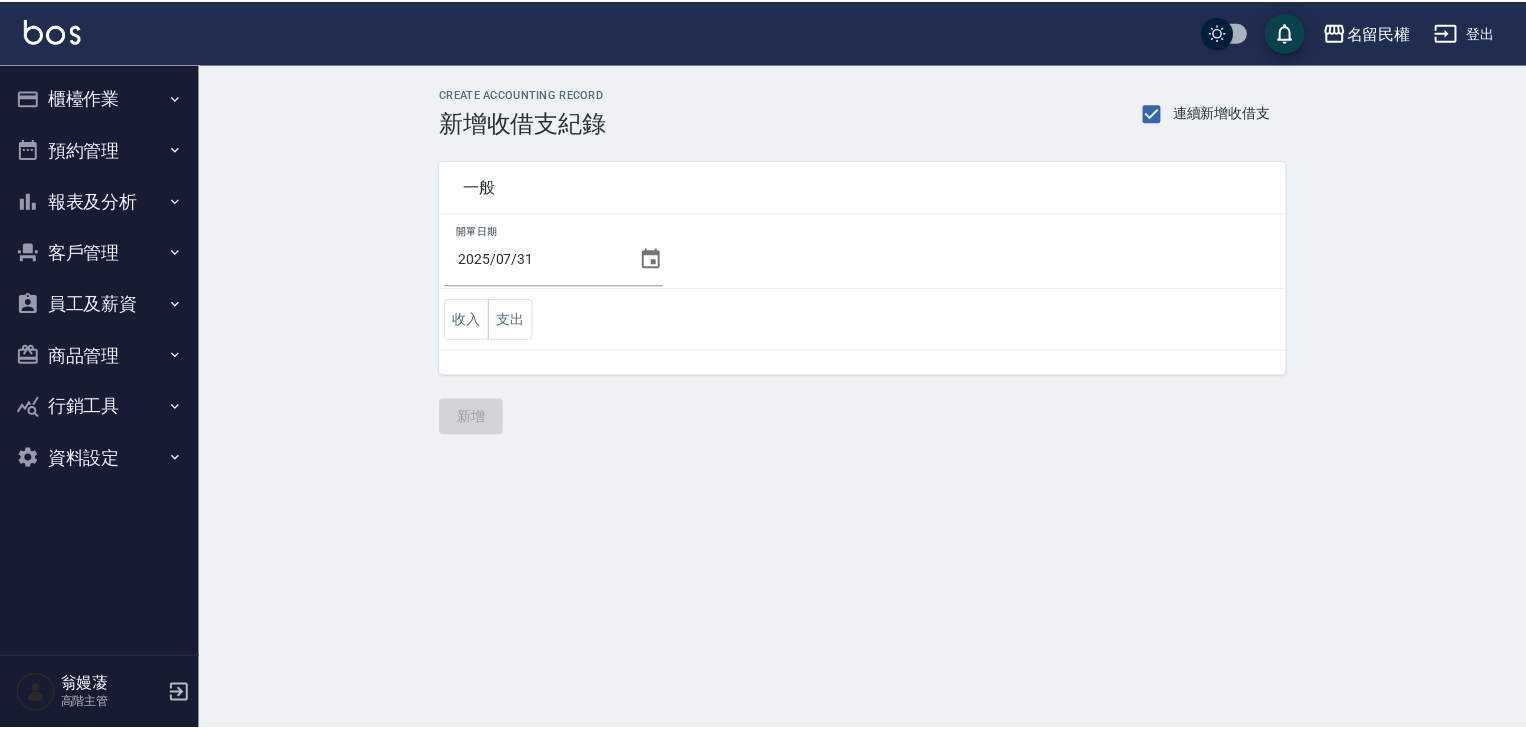 scroll, scrollTop: 0, scrollLeft: 0, axis: both 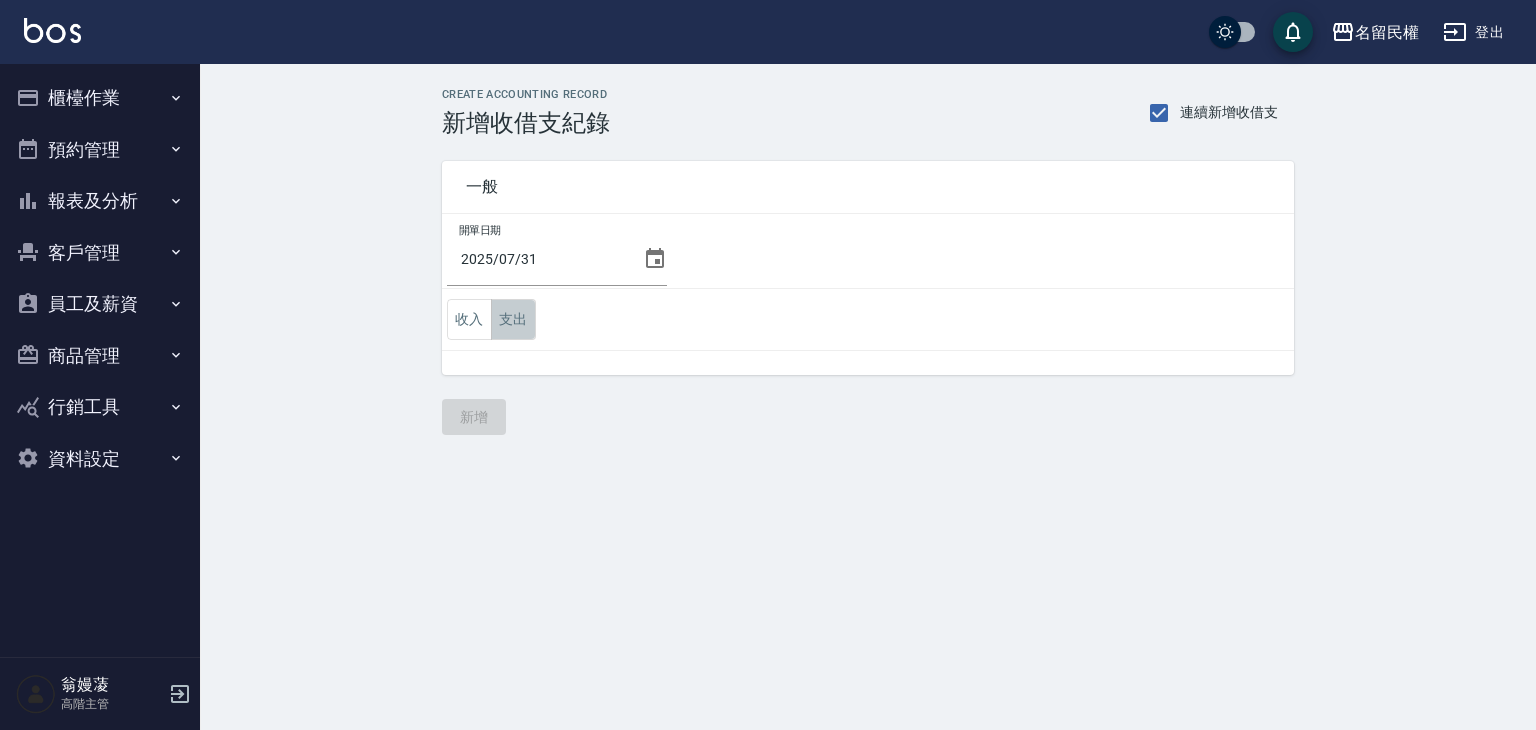 drag, startPoint x: 503, startPoint y: 314, endPoint x: 508, endPoint y: 341, distance: 27.45906 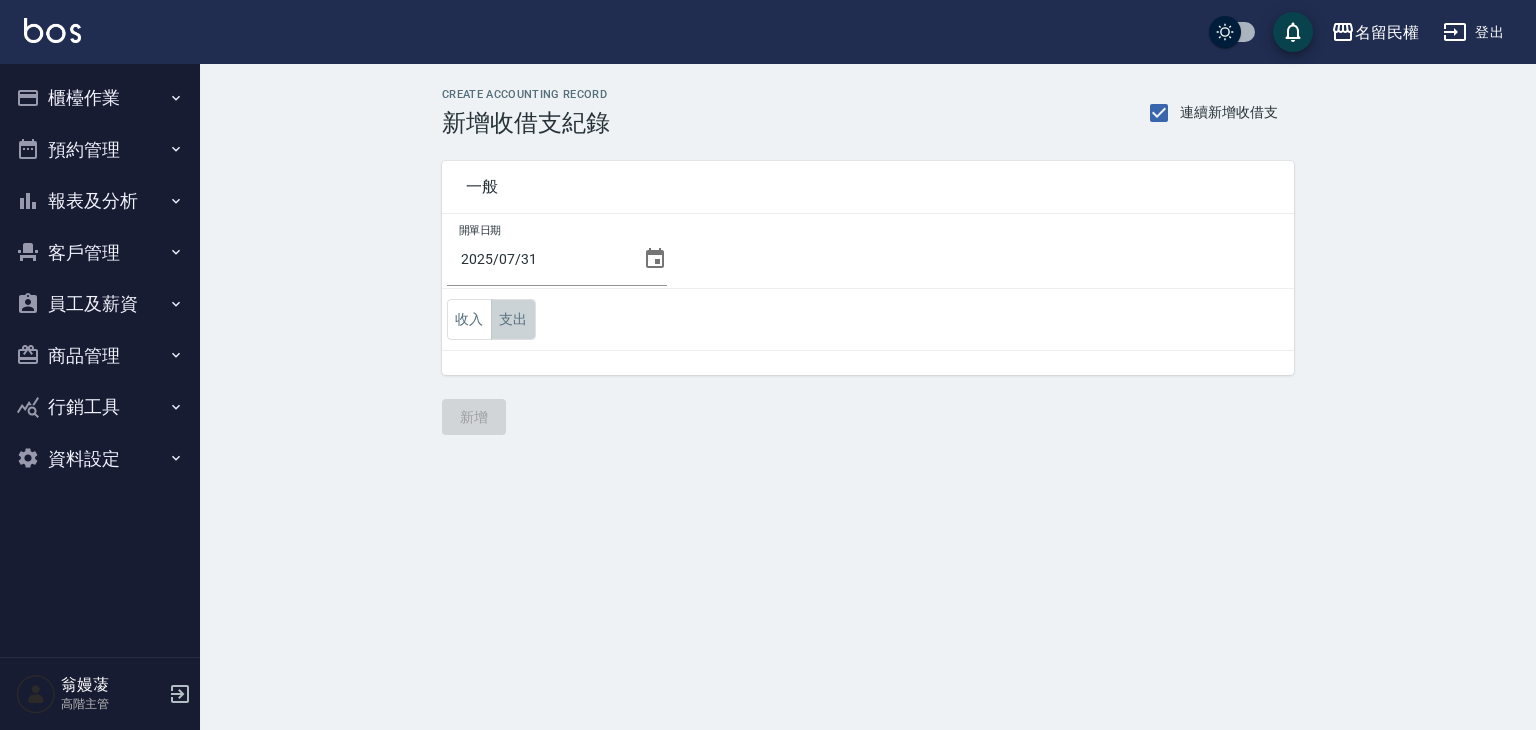 click on "支出" at bounding box center [513, 319] 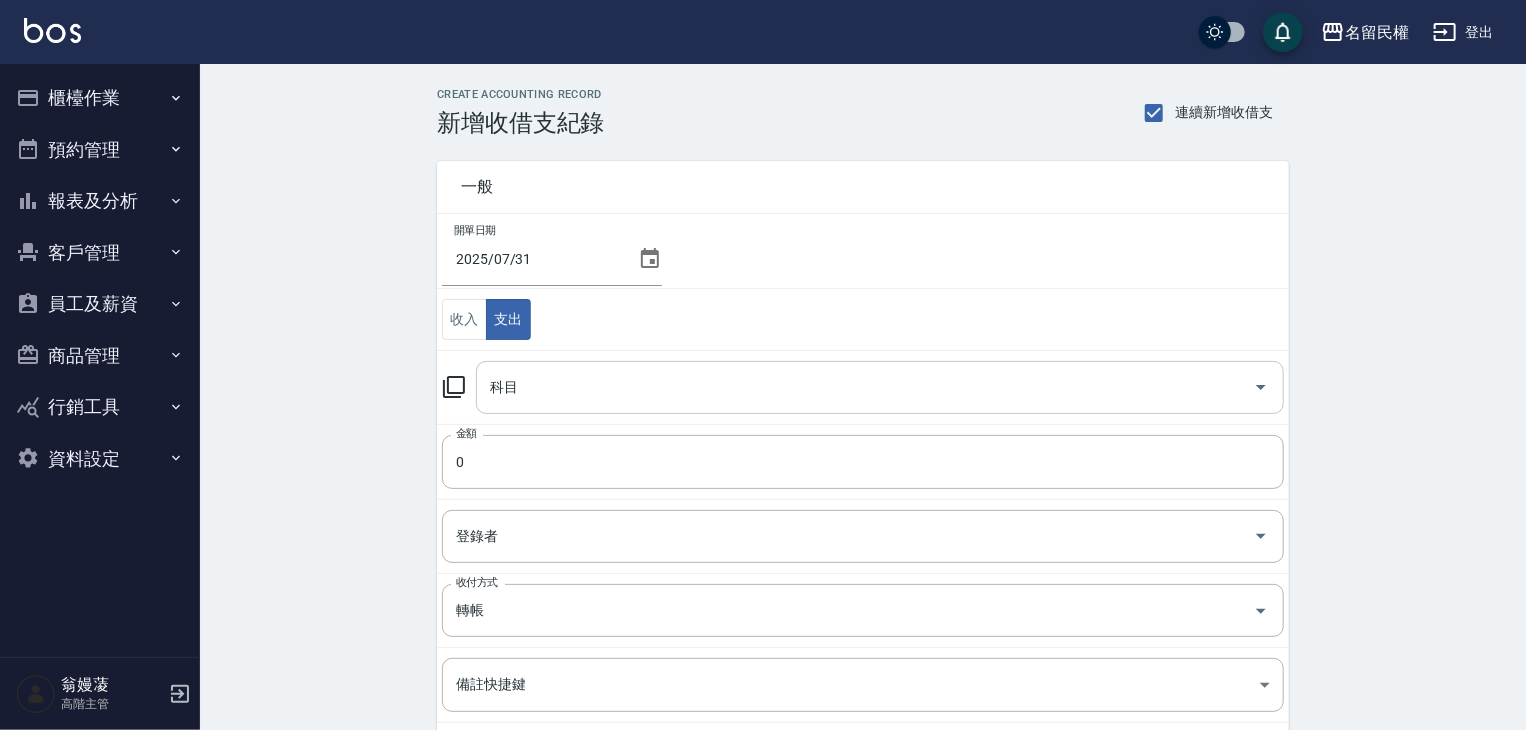 drag, startPoint x: 508, startPoint y: 341, endPoint x: 536, endPoint y: 409, distance: 73.53911 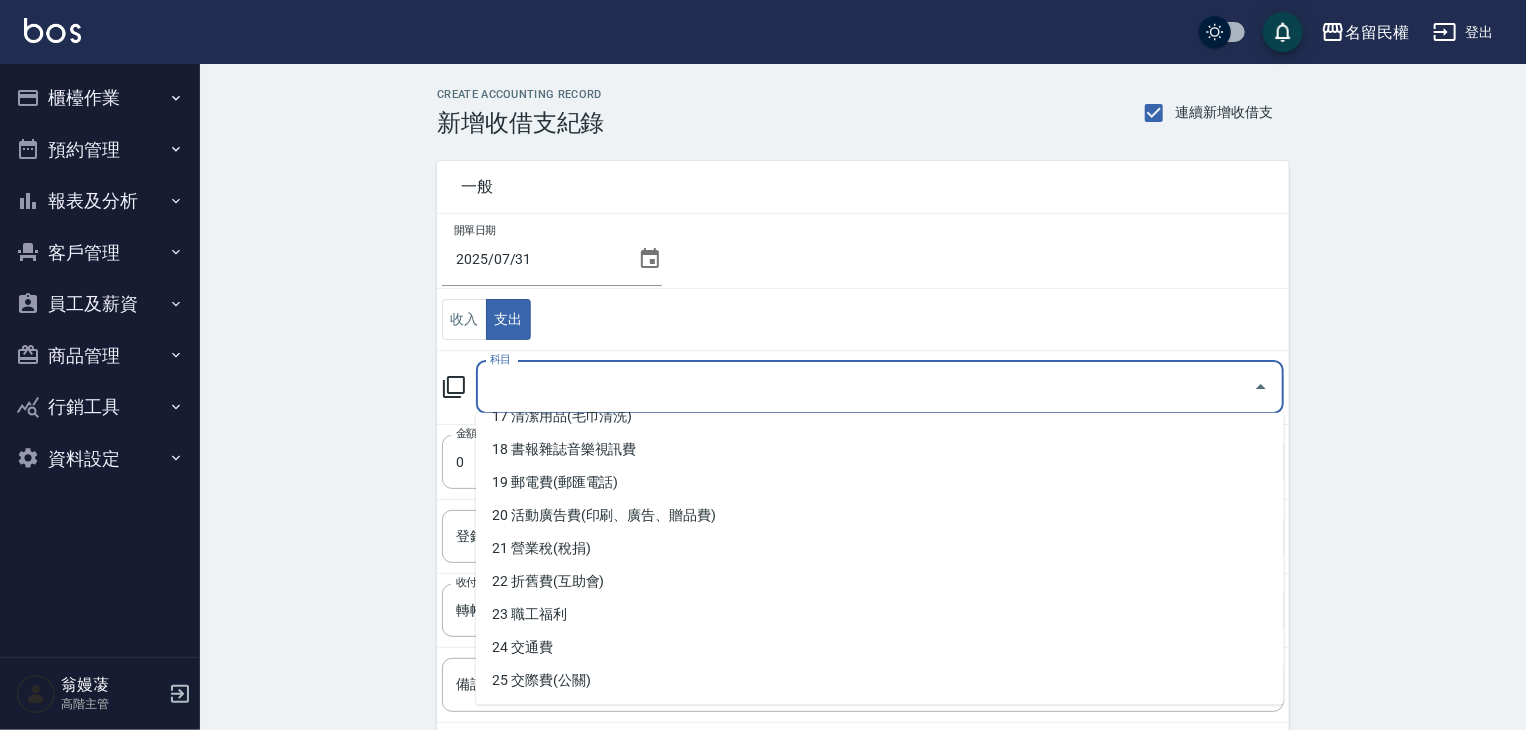scroll, scrollTop: 578, scrollLeft: 0, axis: vertical 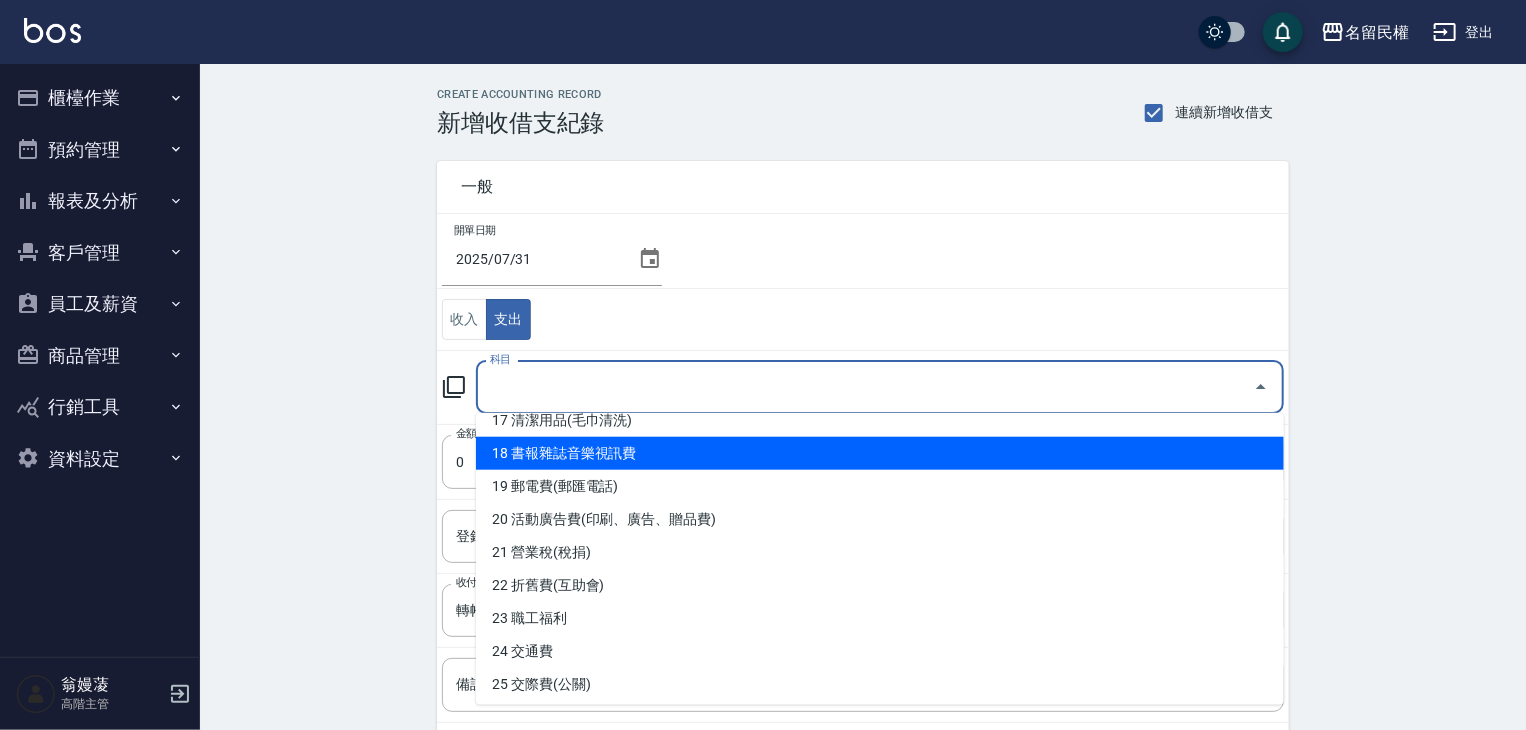 click on "18 書報雜誌音樂視訊費" at bounding box center (880, 453) 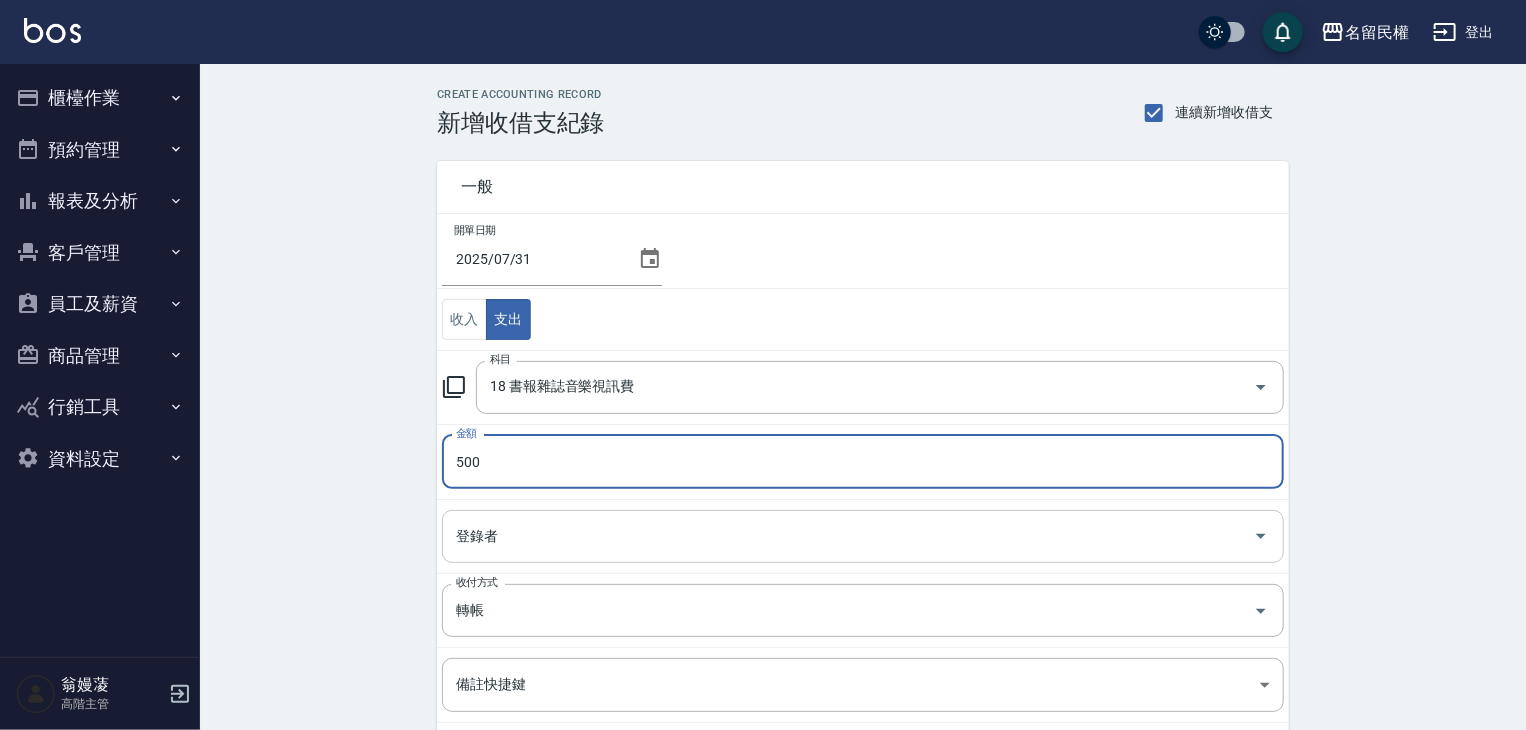 type on "500" 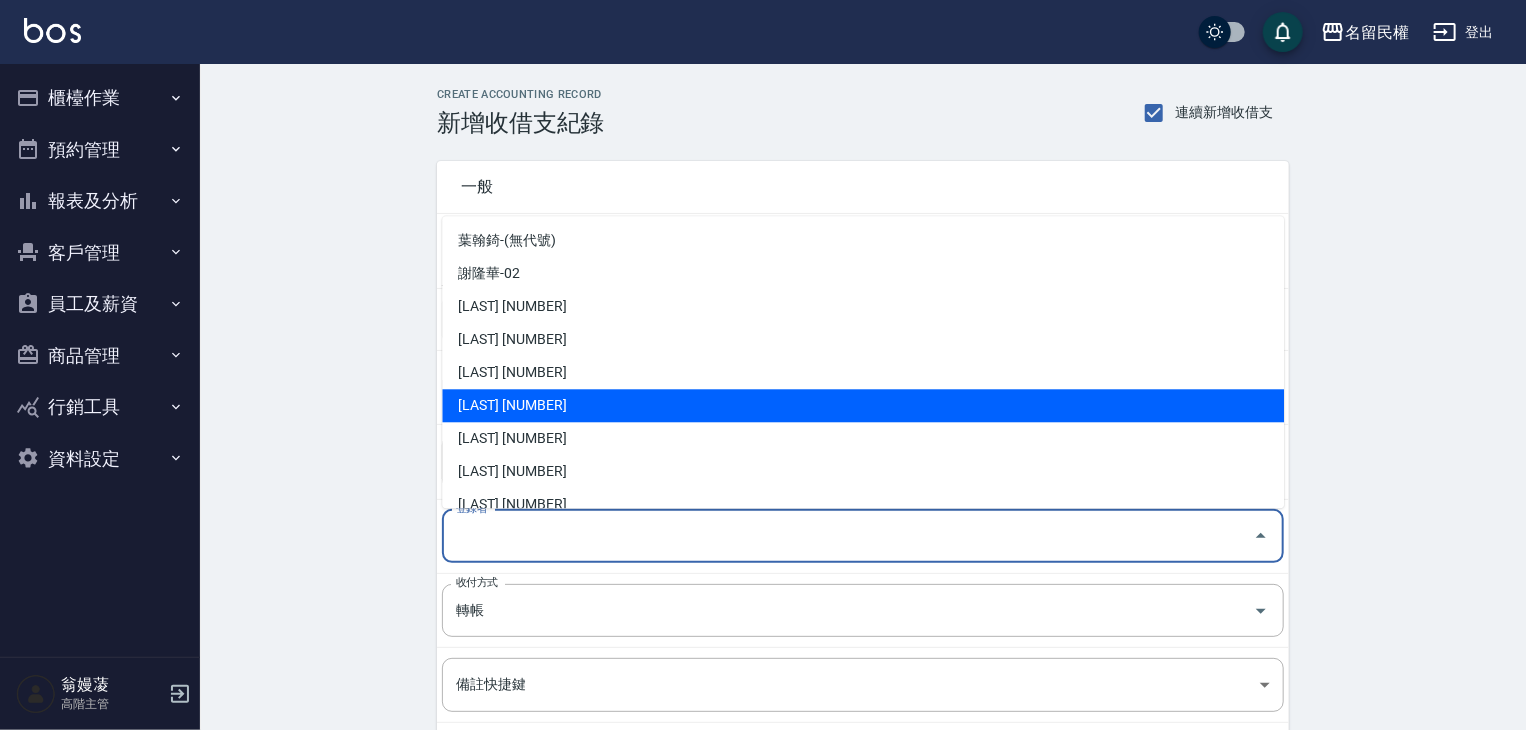 click on "[LAST] [NUMBER]" at bounding box center (863, 405) 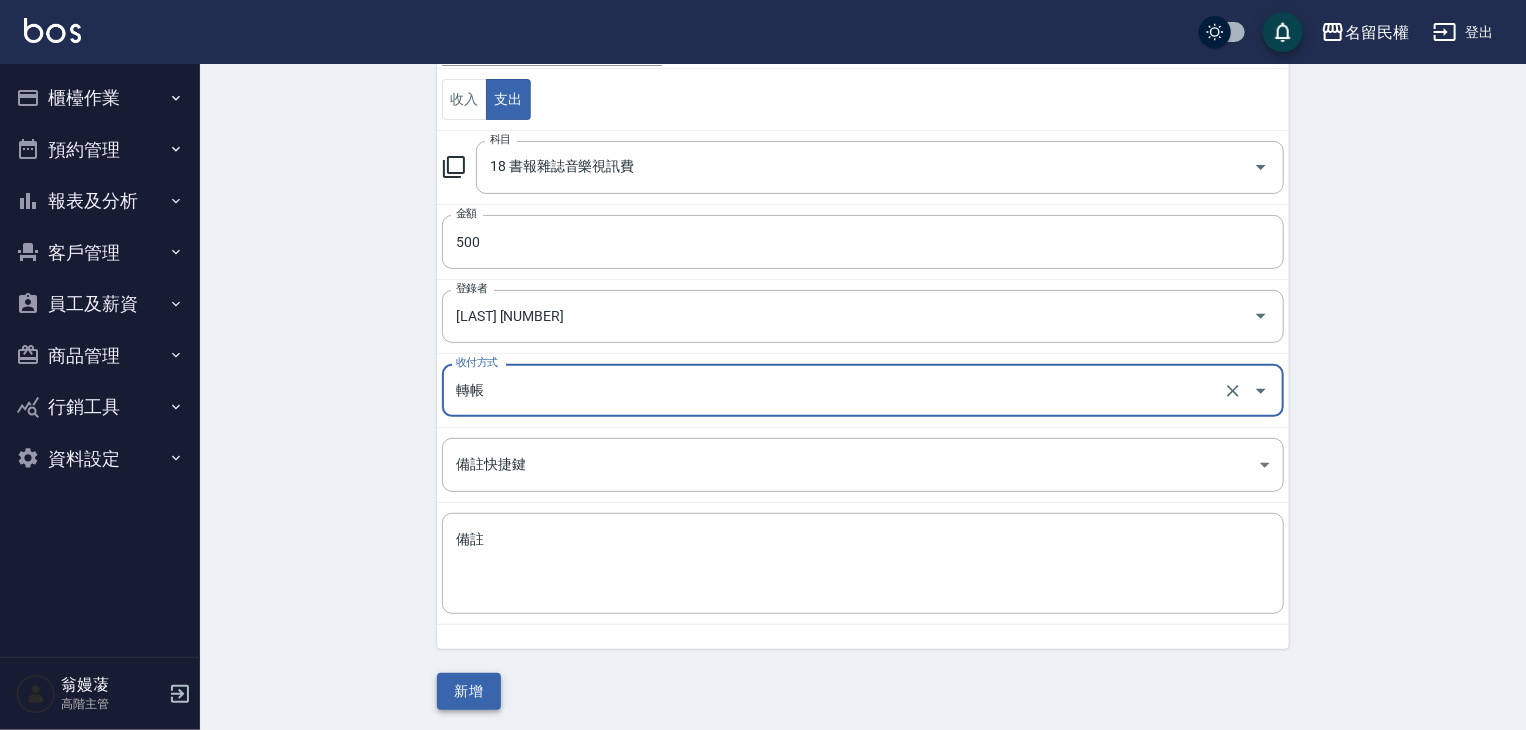 scroll, scrollTop: 221, scrollLeft: 0, axis: vertical 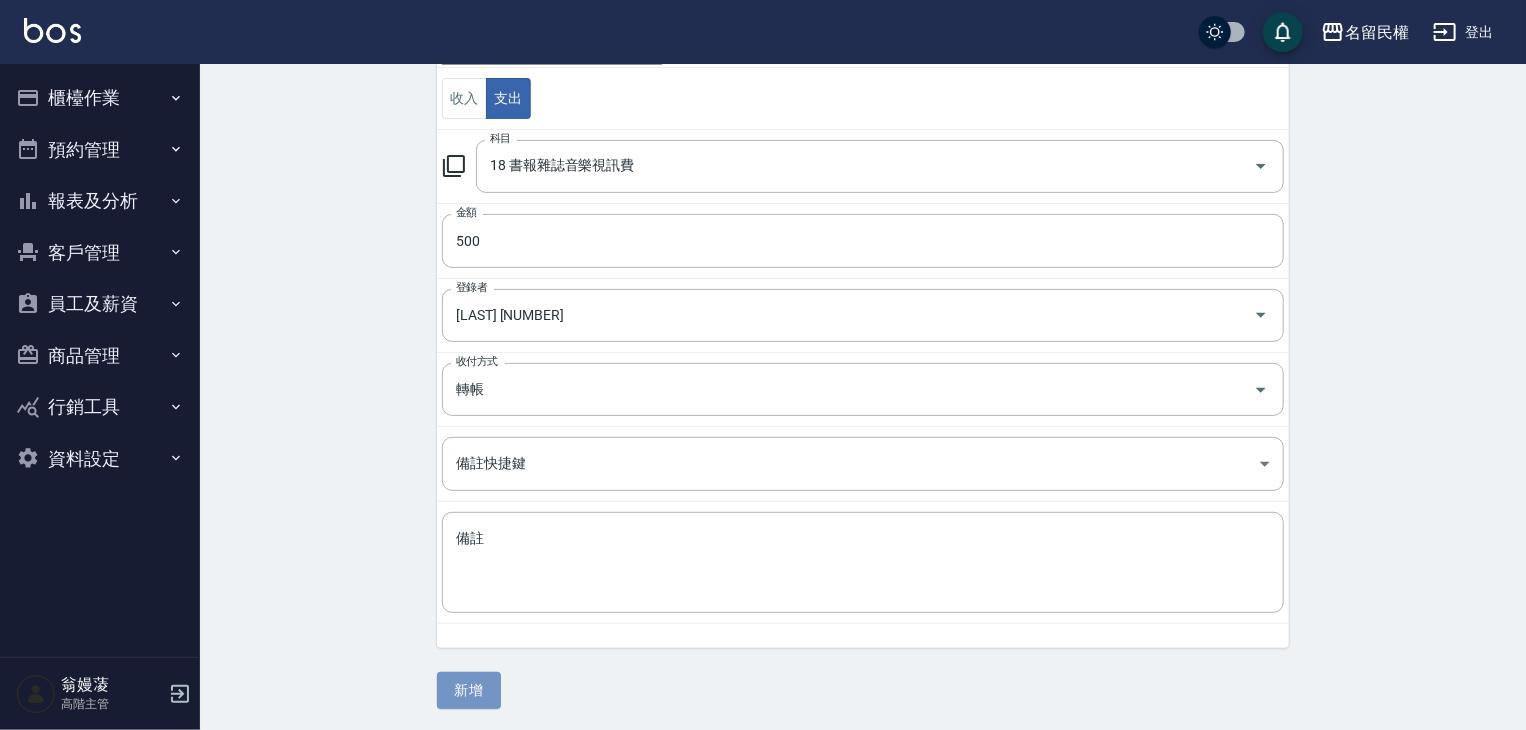 click on "新增" at bounding box center (469, 690) 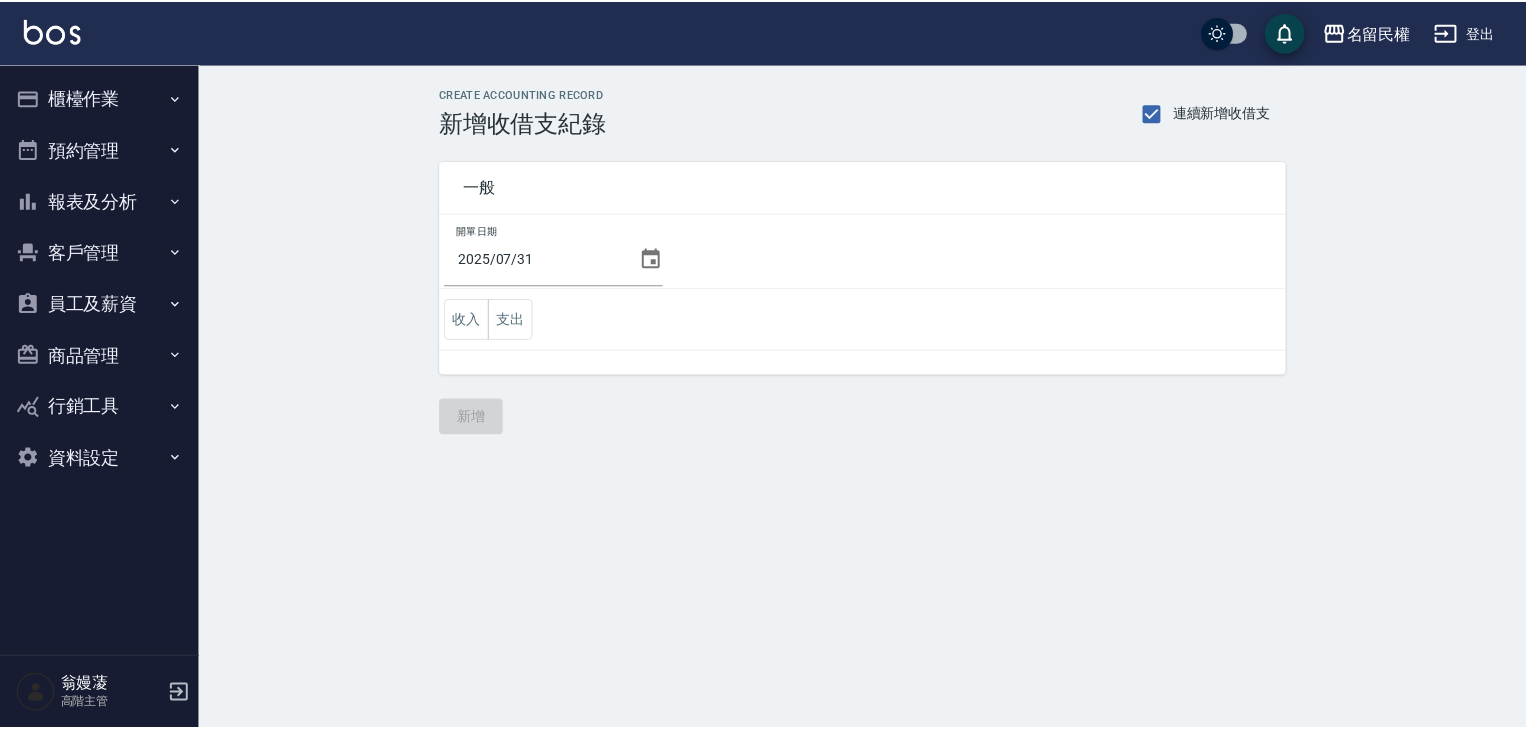 scroll, scrollTop: 0, scrollLeft: 0, axis: both 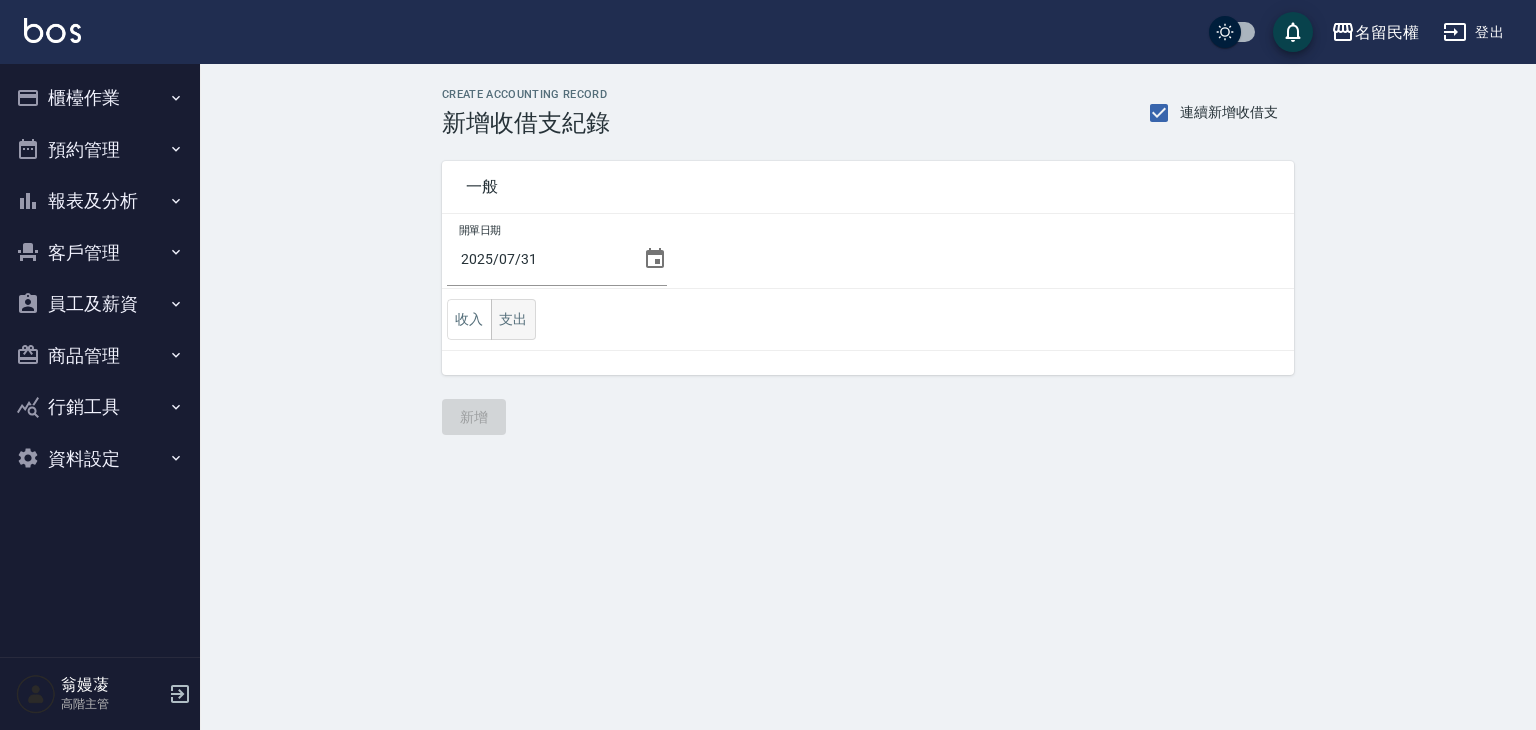 drag, startPoint x: 519, startPoint y: 315, endPoint x: 520, endPoint y: 346, distance: 31.016125 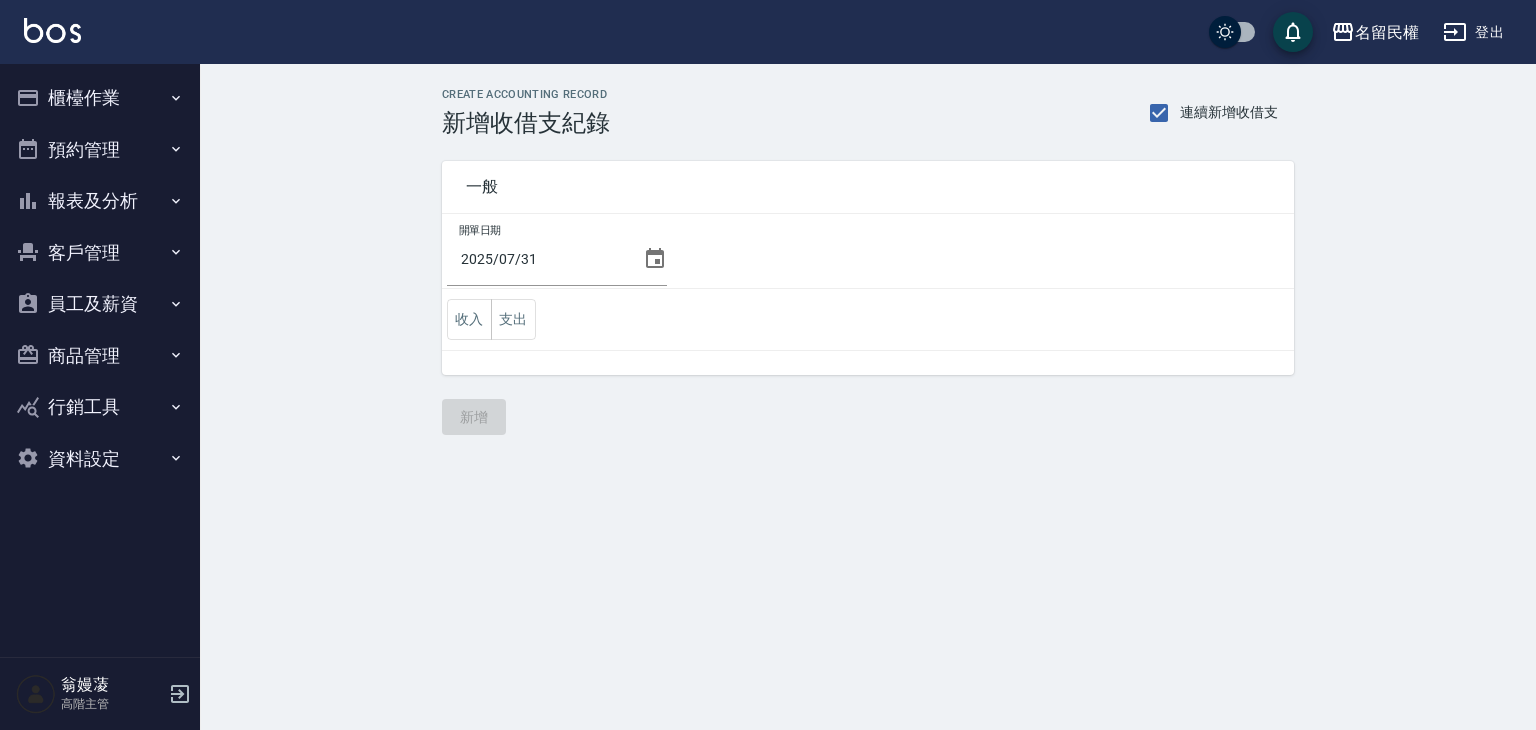 click on "支出" at bounding box center [513, 319] 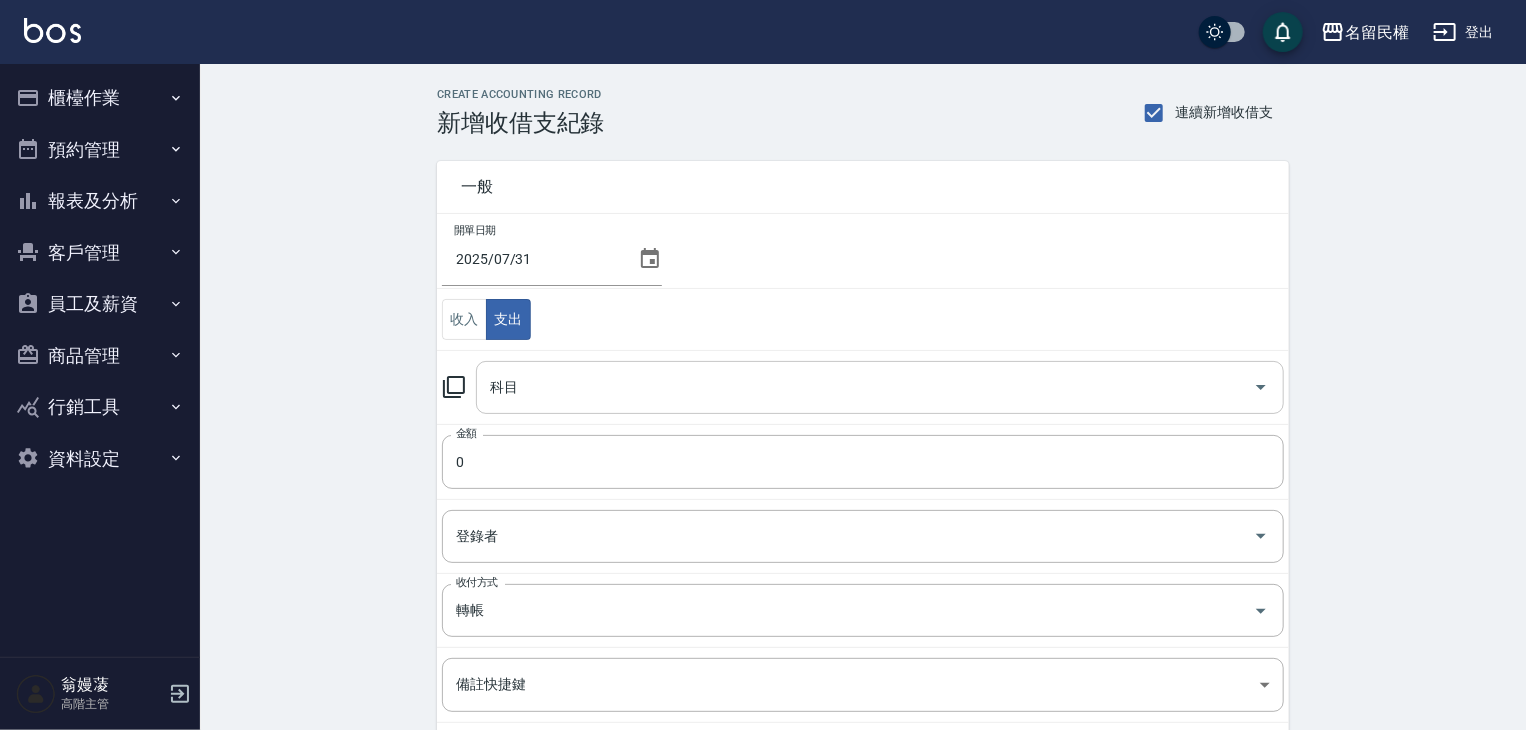 click on "科目 科目" at bounding box center [880, 387] 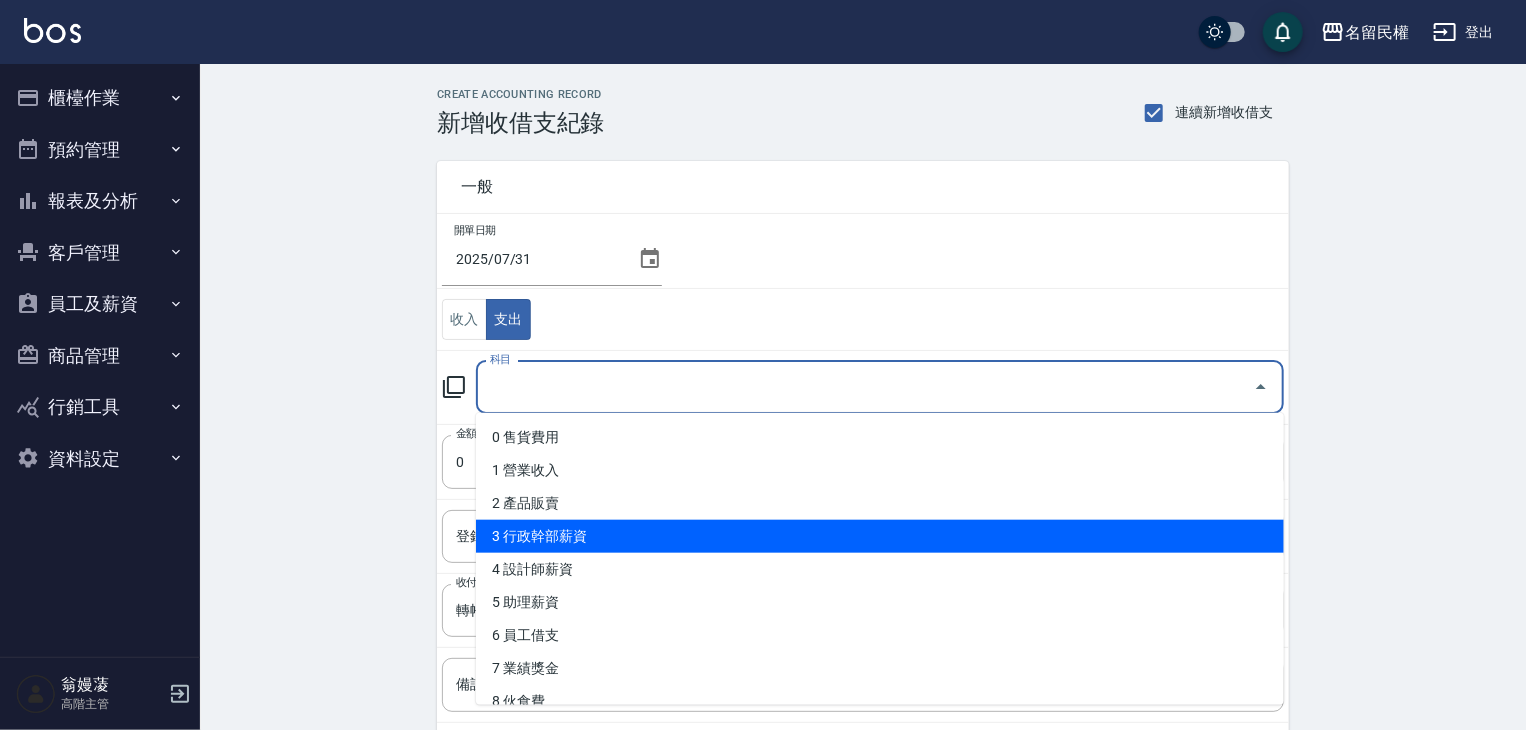 scroll, scrollTop: 200, scrollLeft: 0, axis: vertical 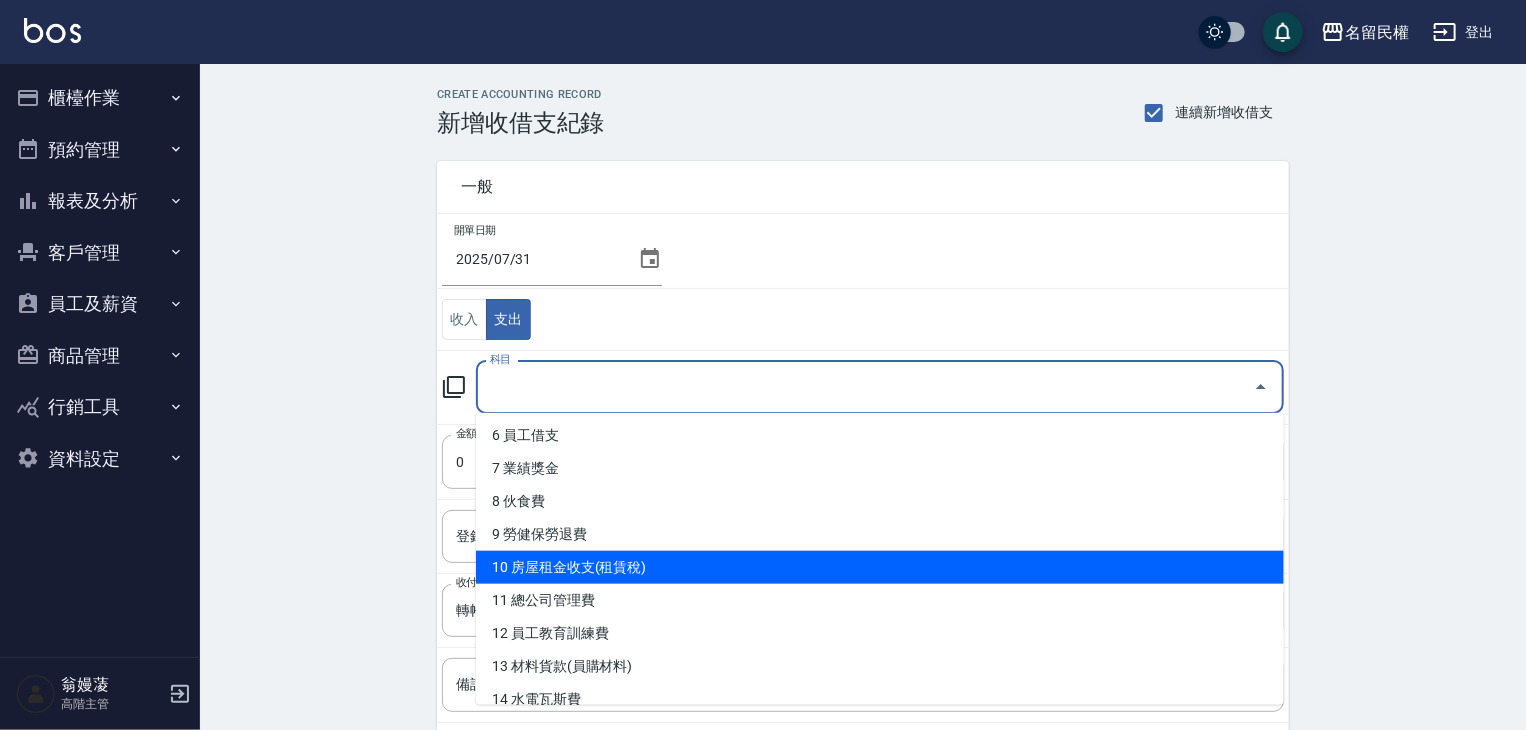 click on "9 勞健保勞退費" at bounding box center (880, 534) 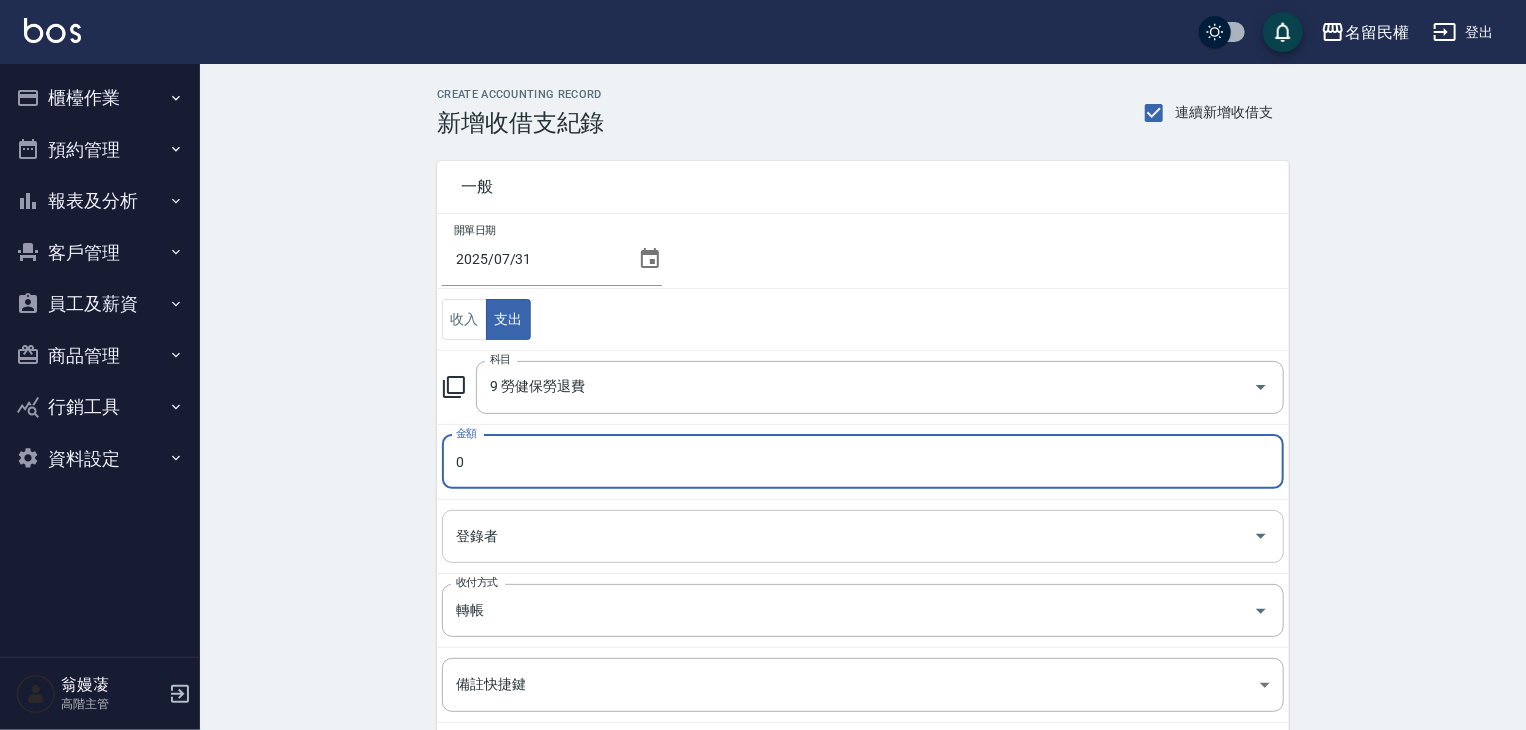 click on "登錄者" at bounding box center (863, 536) 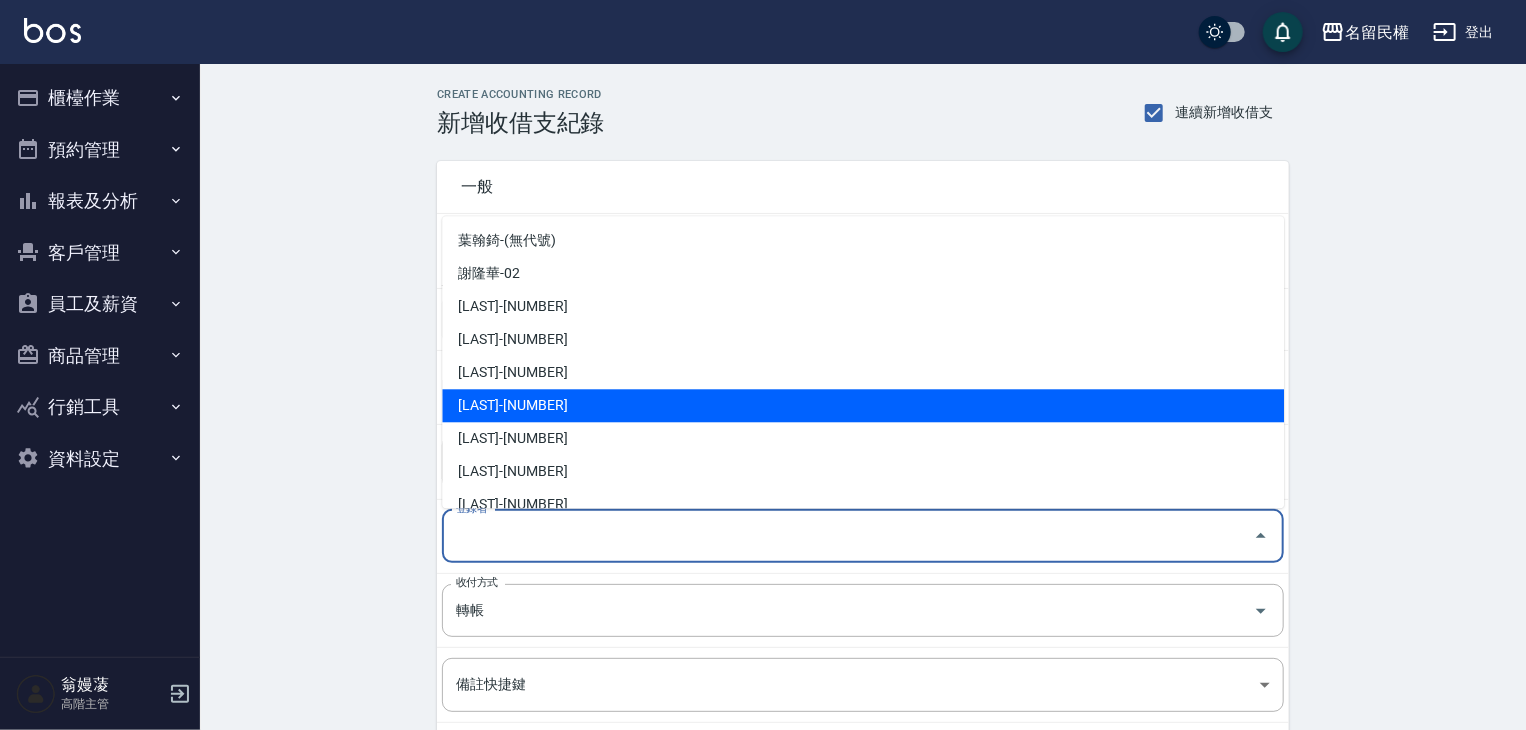 click on "[LAST]-[NUMBER]" at bounding box center [863, 405] 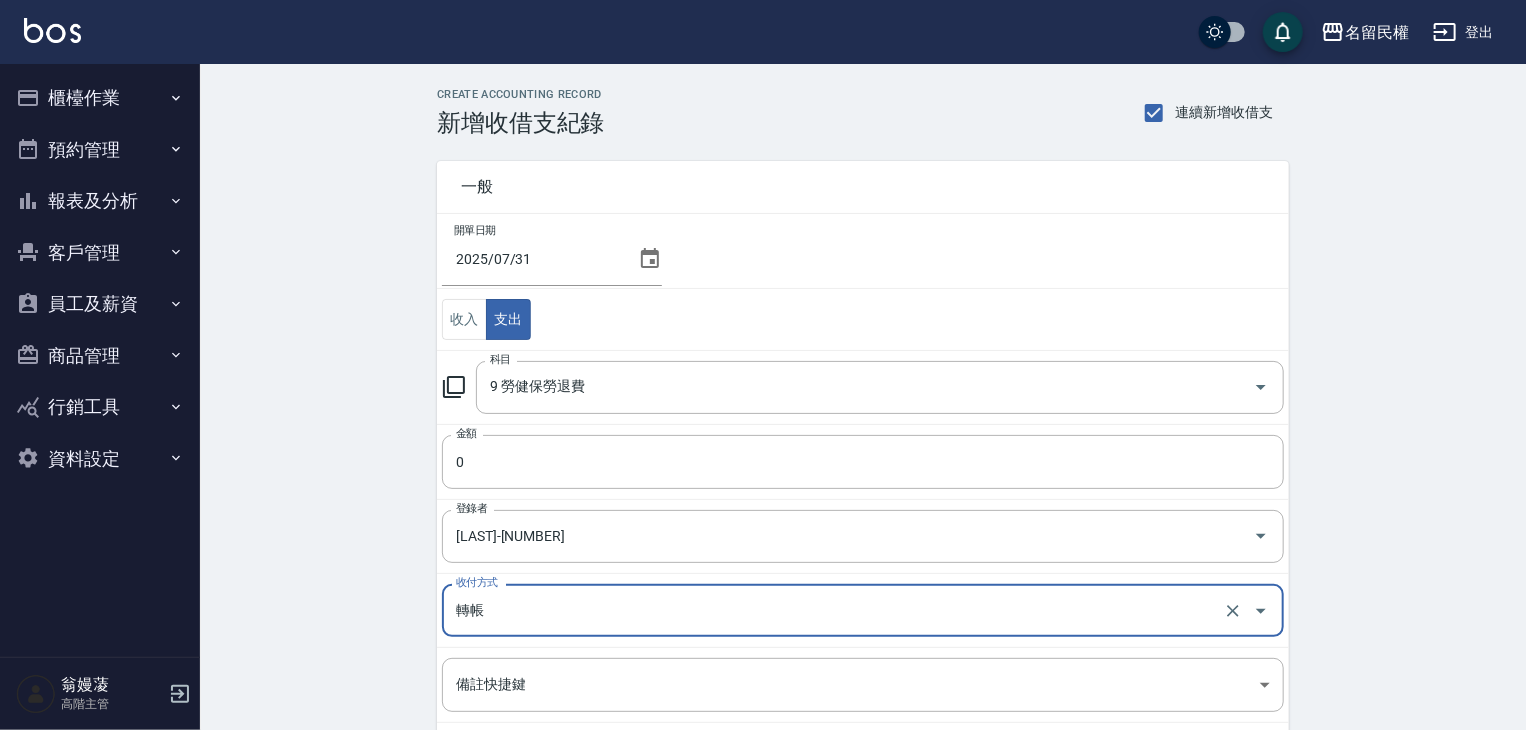 scroll, scrollTop: 221, scrollLeft: 0, axis: vertical 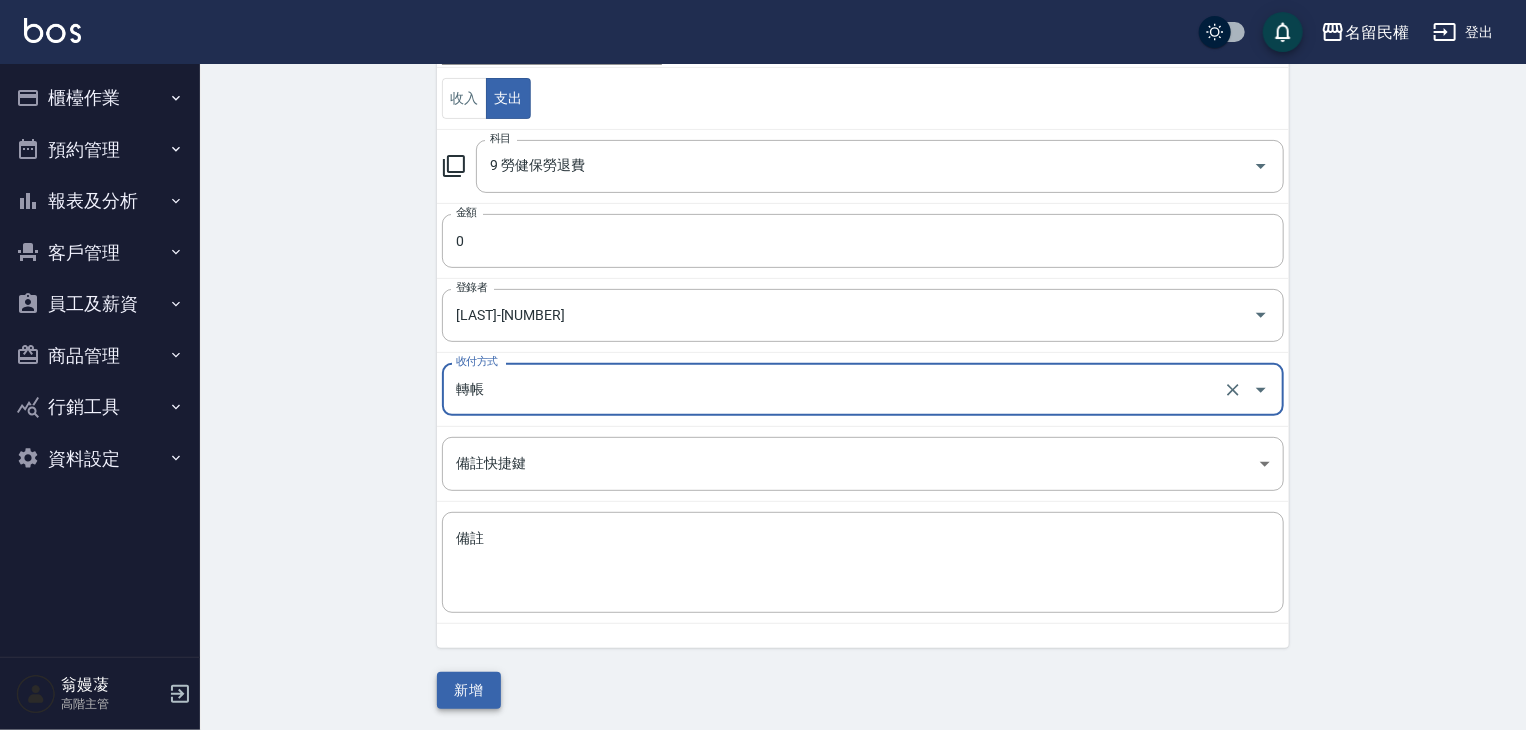 click on "新增" at bounding box center (469, 690) 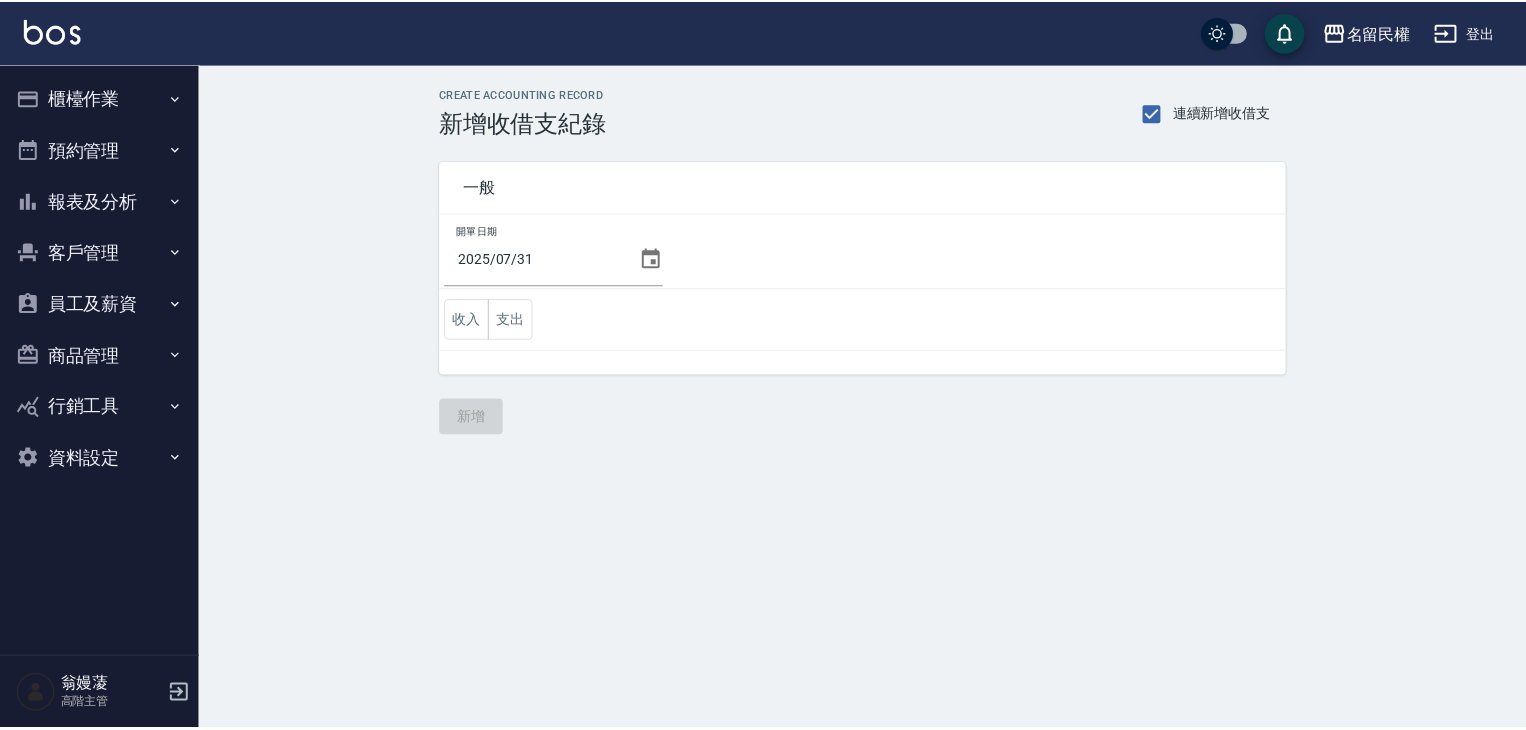 scroll, scrollTop: 0, scrollLeft: 0, axis: both 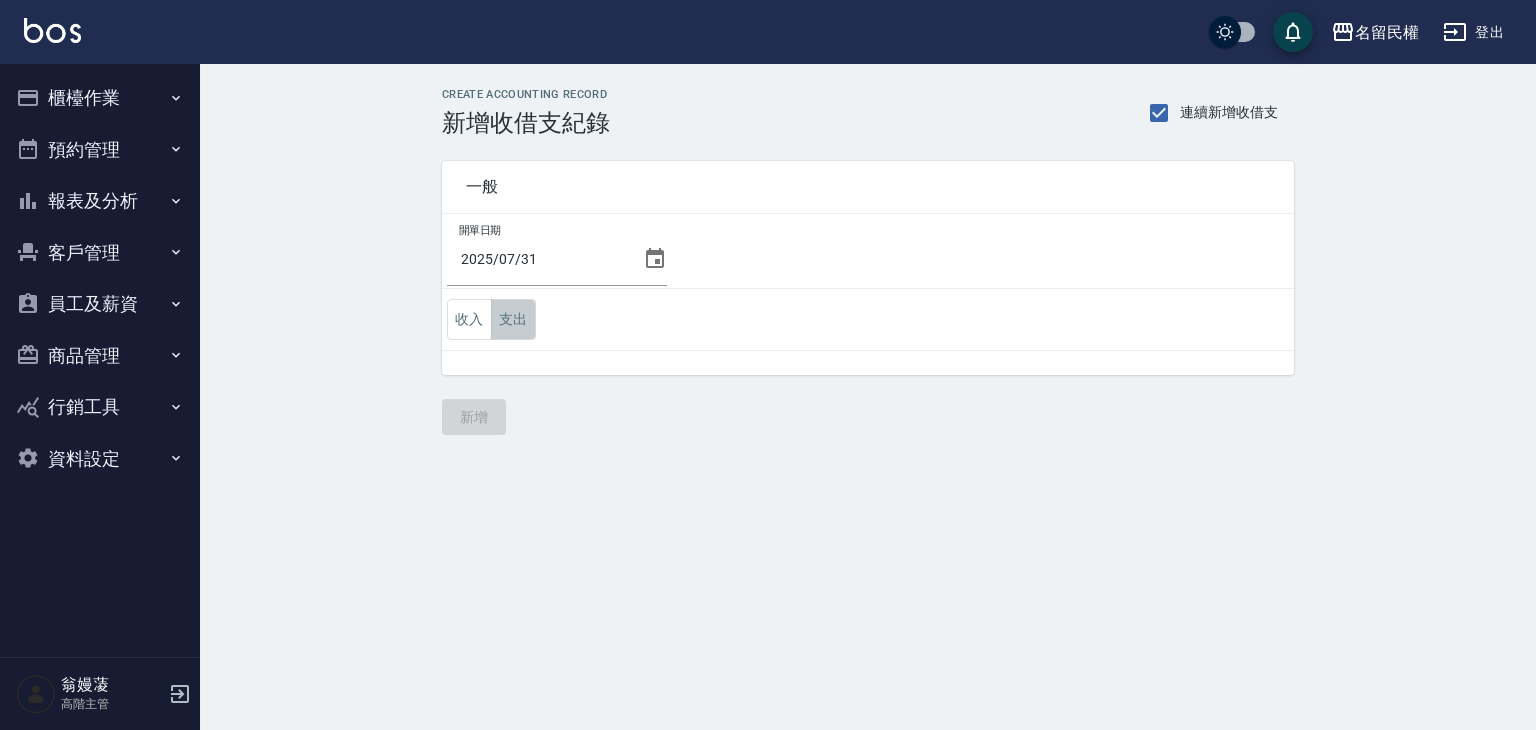 click on "支出" at bounding box center [513, 319] 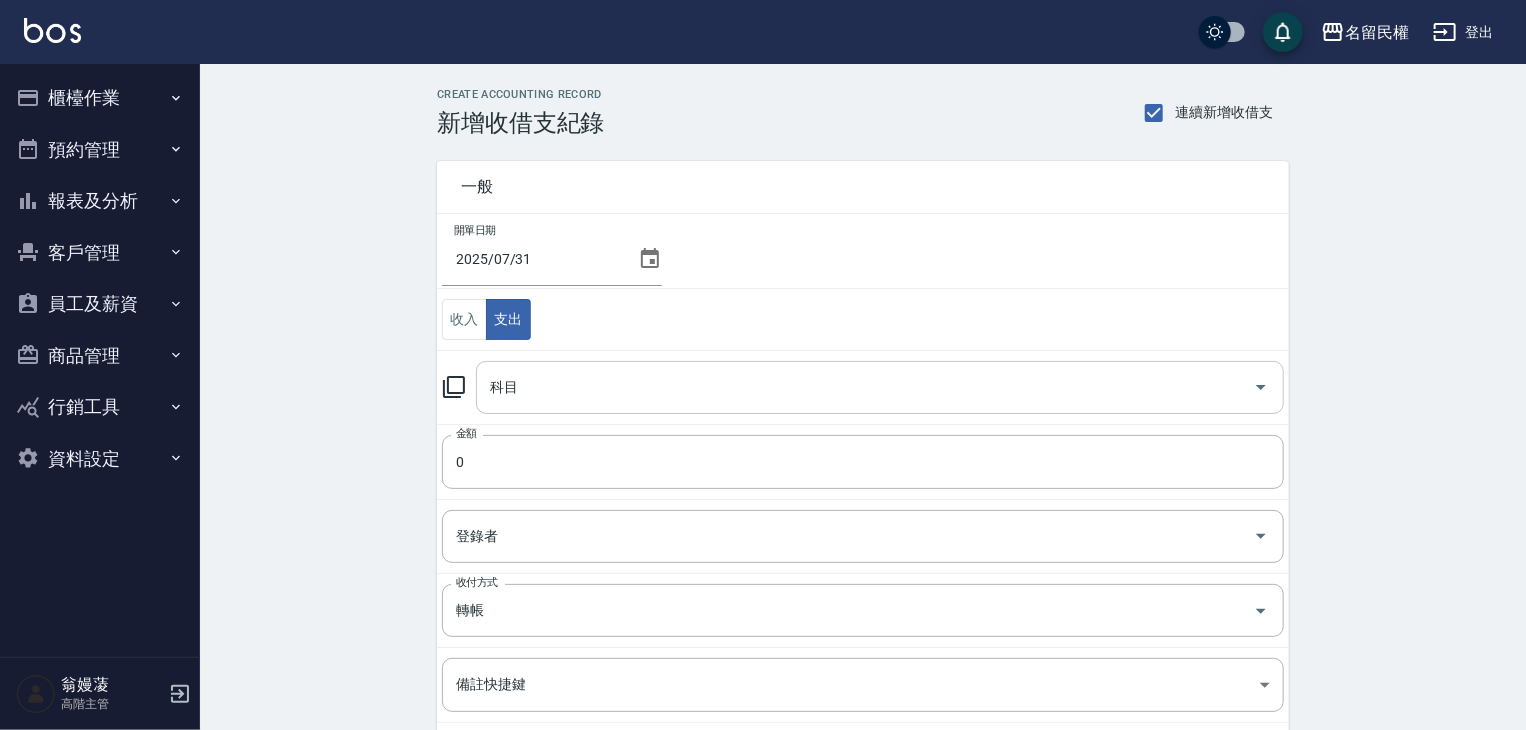 click on "科目" at bounding box center [865, 387] 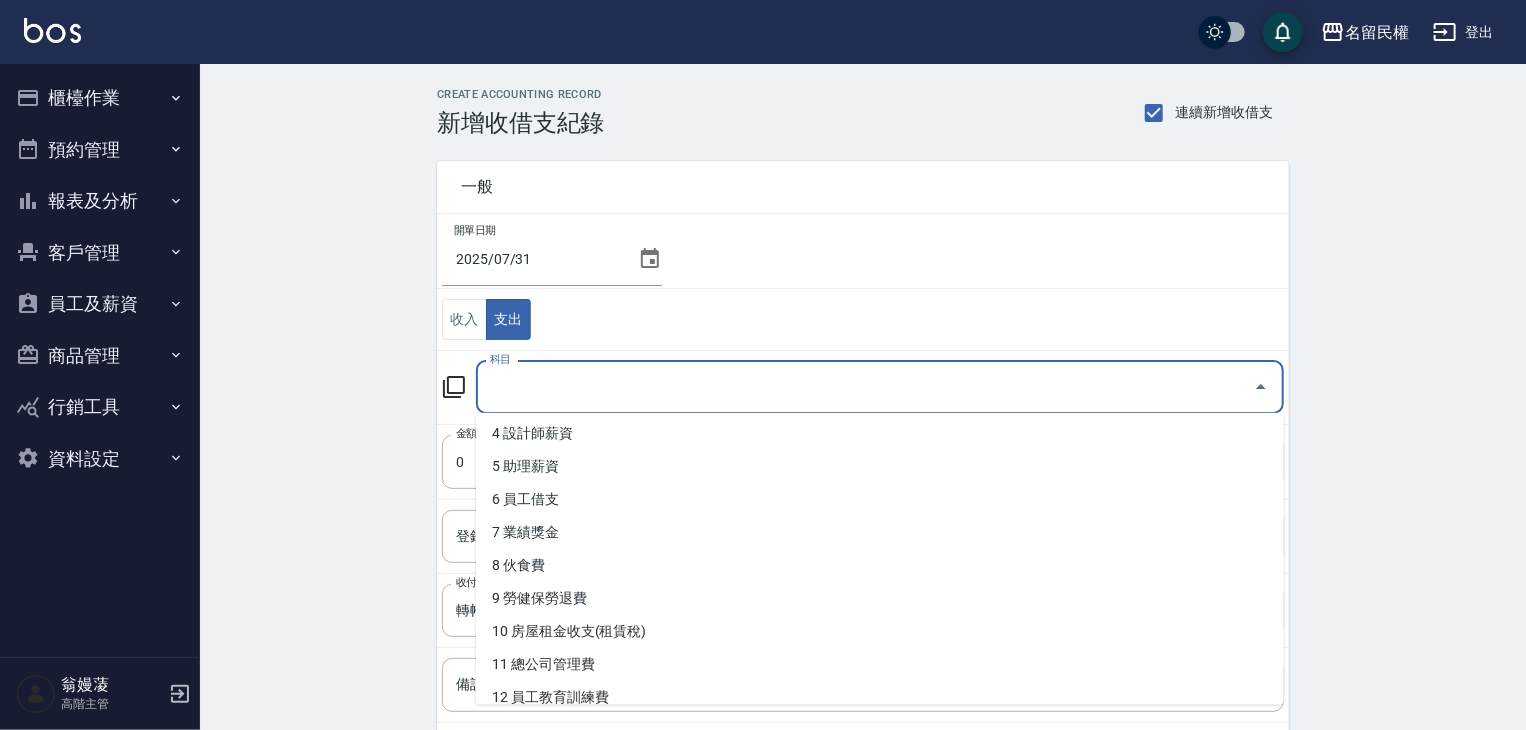 scroll, scrollTop: 300, scrollLeft: 0, axis: vertical 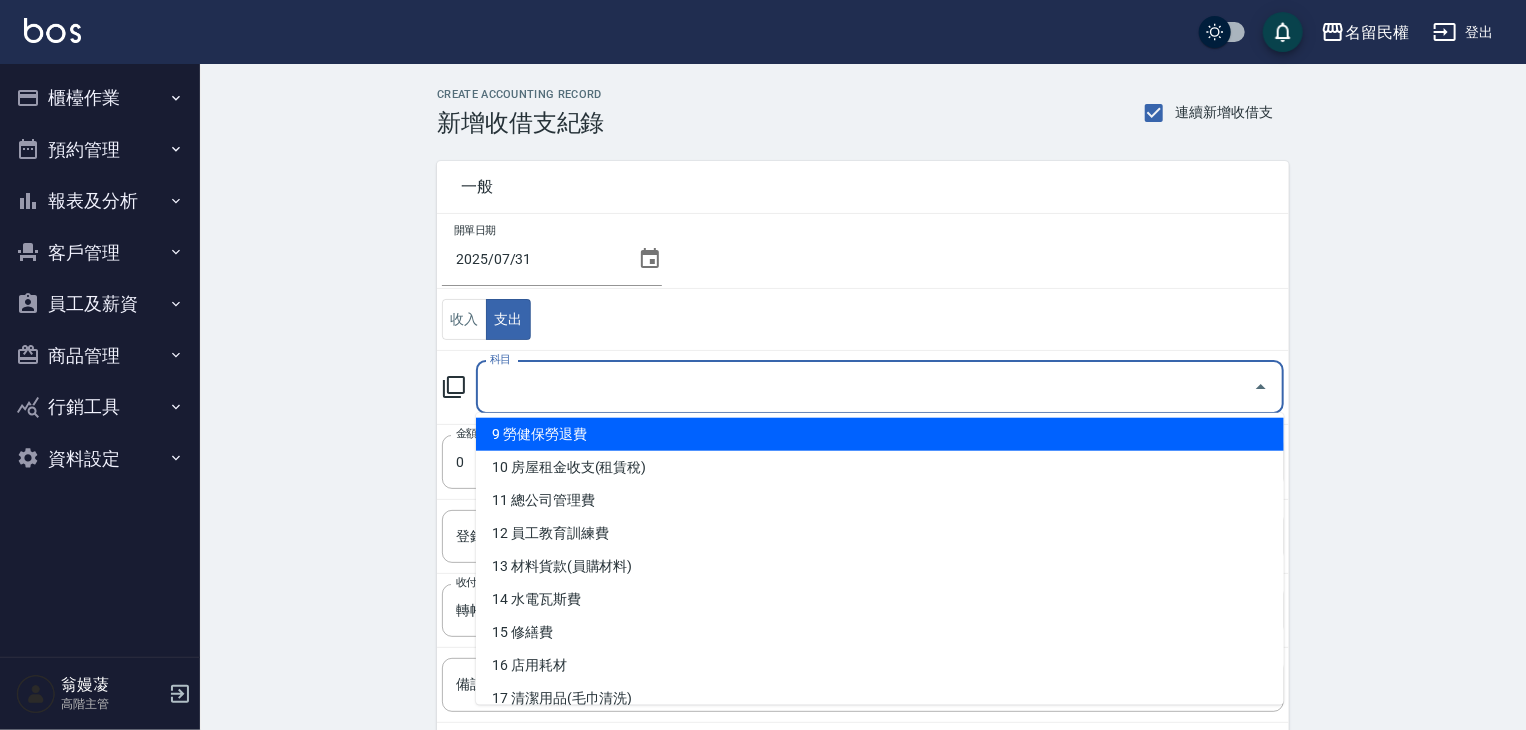 click on "9 勞健保勞退費" at bounding box center (880, 434) 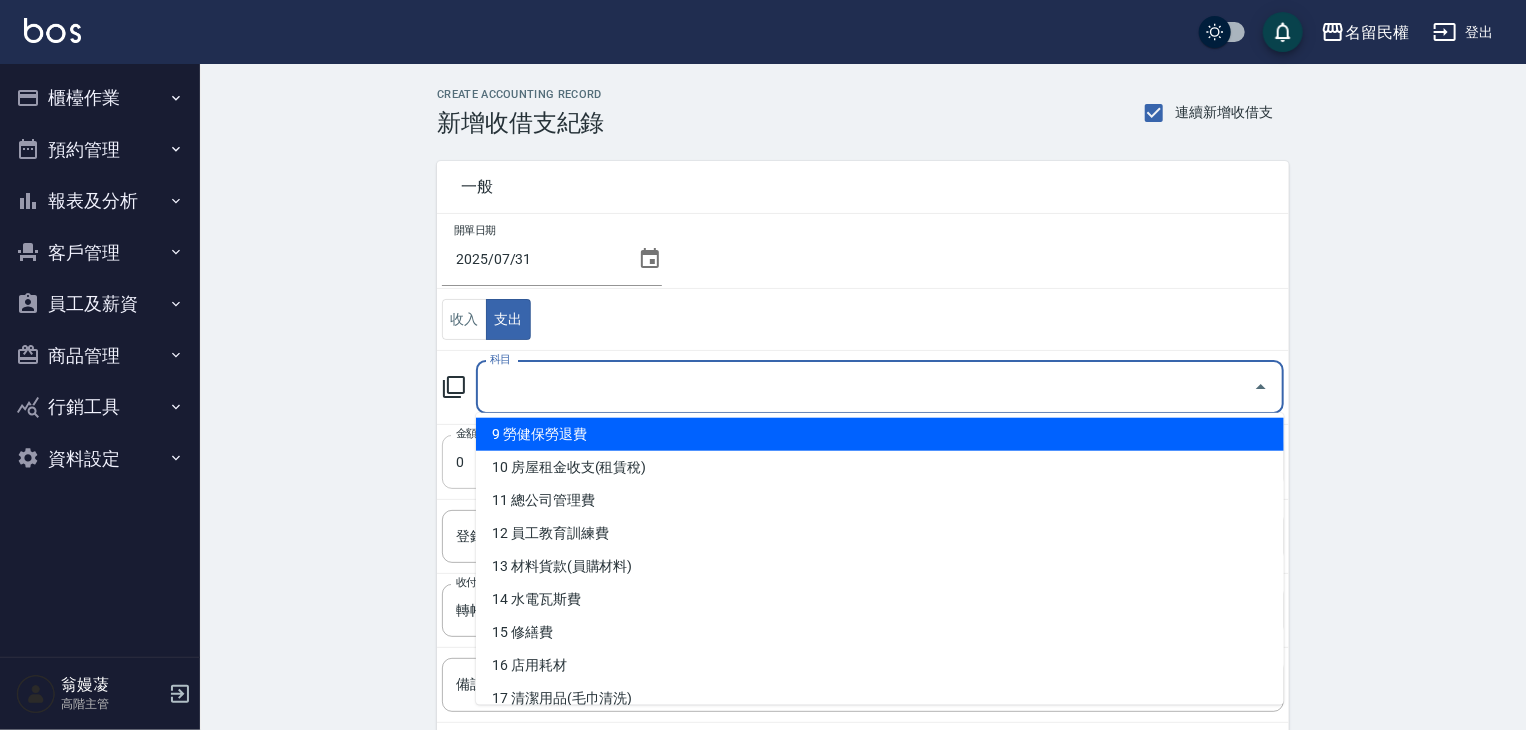 type on "9 勞健保勞退費" 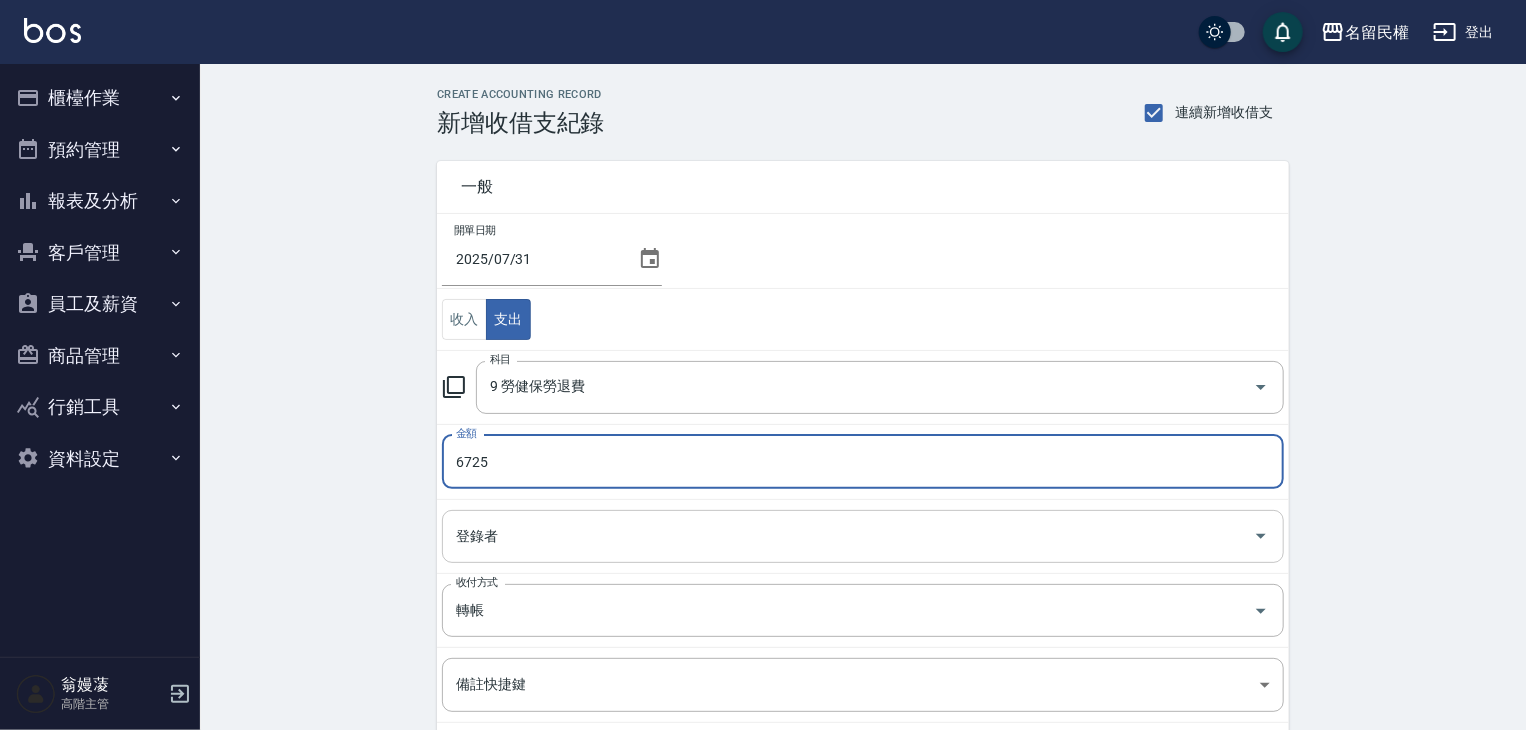 type on "6725" 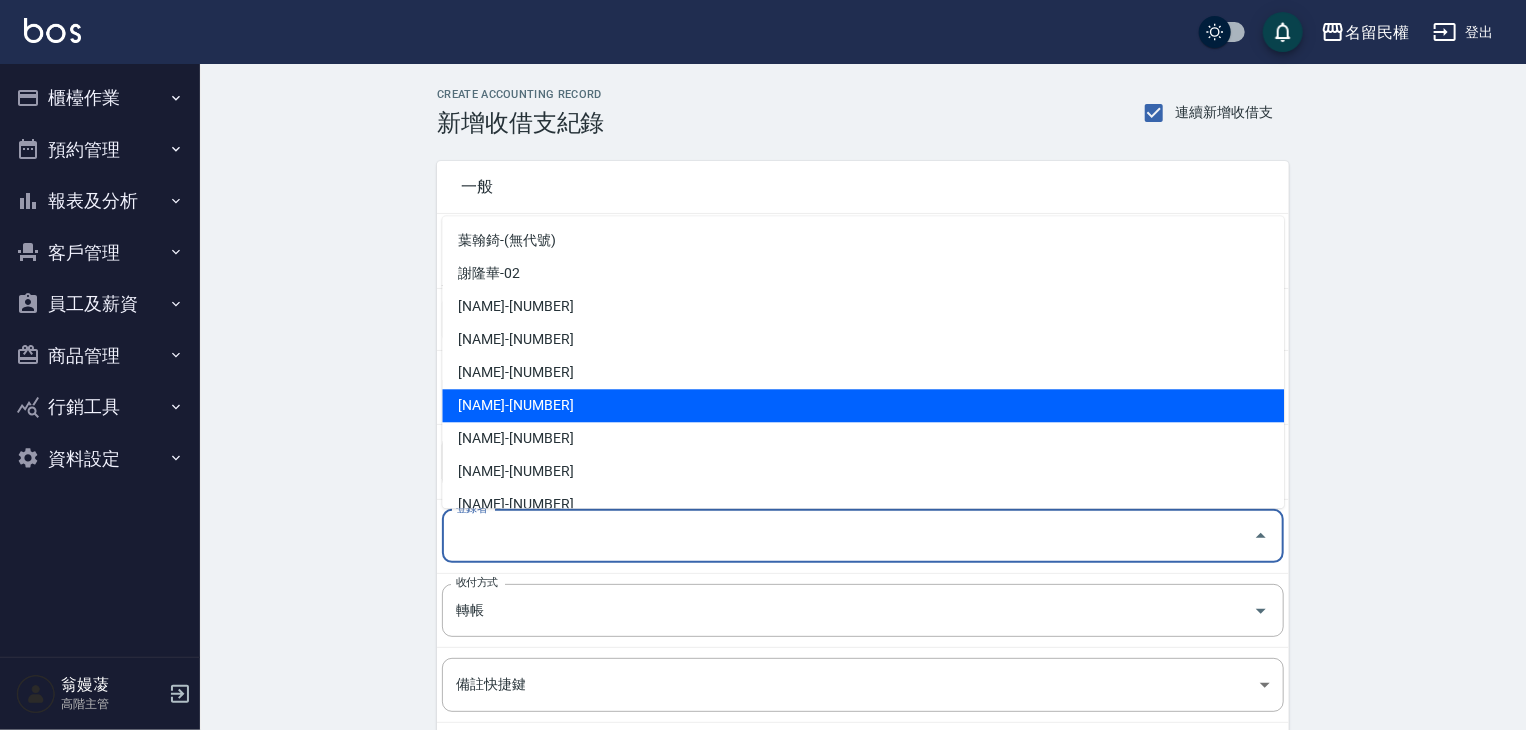 click on "[NAME]-[AGE]" at bounding box center [863, 405] 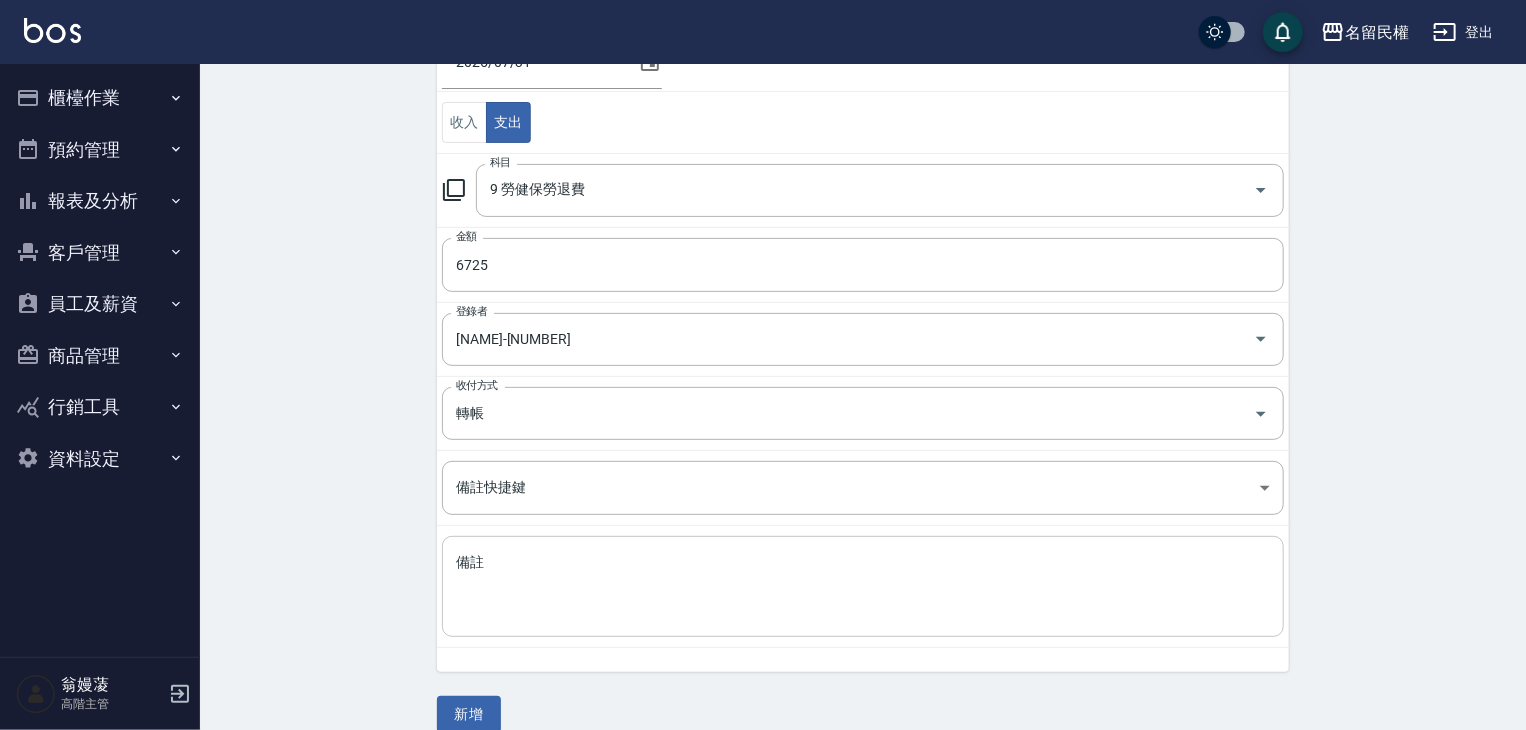 scroll, scrollTop: 221, scrollLeft: 0, axis: vertical 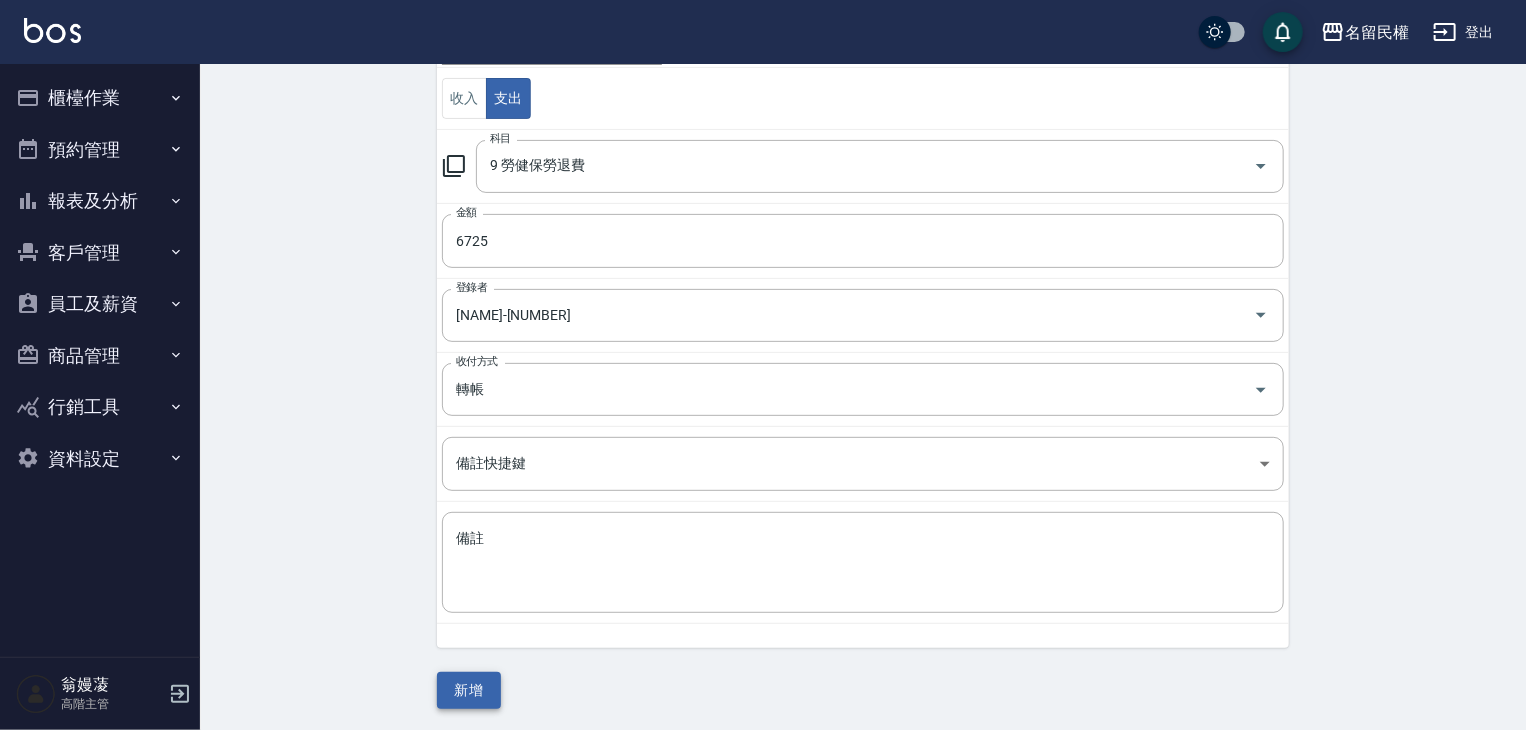 click on "新增" at bounding box center [469, 690] 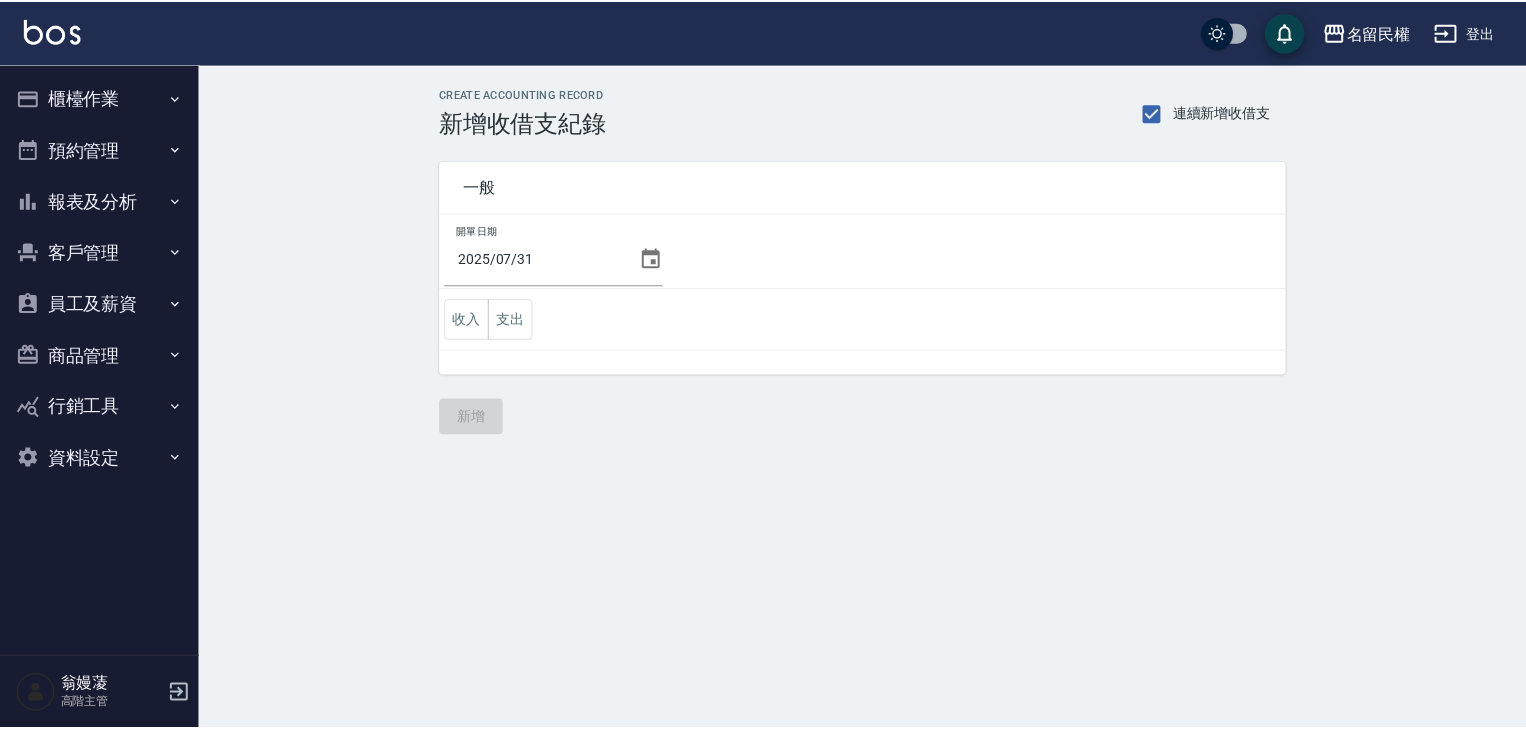 scroll, scrollTop: 0, scrollLeft: 0, axis: both 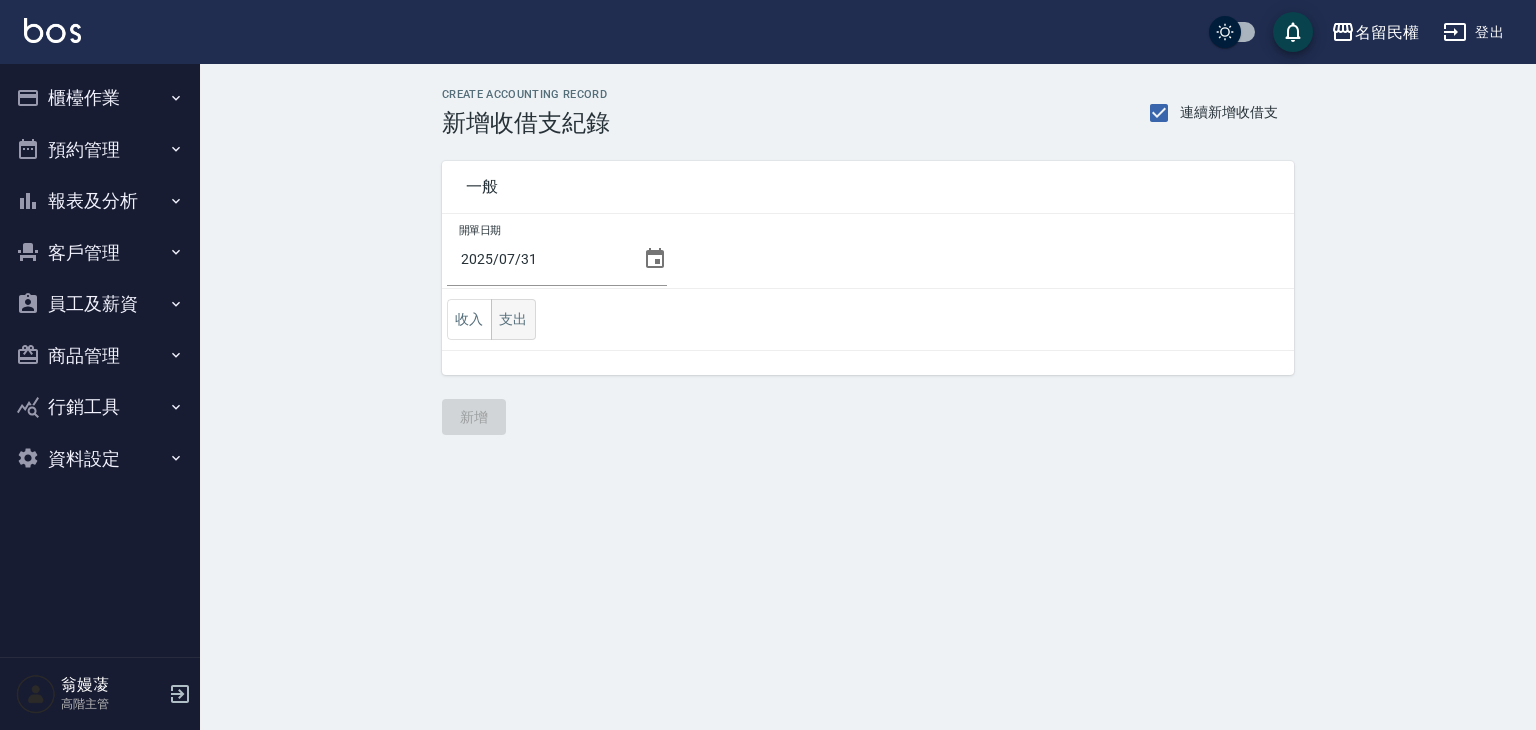 click on "支出" at bounding box center (513, 319) 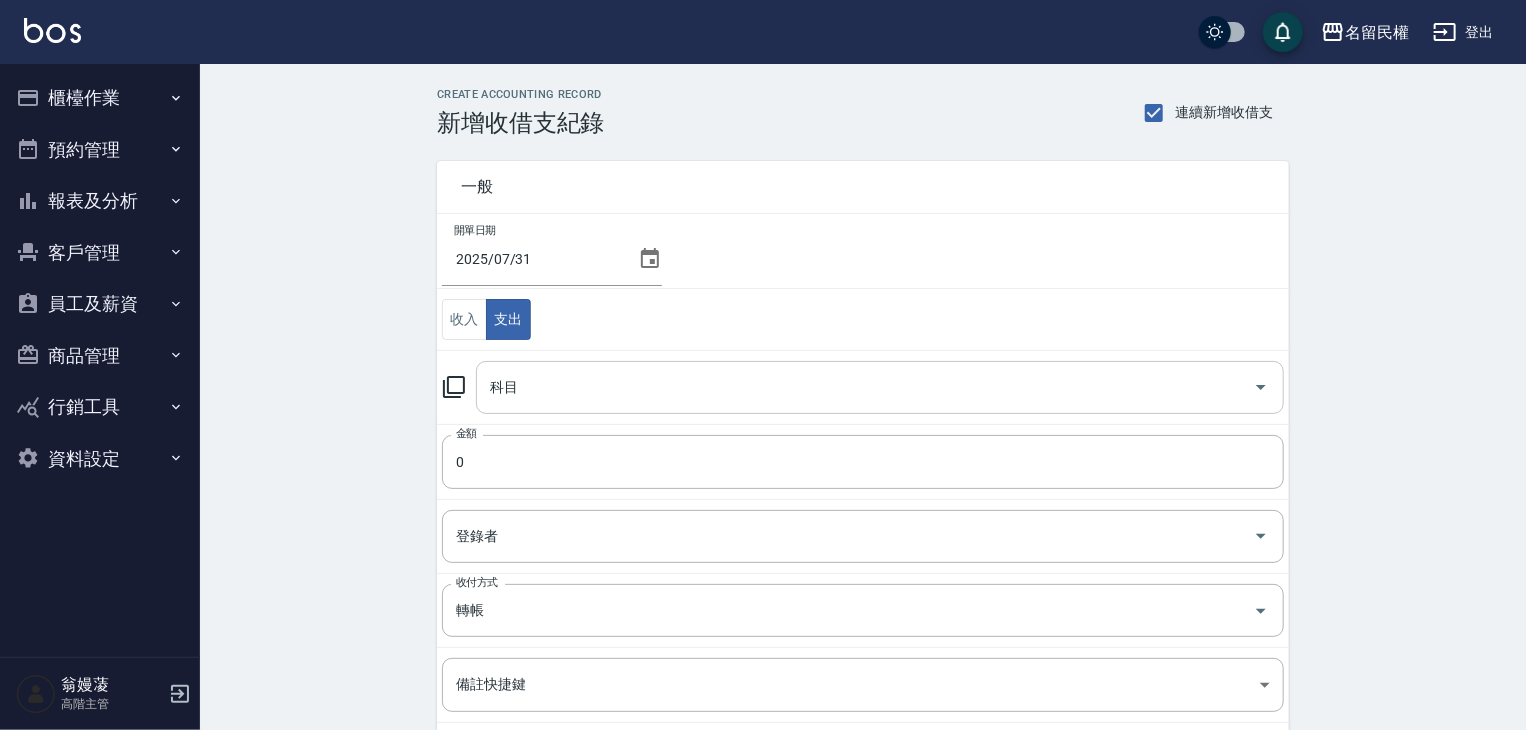 click on "科目" at bounding box center (865, 387) 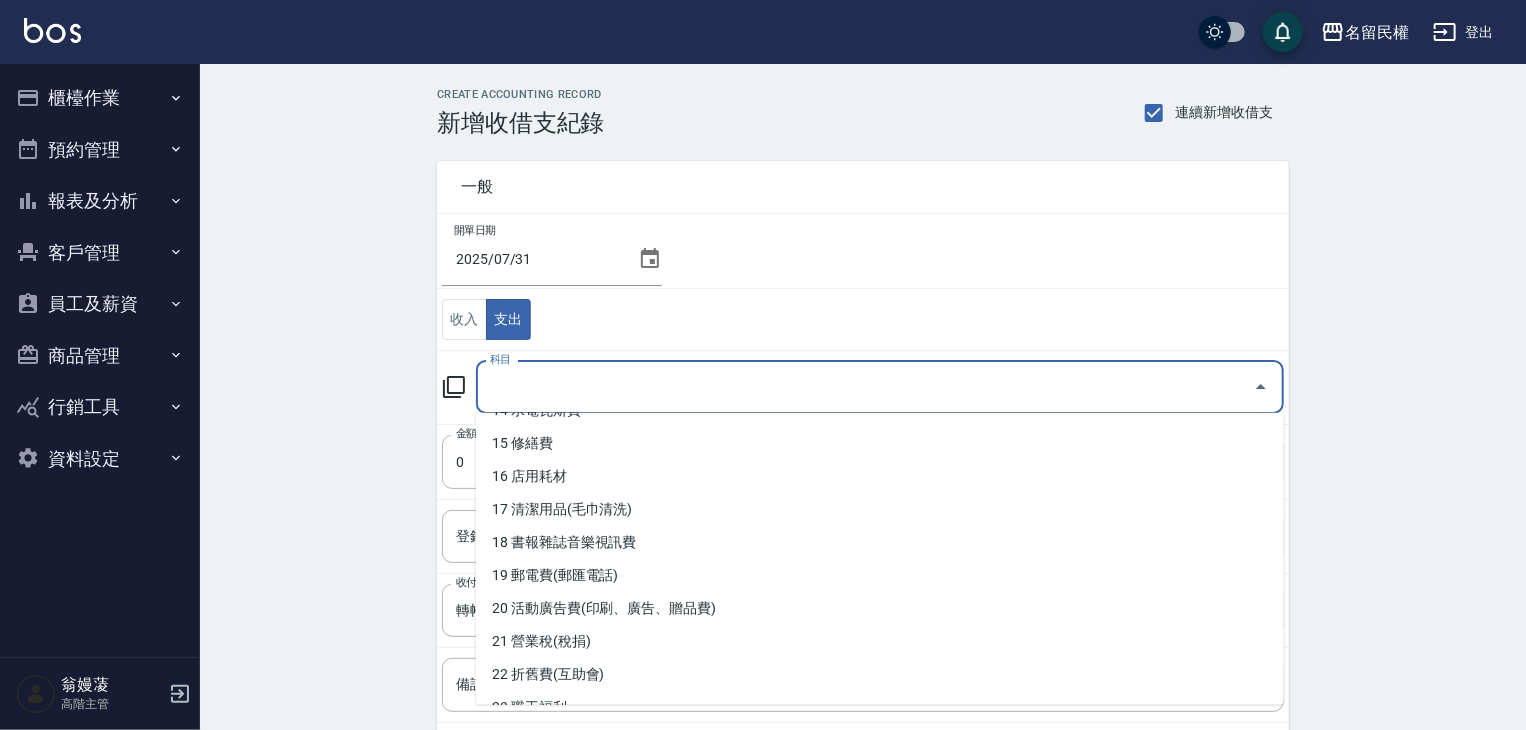 scroll, scrollTop: 500, scrollLeft: 0, axis: vertical 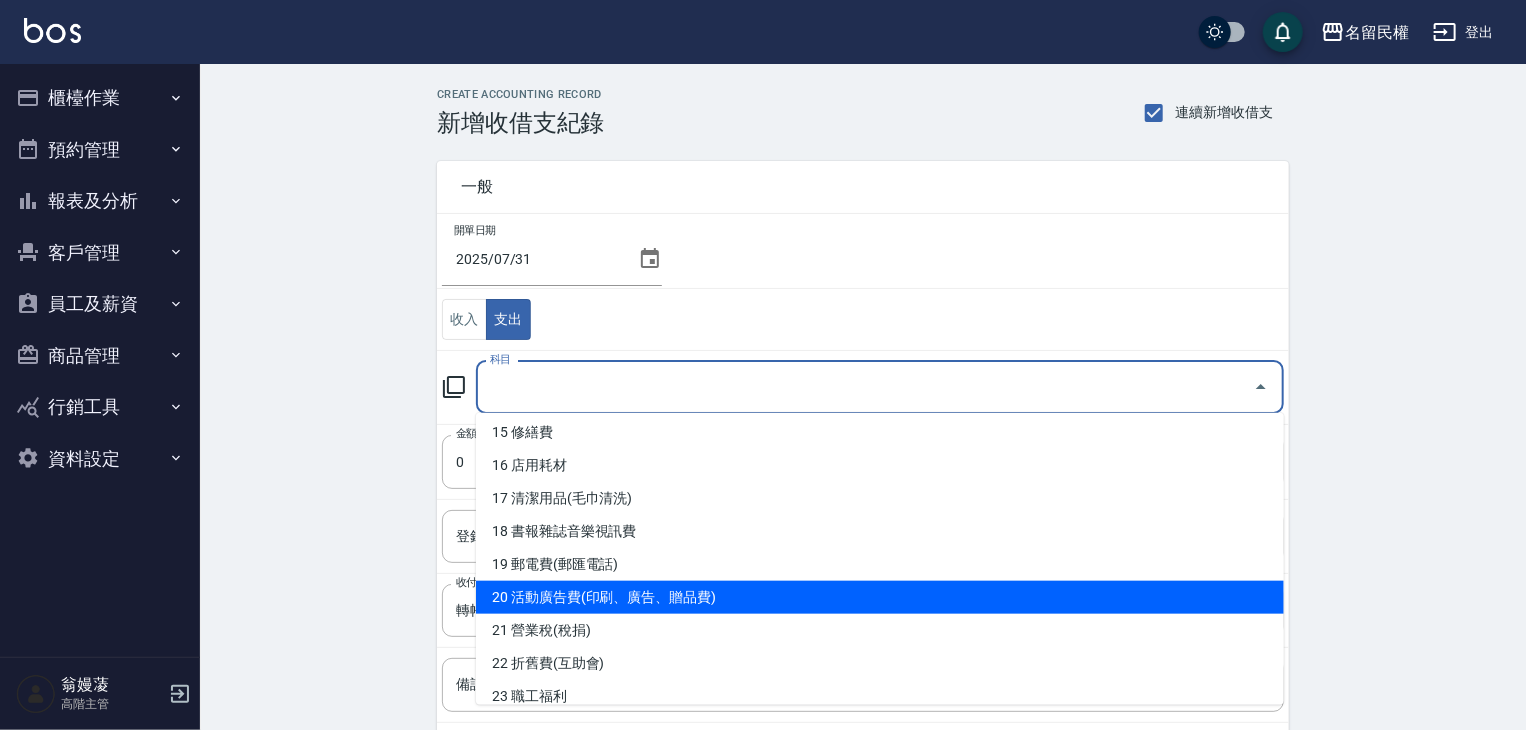 click on "20 活動廣告費(印刷、廣告、贈品費)" at bounding box center (880, 597) 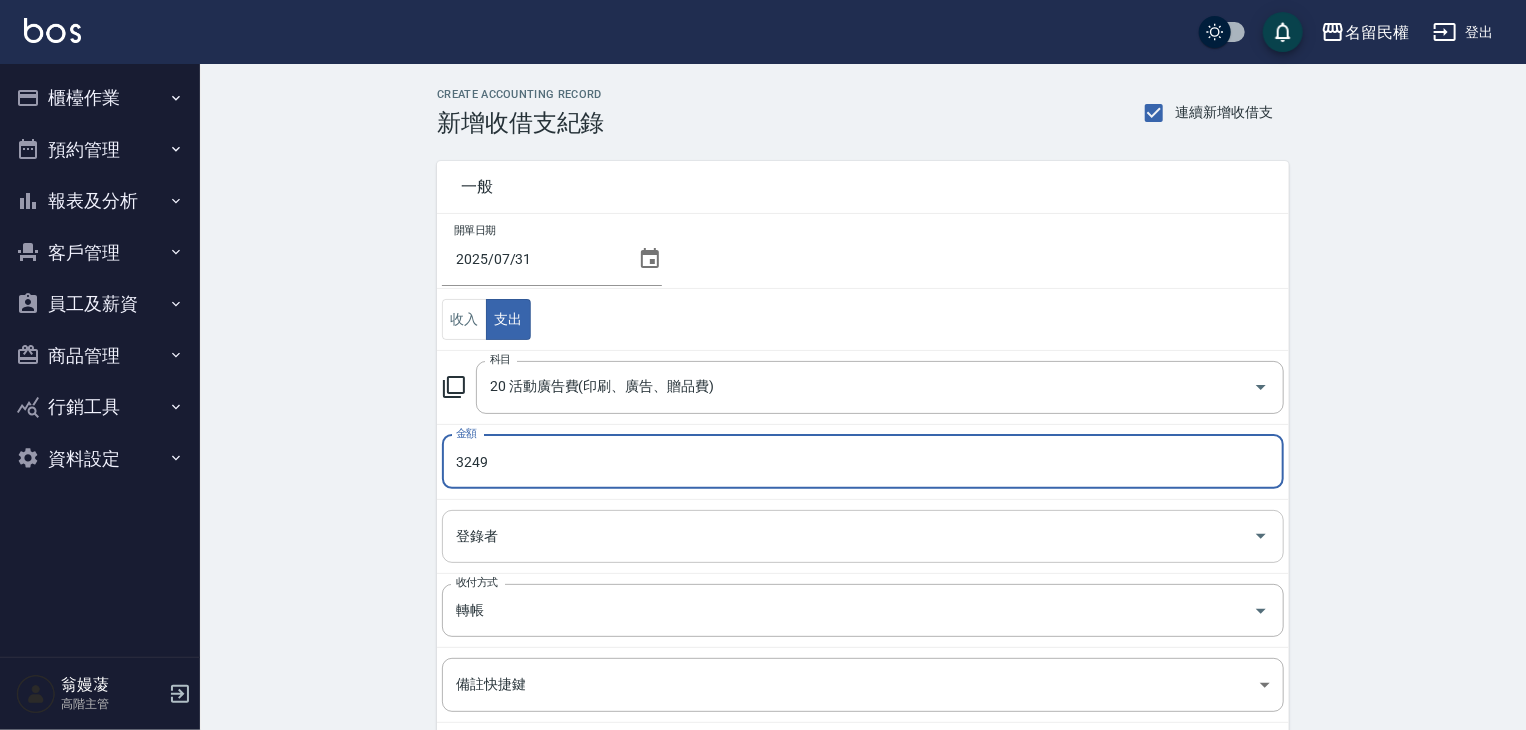 type on "3249" 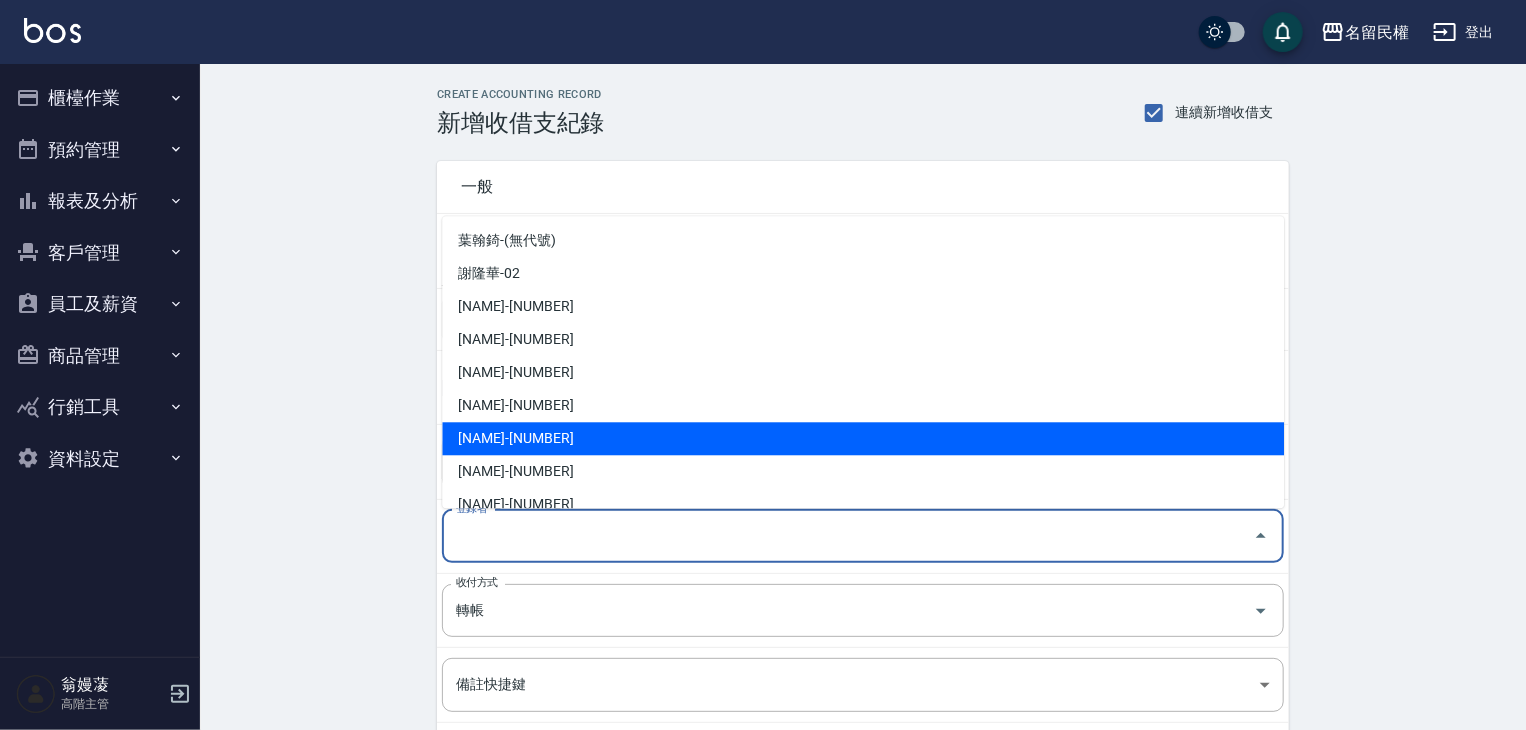 click on "[NAME]-[AGE]" at bounding box center [863, 438] 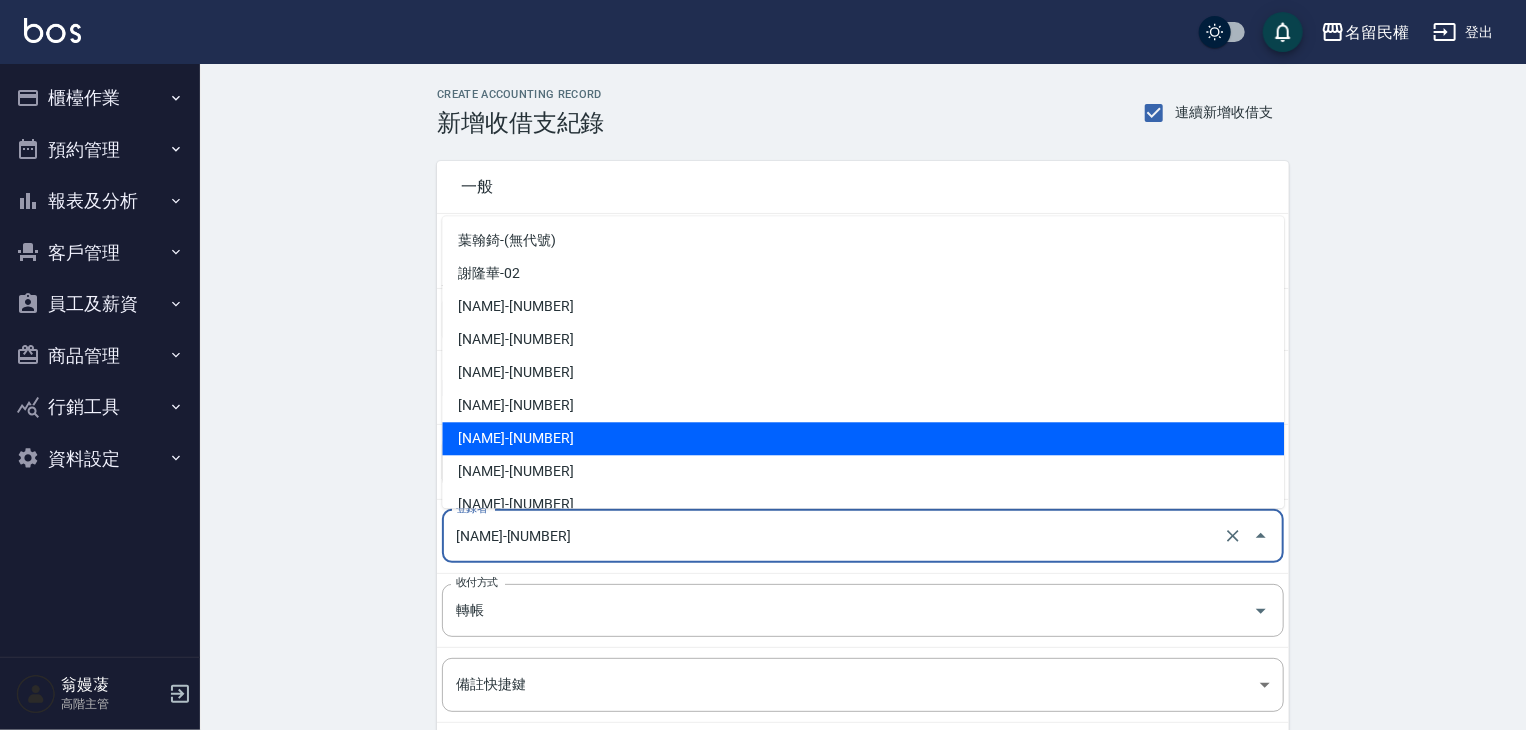 drag, startPoint x: 511, startPoint y: 526, endPoint x: 520, endPoint y: 539, distance: 15.811388 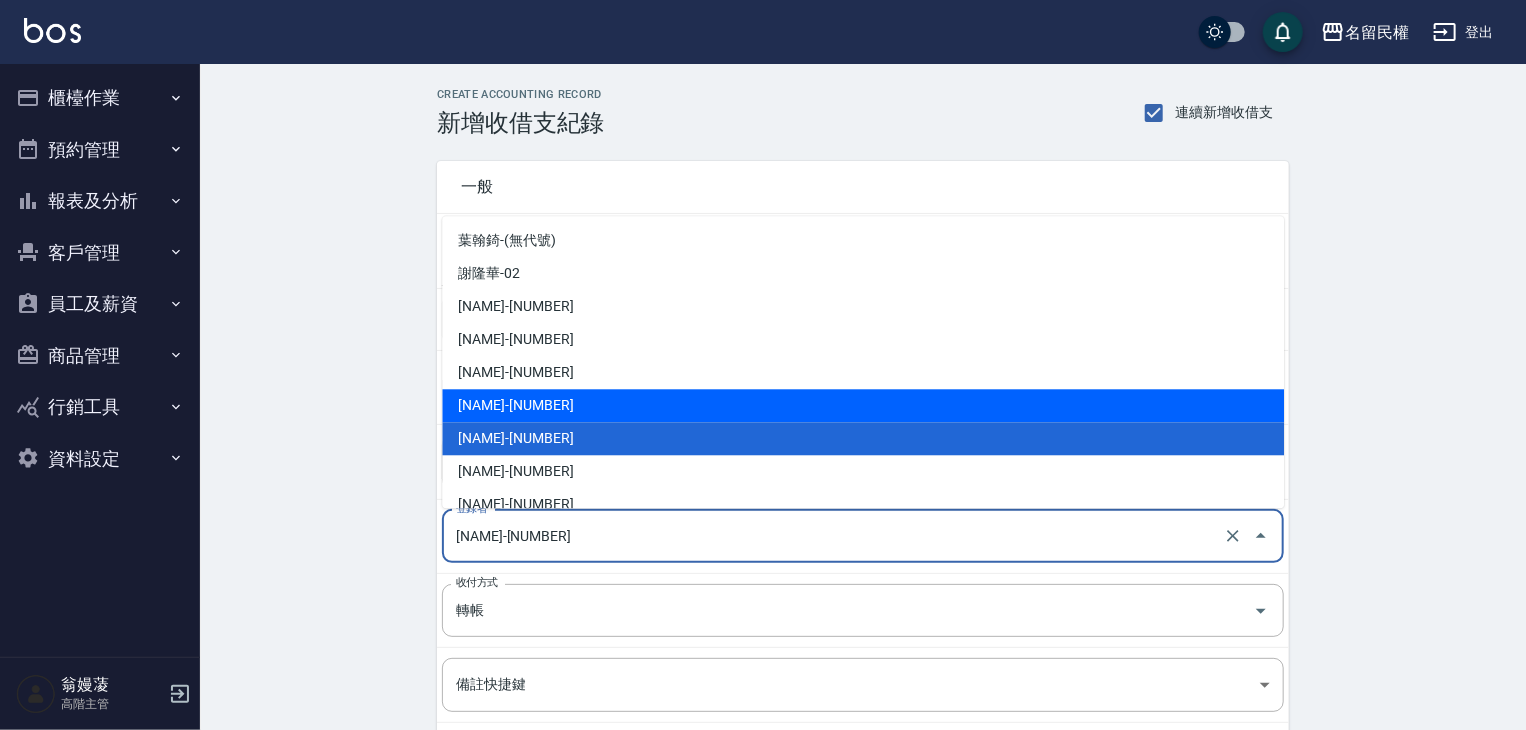 click on "[NAME]-[AGE]" at bounding box center [863, 405] 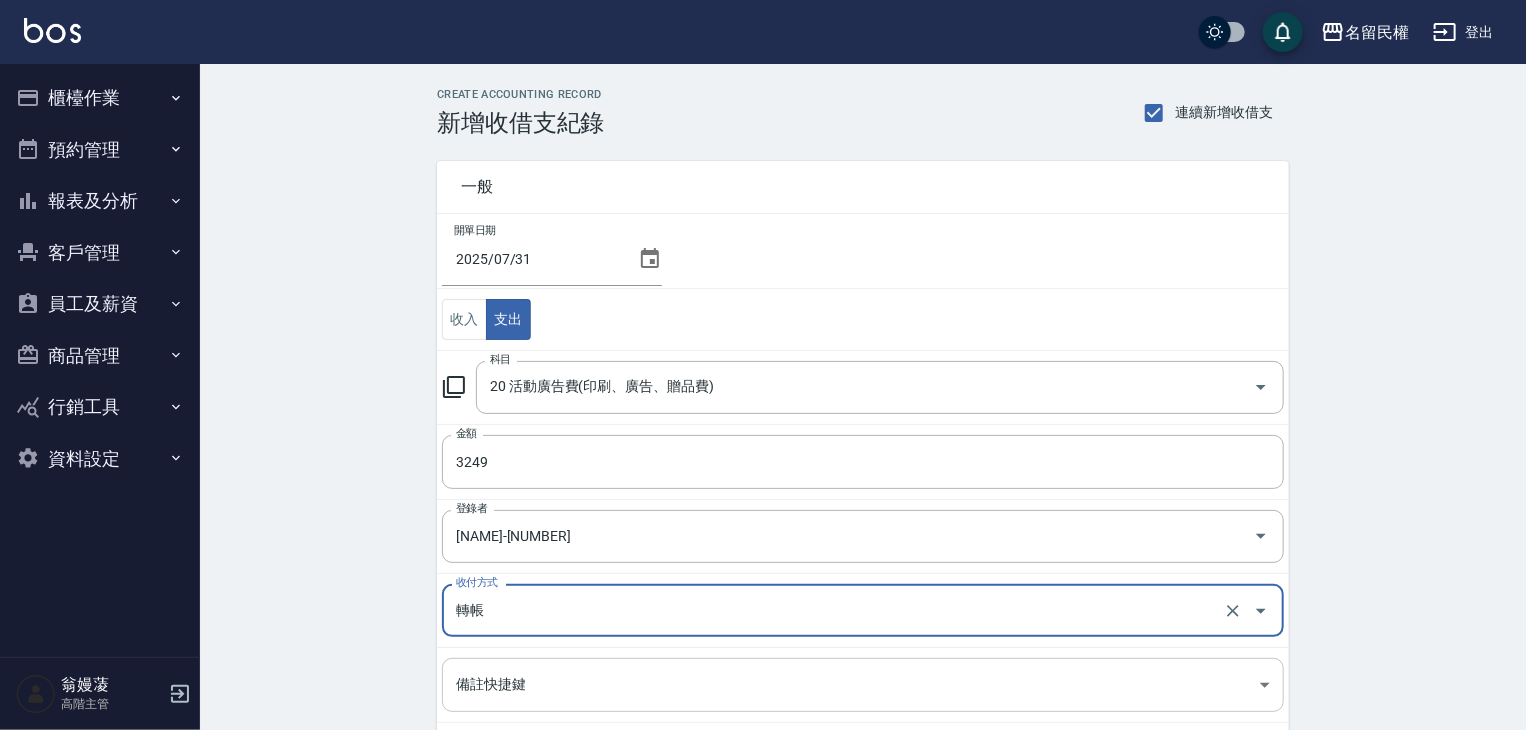 scroll, scrollTop: 221, scrollLeft: 0, axis: vertical 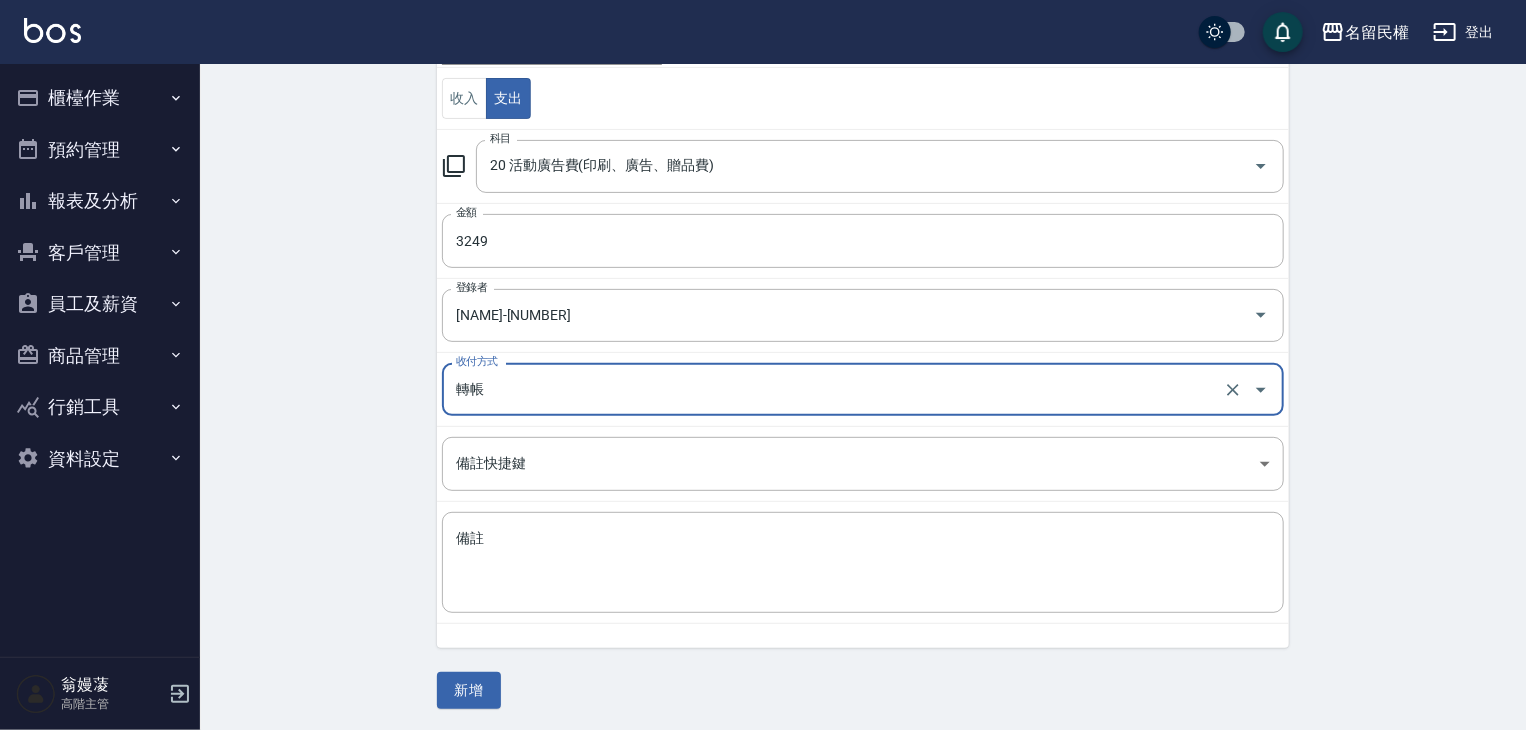 click on "新增" at bounding box center [469, 690] 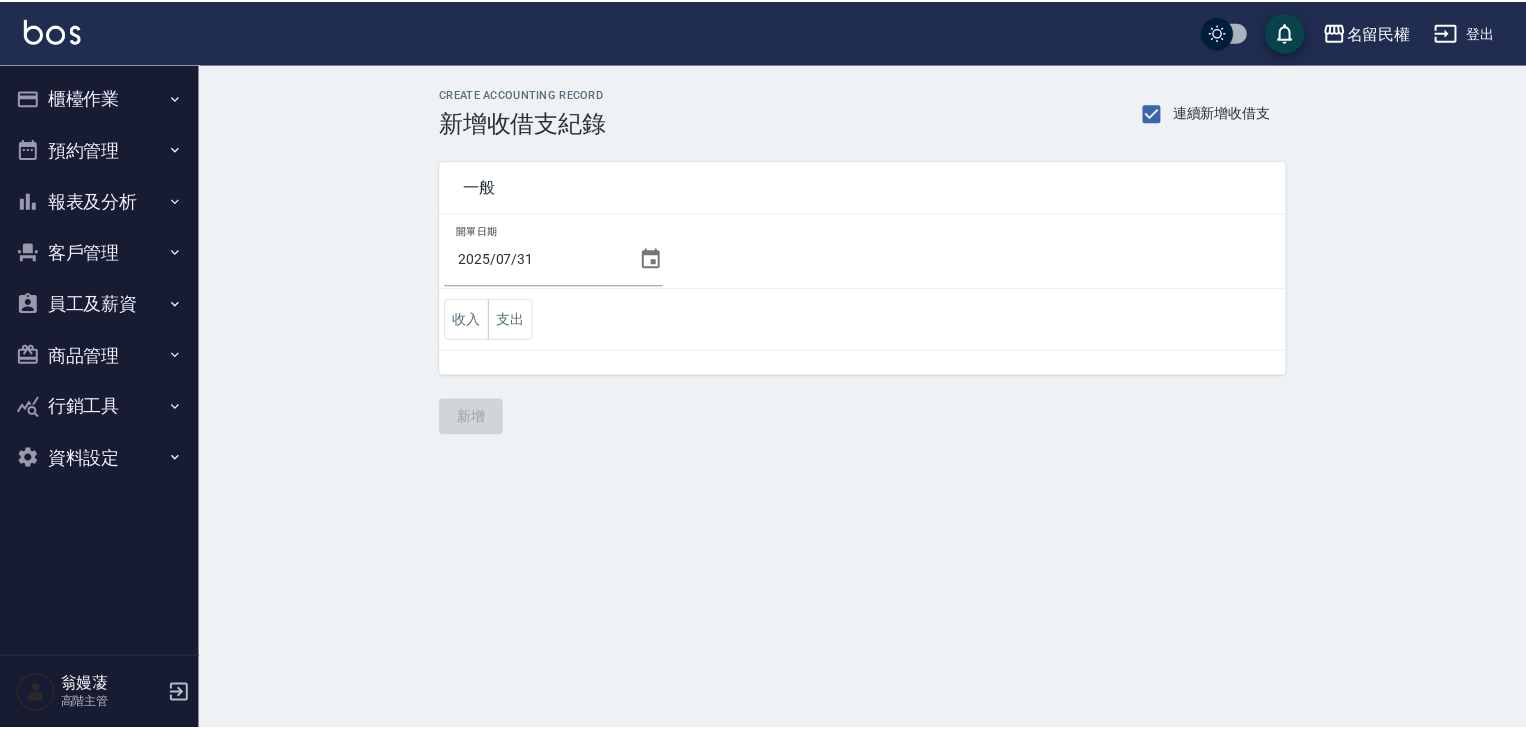 scroll, scrollTop: 0, scrollLeft: 0, axis: both 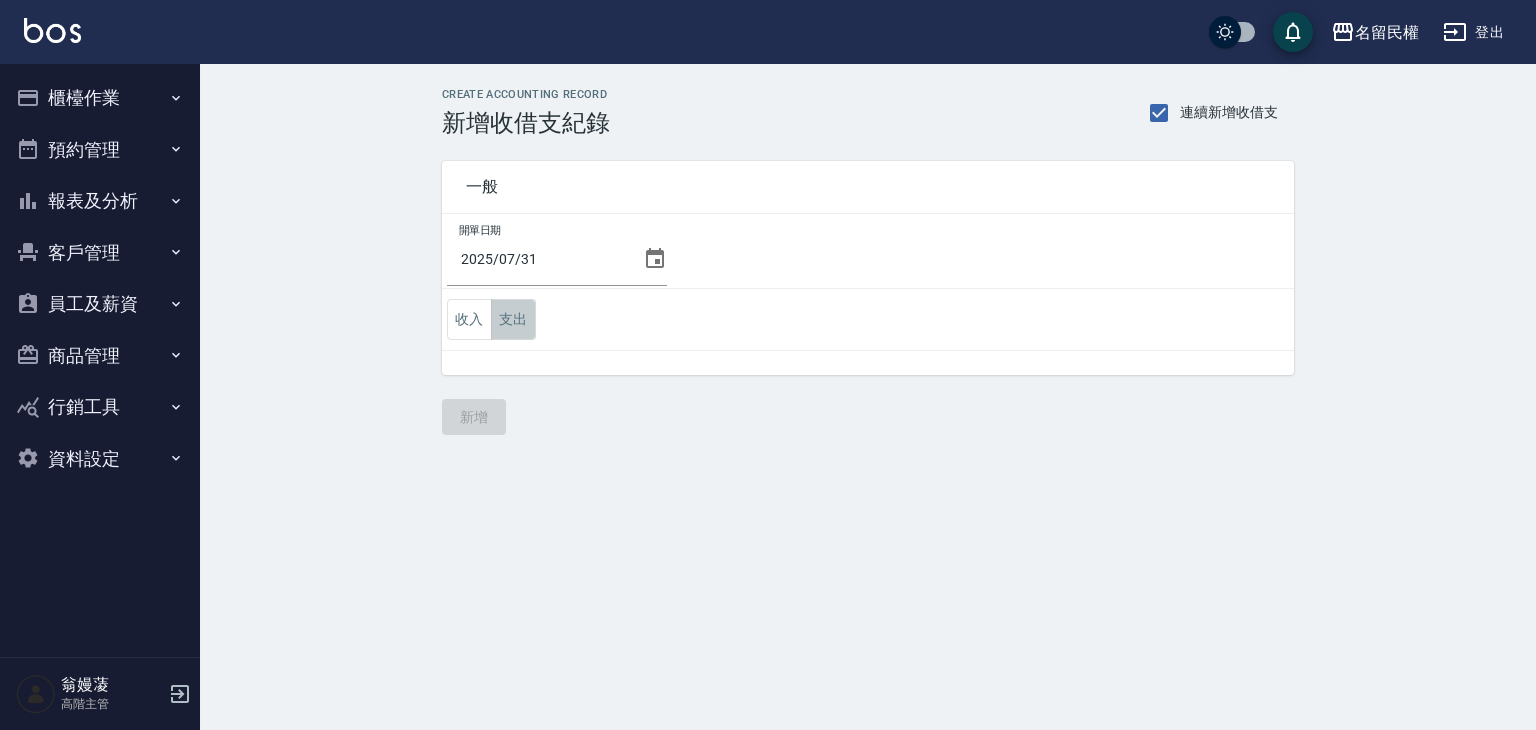 click on "支出" at bounding box center (513, 319) 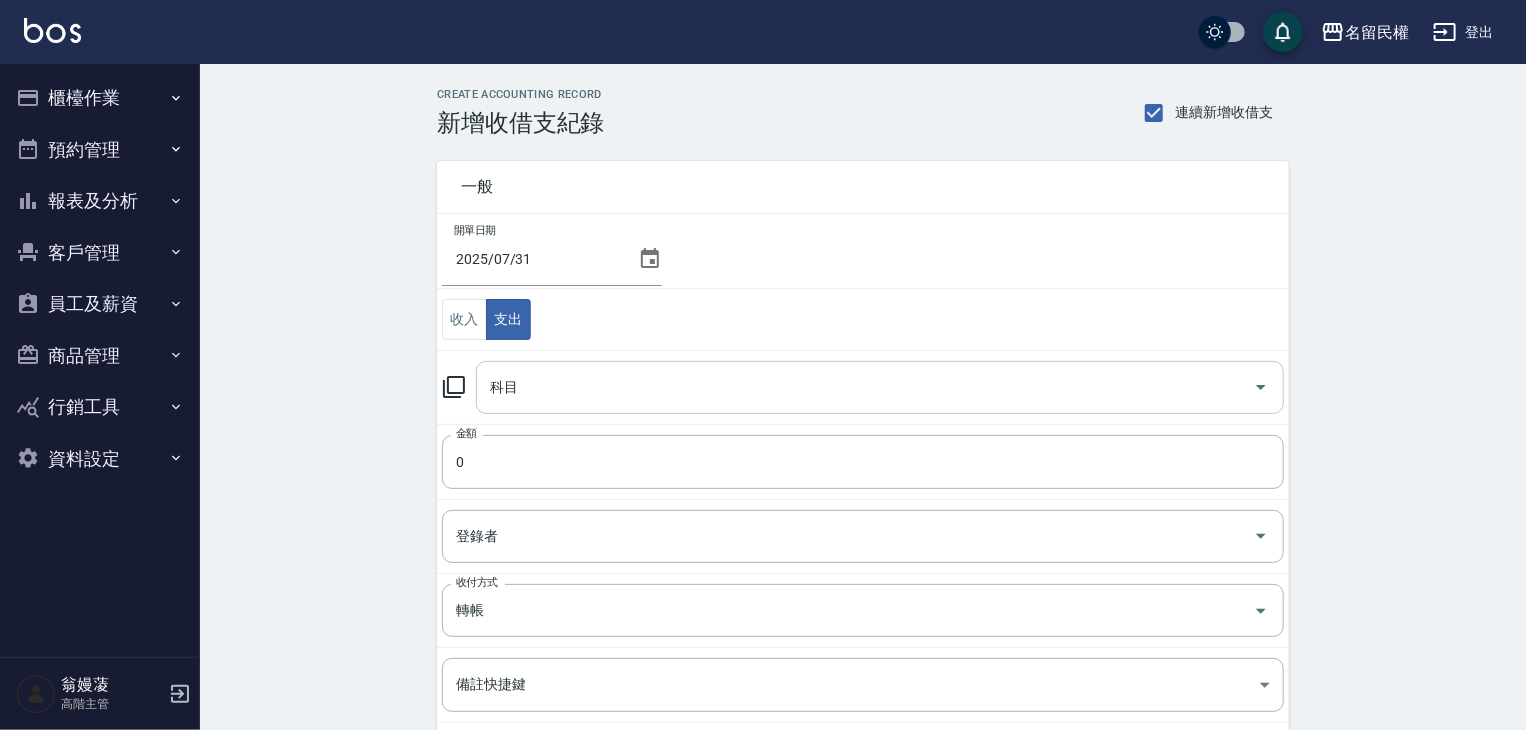 click on "科目" at bounding box center (865, 387) 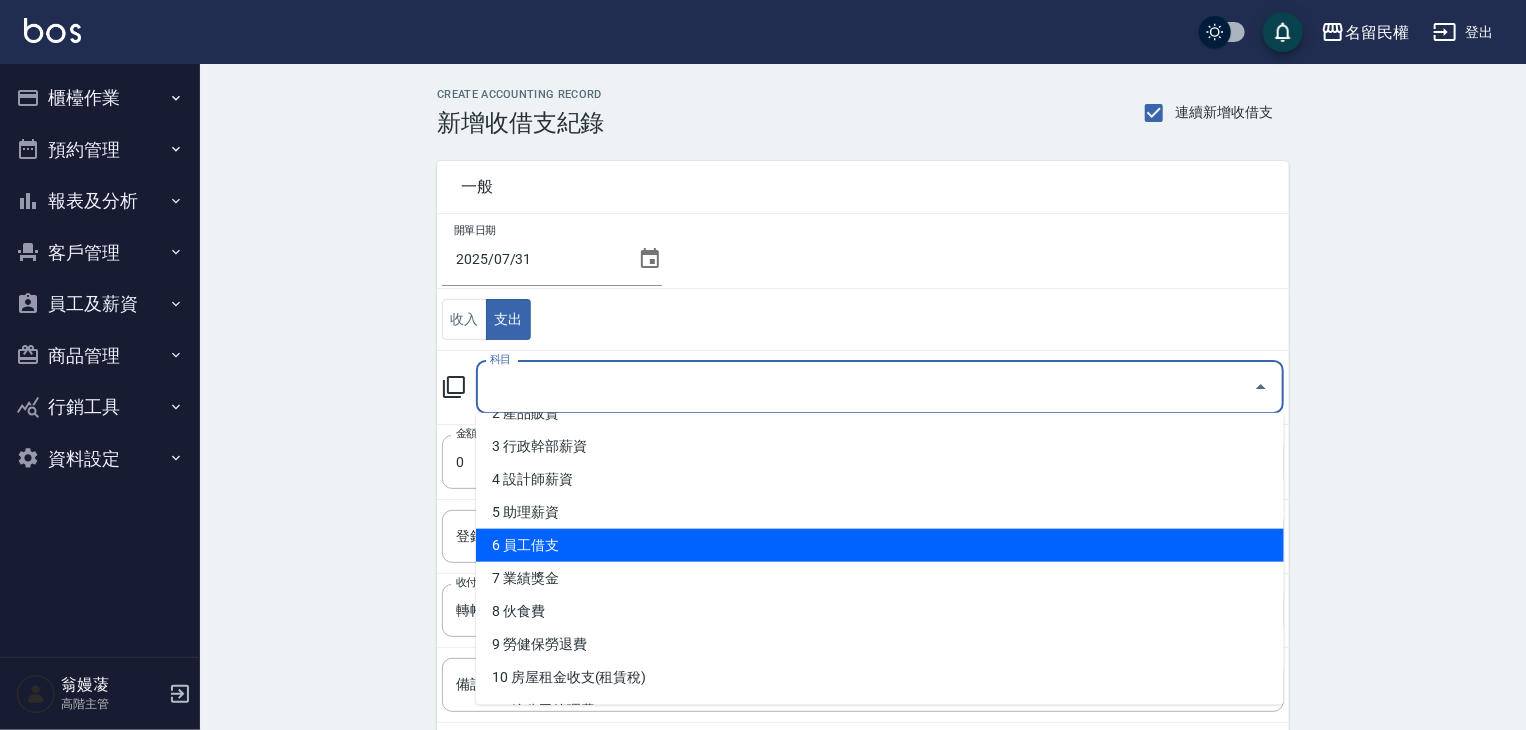 scroll, scrollTop: 400, scrollLeft: 0, axis: vertical 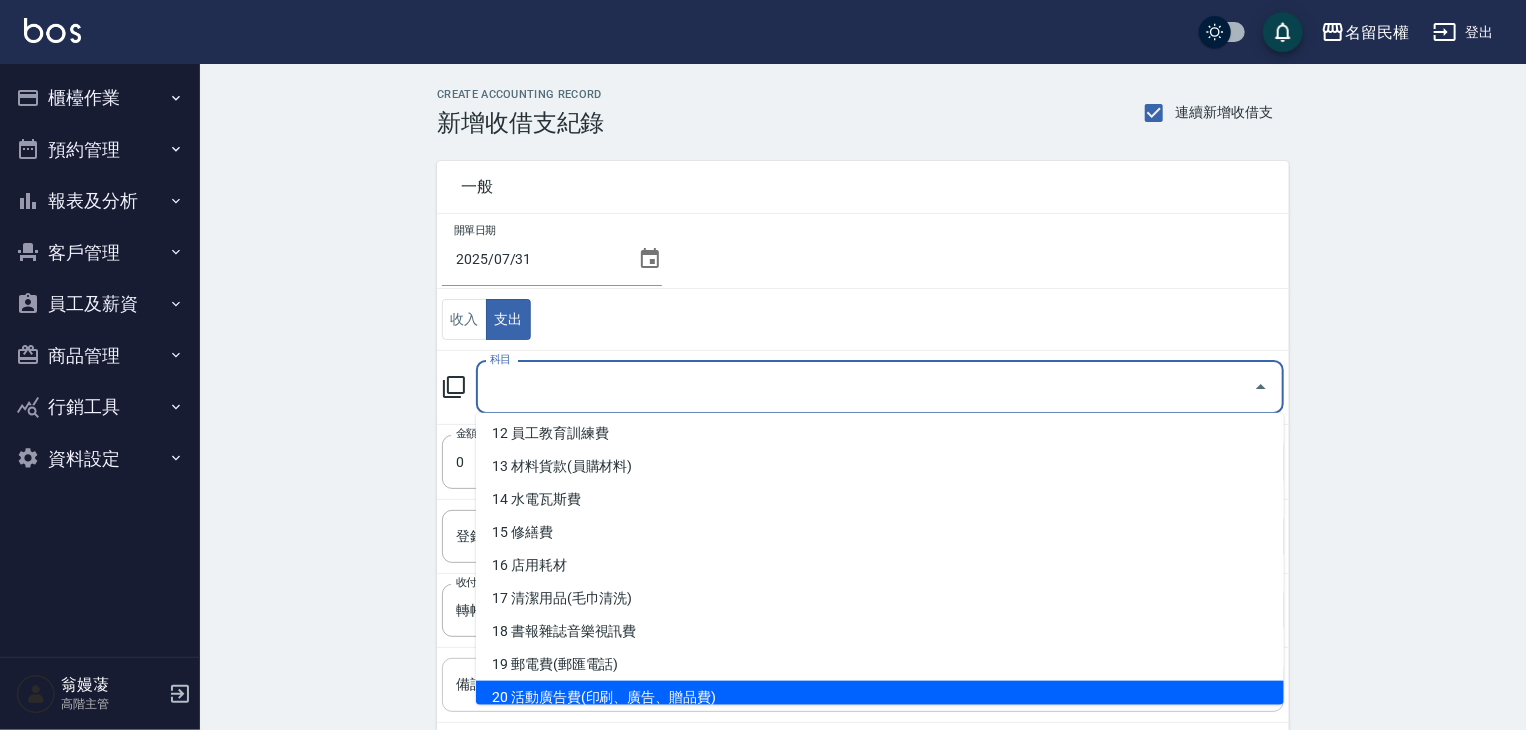click on "20 活動廣告費(印刷、廣告、贈品費)" at bounding box center (880, 697) 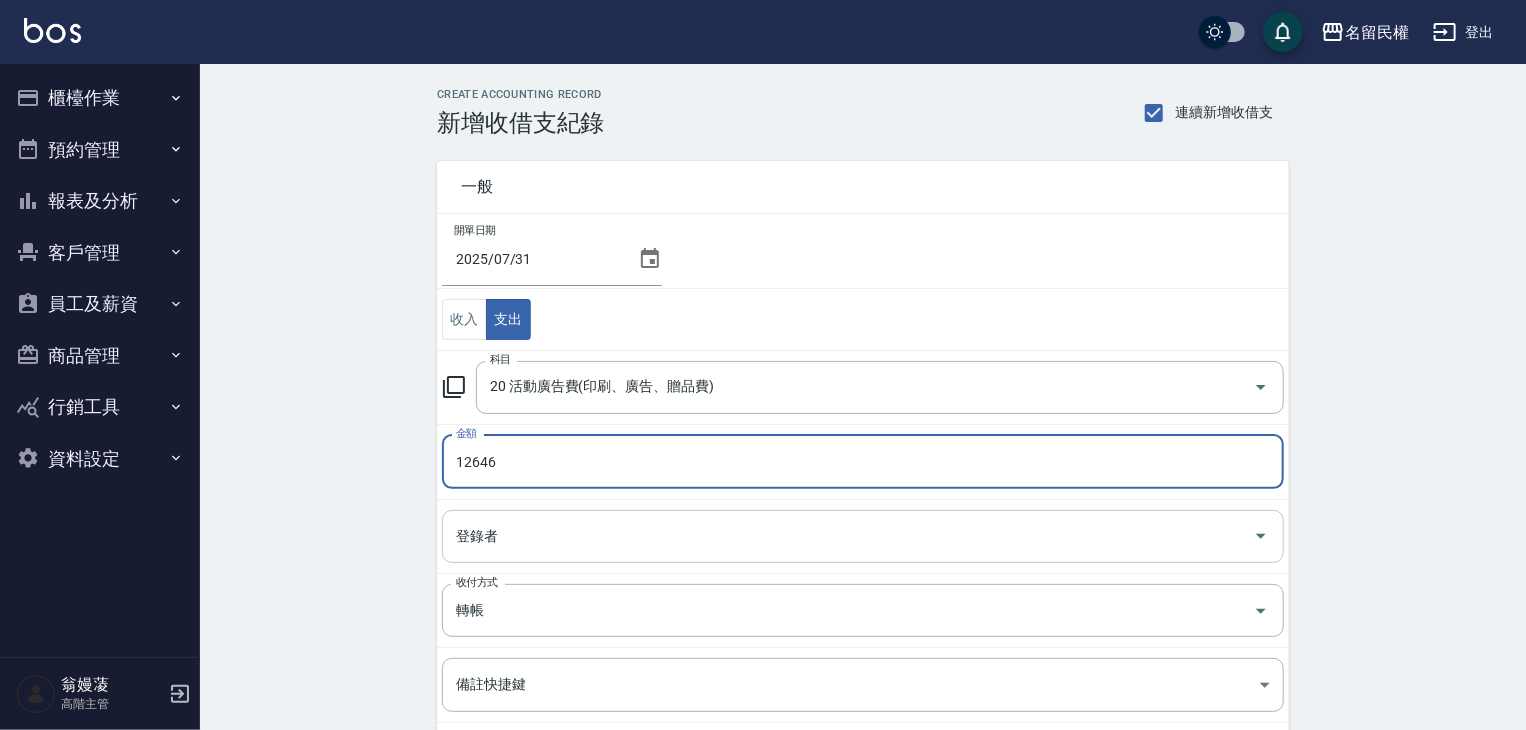 type on "12646" 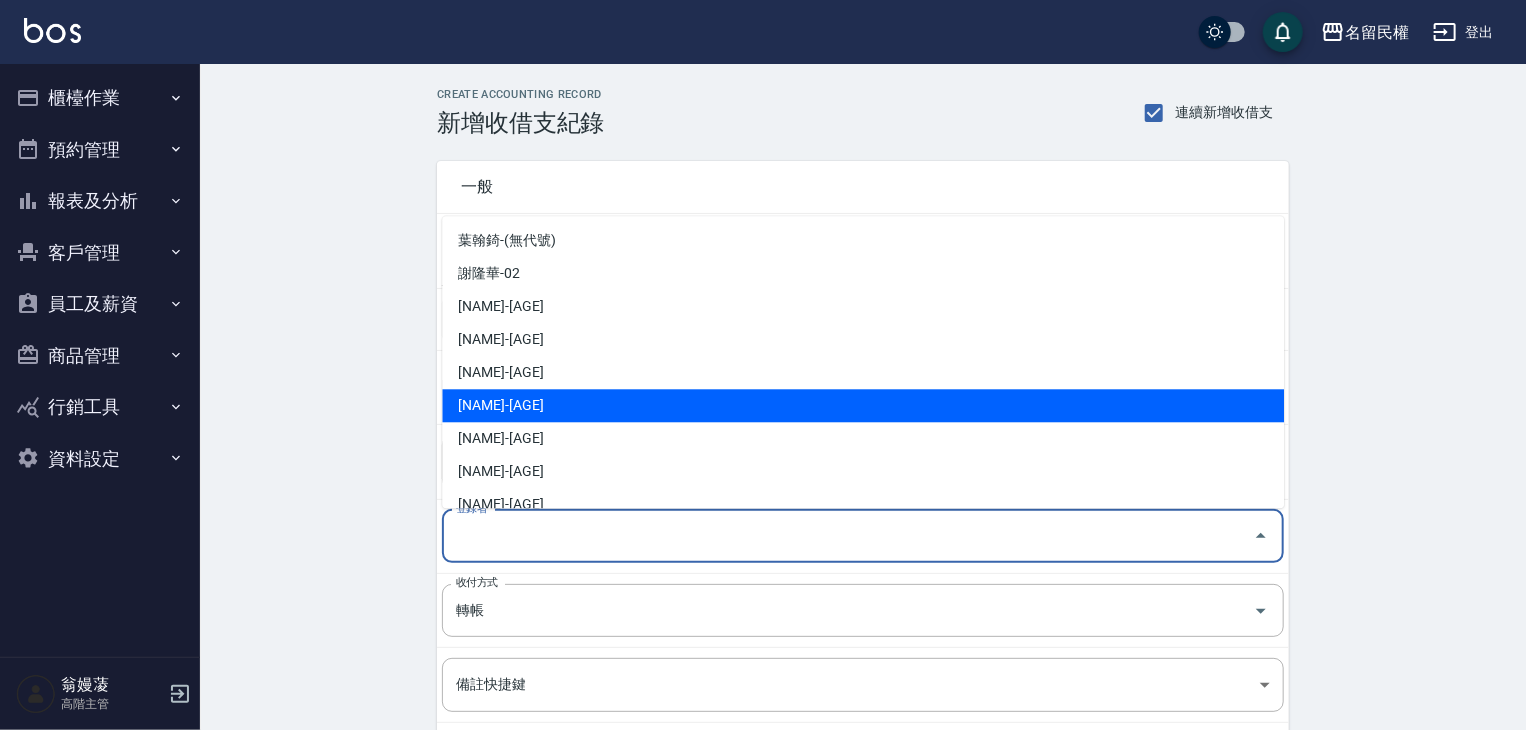 click on "[NAME]-[AGE]" at bounding box center (863, 405) 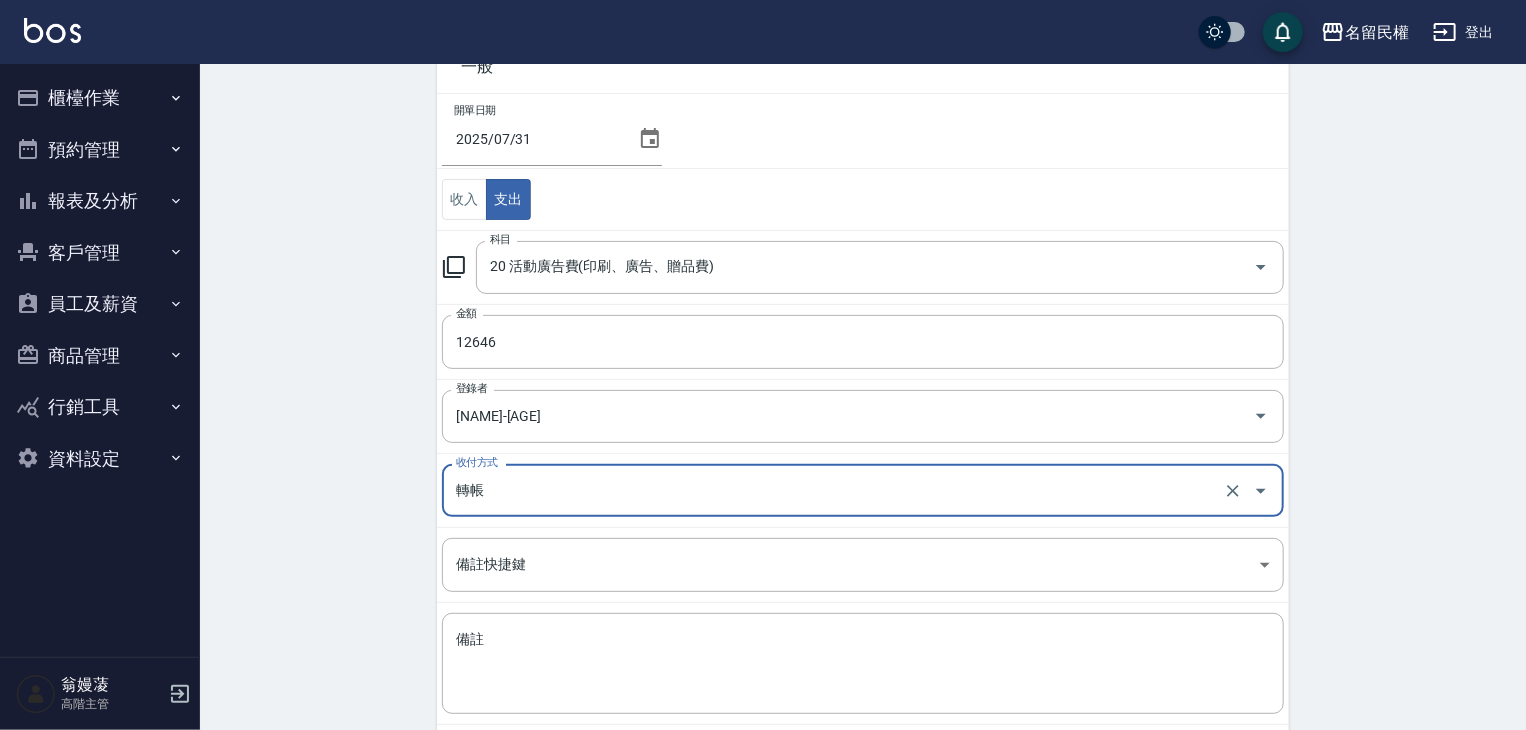 scroll, scrollTop: 200, scrollLeft: 0, axis: vertical 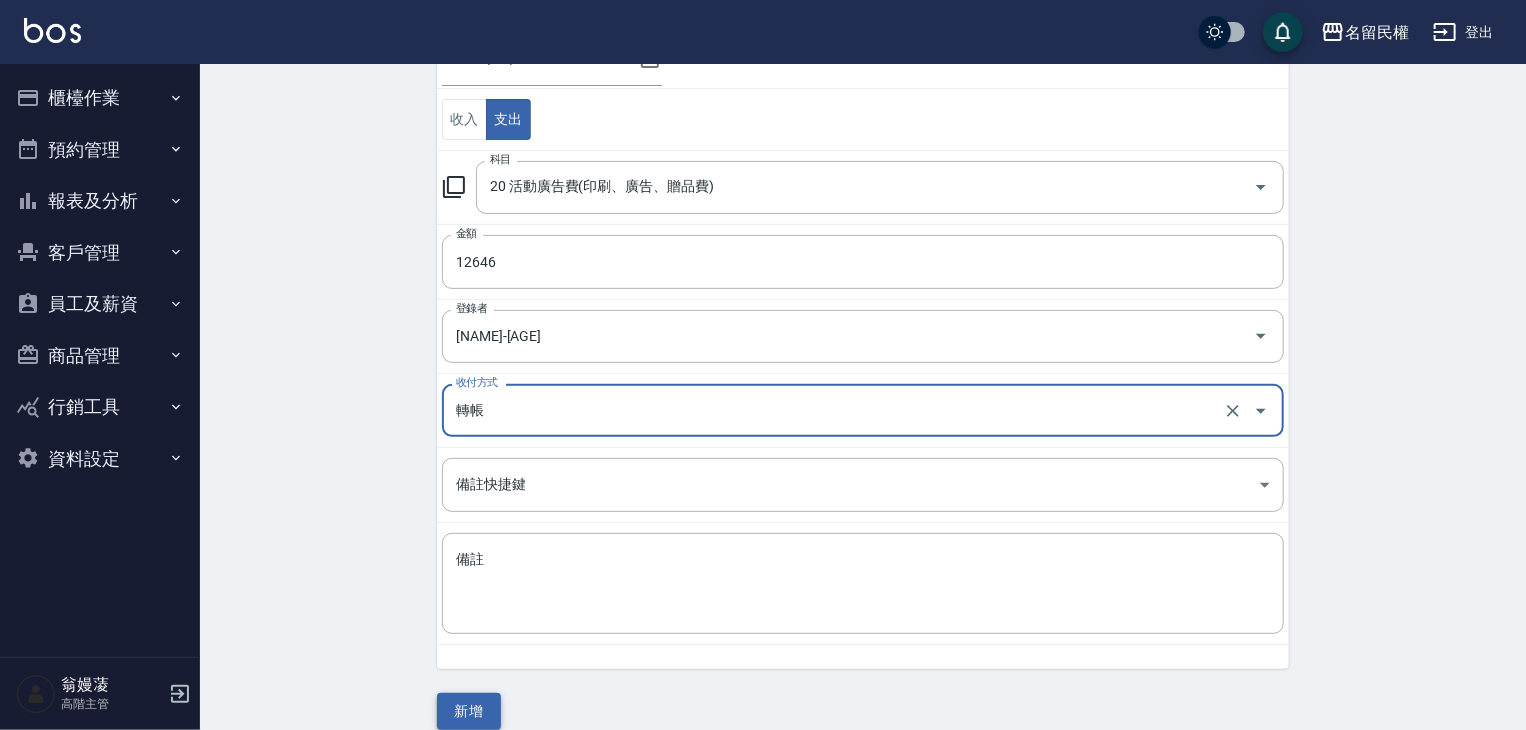 click on "新增" at bounding box center [469, 711] 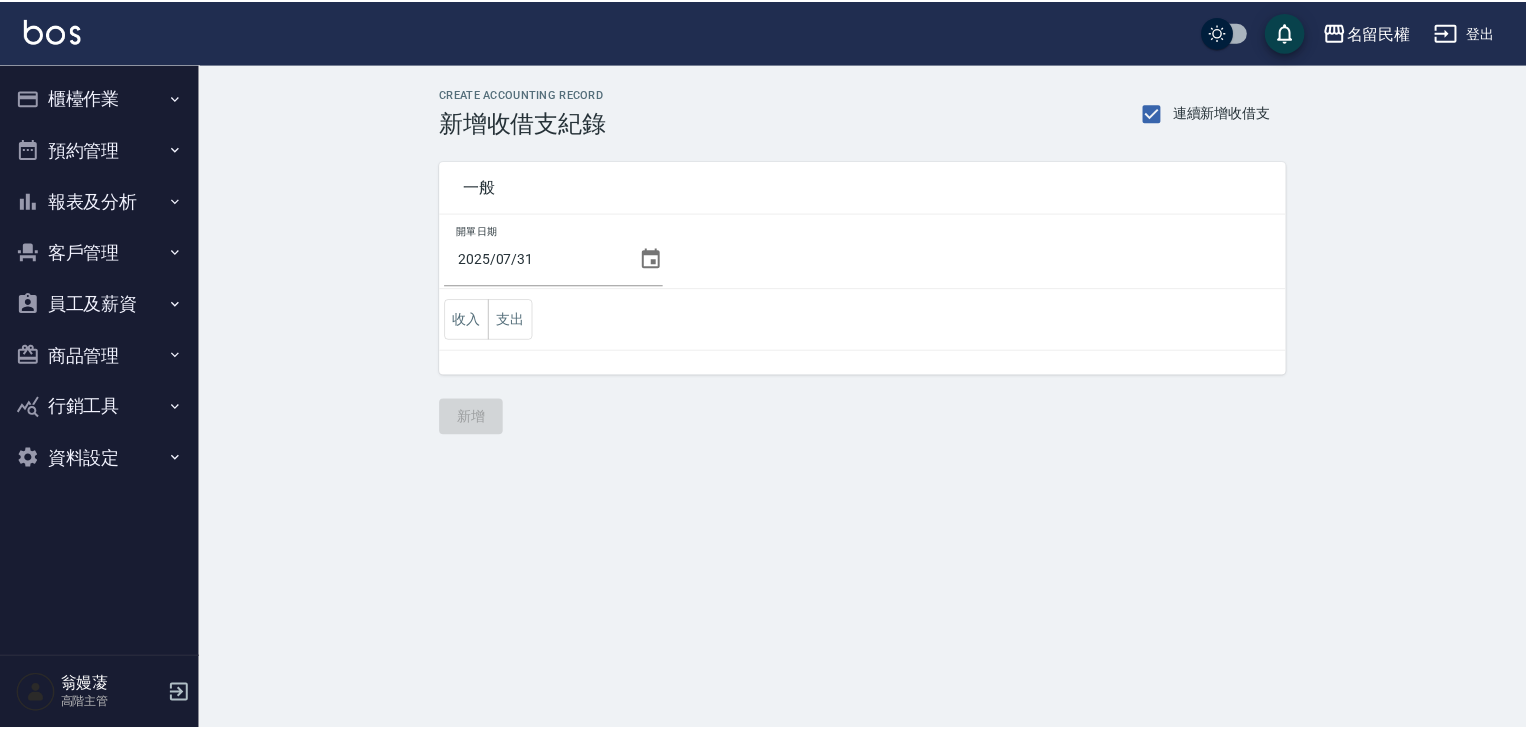 scroll, scrollTop: 0, scrollLeft: 0, axis: both 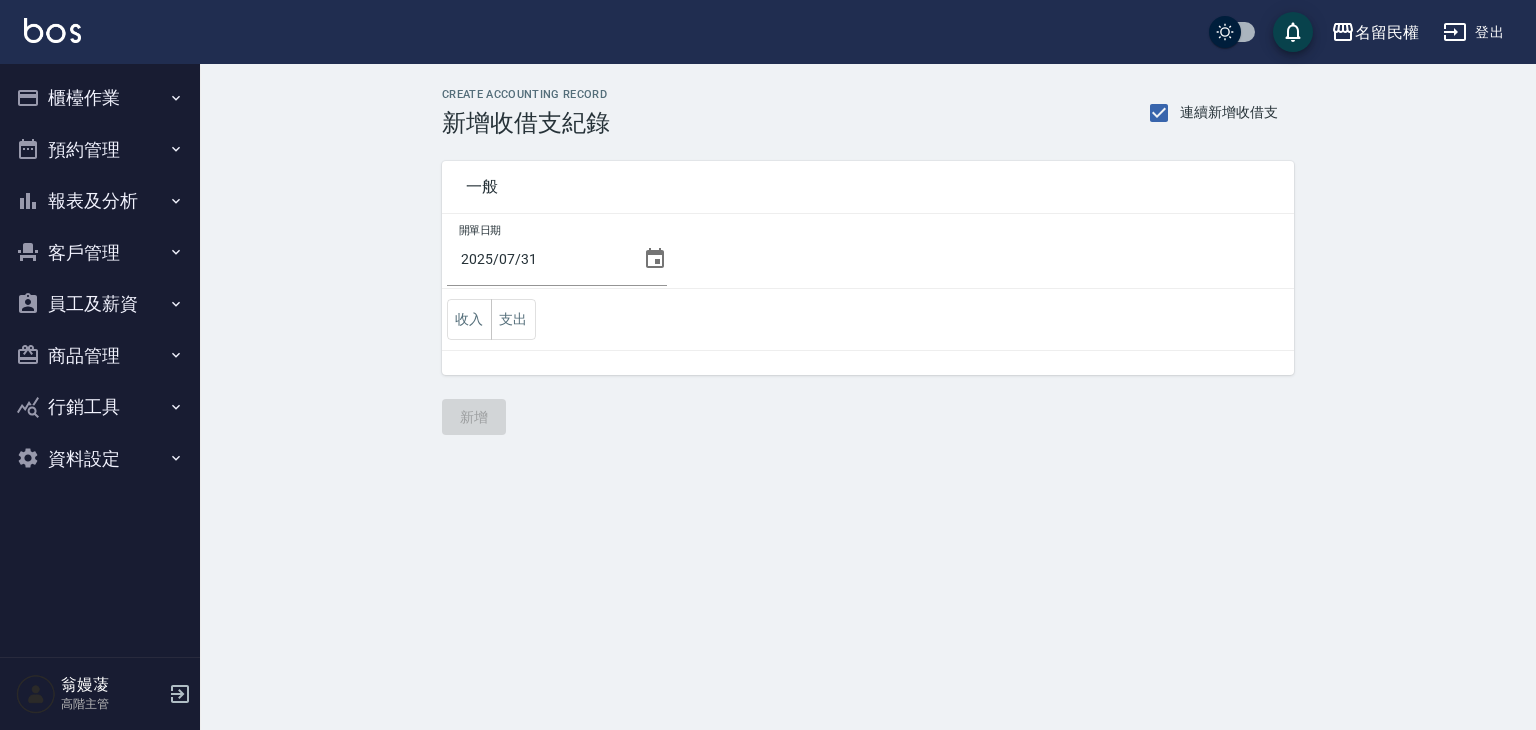click on "支出" at bounding box center (513, 319) 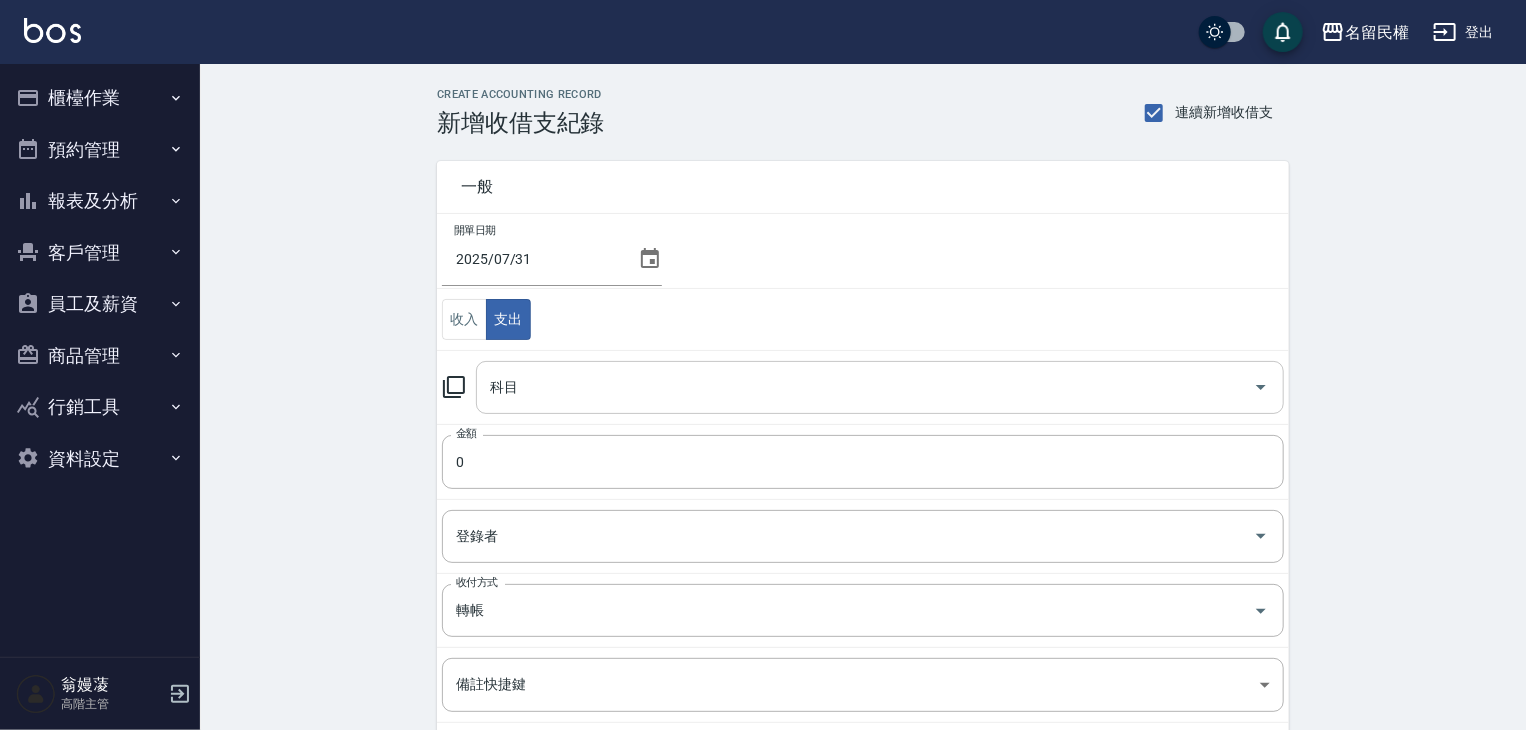 click on "科目" at bounding box center [865, 387] 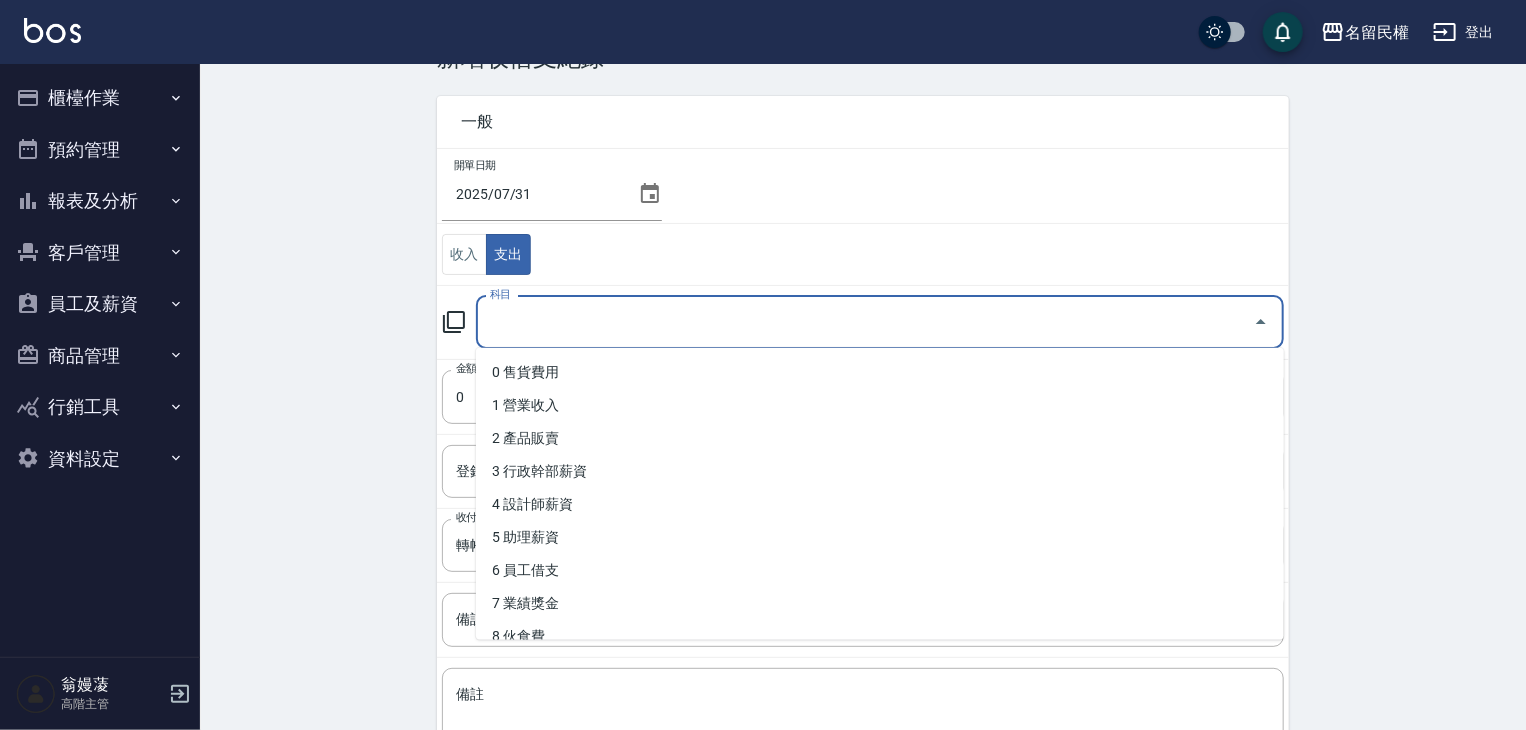 scroll, scrollTop: 100, scrollLeft: 0, axis: vertical 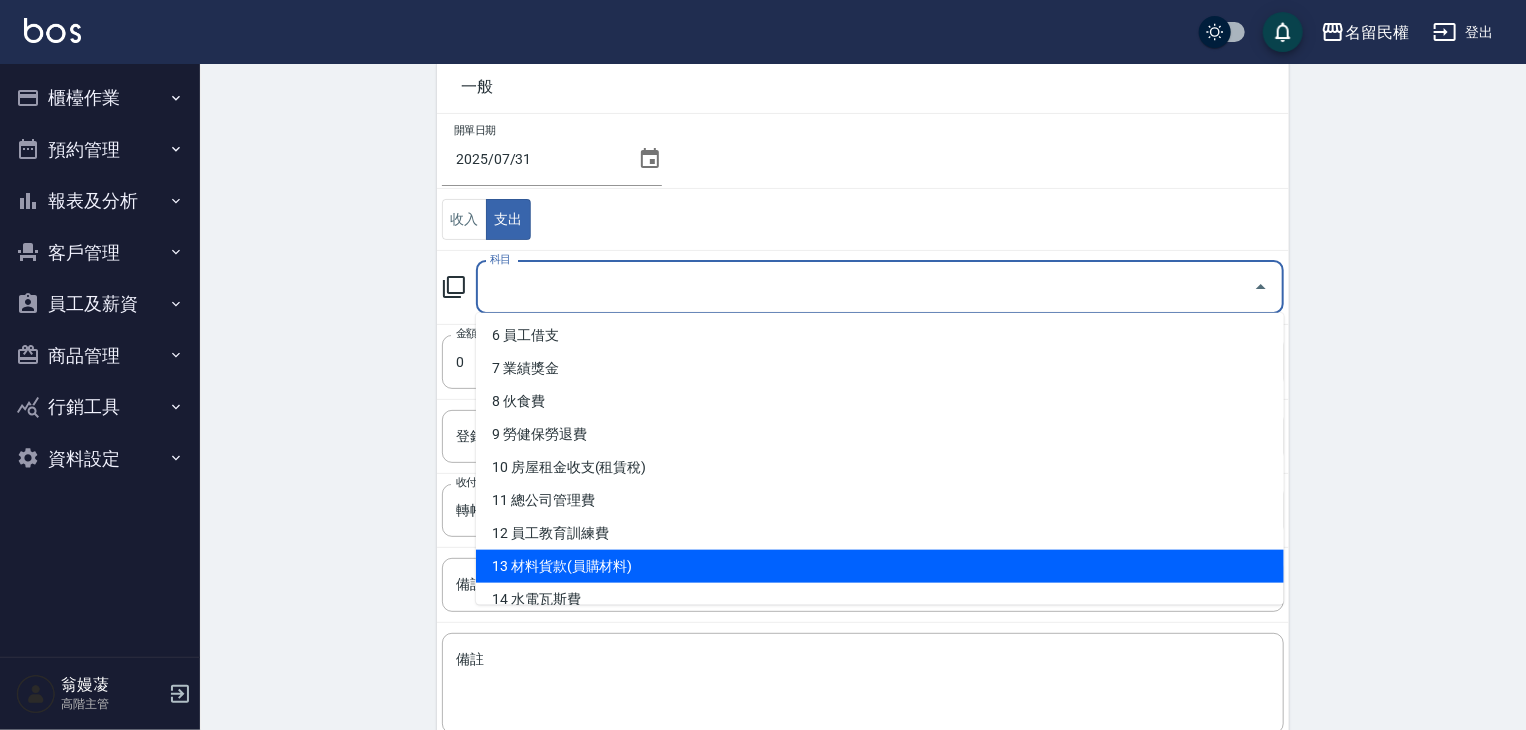 click on "13 材料貨款(員購材料)" at bounding box center [880, 566] 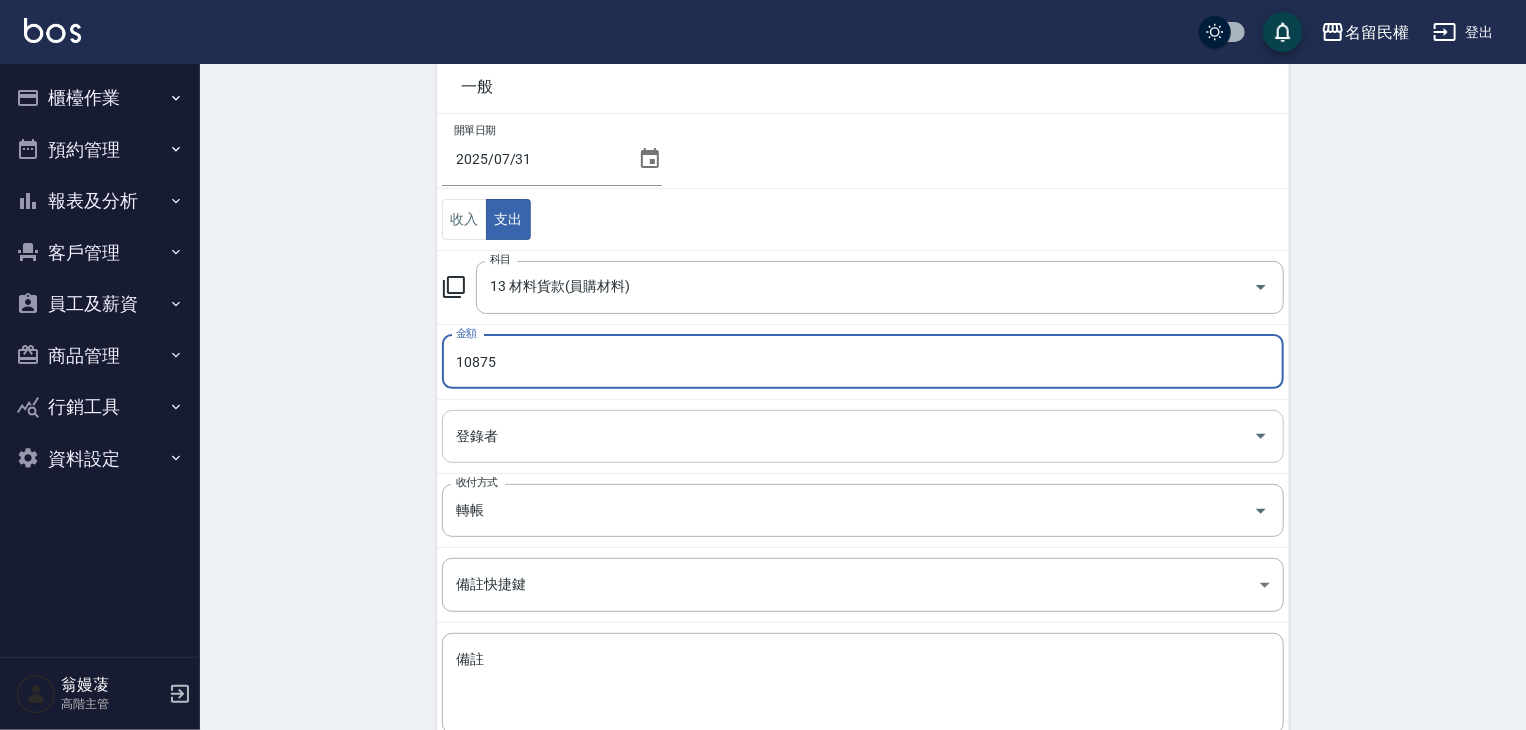 type on "10875" 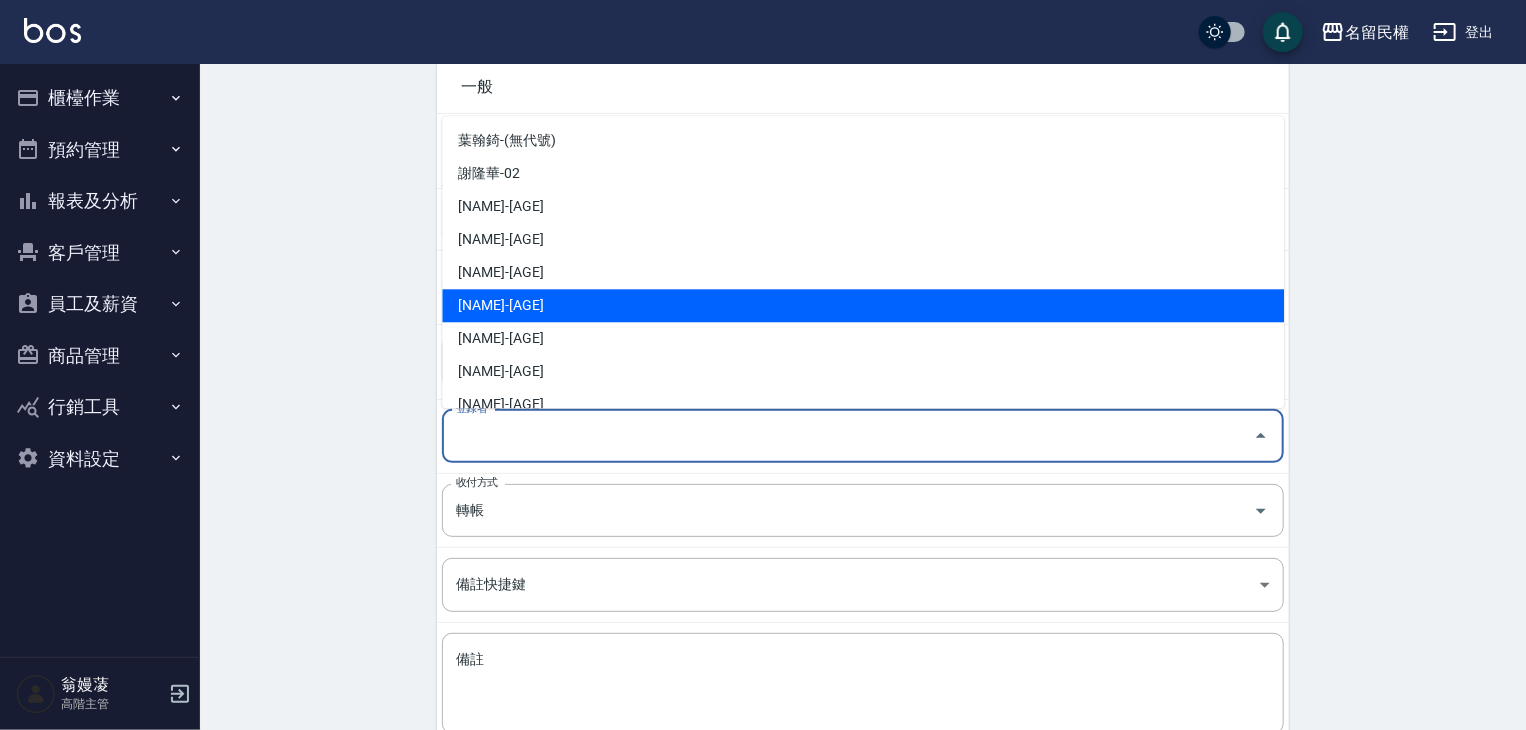 click on "[LAST][FIRST]-10" at bounding box center [863, 305] 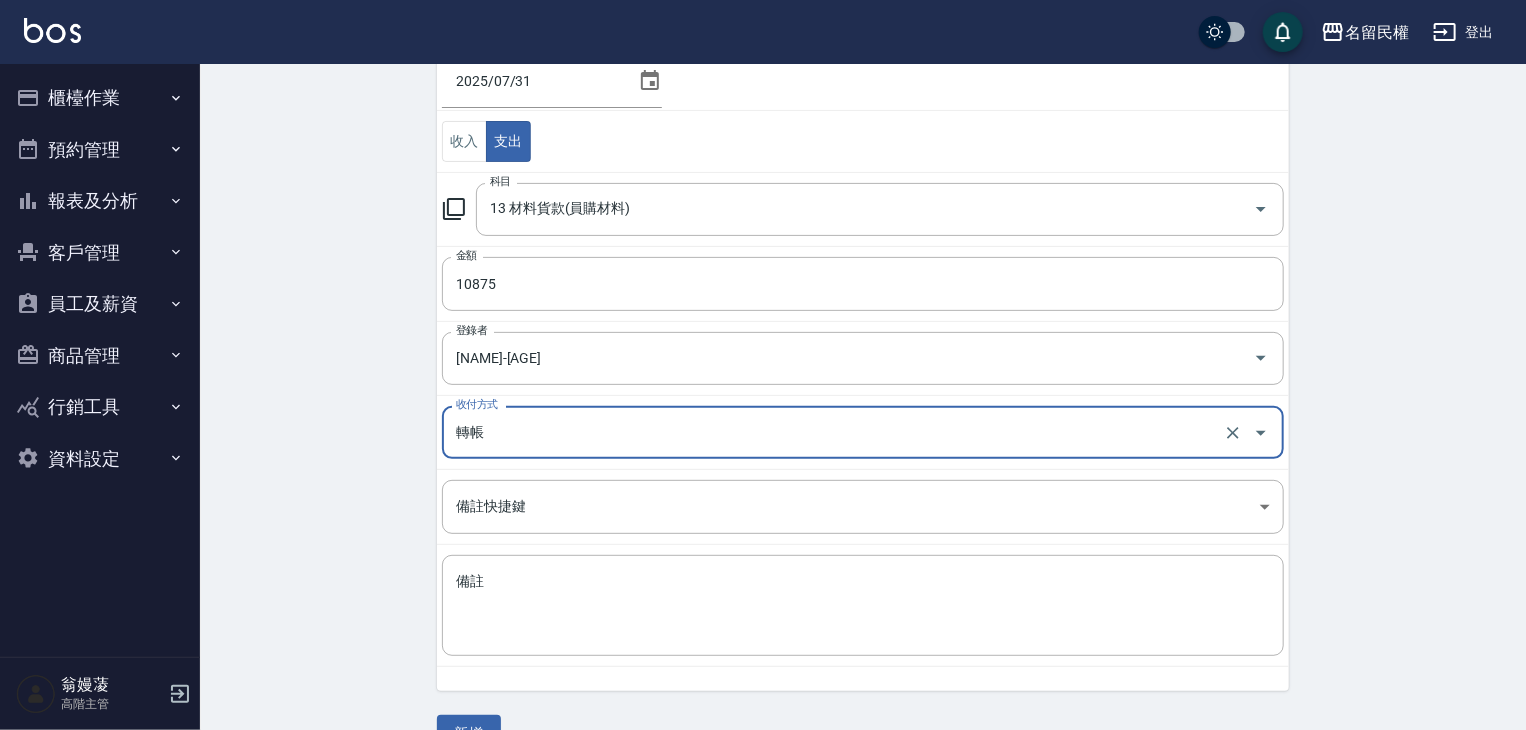 scroll, scrollTop: 221, scrollLeft: 0, axis: vertical 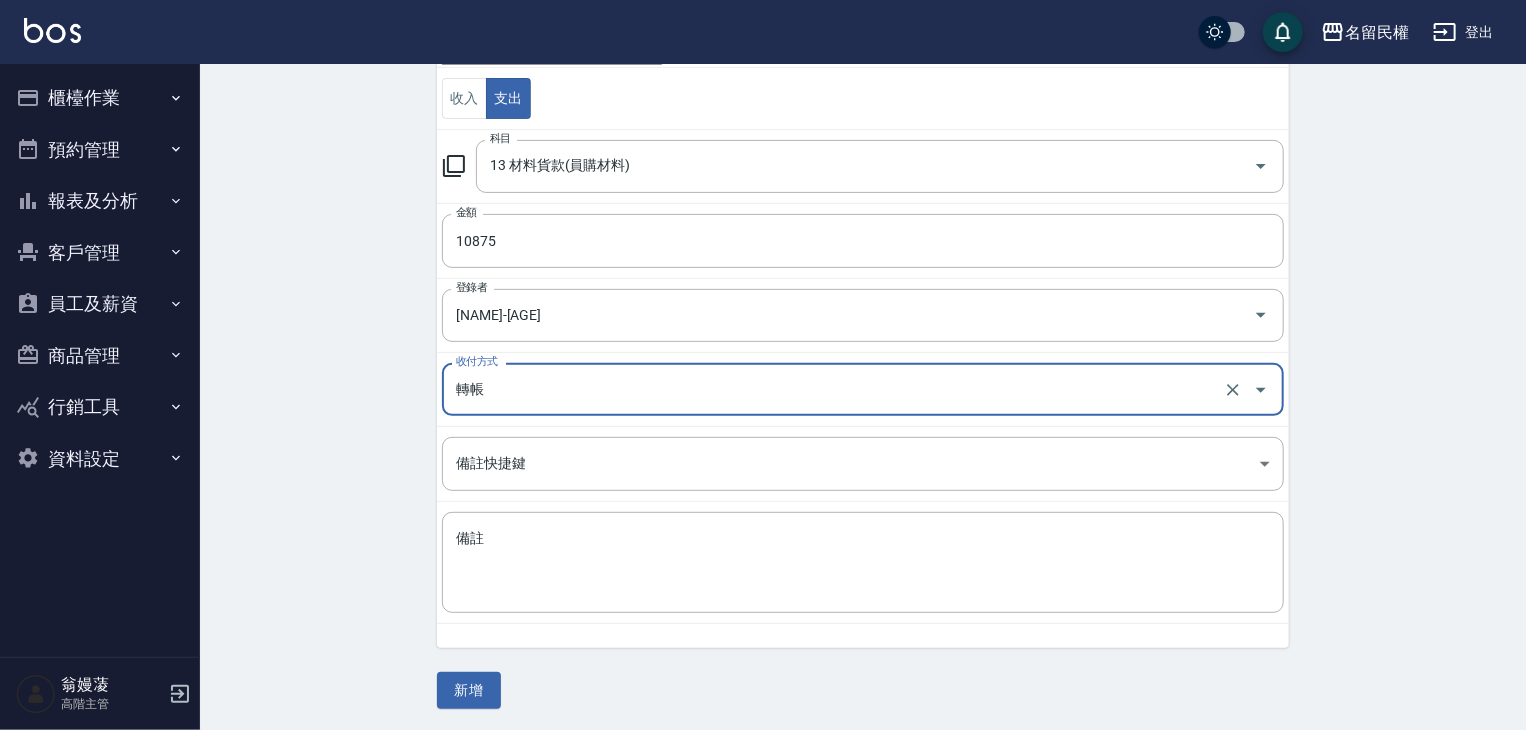 click on "新增" at bounding box center [469, 690] 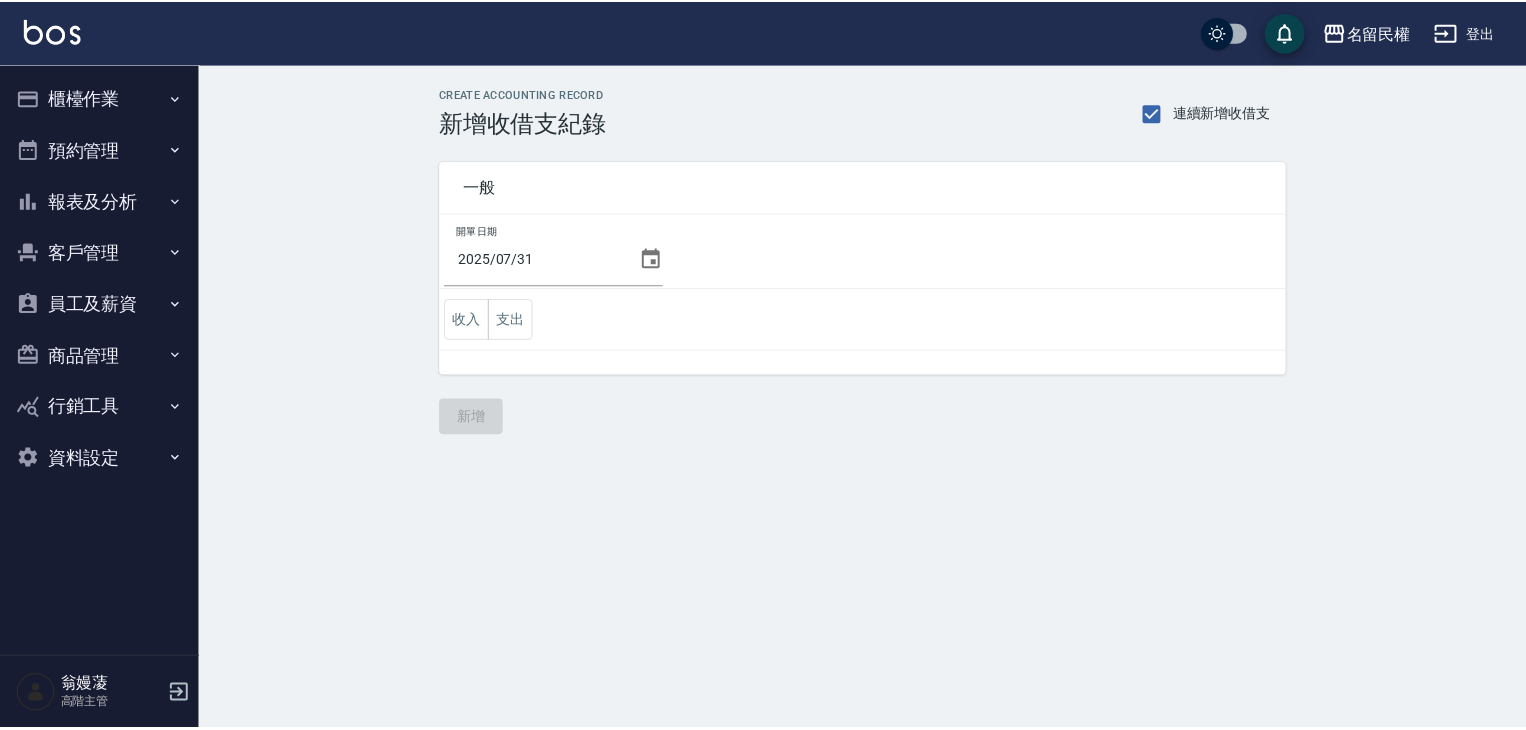scroll, scrollTop: 0, scrollLeft: 0, axis: both 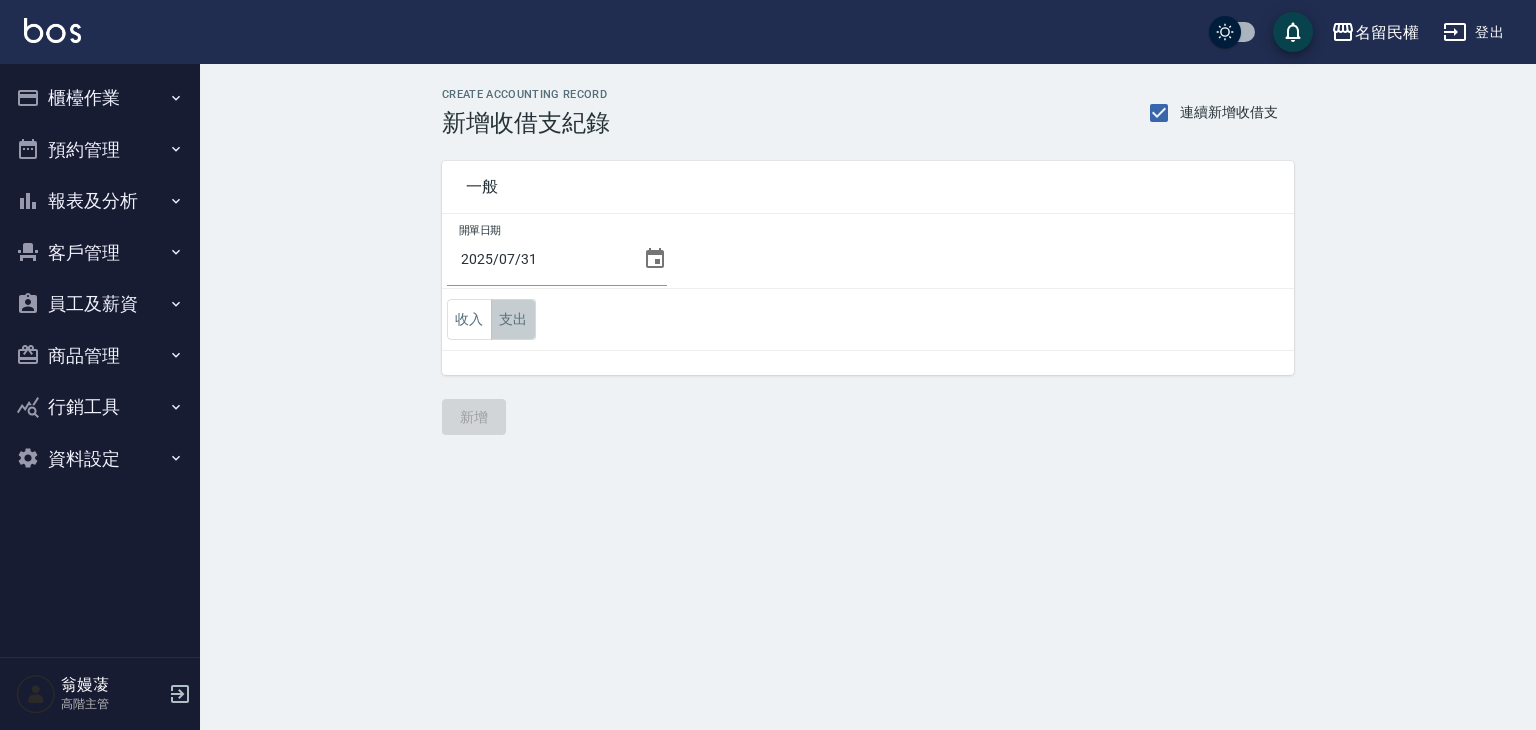 click on "支出" at bounding box center [513, 319] 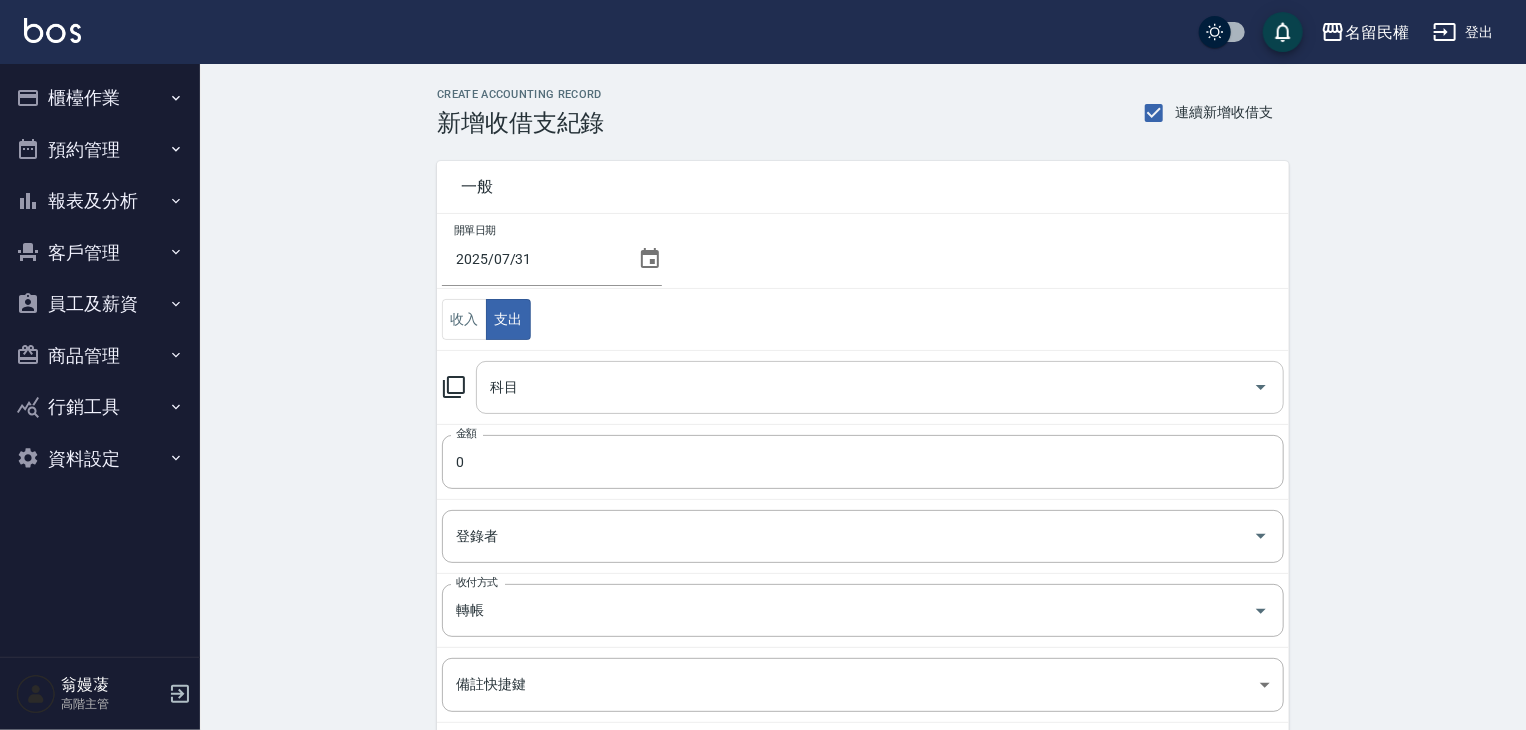 click on "科目 科目" at bounding box center (880, 387) 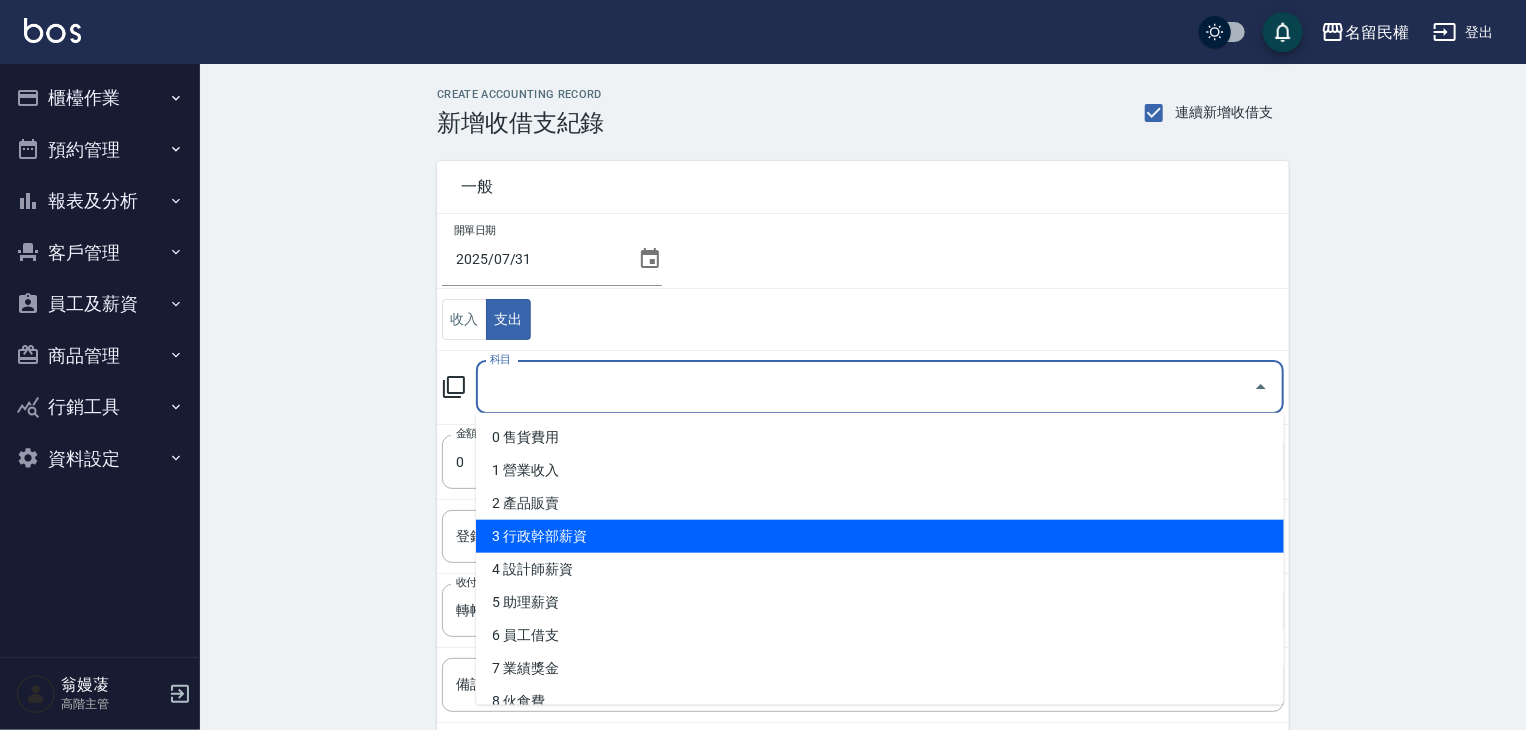 scroll, scrollTop: 200, scrollLeft: 0, axis: vertical 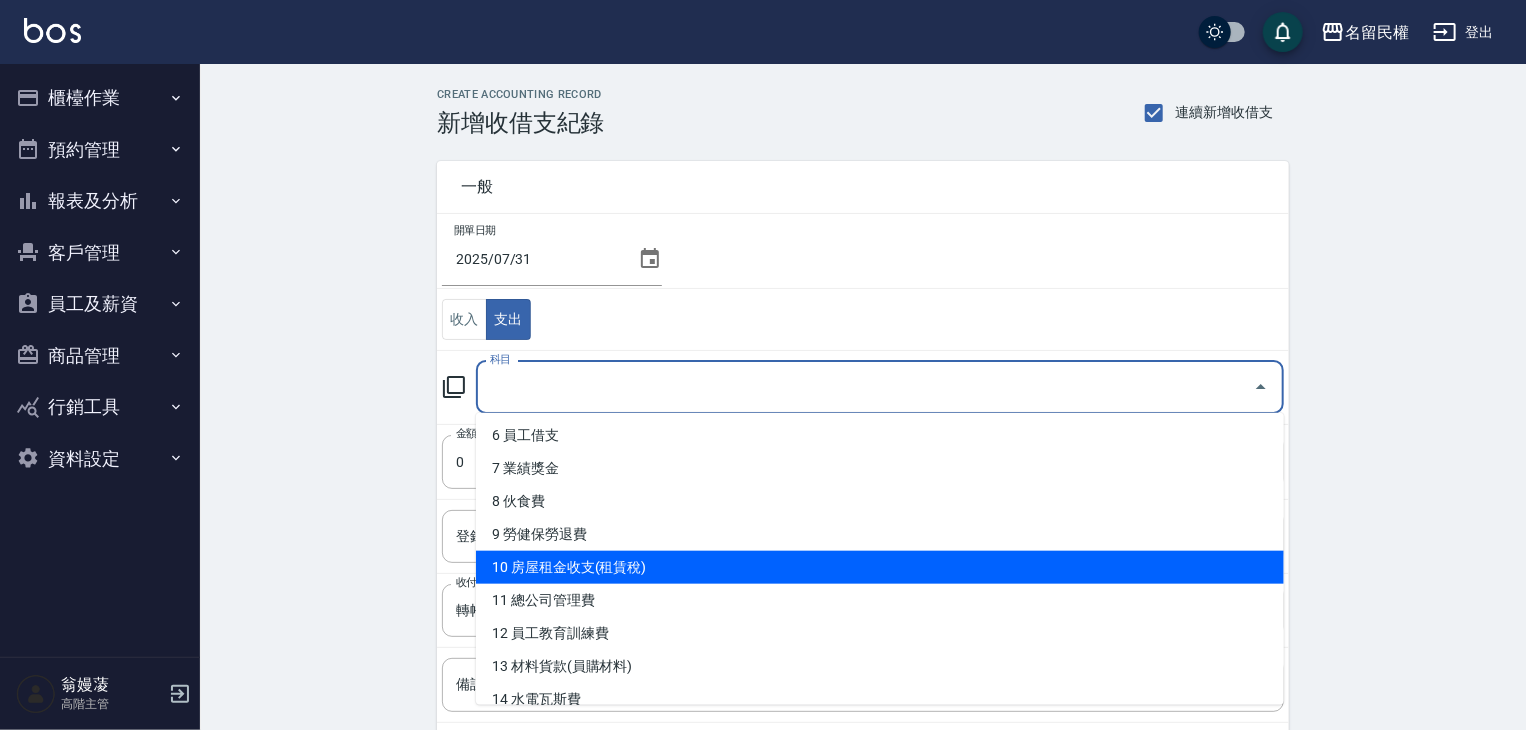 click on "10 房屋租金收支(租賃稅)" at bounding box center [880, 567] 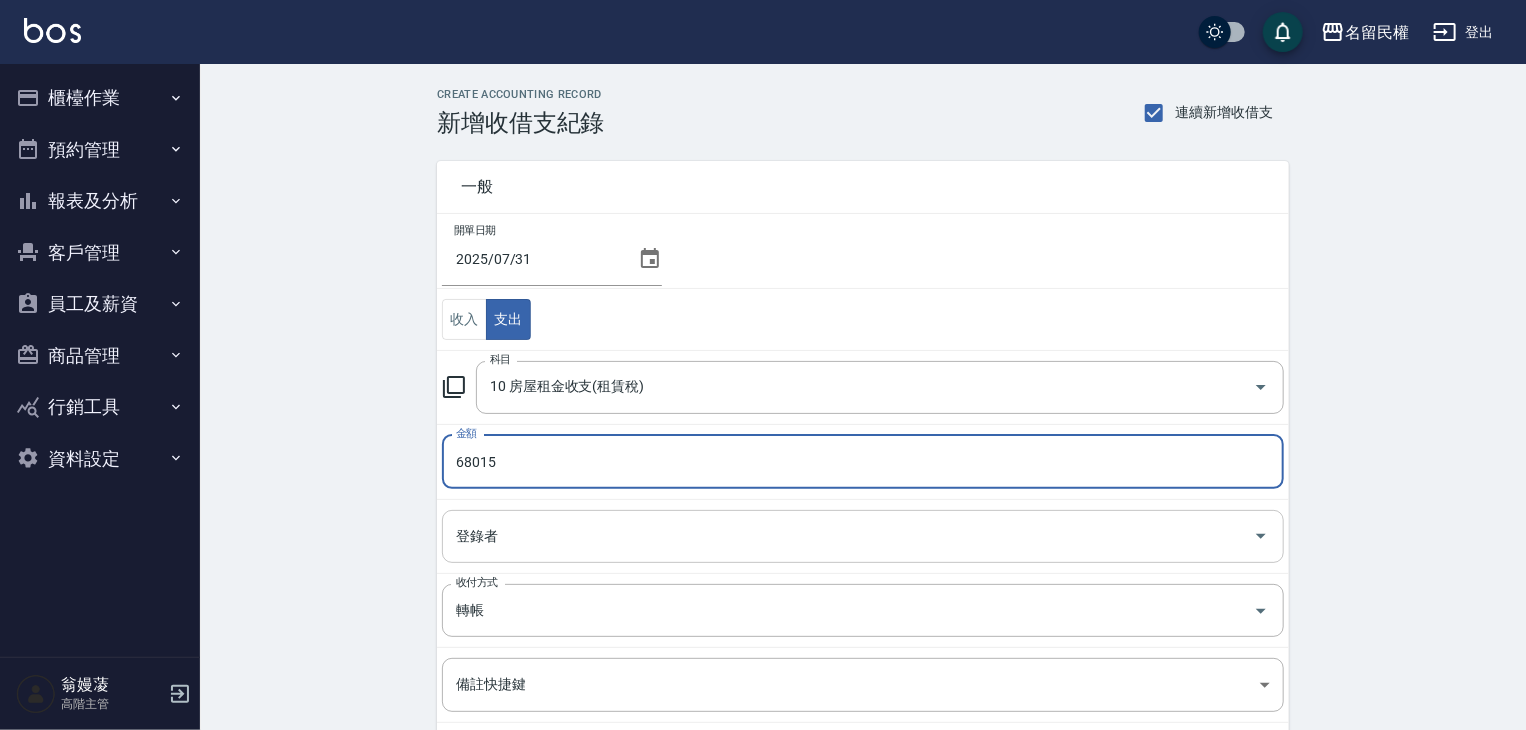 type on "68015" 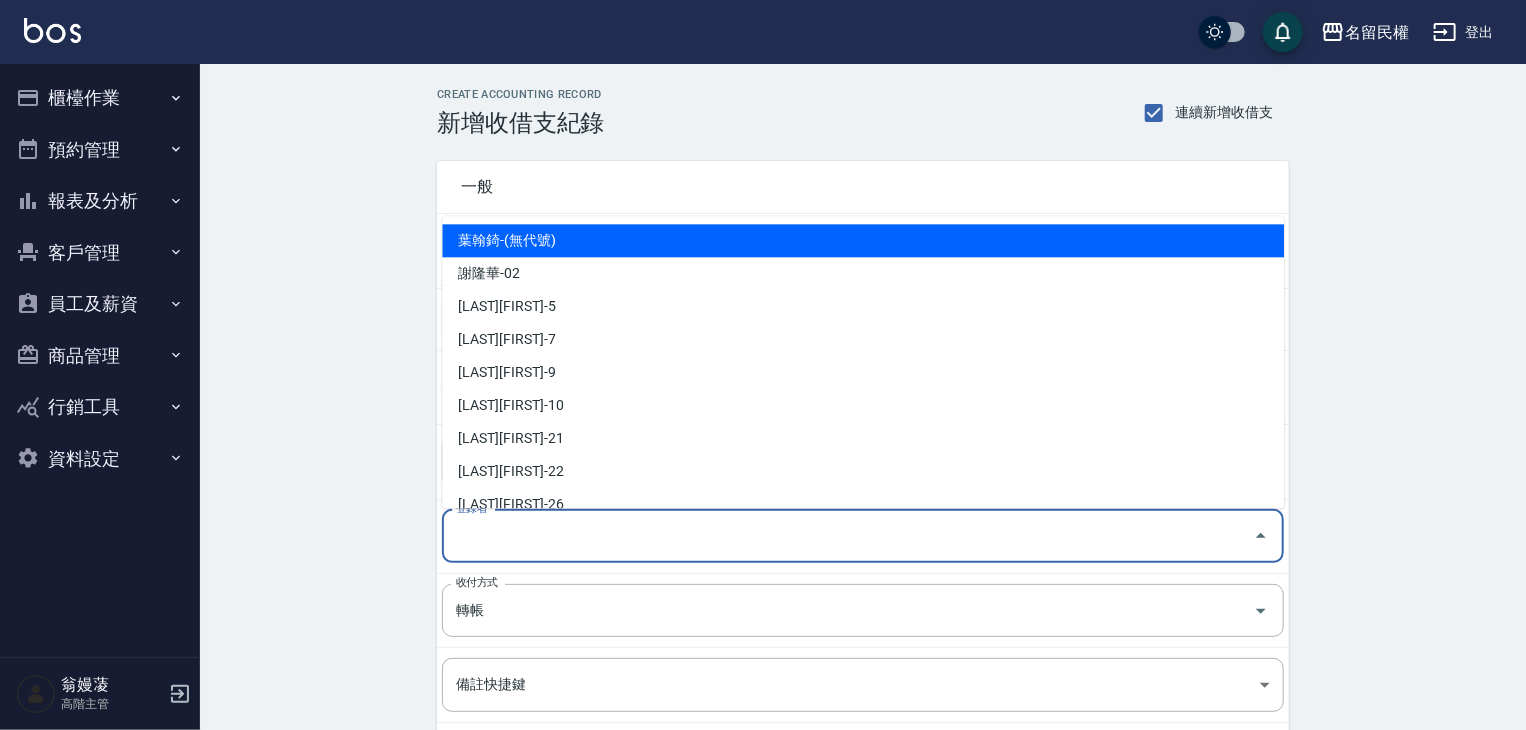 click on "登錄者" at bounding box center (848, 536) 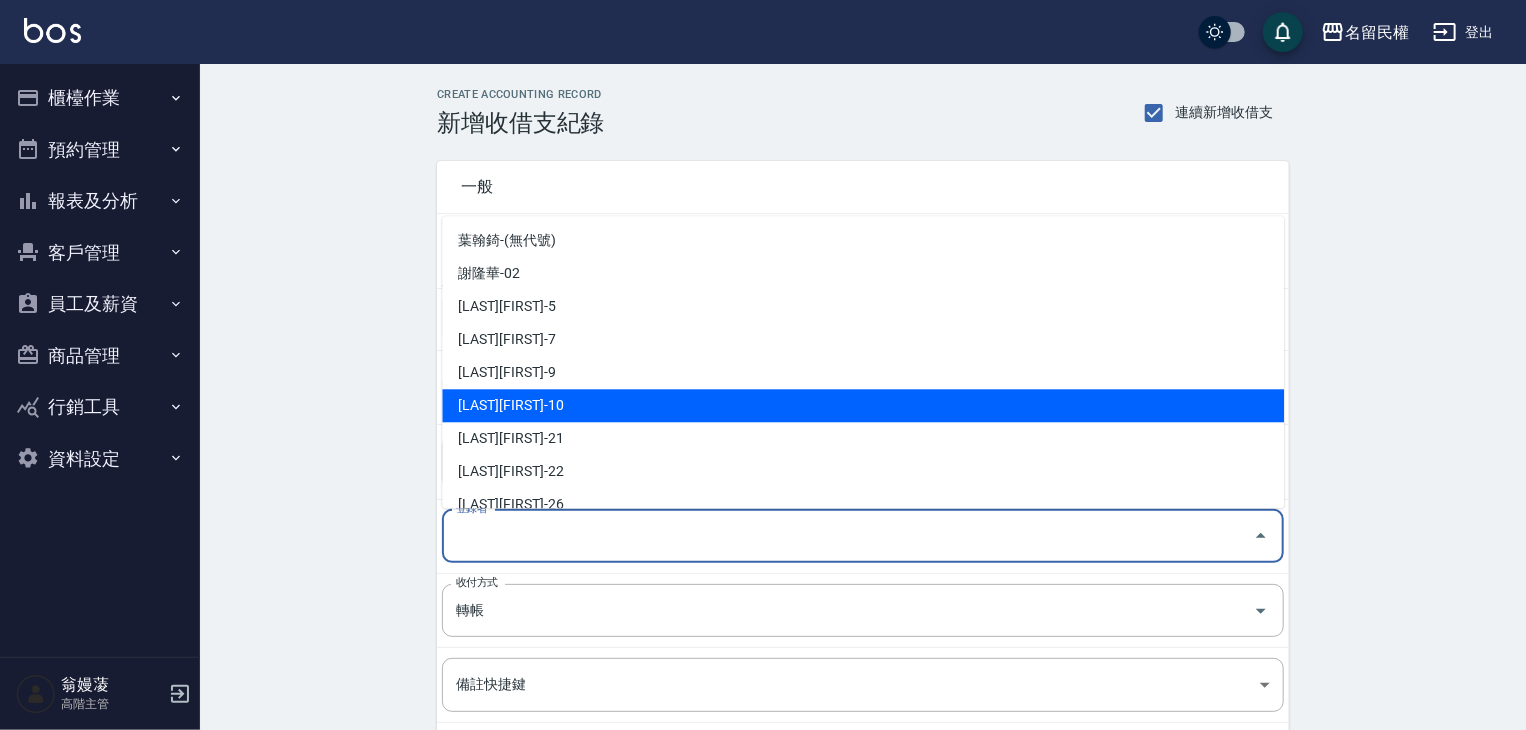 click on "[LAST][FIRST]-[AGE]" at bounding box center (863, 405) 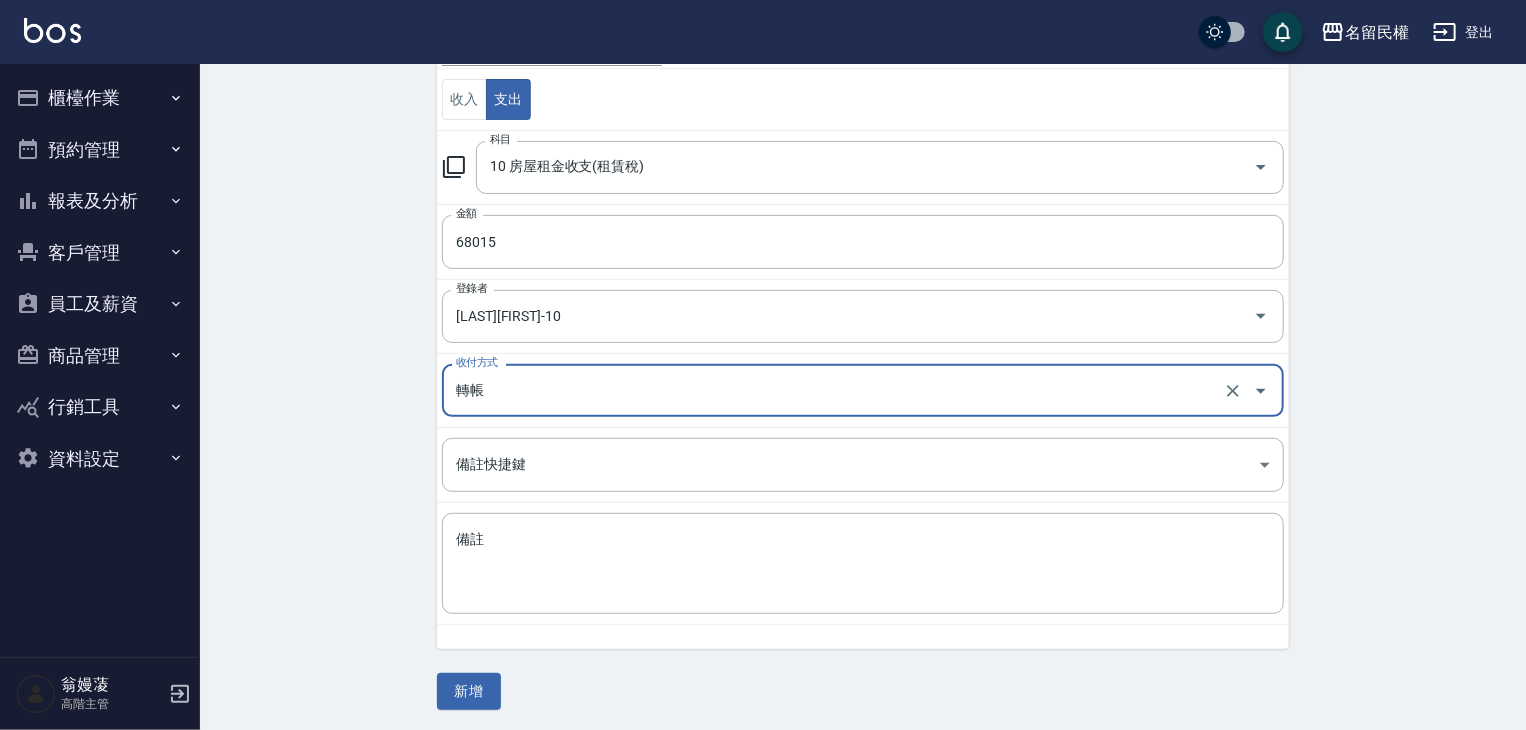 scroll, scrollTop: 221, scrollLeft: 0, axis: vertical 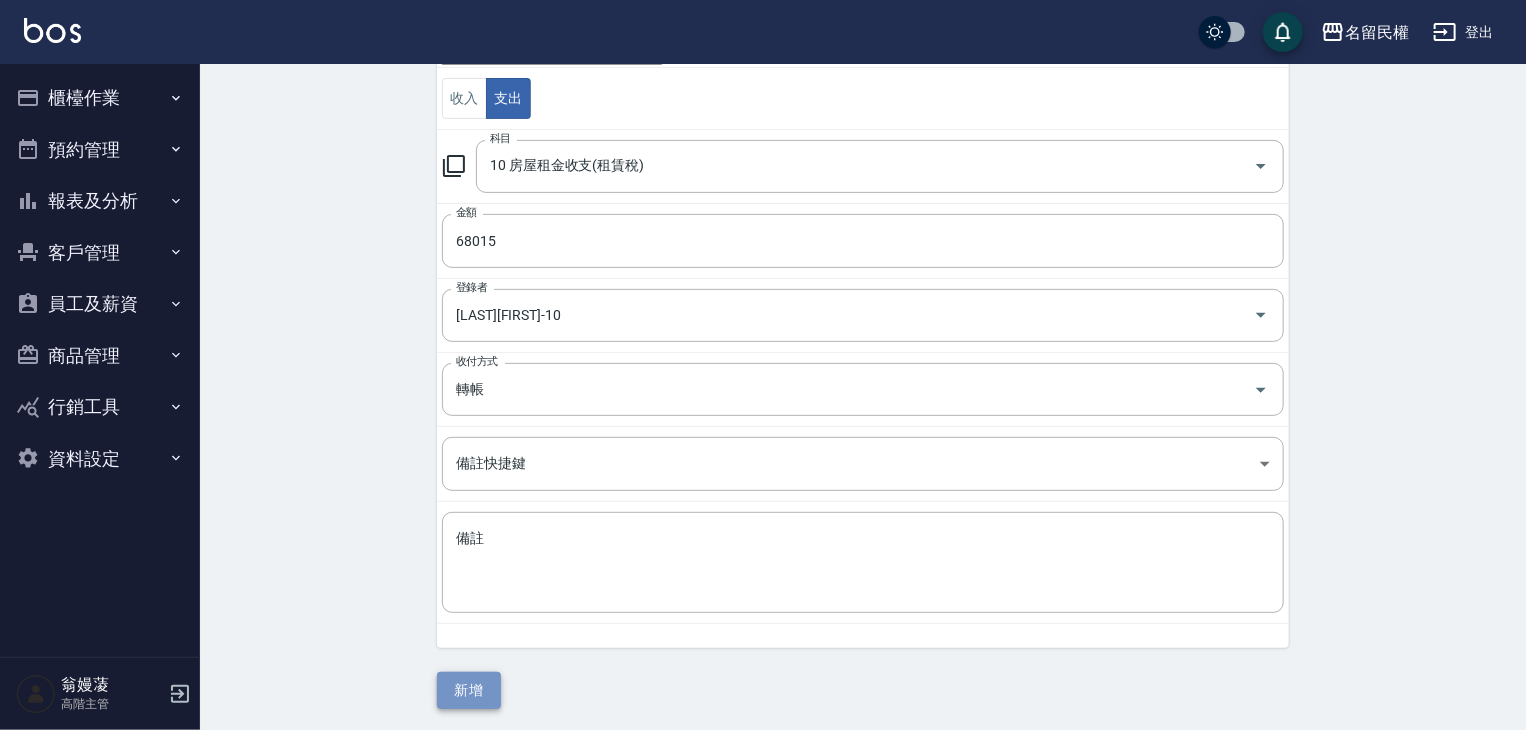 click on "新增" at bounding box center (469, 690) 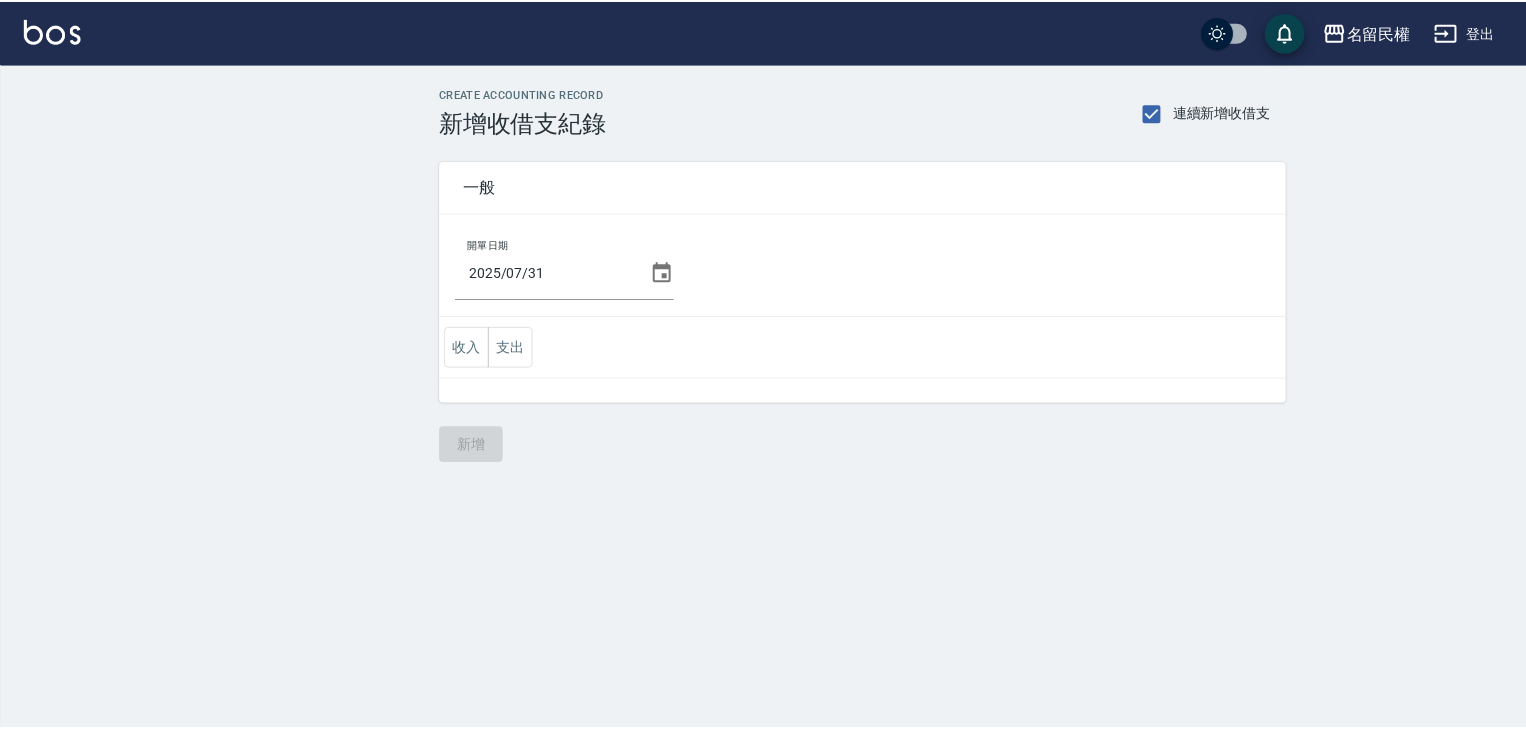 scroll, scrollTop: 0, scrollLeft: 0, axis: both 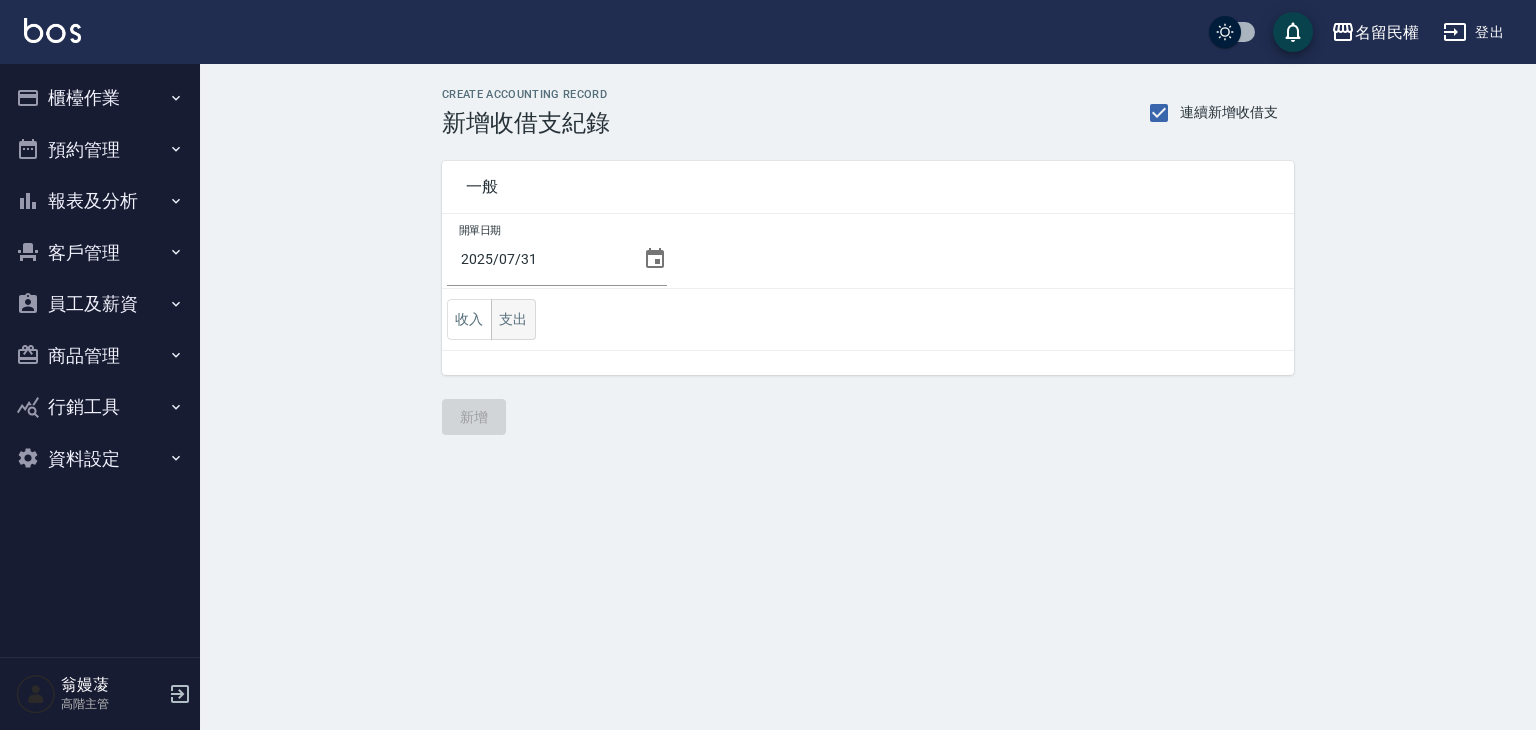 click on "支出" at bounding box center (513, 319) 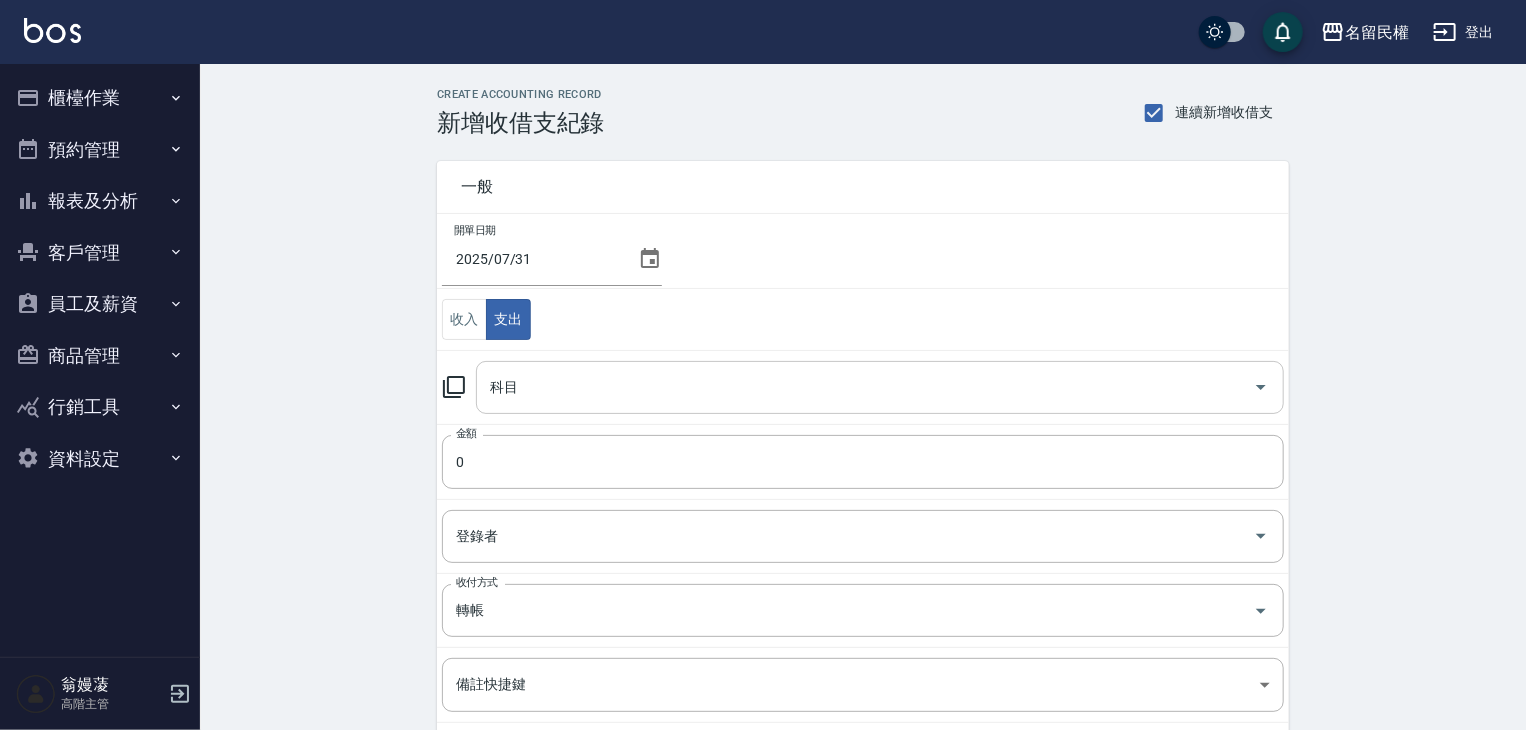 click on "科目" at bounding box center (880, 387) 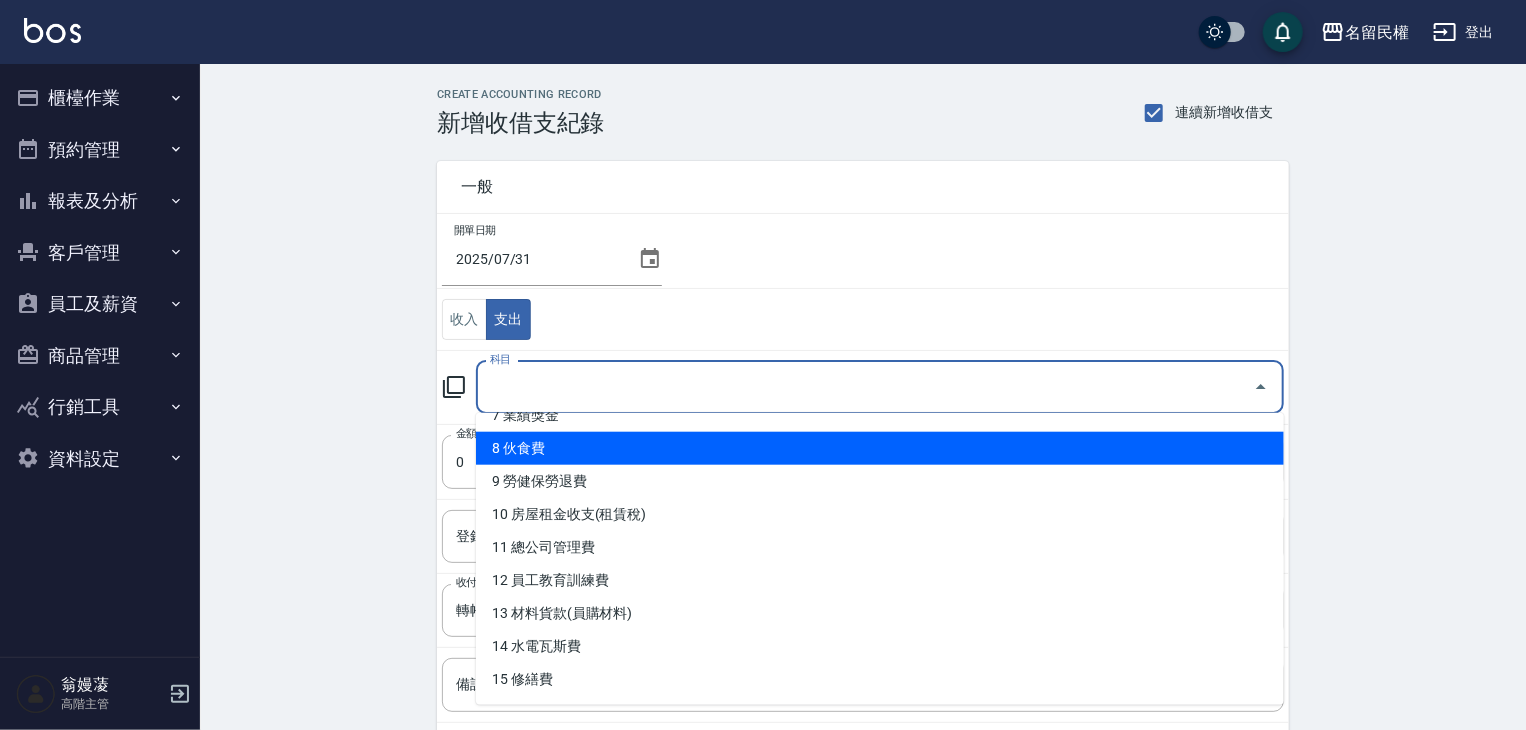 scroll, scrollTop: 400, scrollLeft: 0, axis: vertical 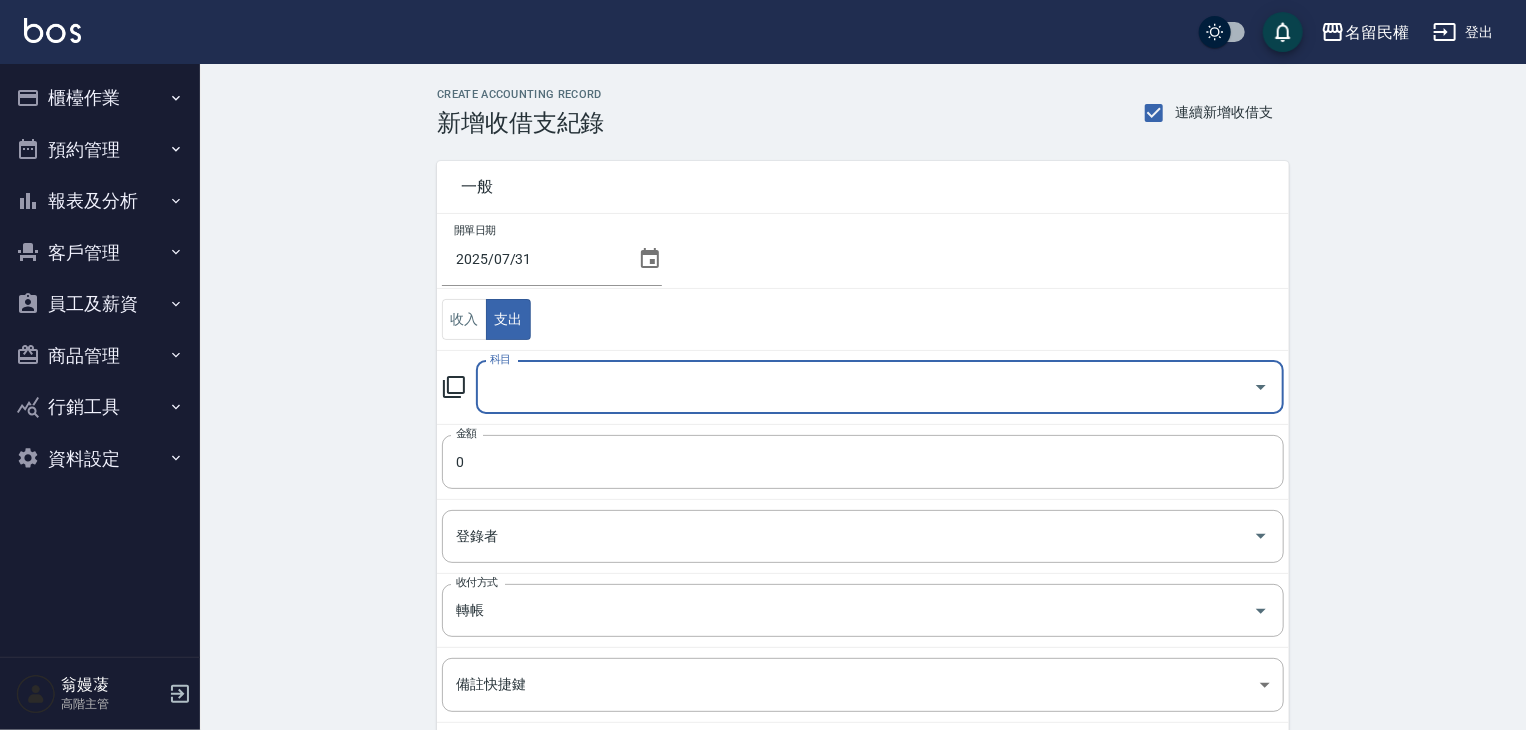 click on "科目" at bounding box center [865, 387] 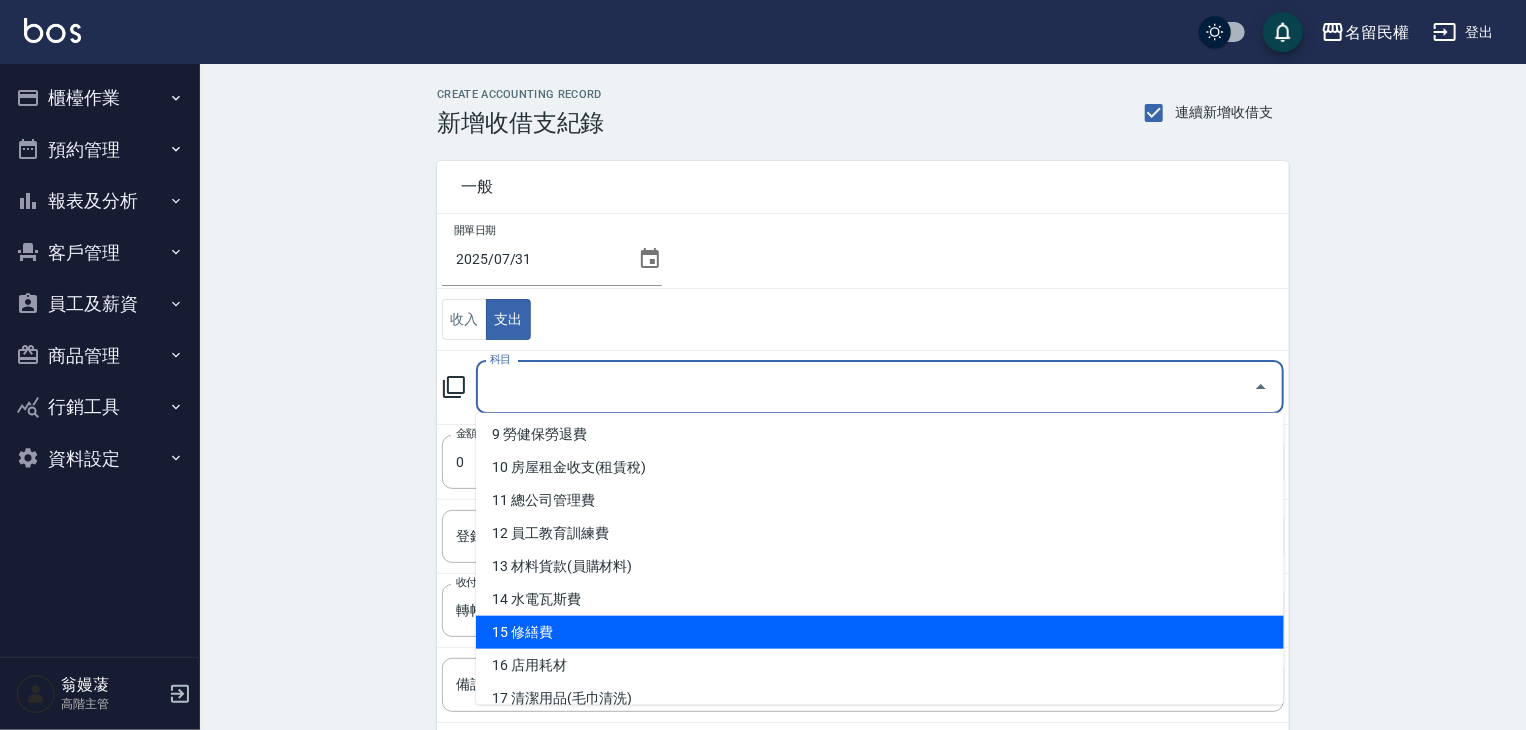 scroll, scrollTop: 400, scrollLeft: 0, axis: vertical 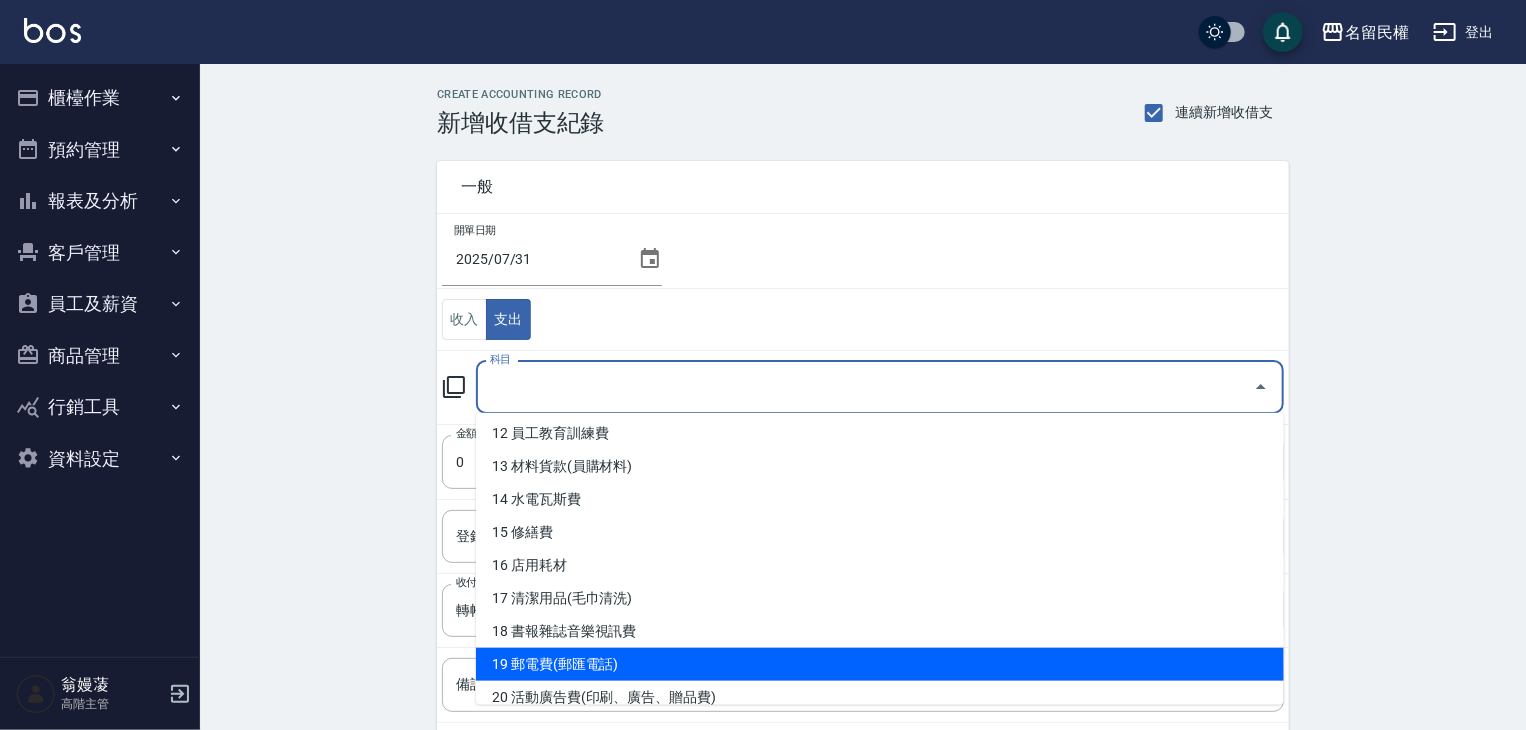 drag, startPoint x: 623, startPoint y: 671, endPoint x: 607, endPoint y: 682, distance: 19.416489 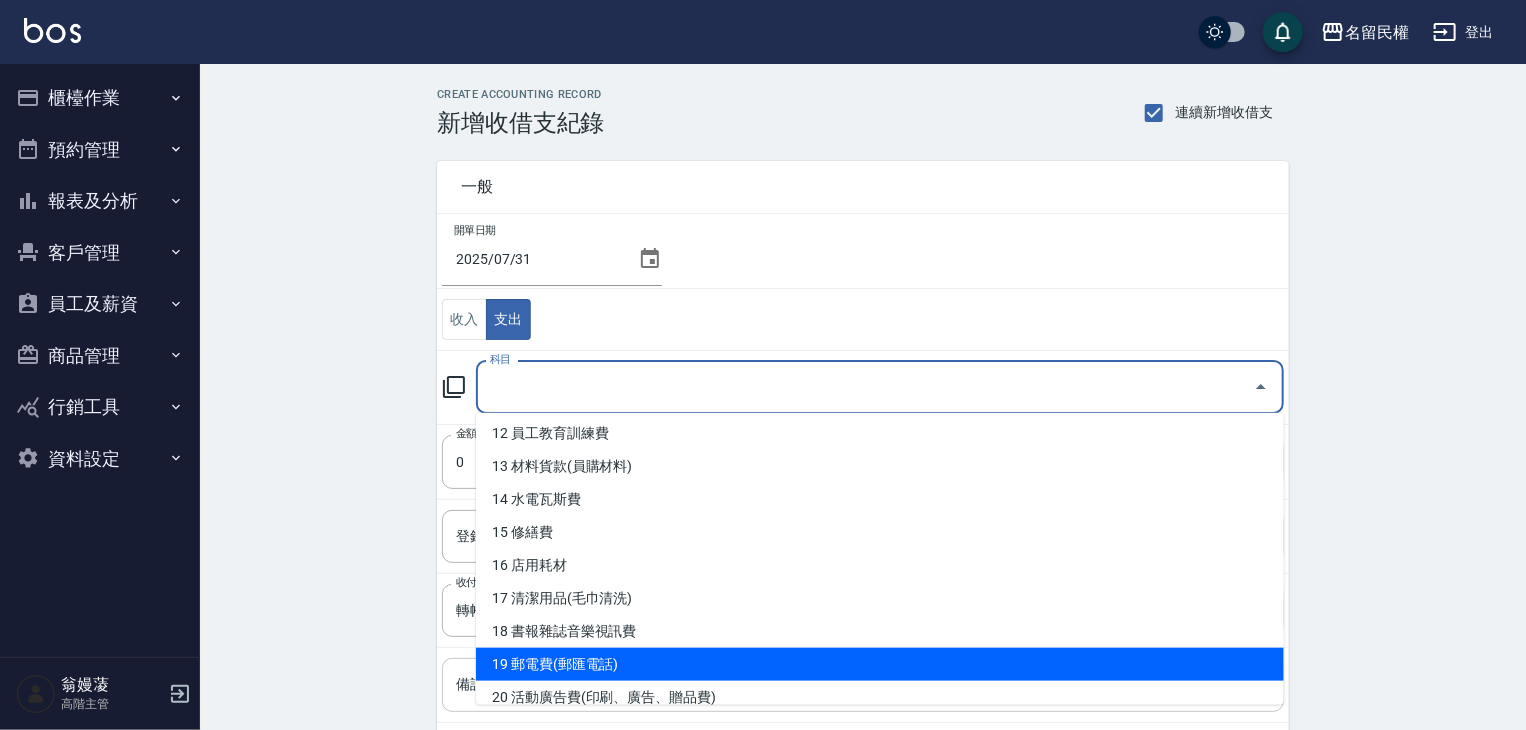 type on "19 郵電費(郵匯電話)" 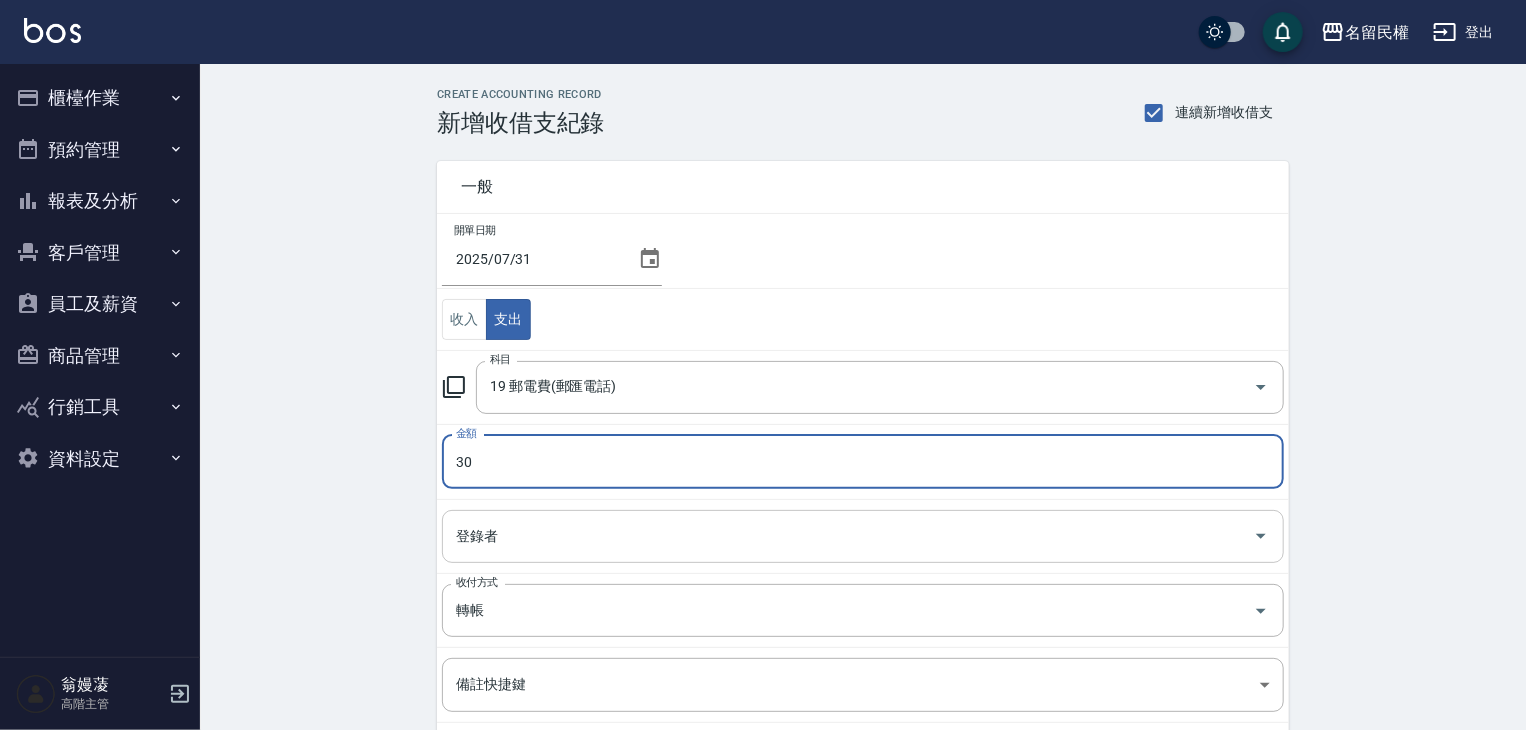 type on "30" 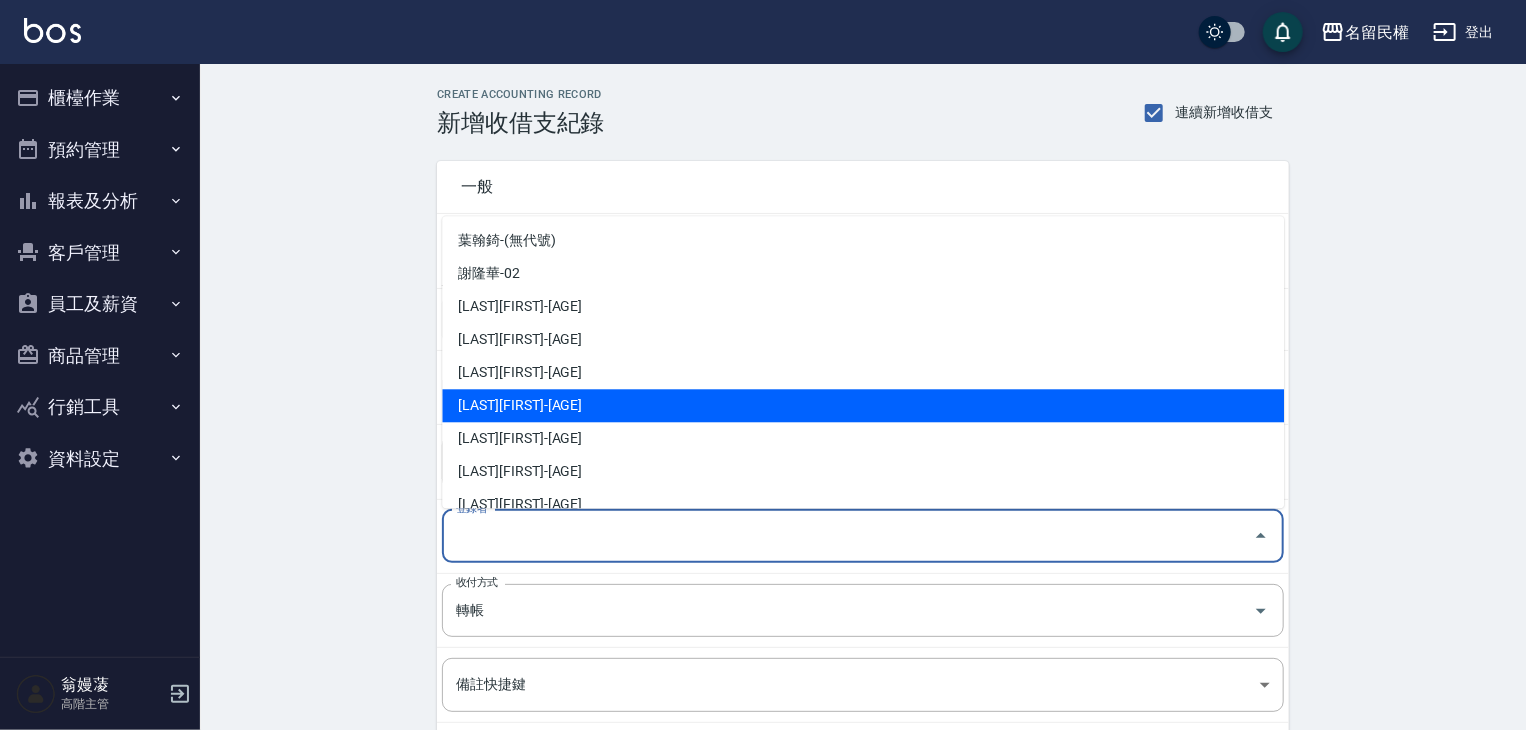 click on "翁嫚蓤-10" at bounding box center (863, 405) 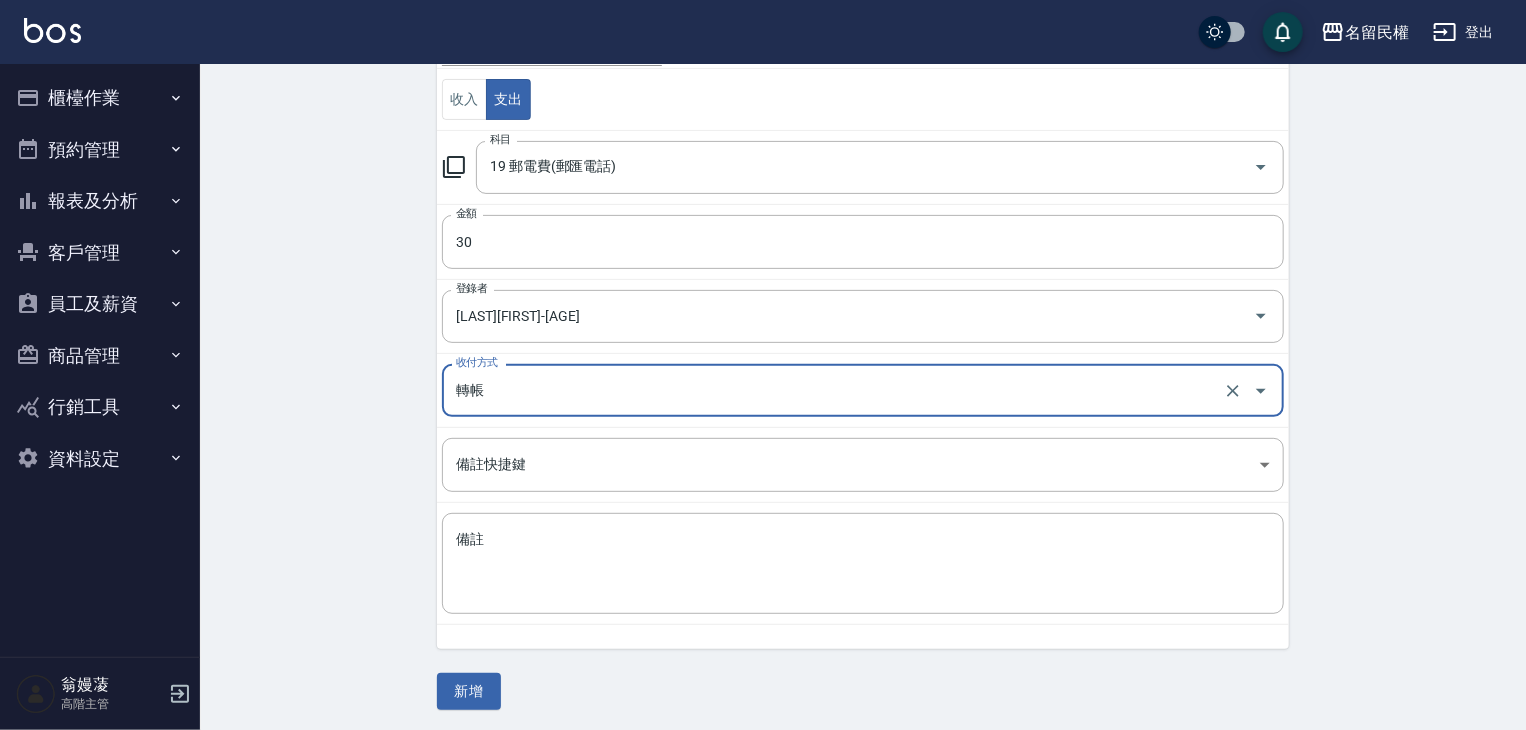 scroll, scrollTop: 221, scrollLeft: 0, axis: vertical 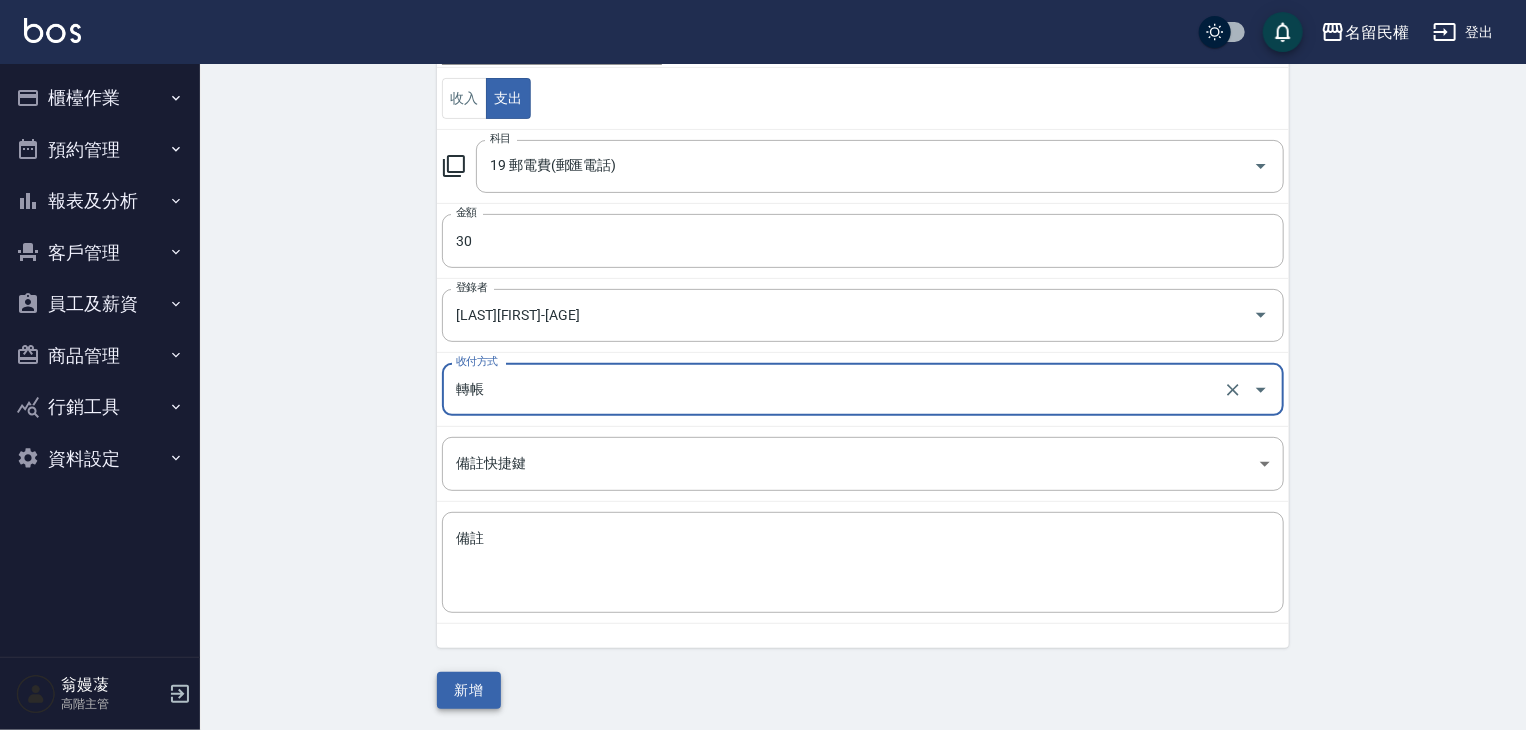 click on "新增" at bounding box center (469, 690) 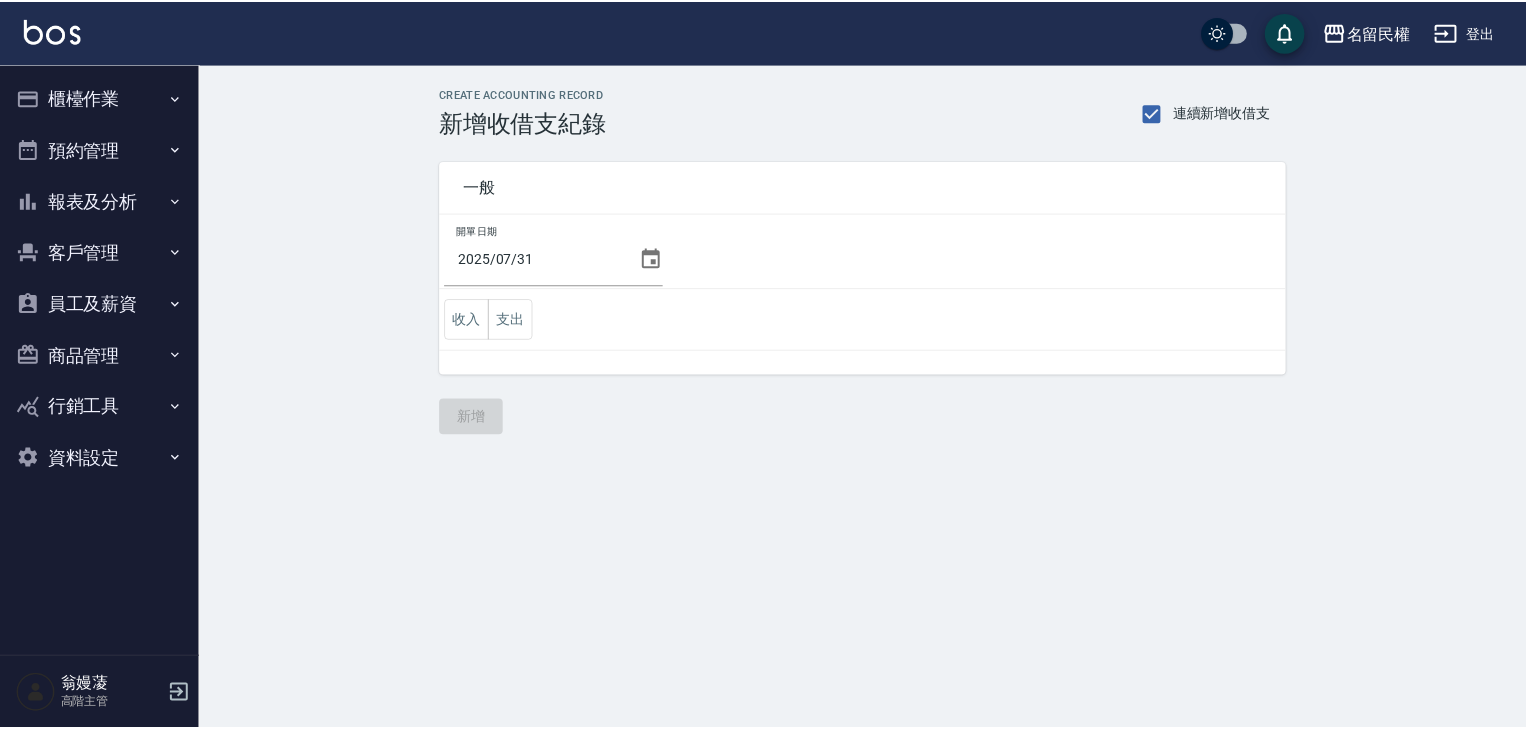 scroll, scrollTop: 0, scrollLeft: 0, axis: both 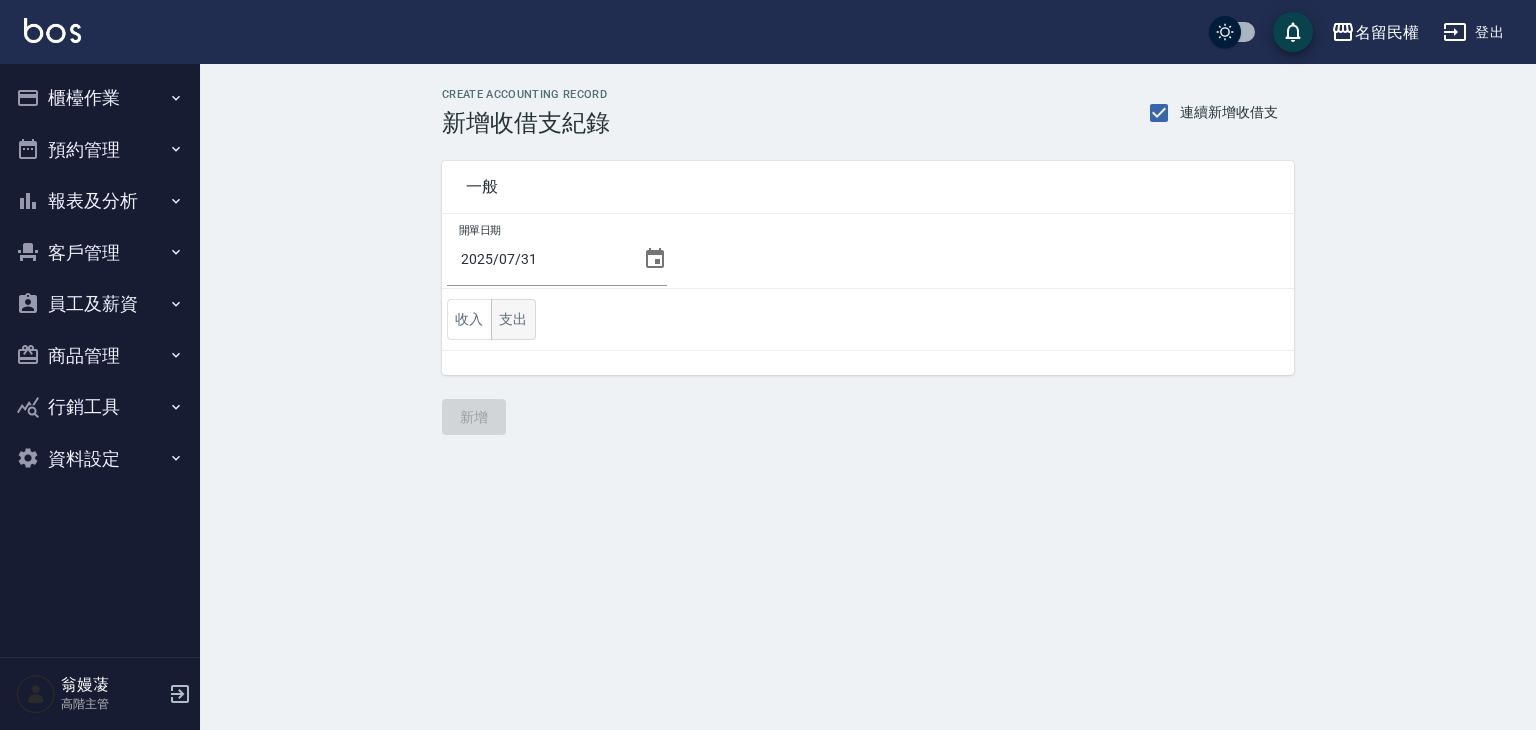 click on "支出" at bounding box center [513, 319] 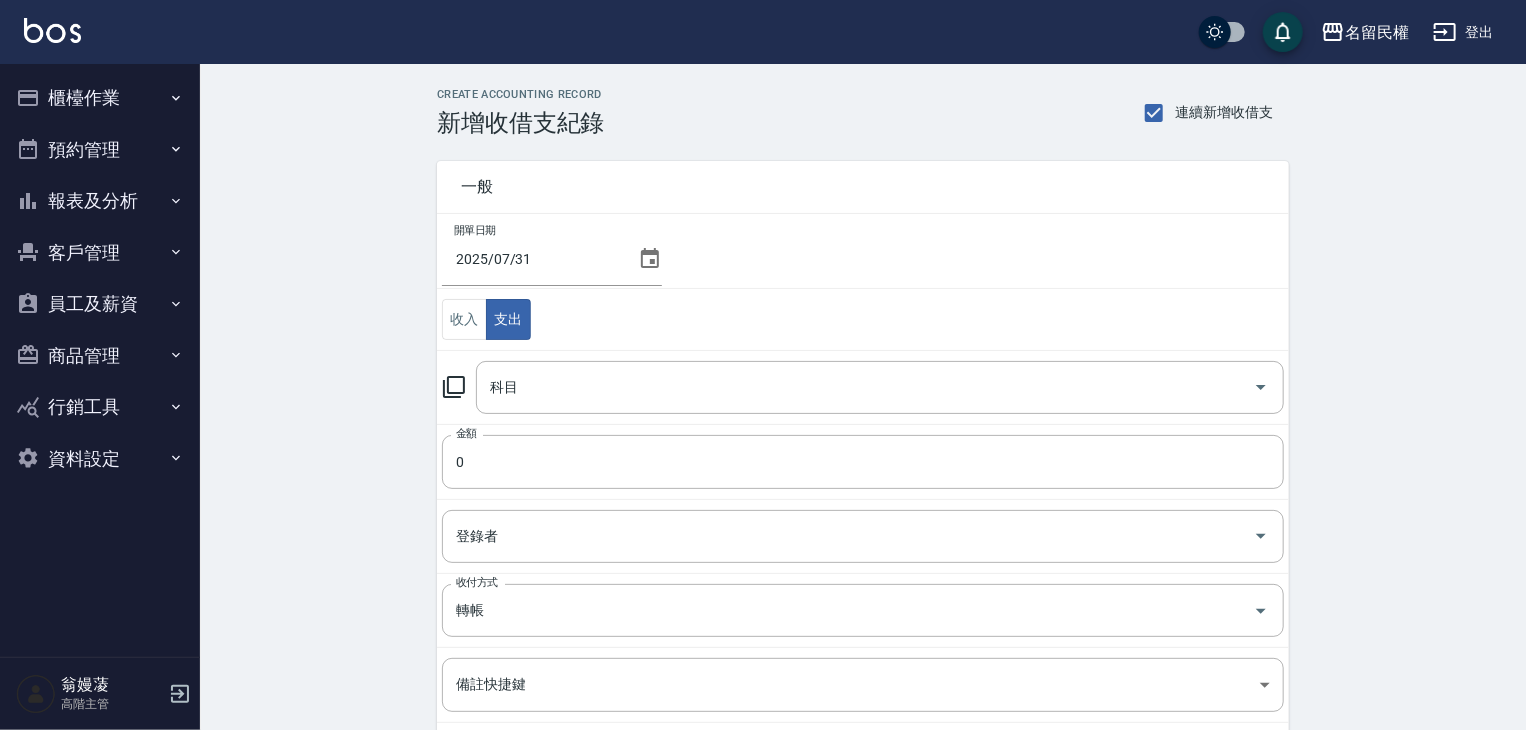 click on "開單日期 2025/07/31" at bounding box center (863, 251) 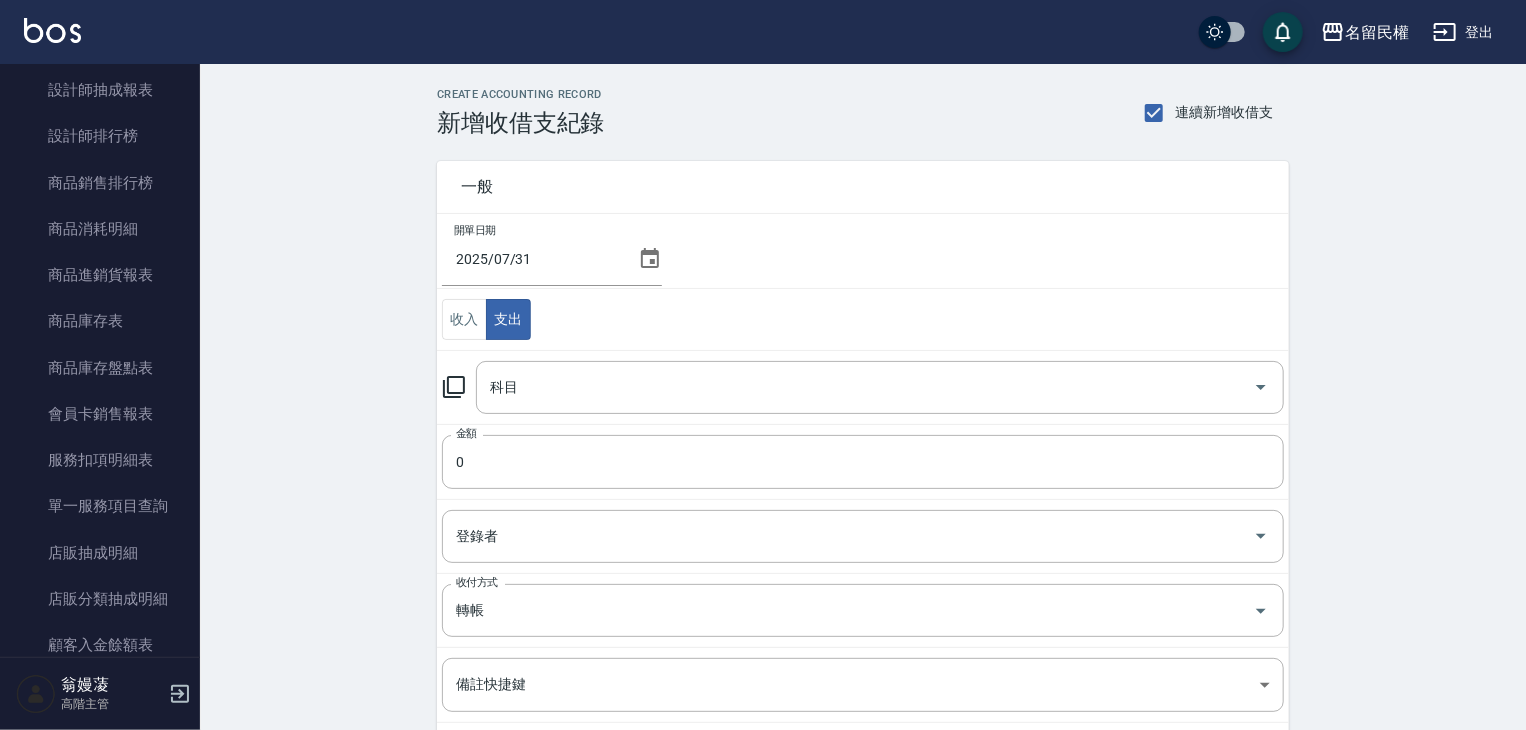 scroll, scrollTop: 1600, scrollLeft: 0, axis: vertical 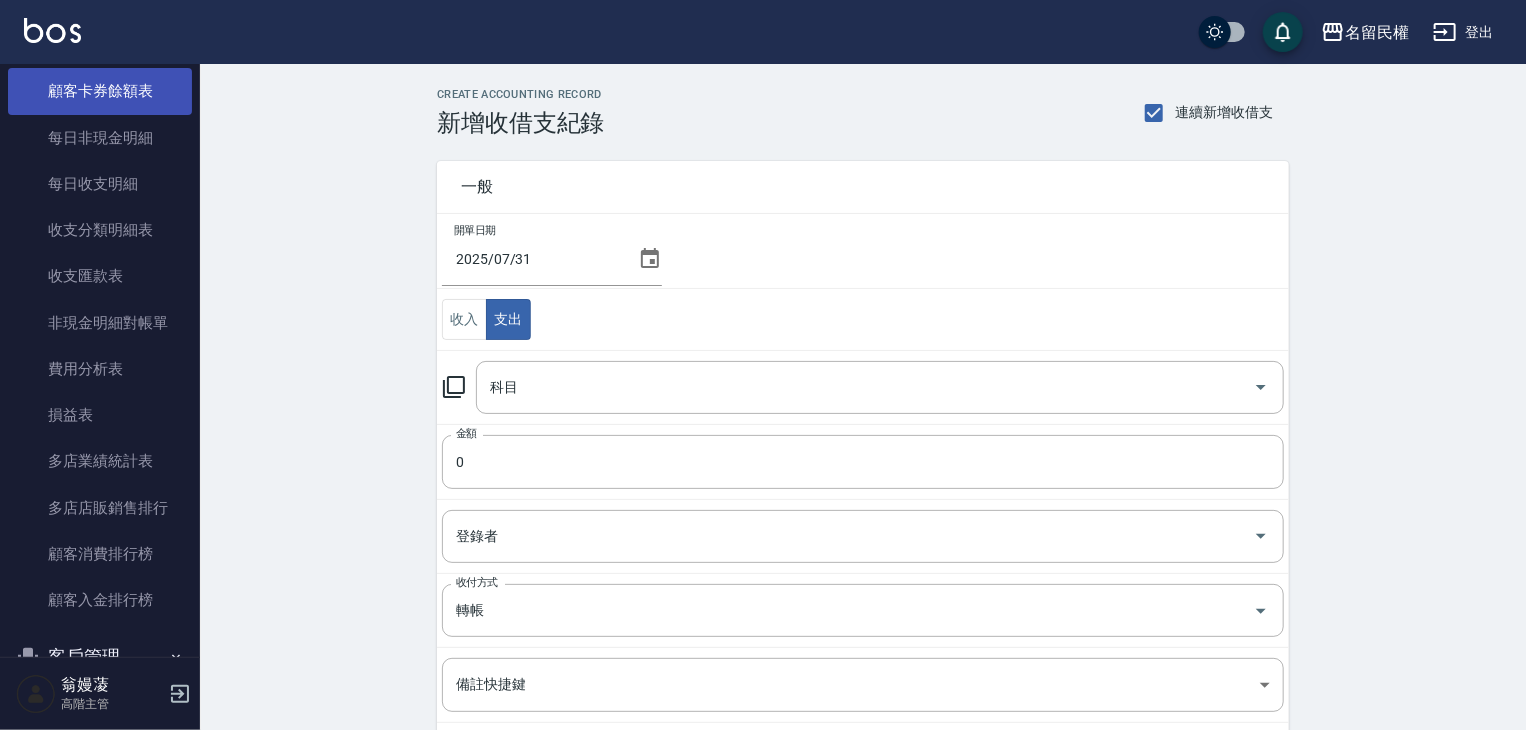 click on "費用分析表" at bounding box center (100, 369) 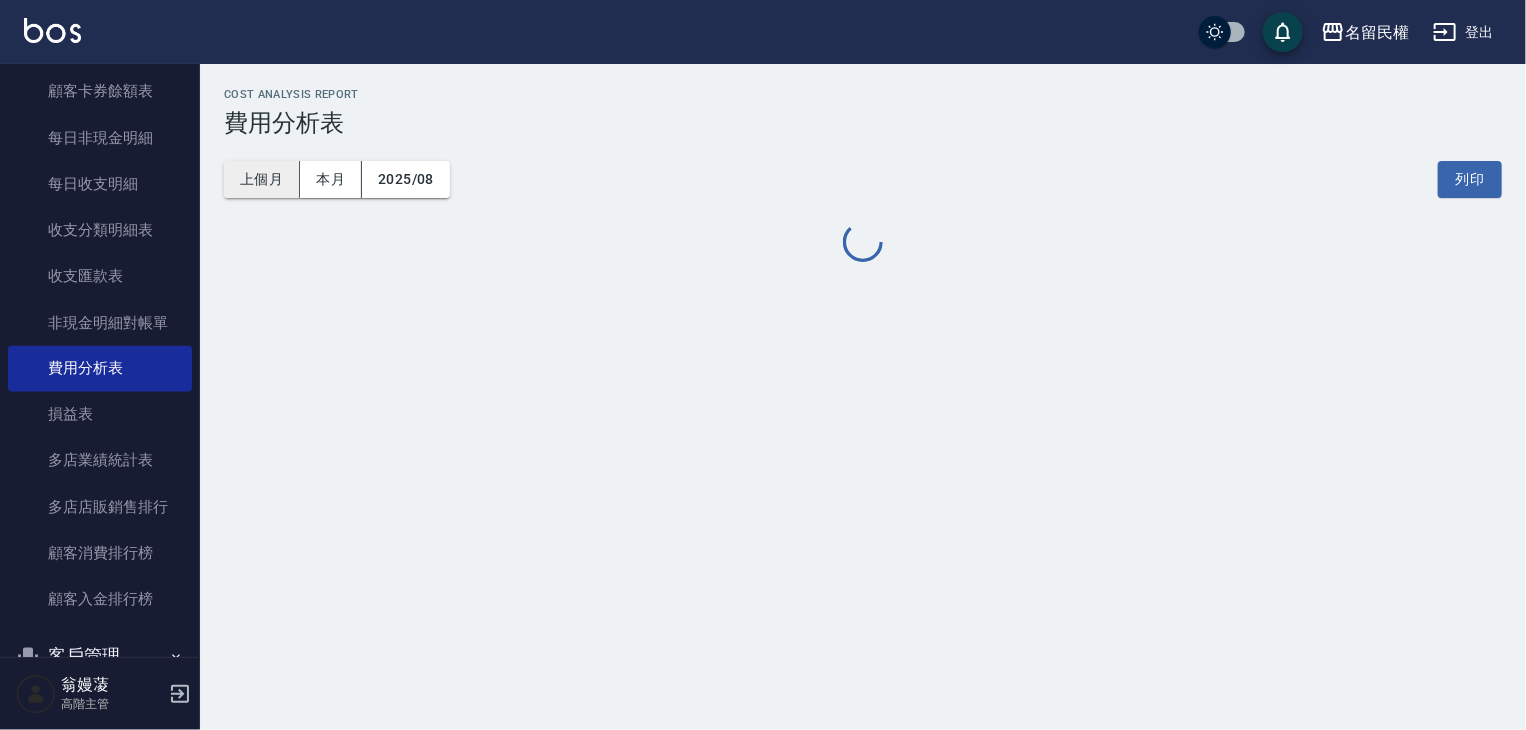 click on "上個月" at bounding box center [262, 179] 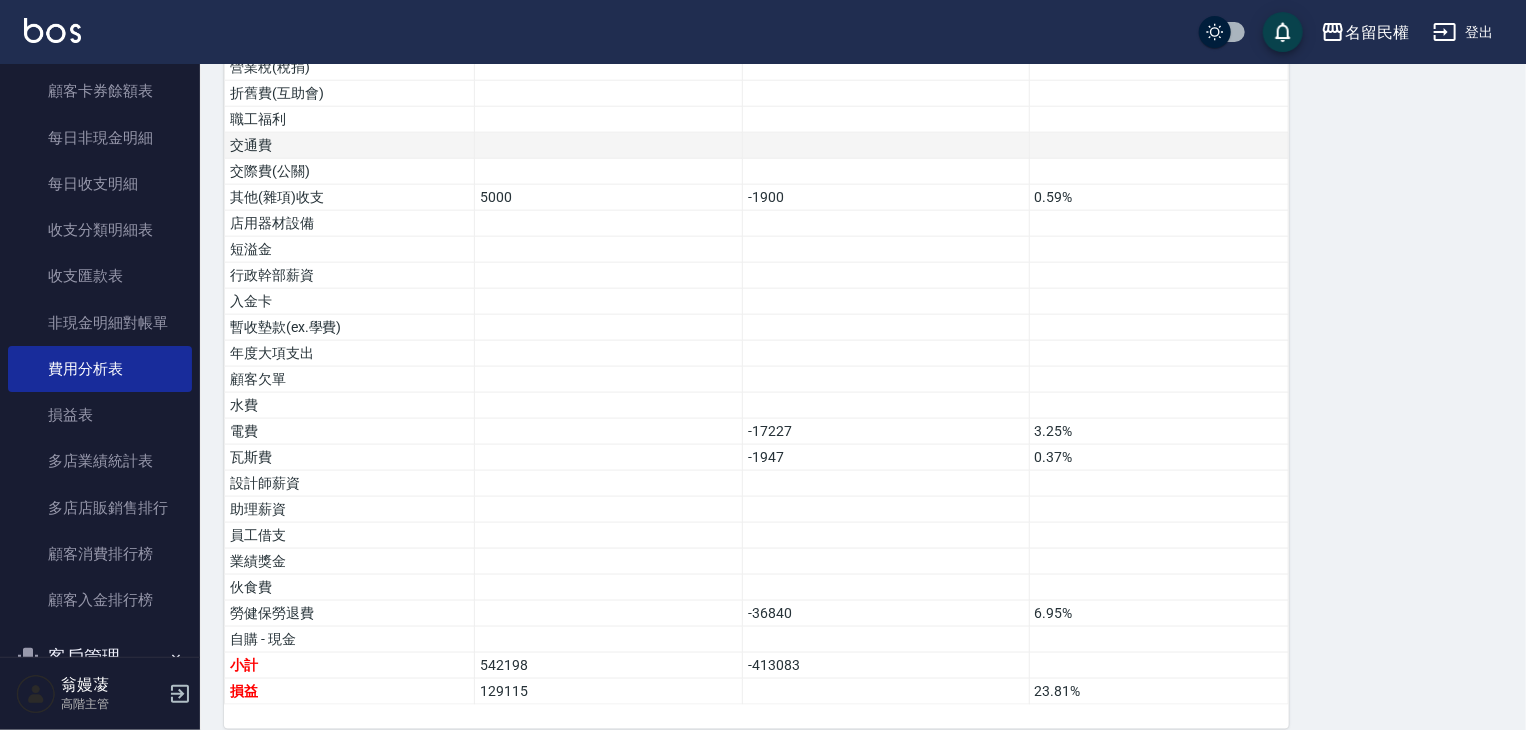 scroll, scrollTop: 1151, scrollLeft: 0, axis: vertical 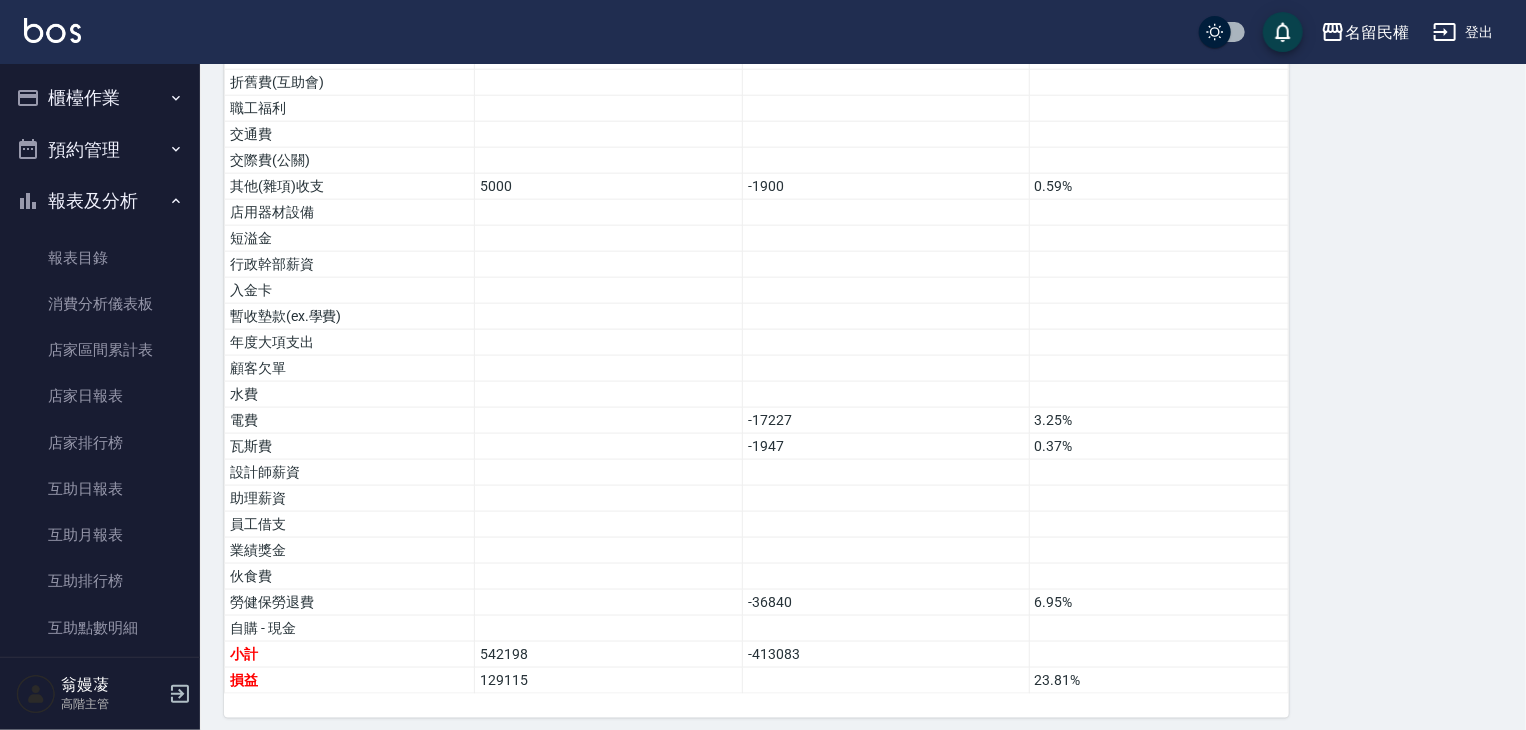 click on "櫃檯作業" at bounding box center [100, 98] 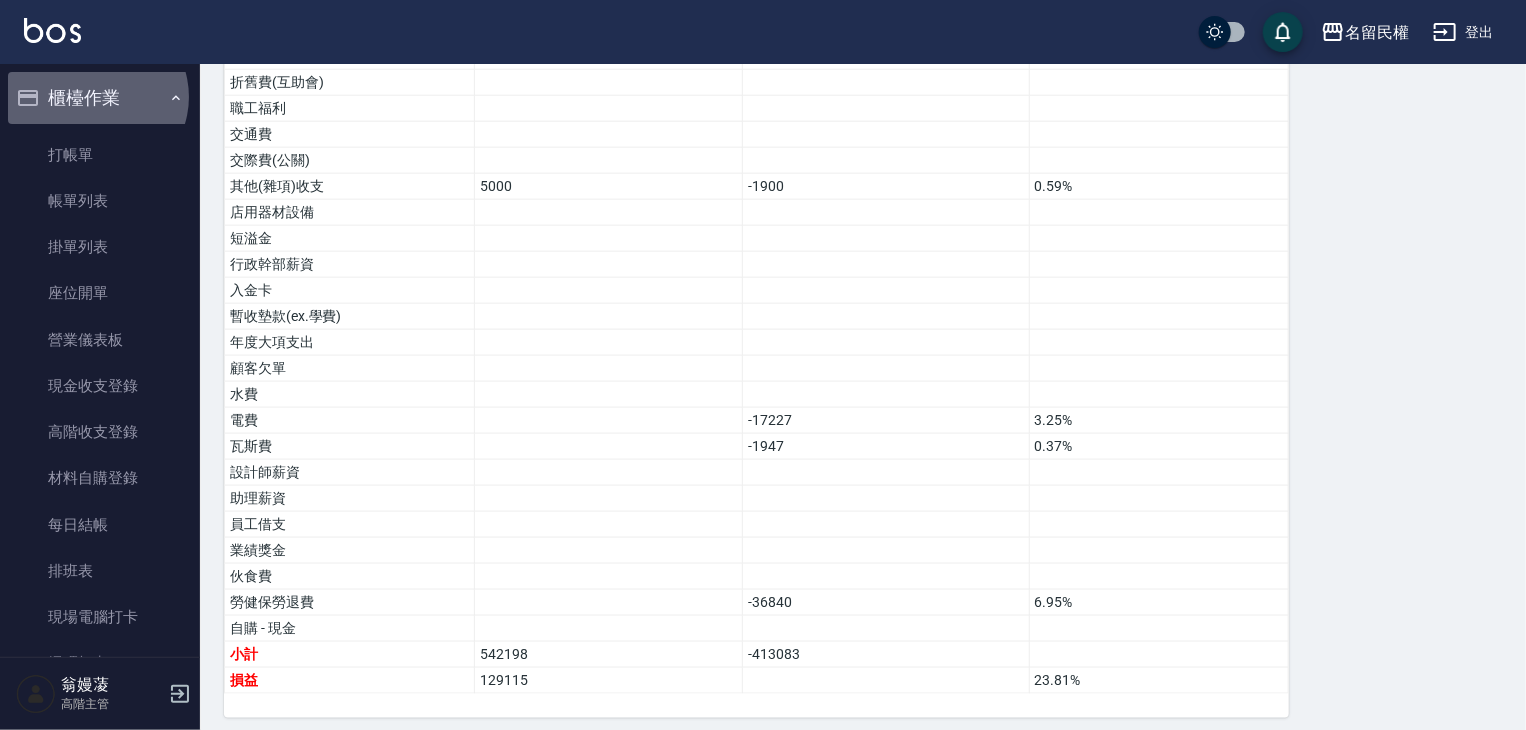 click on "櫃檯作業" at bounding box center (100, 98) 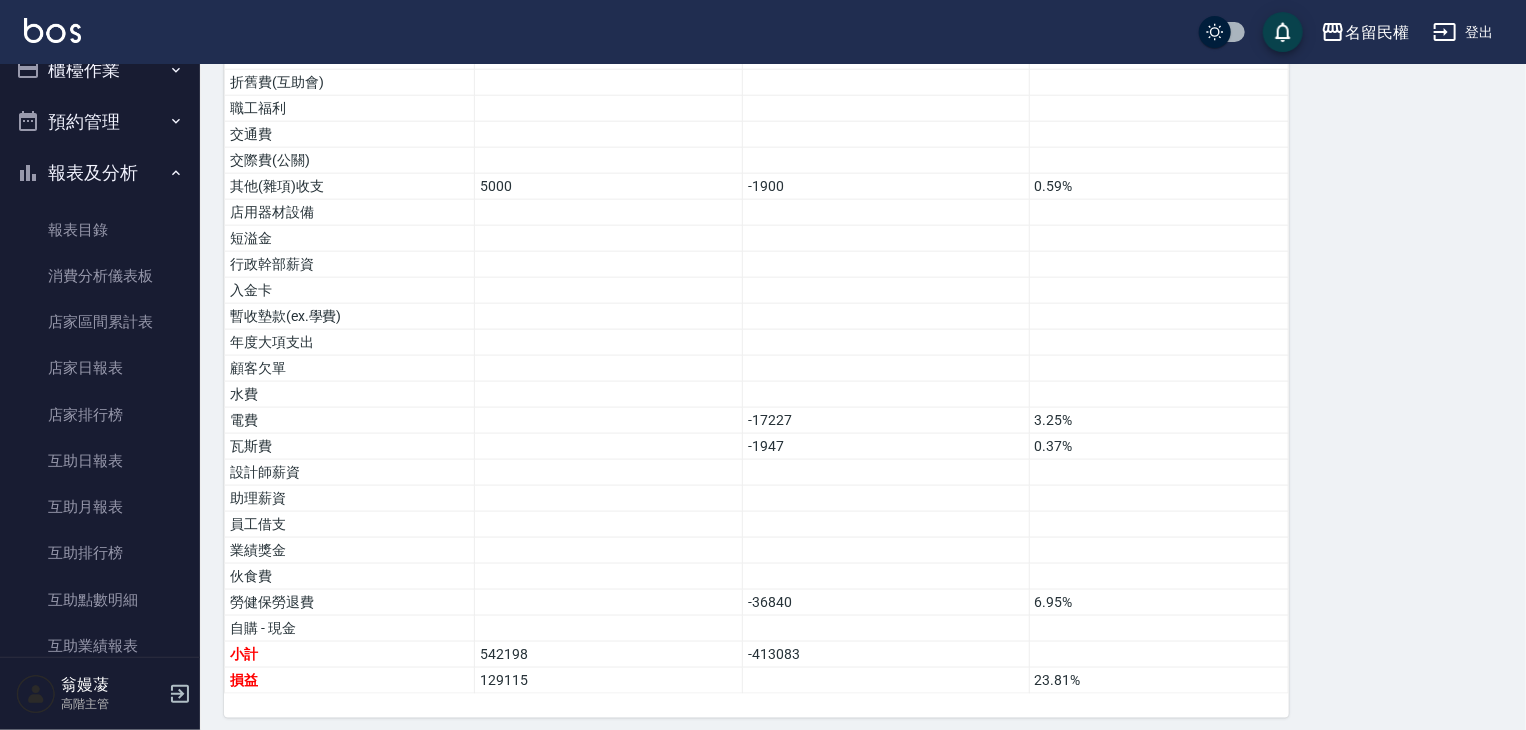 scroll, scrollTop: 0, scrollLeft: 0, axis: both 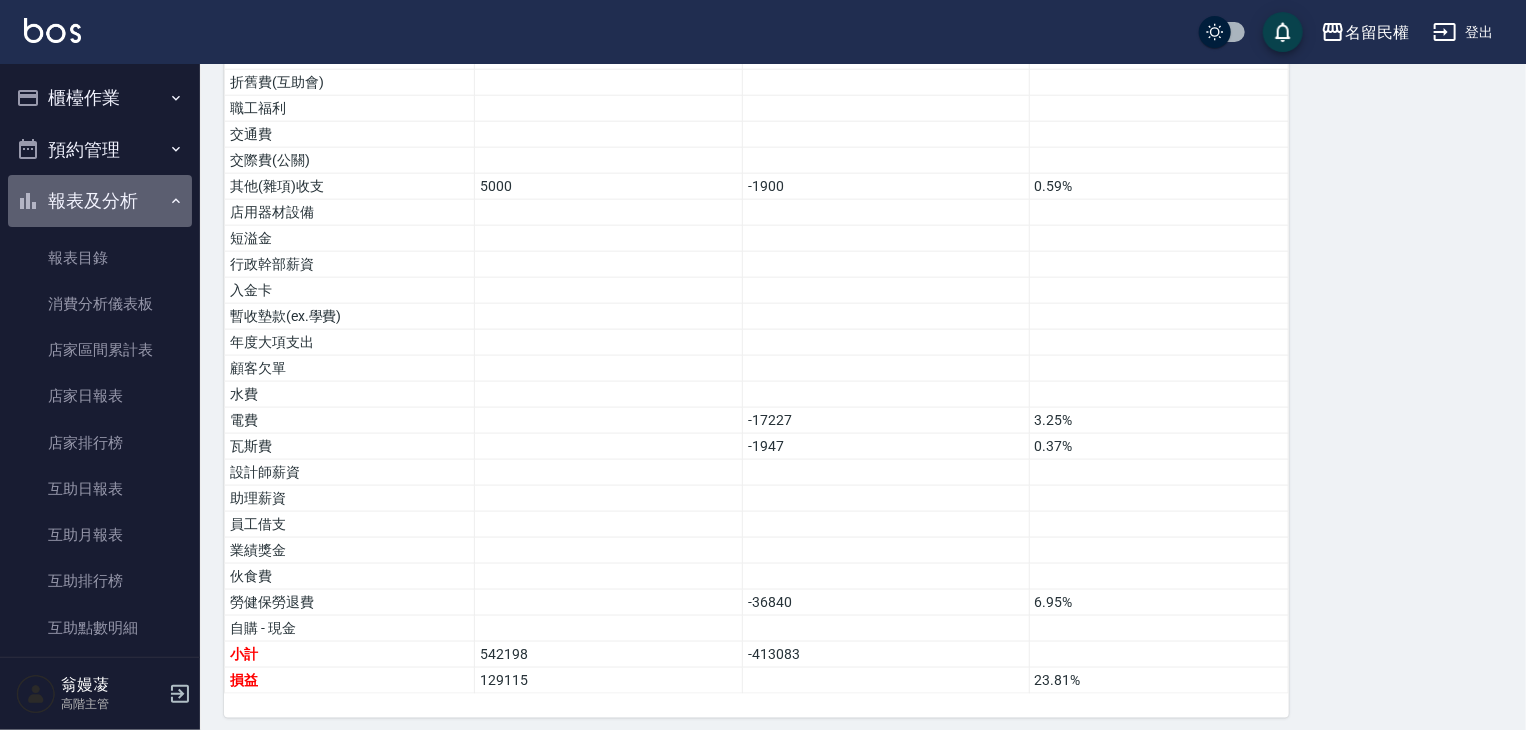 drag, startPoint x: 120, startPoint y: 204, endPoint x: 127, endPoint y: 219, distance: 16.552946 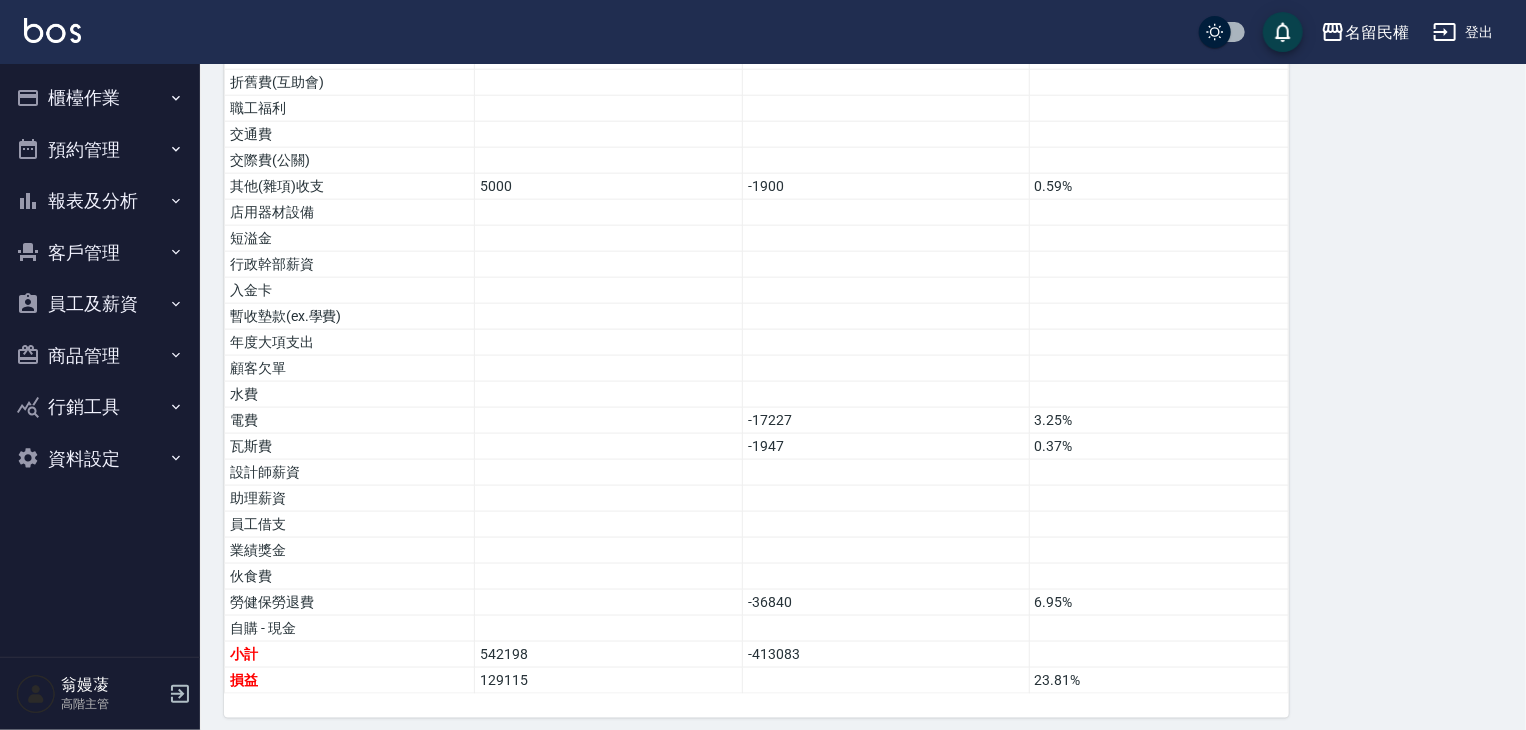 click on "員工及薪資" at bounding box center [100, 304] 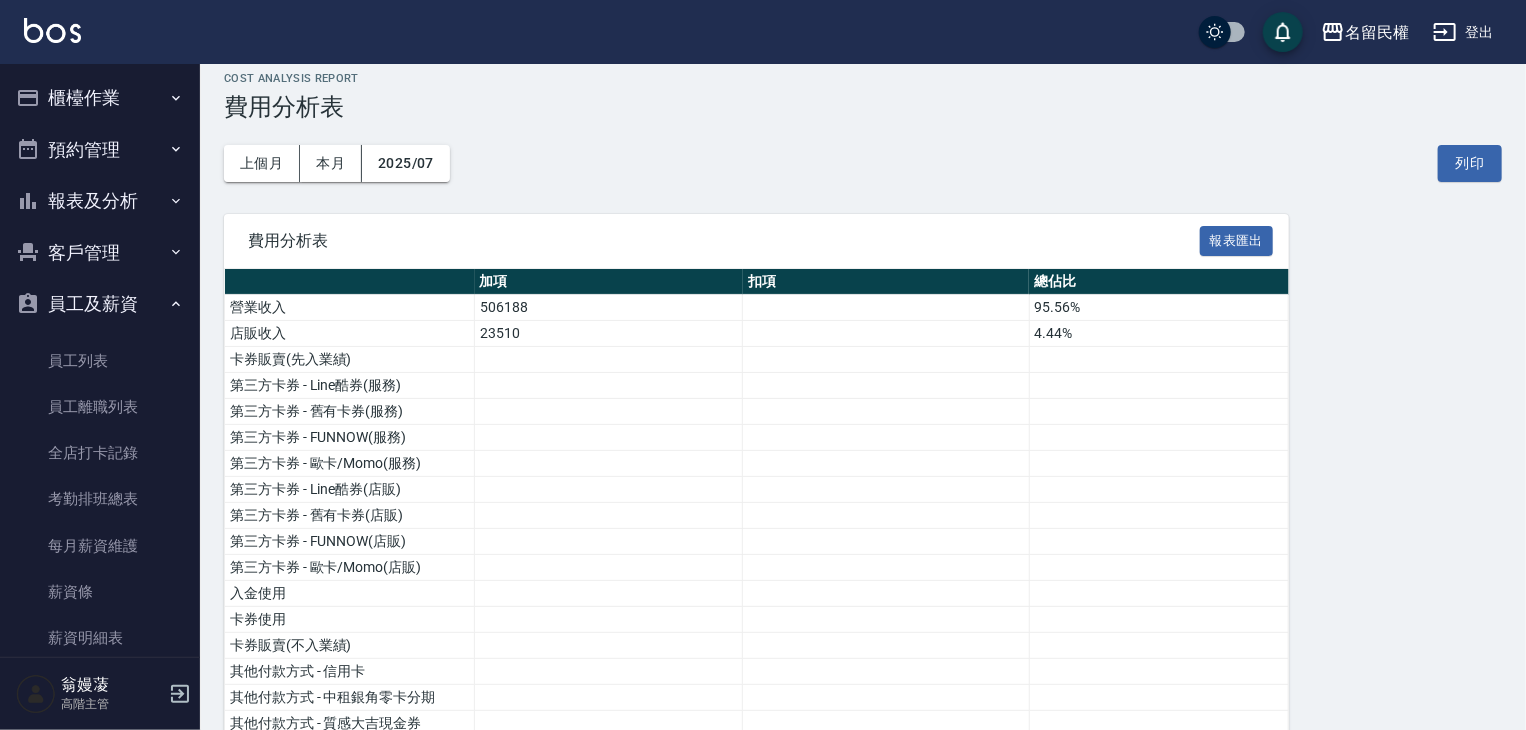 scroll, scrollTop: 0, scrollLeft: 0, axis: both 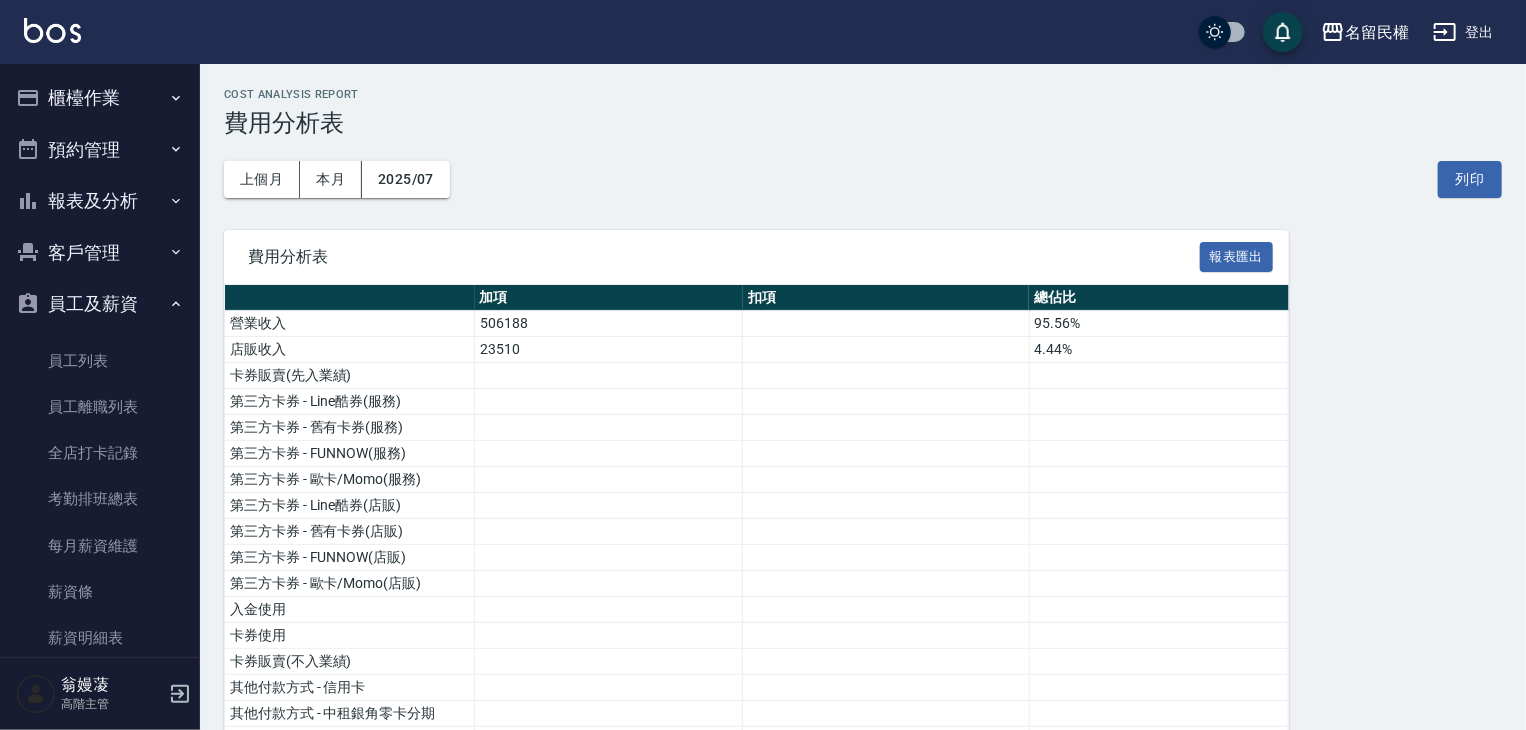 click on "櫃檯作業" at bounding box center [100, 98] 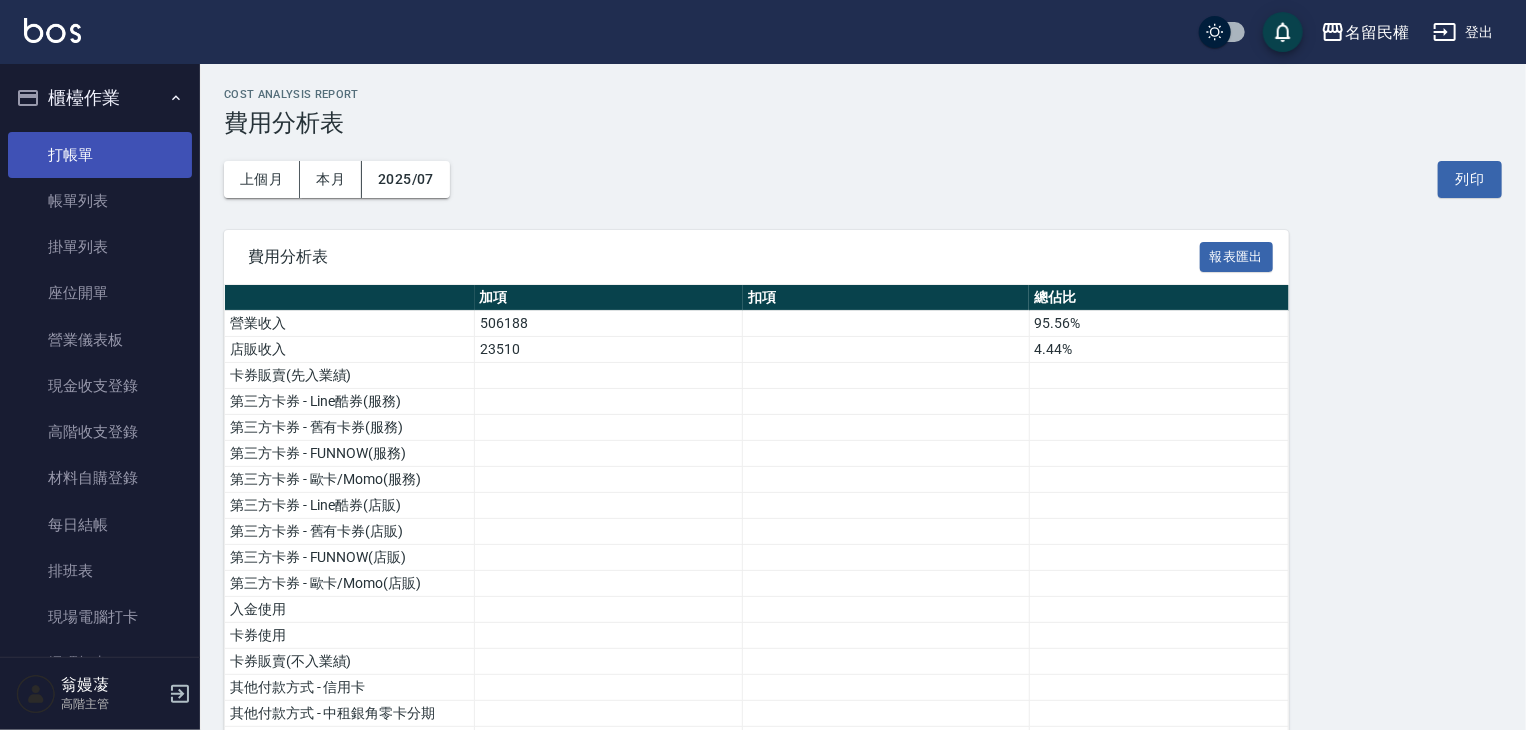 click on "打帳單" at bounding box center (100, 155) 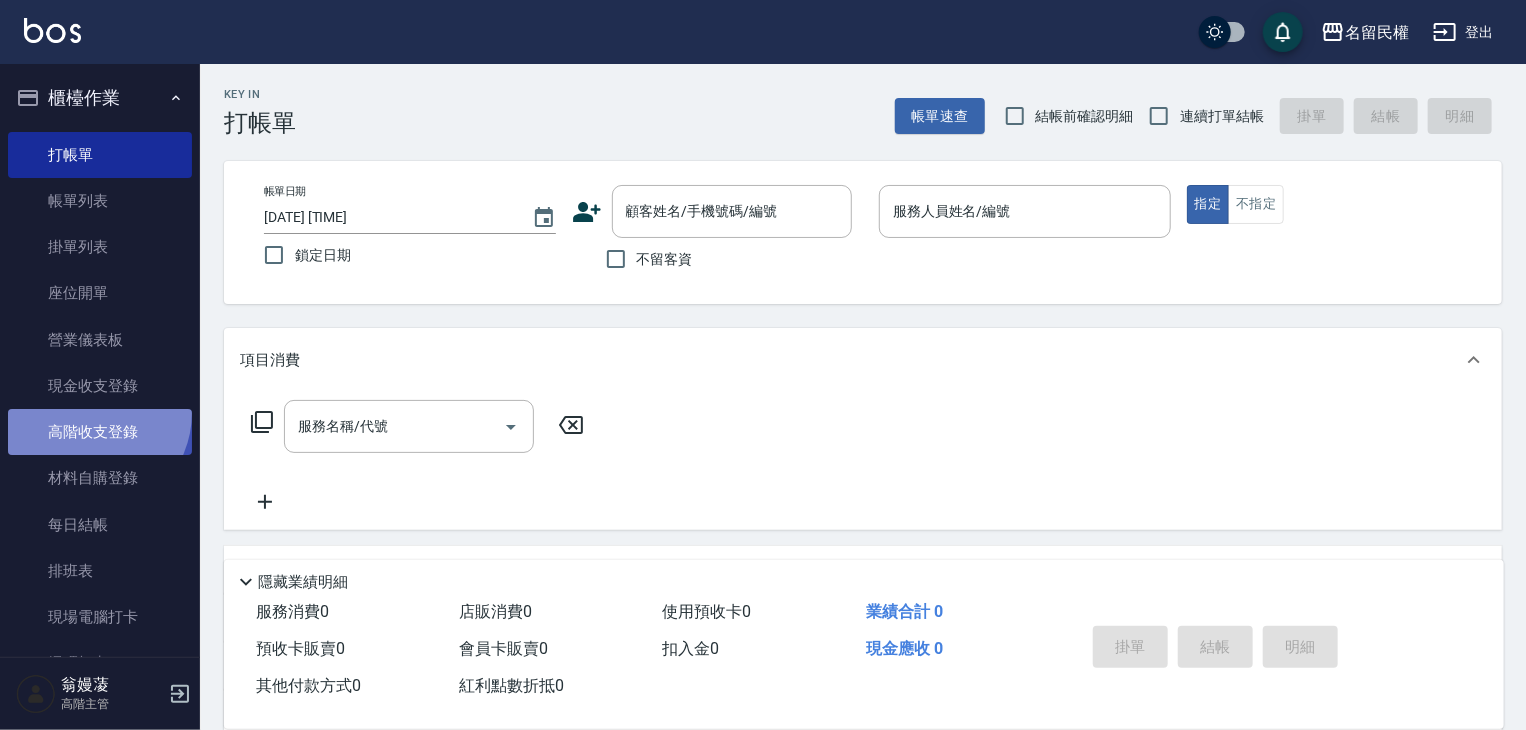 click on "高階收支登錄" at bounding box center (100, 432) 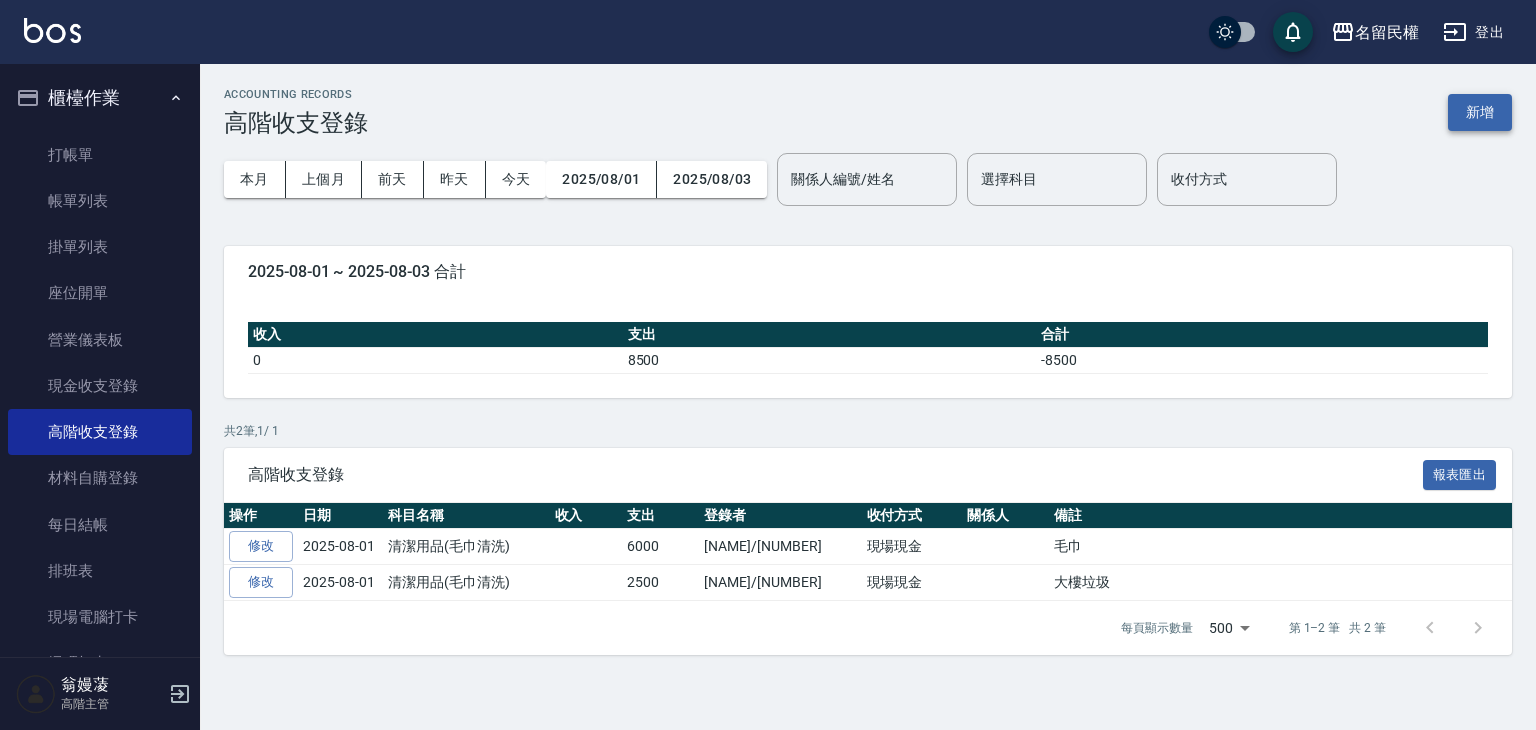 click on "新增" at bounding box center [1480, 112] 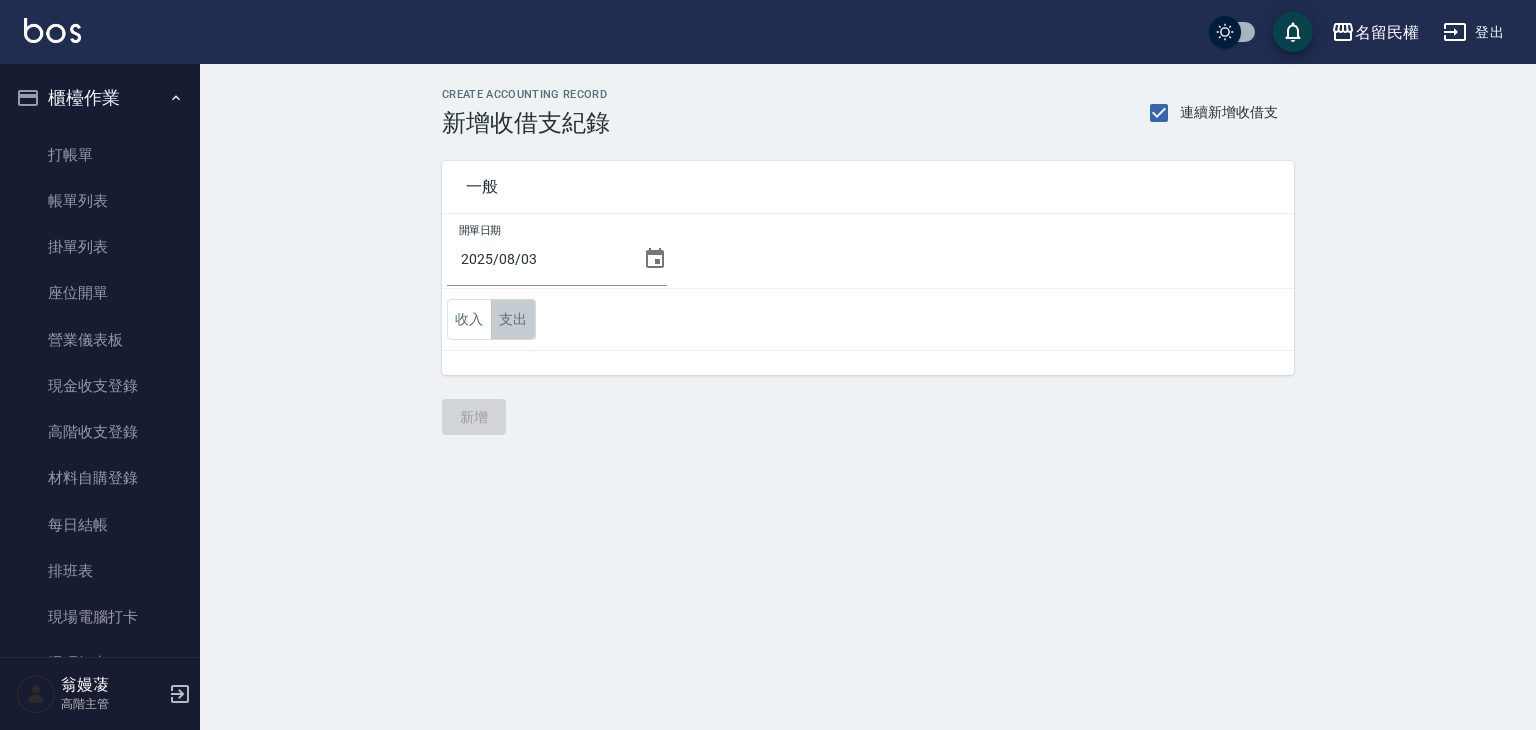 click on "支出" at bounding box center [513, 319] 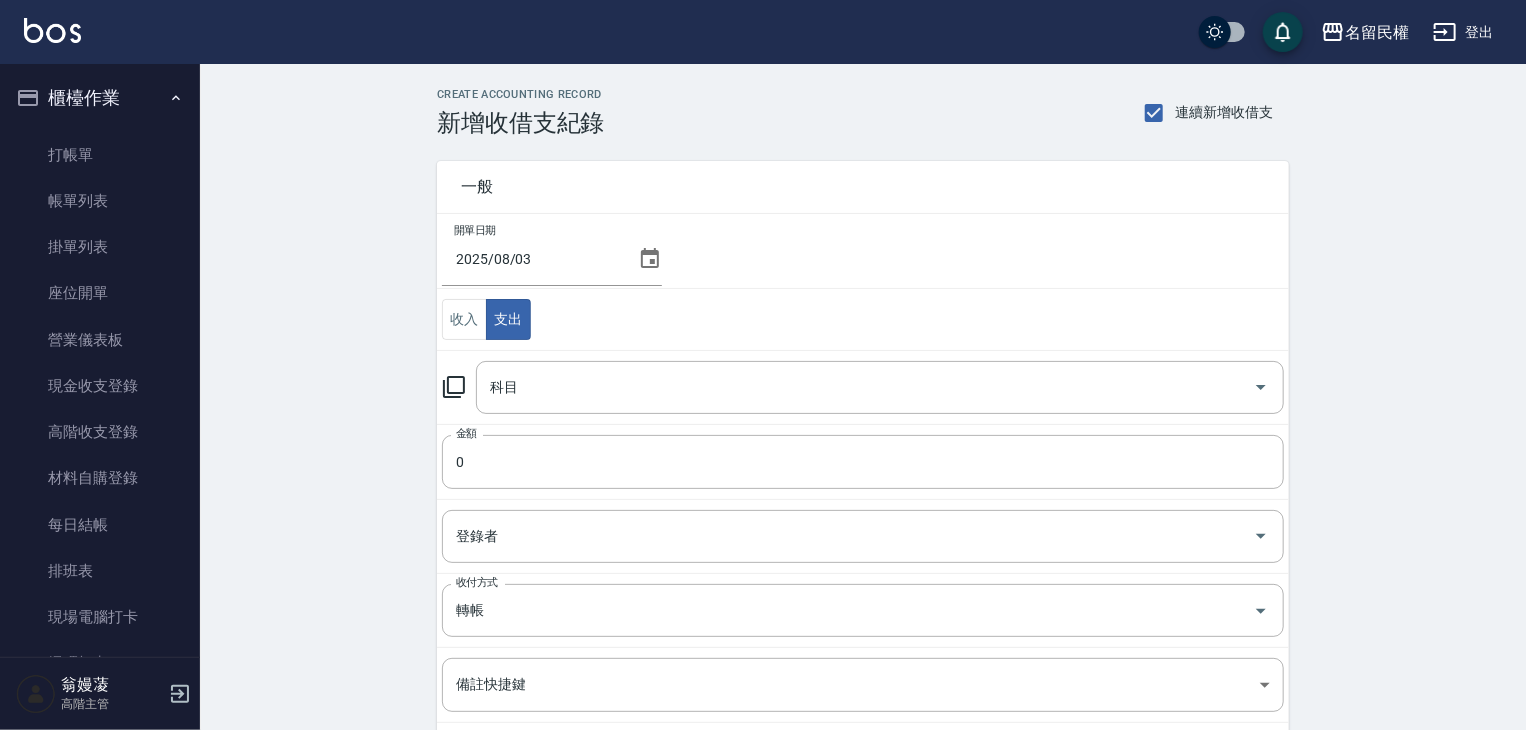 click on "開單日期 2025/08/03" at bounding box center [863, 251] 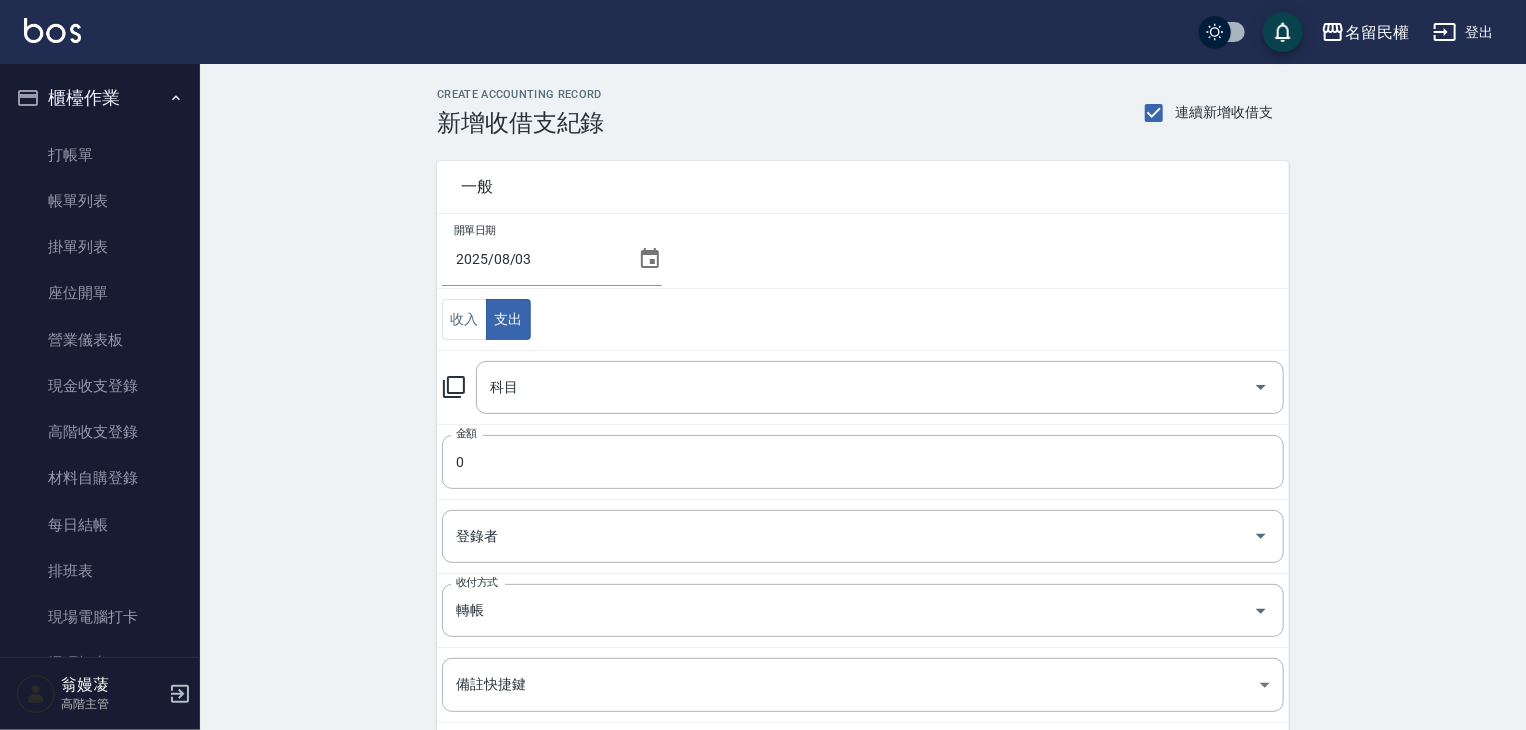 click 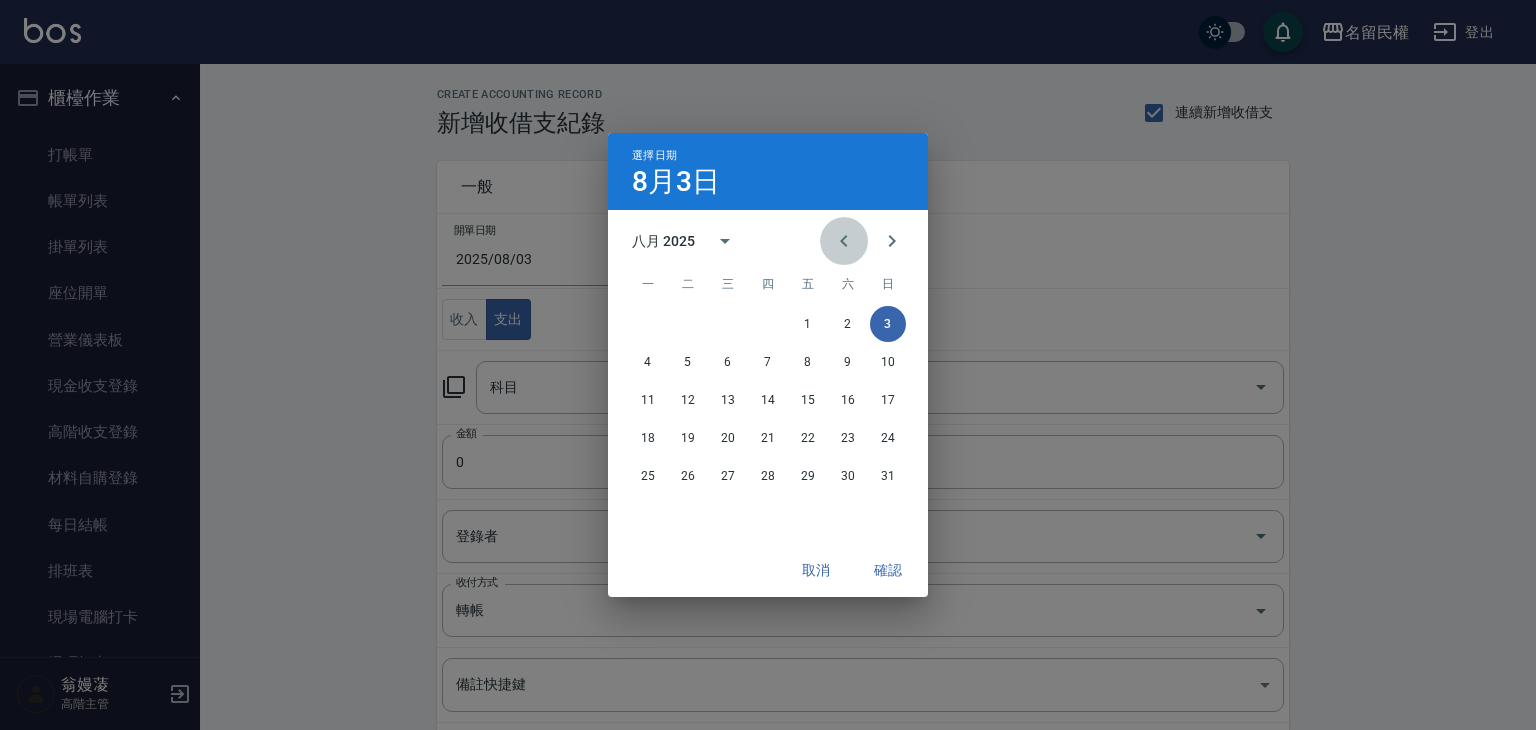 click at bounding box center [844, 241] 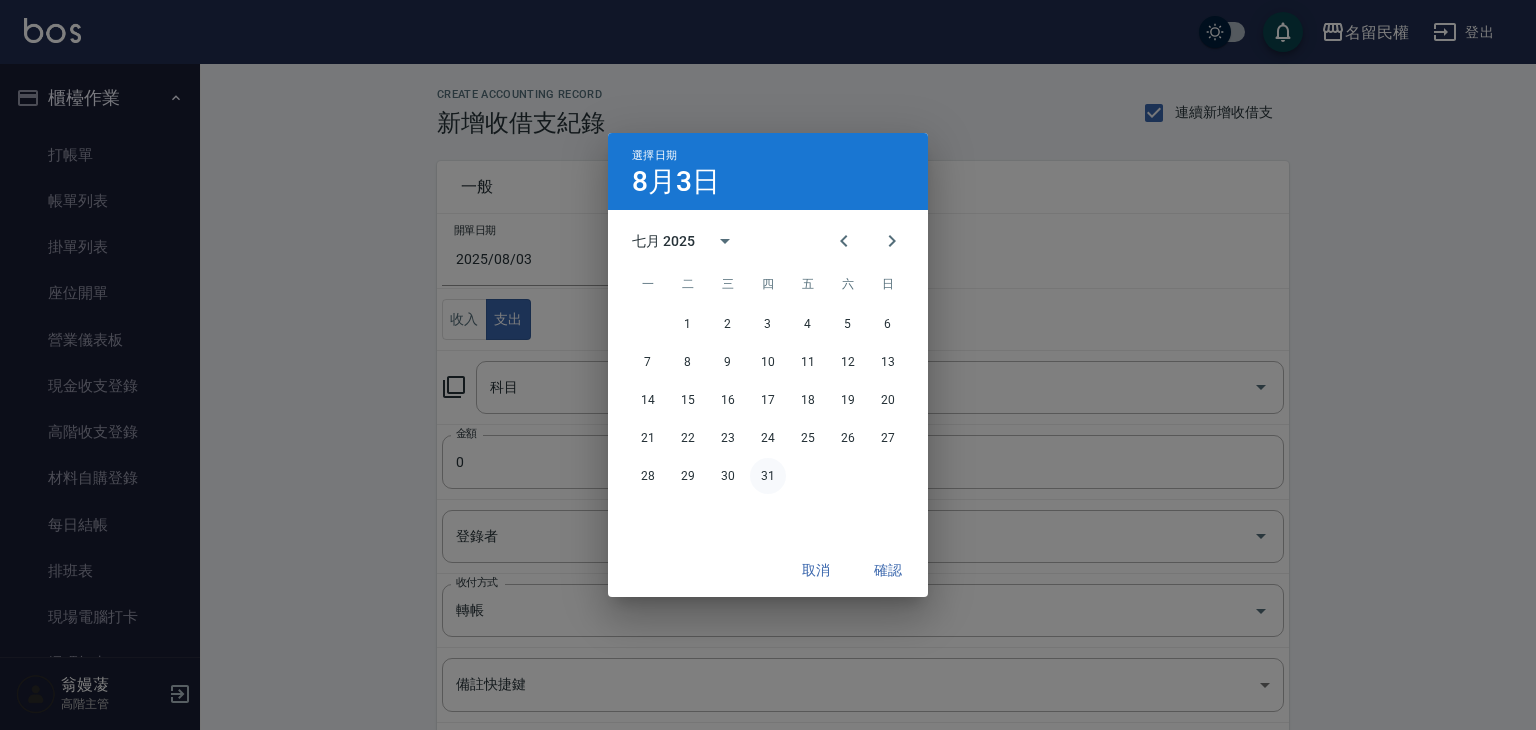 click on "31" at bounding box center [768, 476] 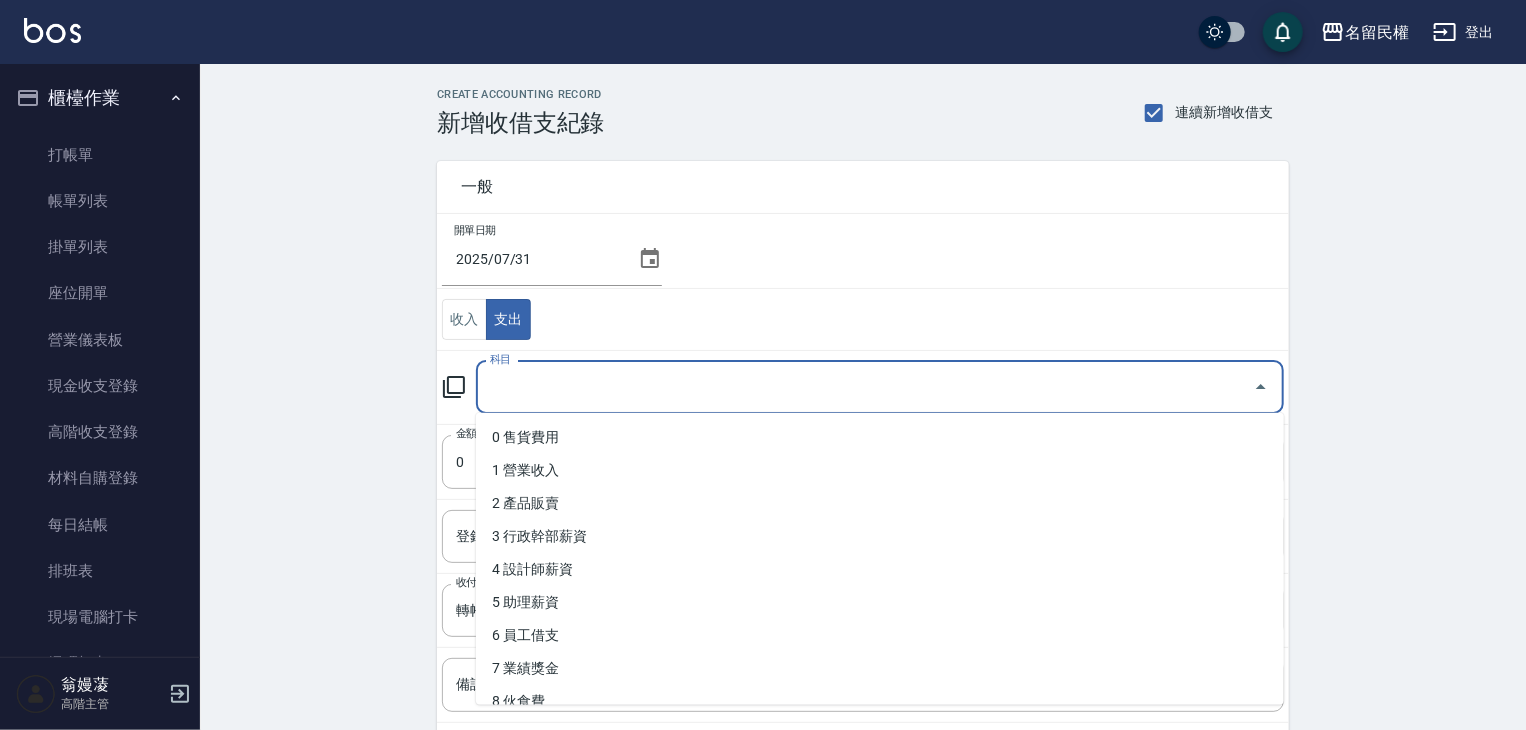 click on "科目" at bounding box center (865, 387) 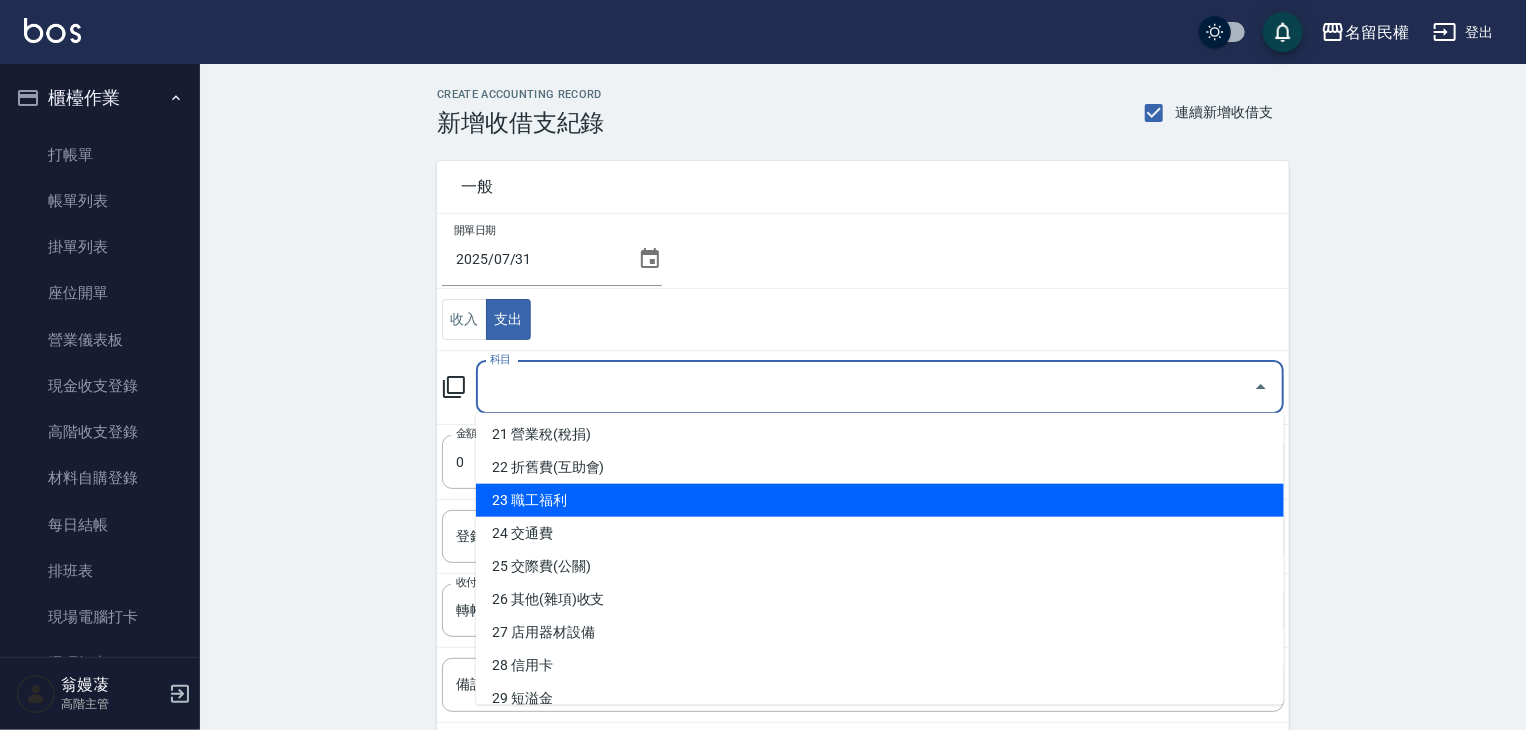 scroll, scrollTop: 678, scrollLeft: 0, axis: vertical 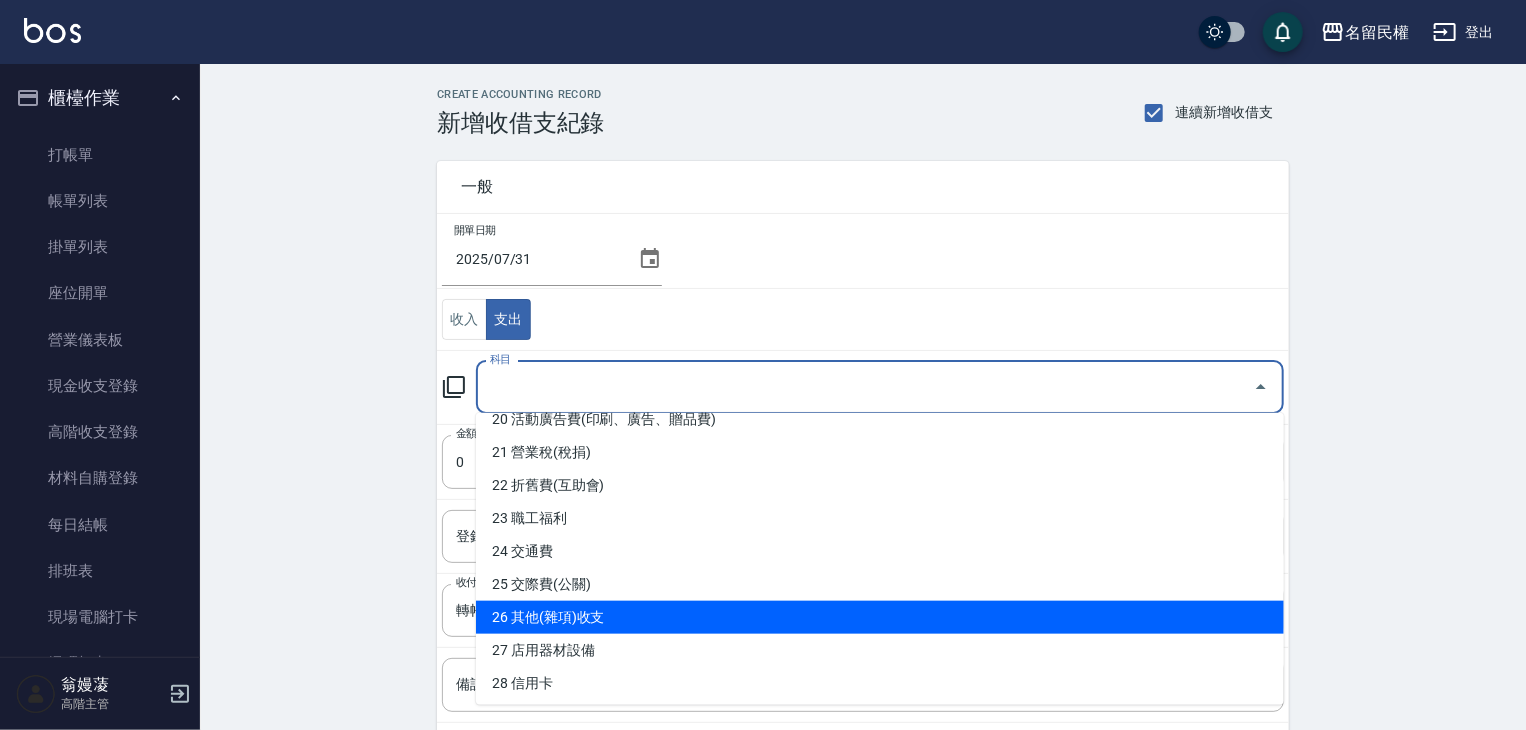 click on "26 其他(雜項)收支" at bounding box center [880, 617] 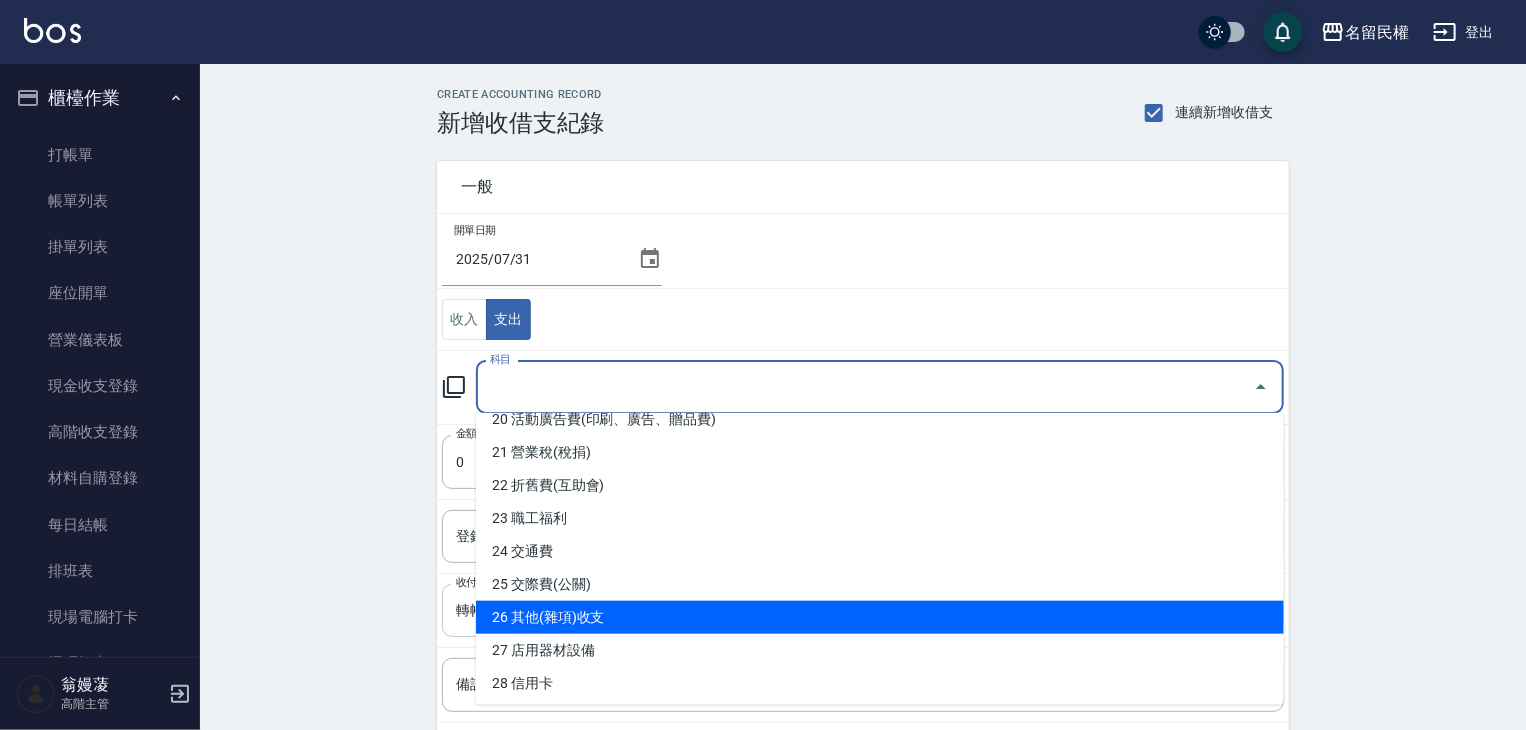 type on "26 其他(雜項)收支" 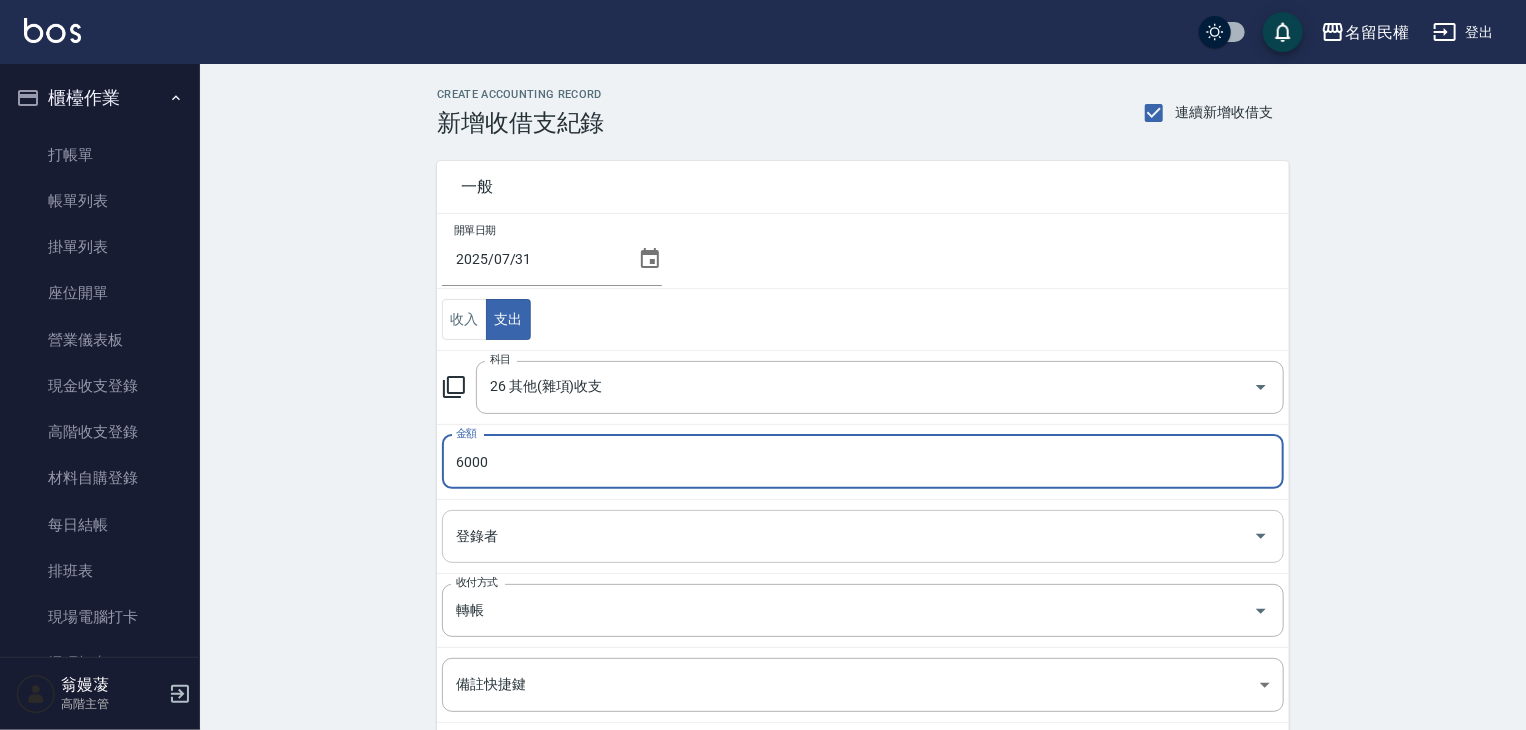 type on "6000" 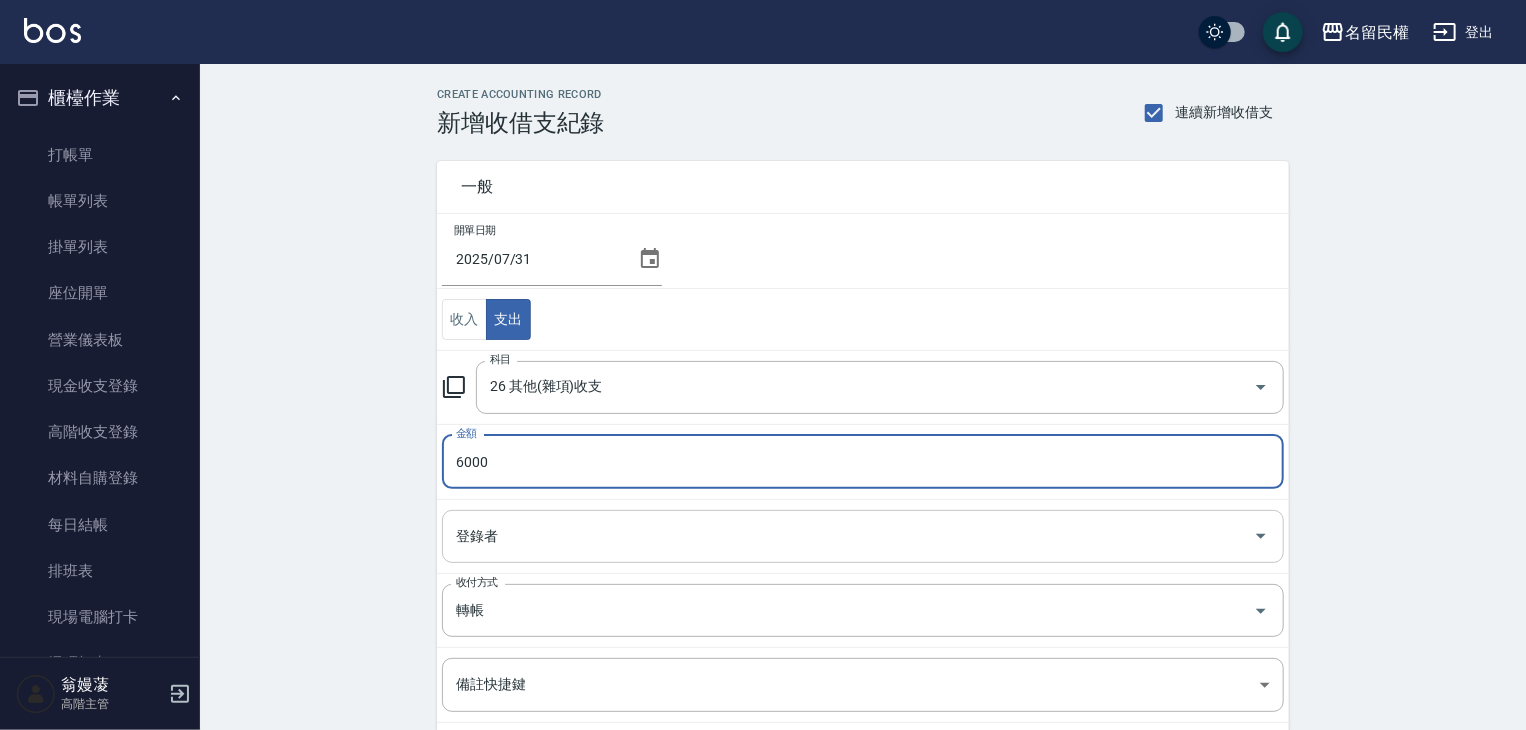 click on "登錄者" at bounding box center [848, 536] 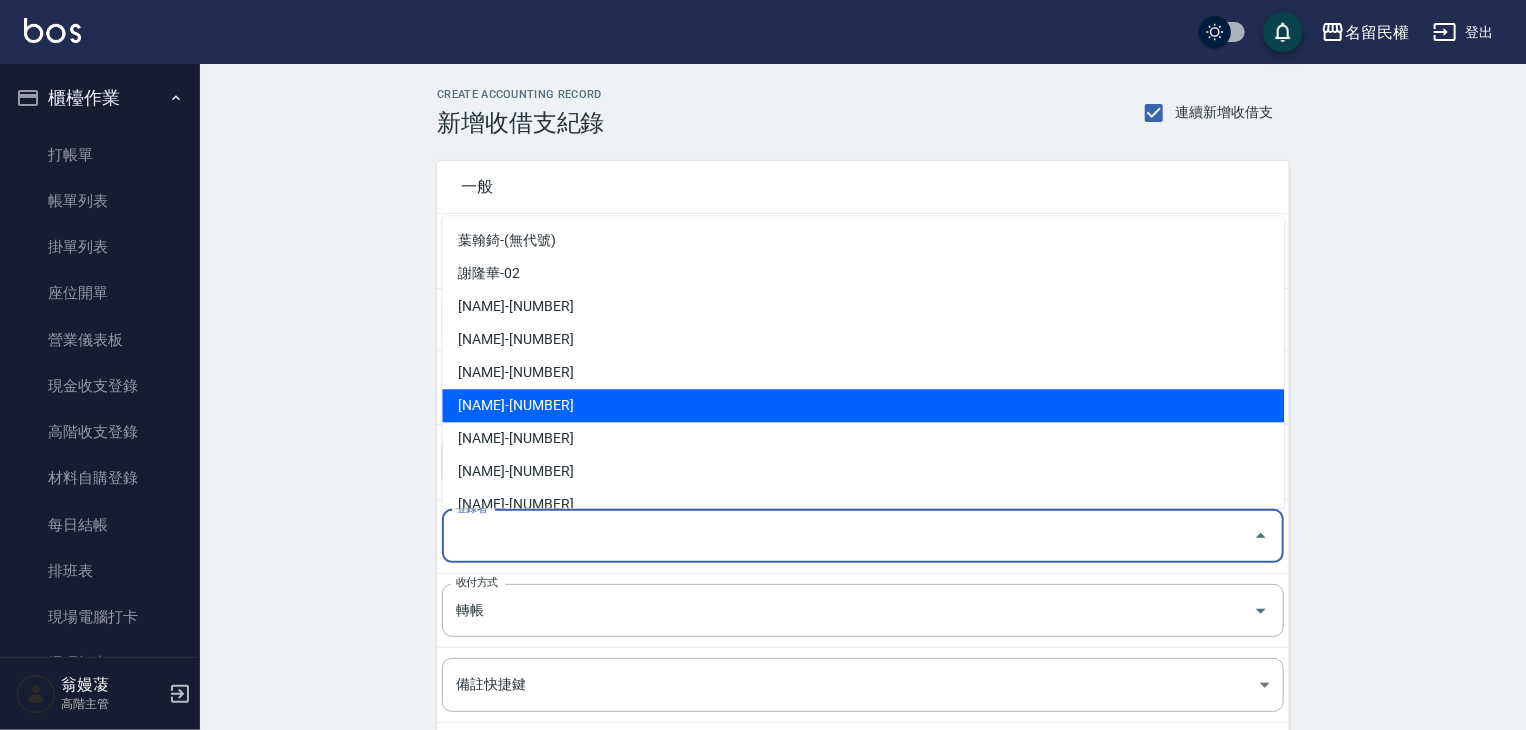 click on "翁嫚蓤-10" at bounding box center [863, 405] 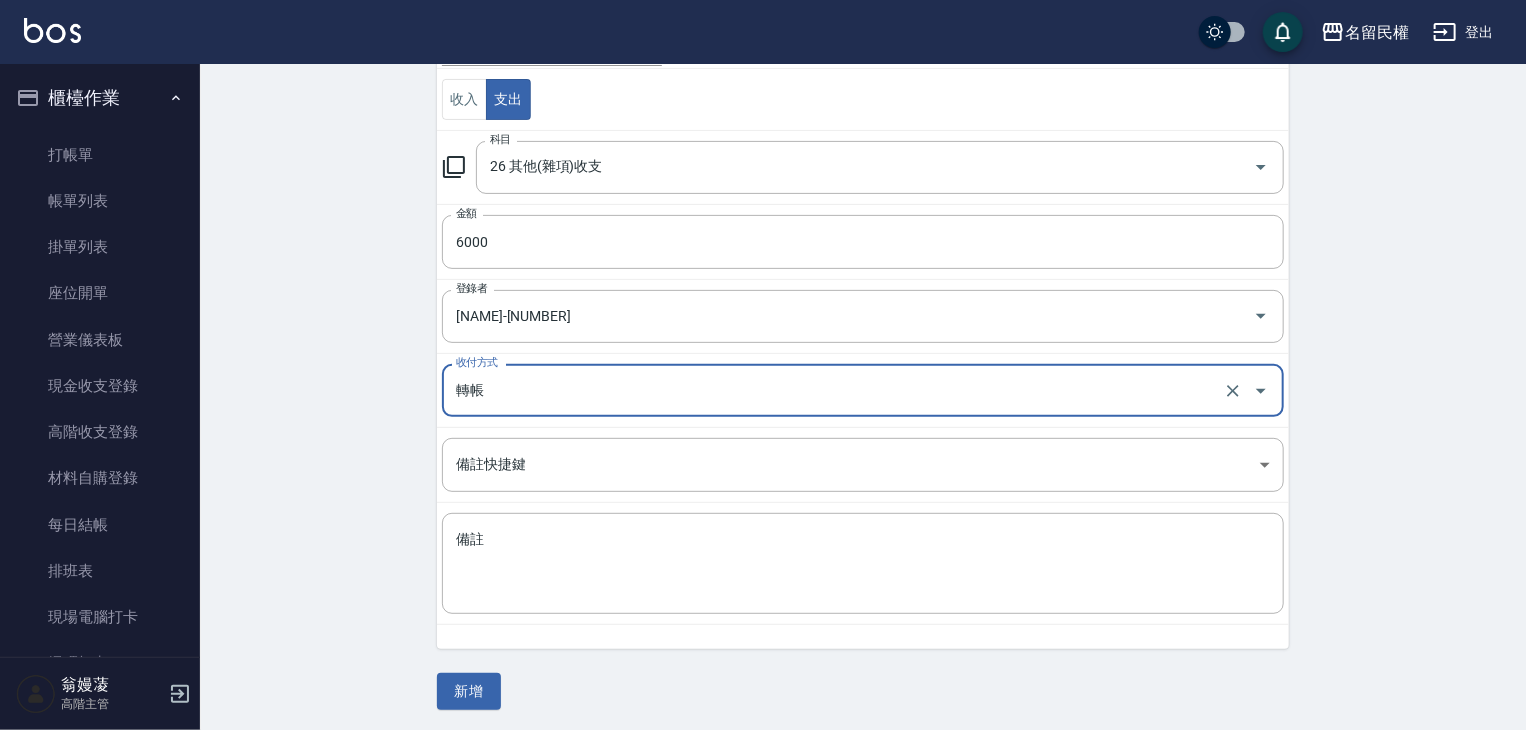 scroll, scrollTop: 221, scrollLeft: 0, axis: vertical 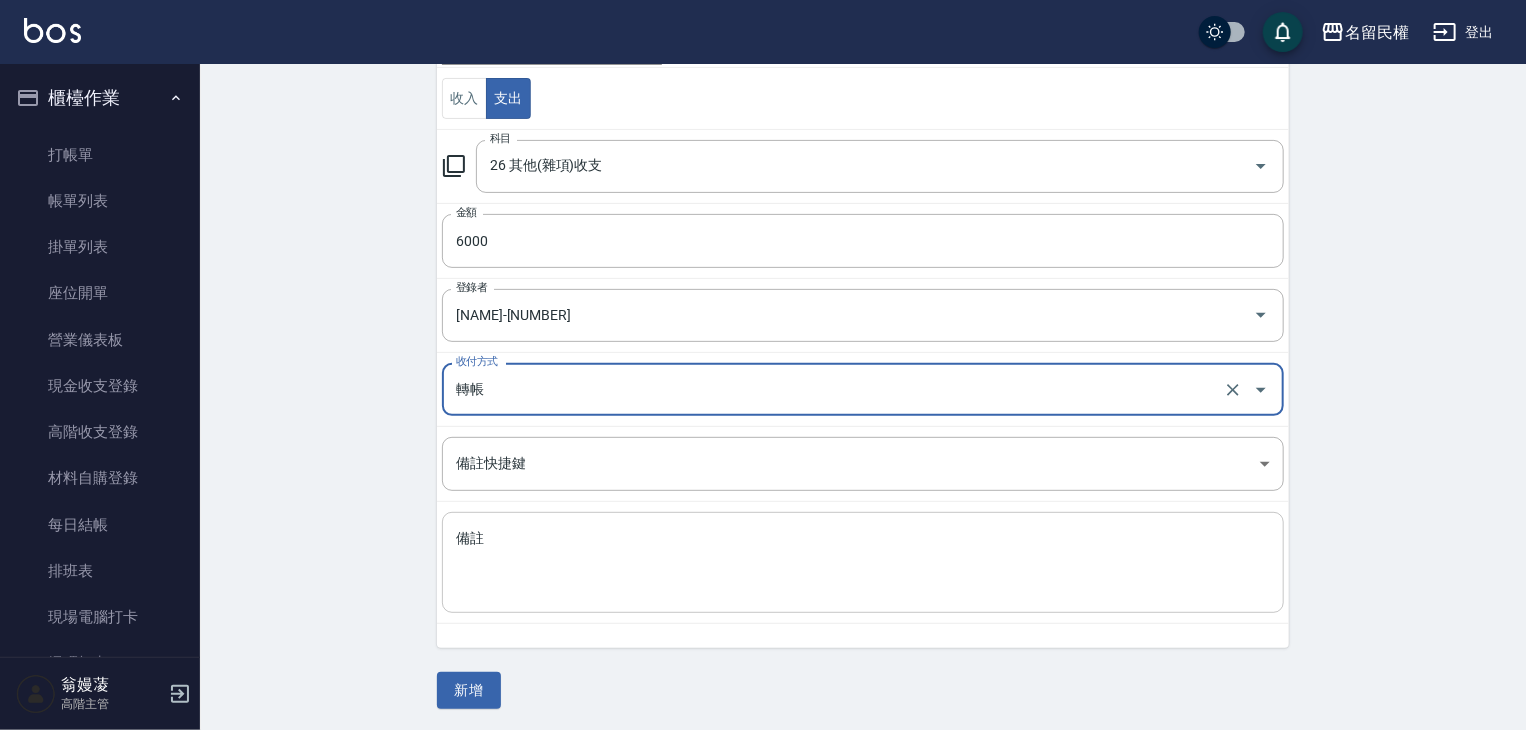 click on "備註" at bounding box center [863, 563] 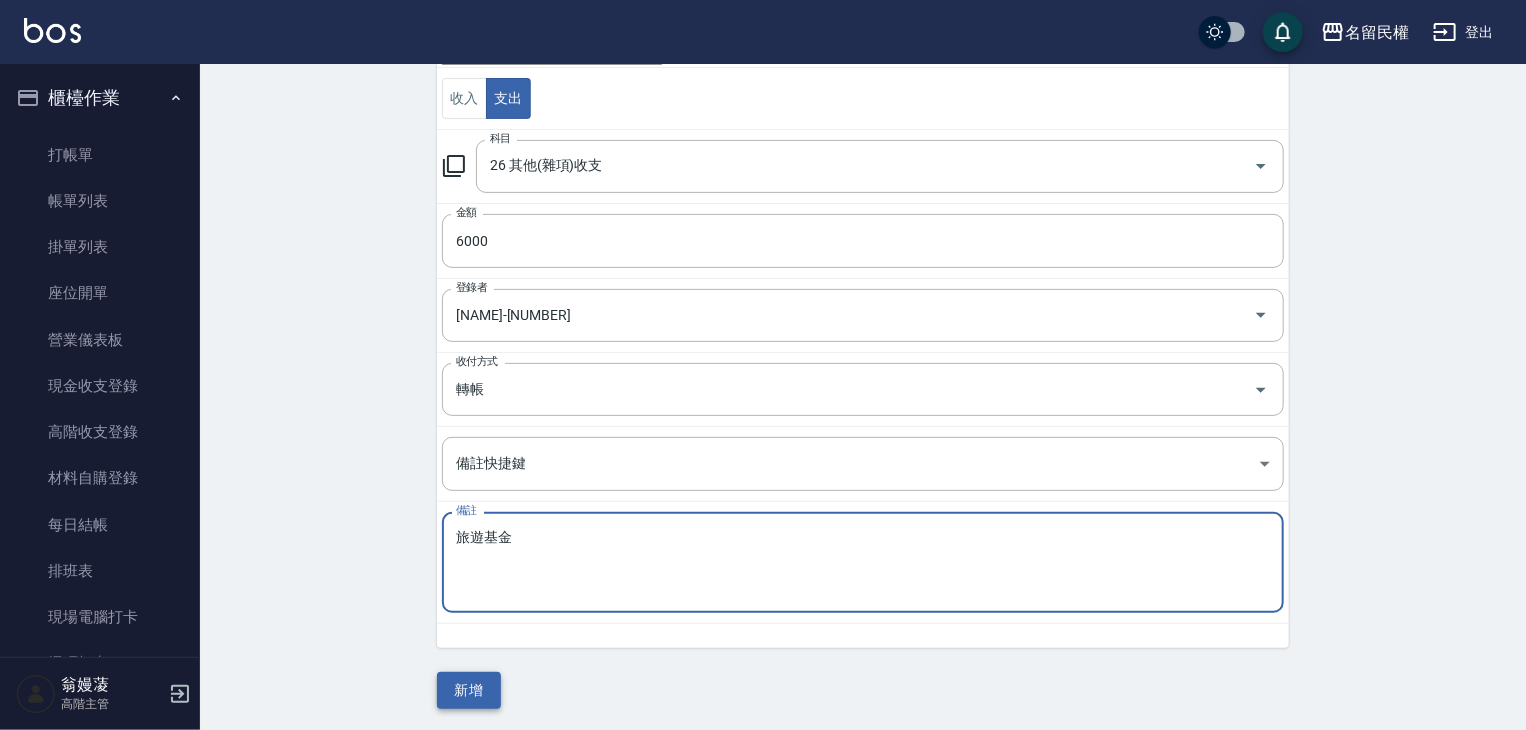 type on "旅遊基金" 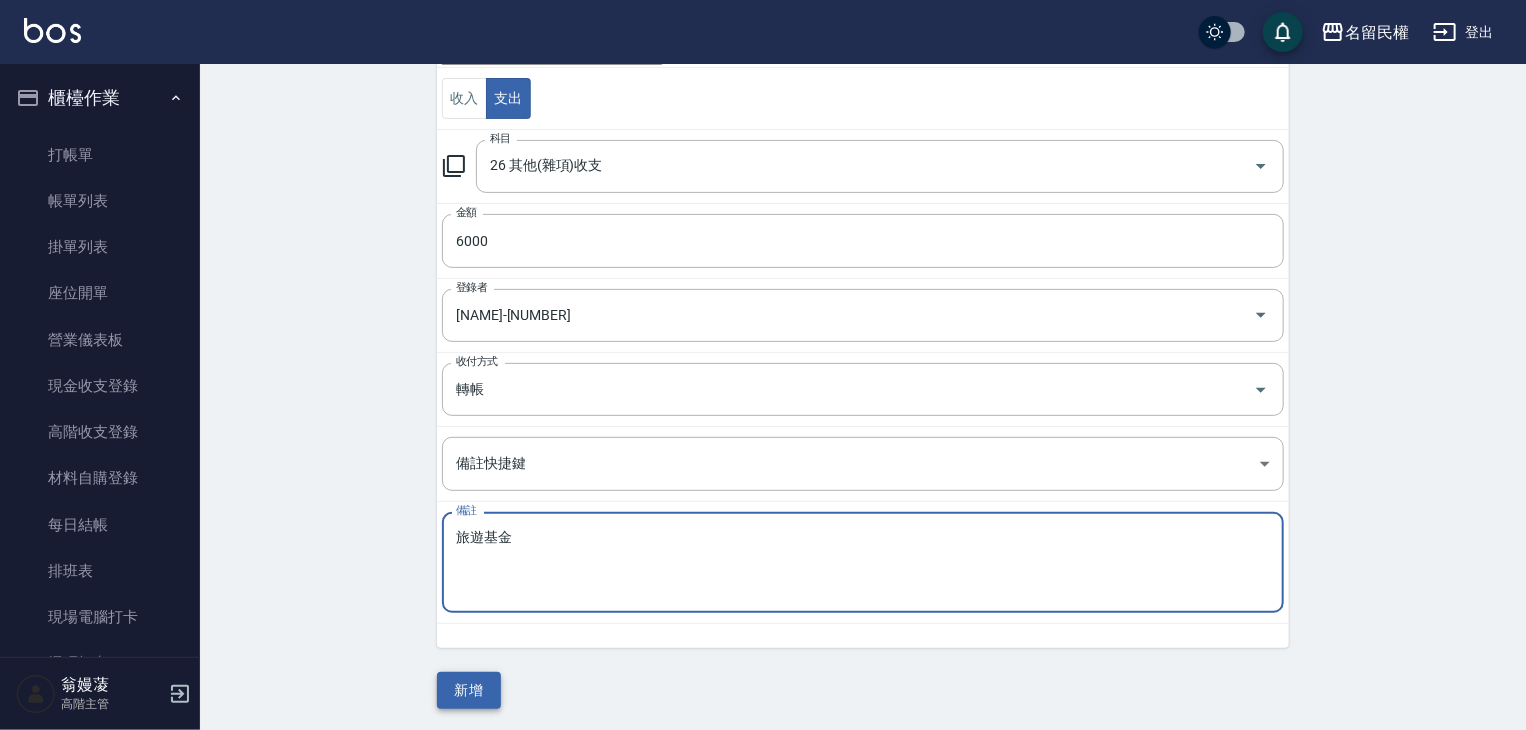 click on "新增" at bounding box center (469, 690) 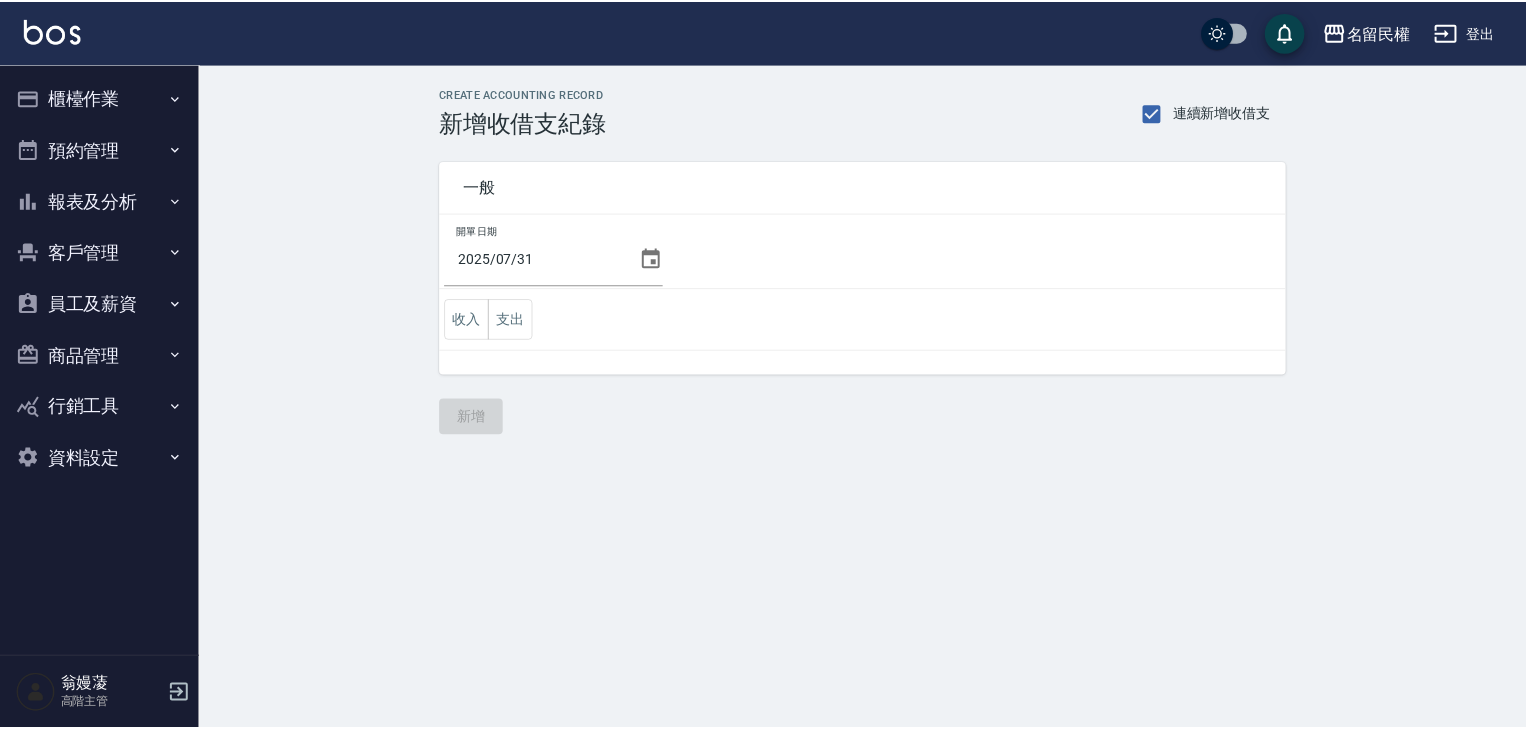 scroll, scrollTop: 0, scrollLeft: 0, axis: both 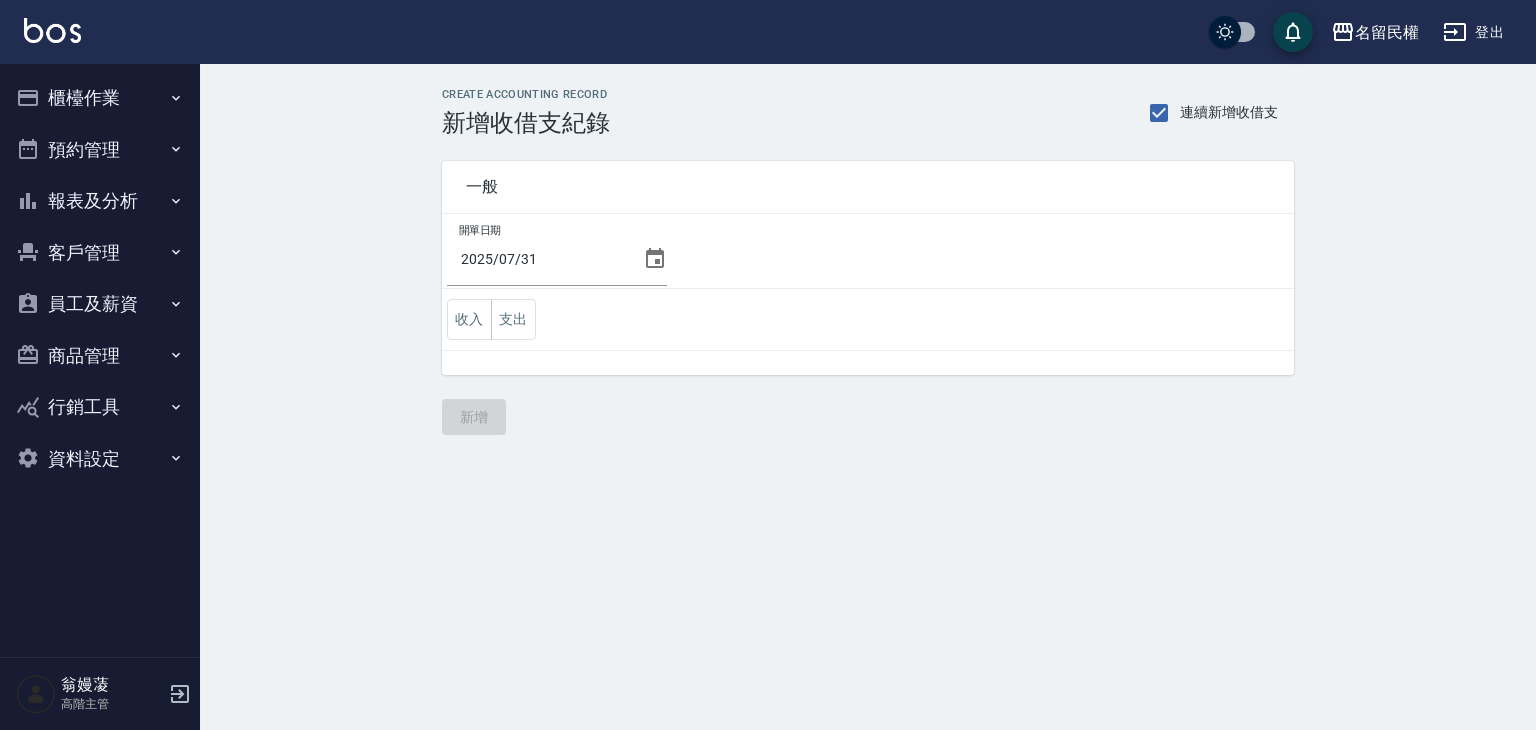 click on "員工及薪資" at bounding box center (100, 304) 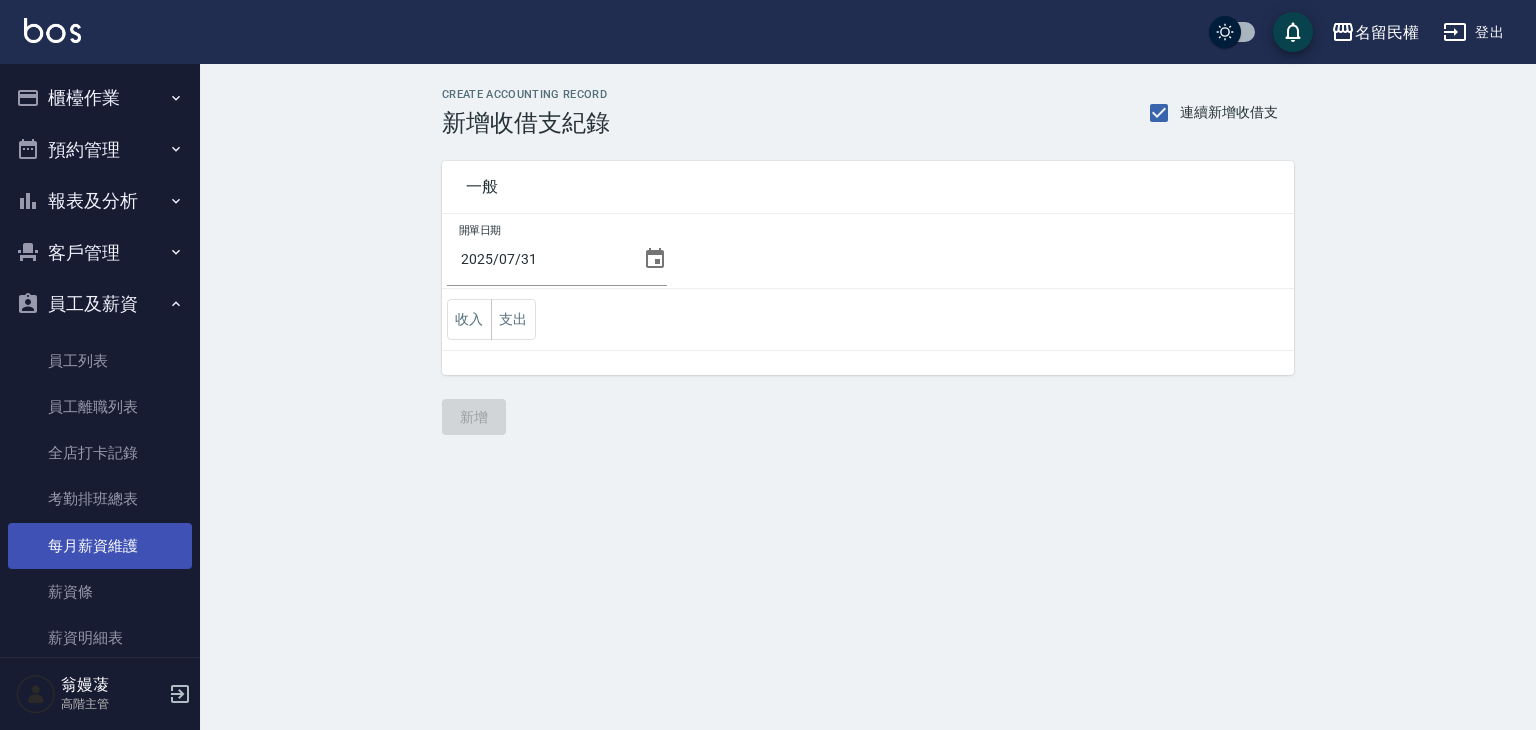 click on "每月薪資維護" at bounding box center (100, 546) 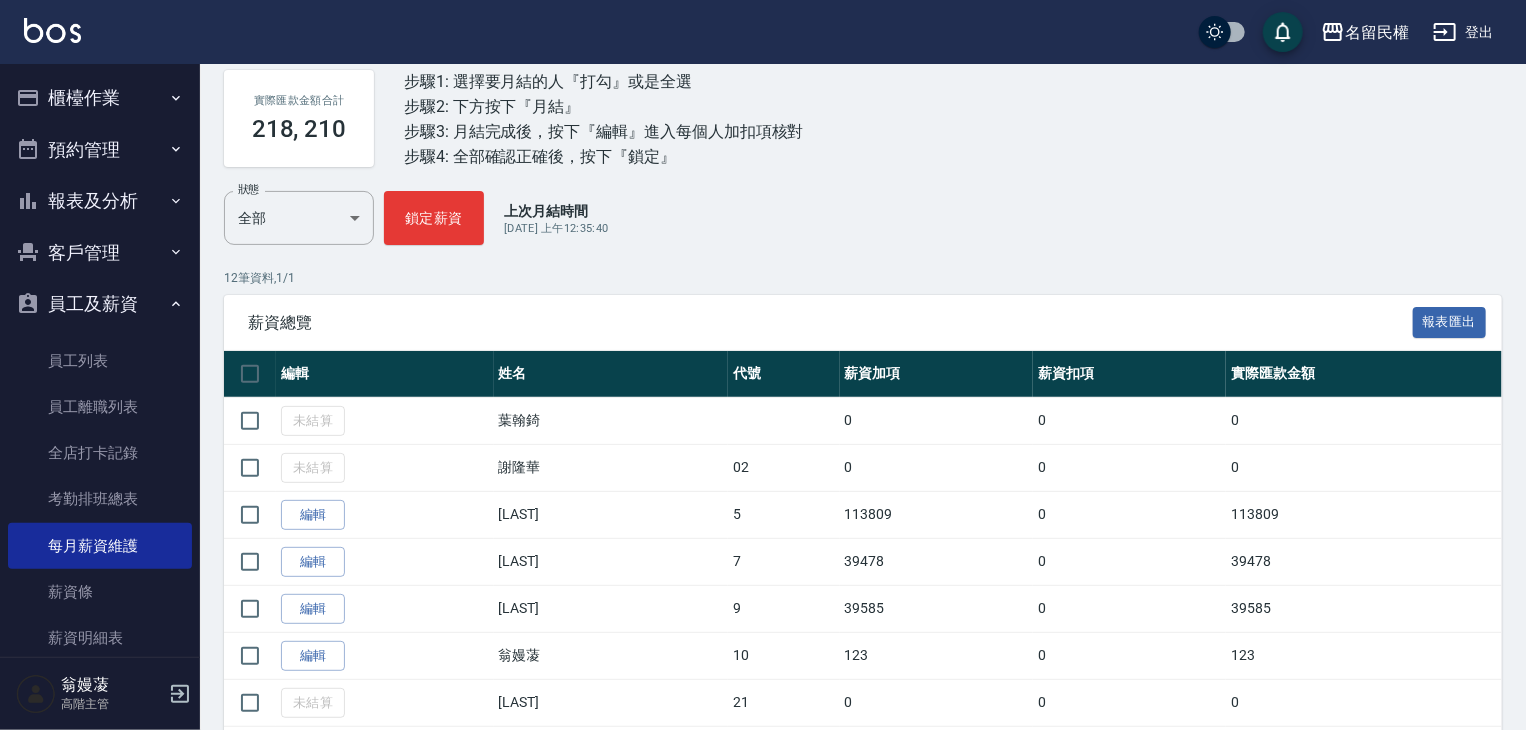 scroll, scrollTop: 300, scrollLeft: 0, axis: vertical 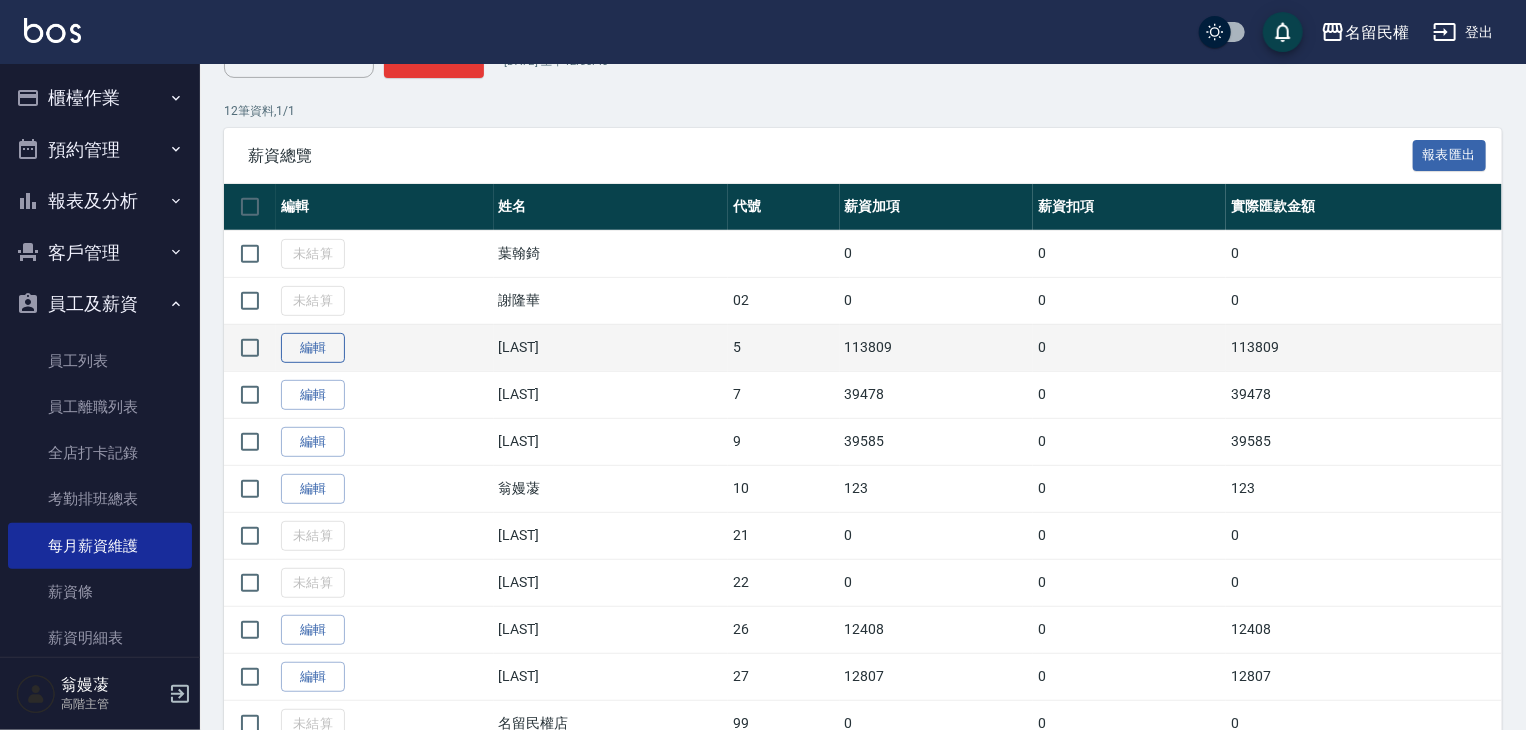 click on "編輯" at bounding box center [313, 348] 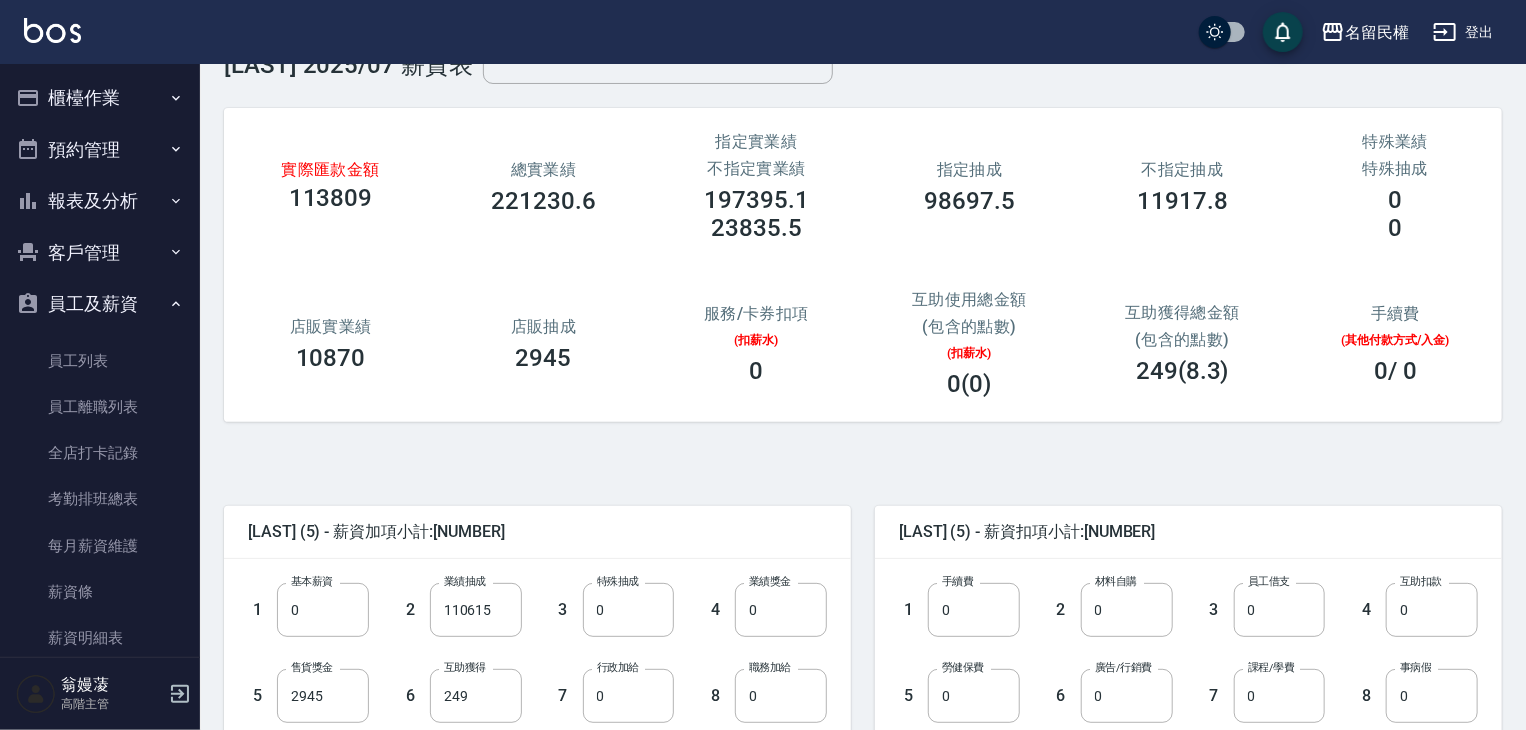 scroll, scrollTop: 300, scrollLeft: 0, axis: vertical 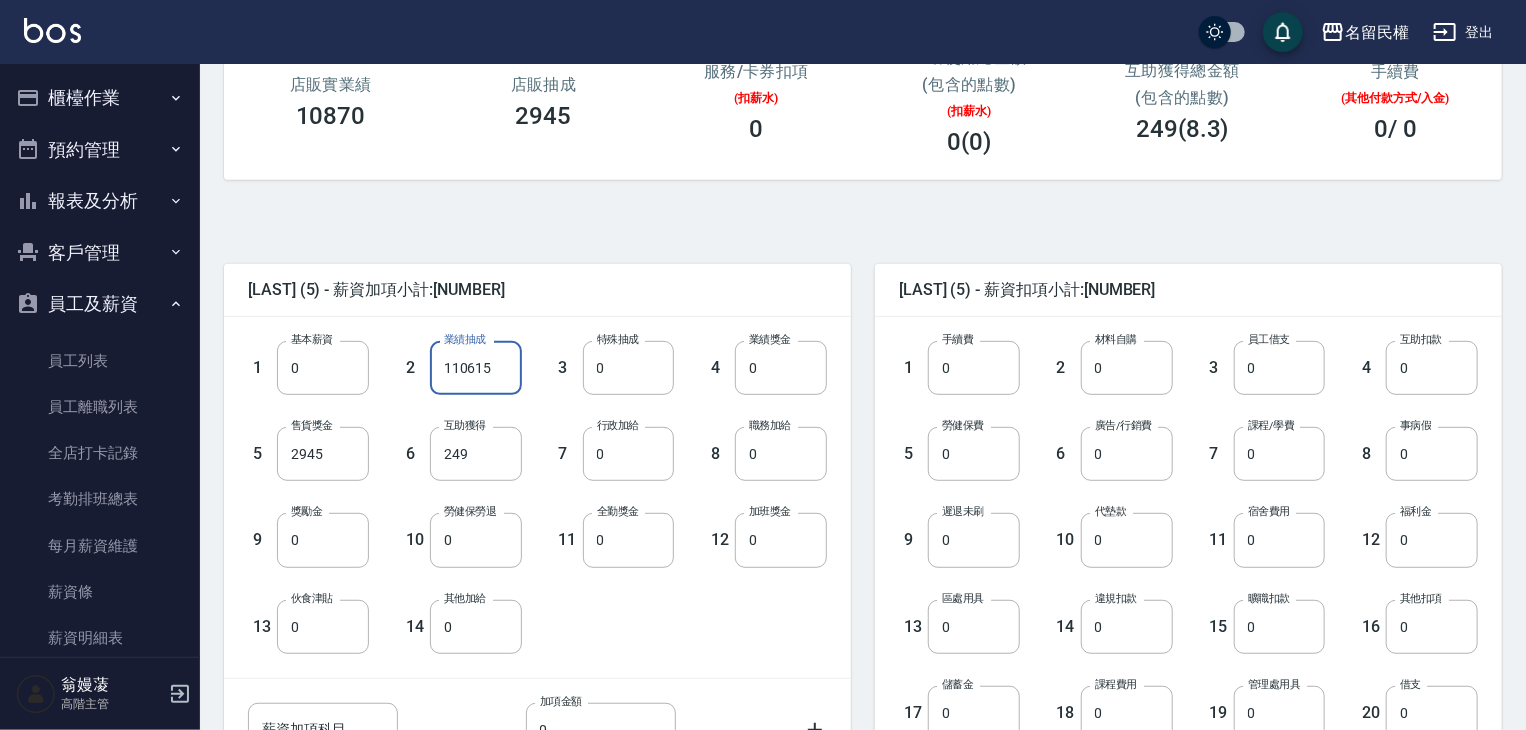 click on "110615" at bounding box center [476, 368] 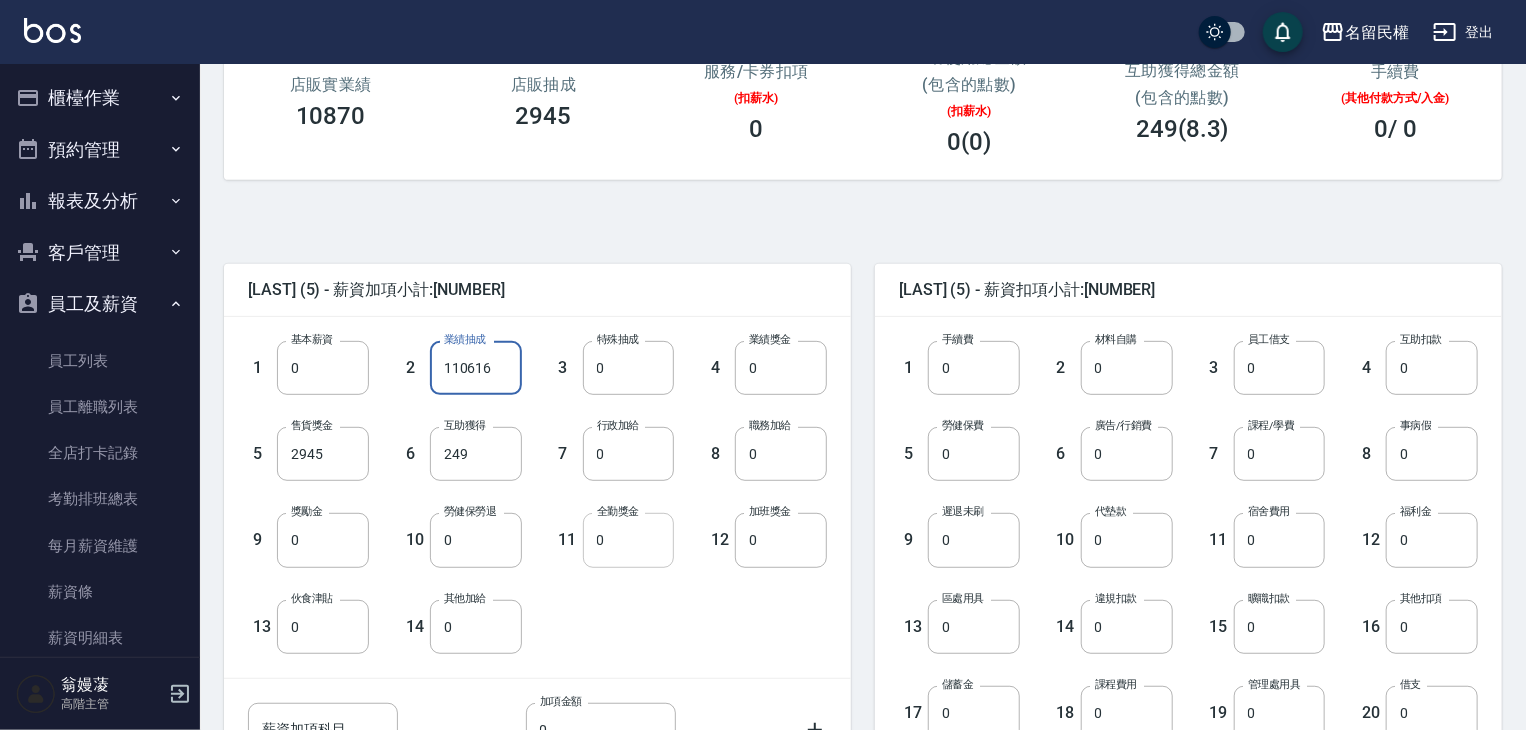 type on "110616" 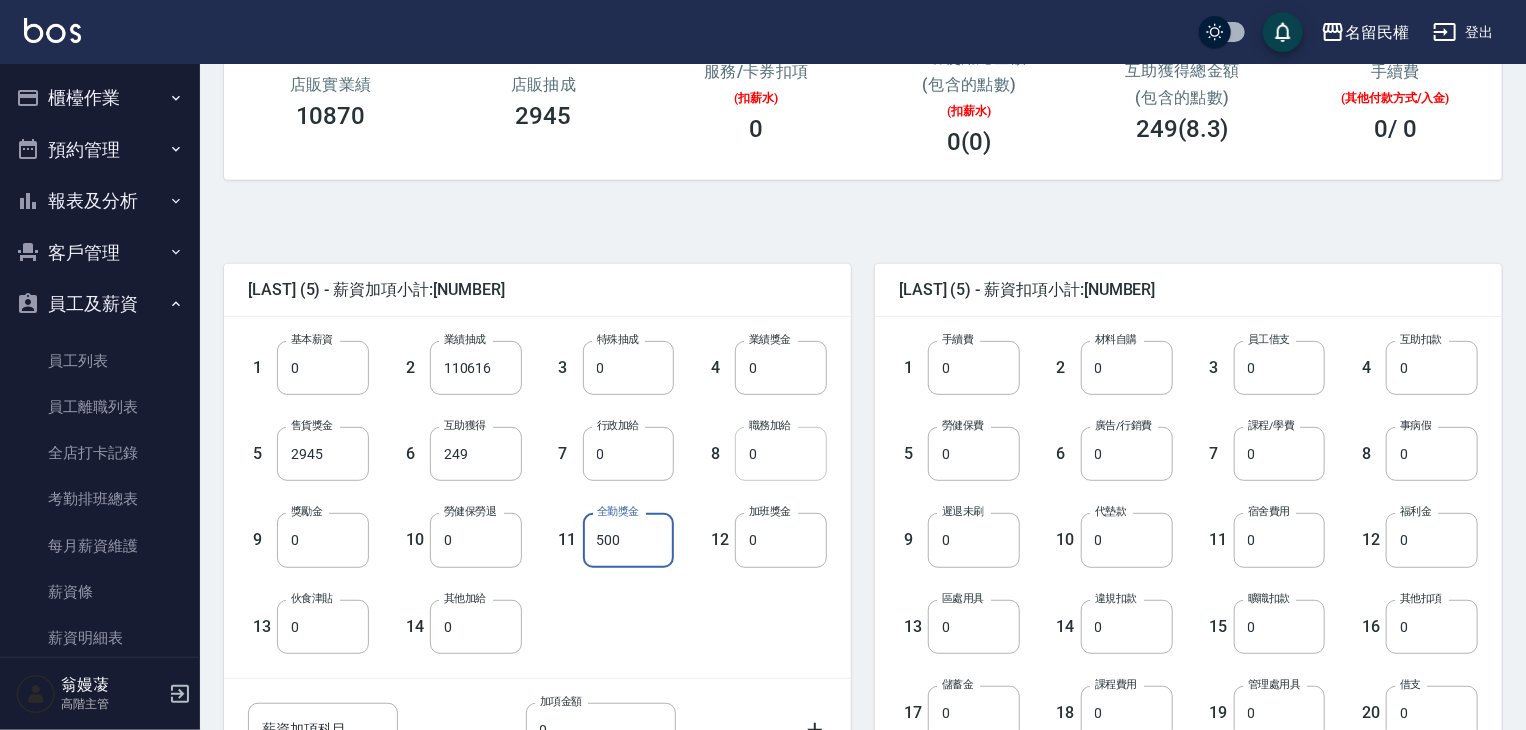 type on "500" 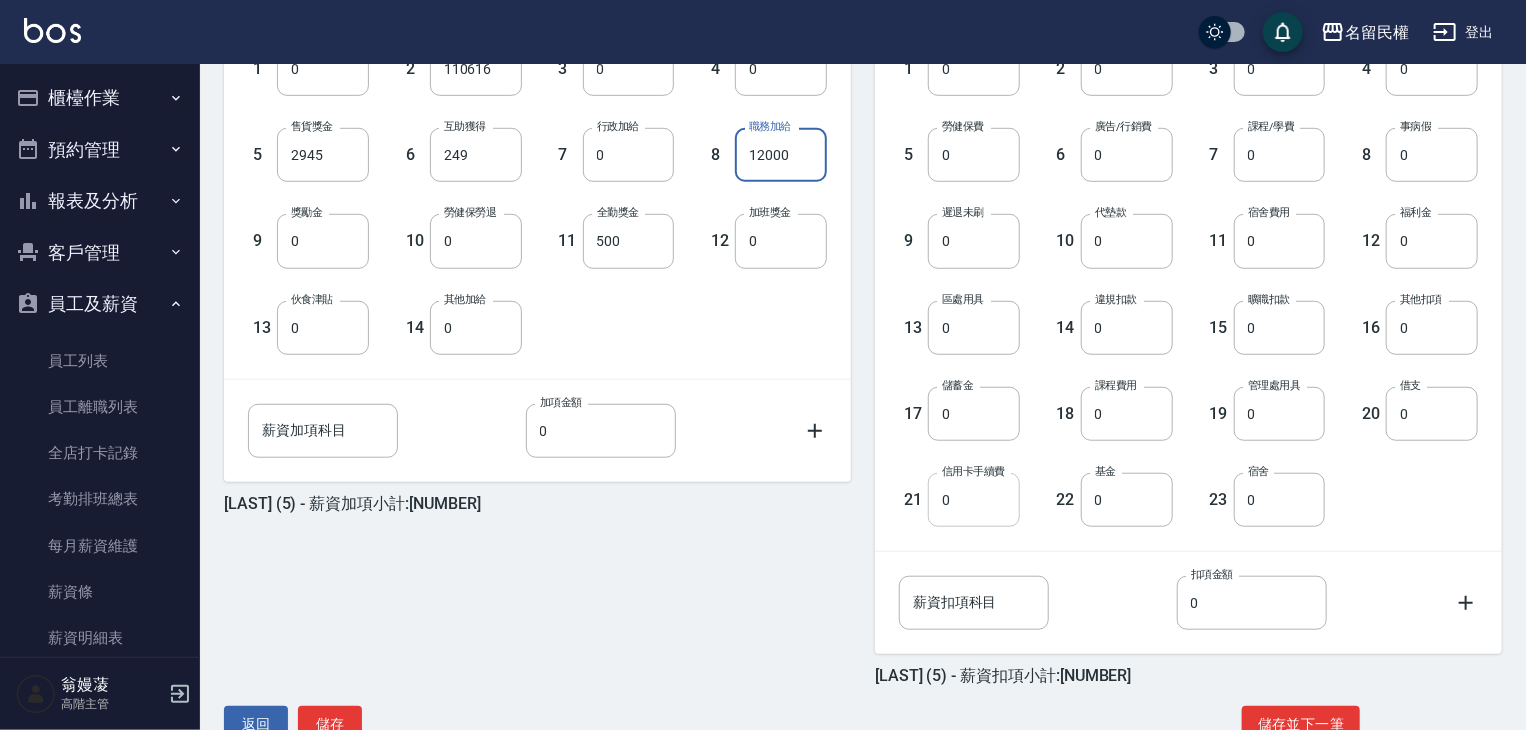 scroll, scrollTop: 600, scrollLeft: 0, axis: vertical 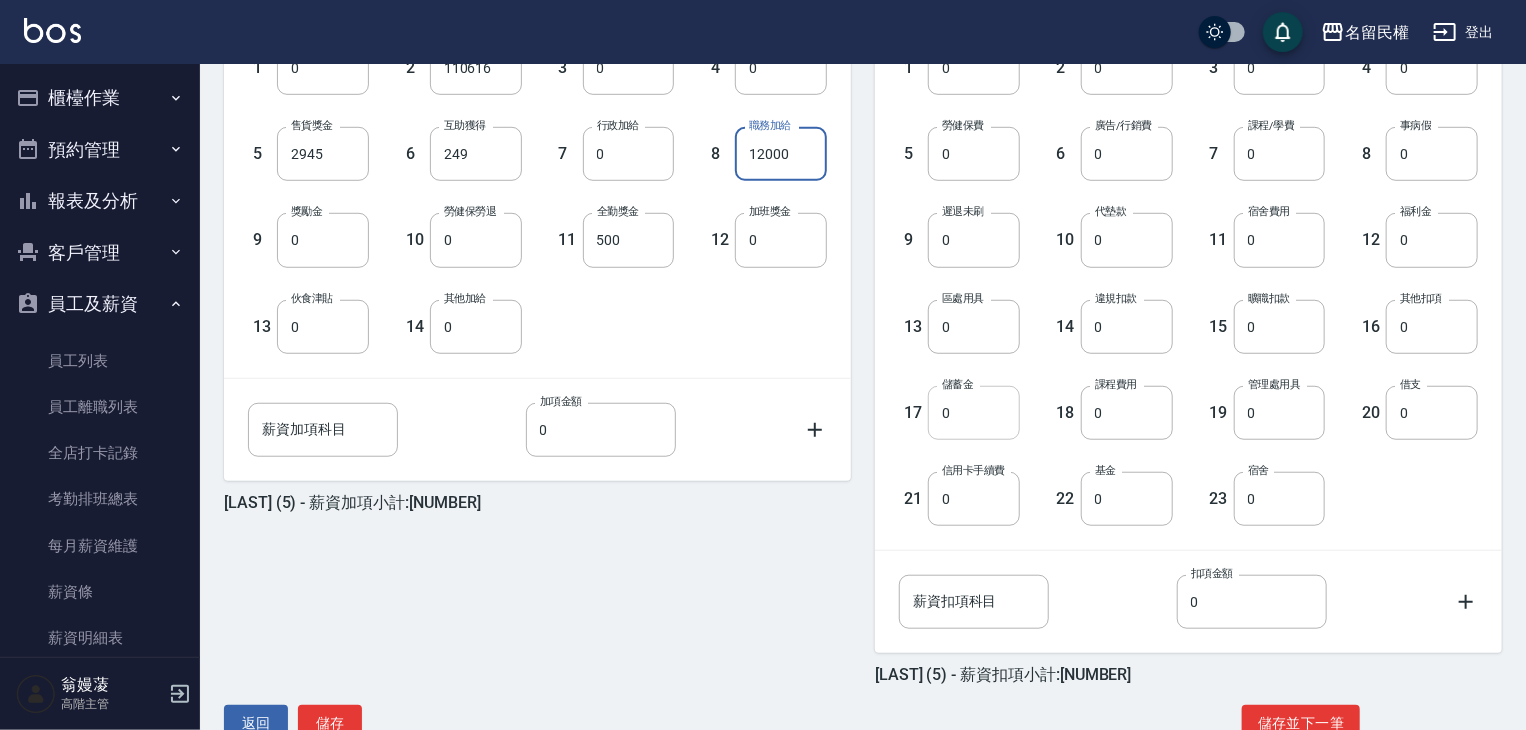 type on "12000" 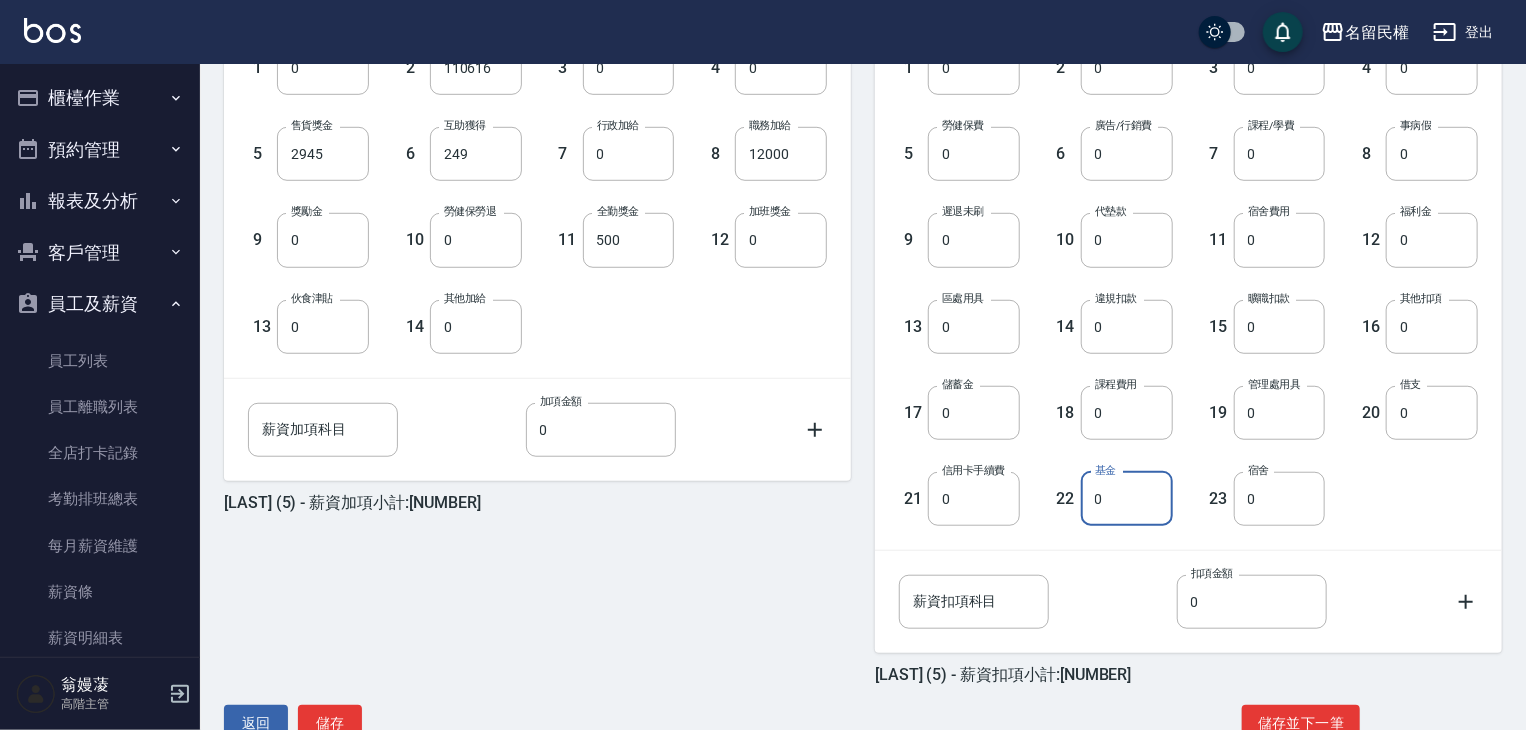 click on "0" at bounding box center [1127, 499] 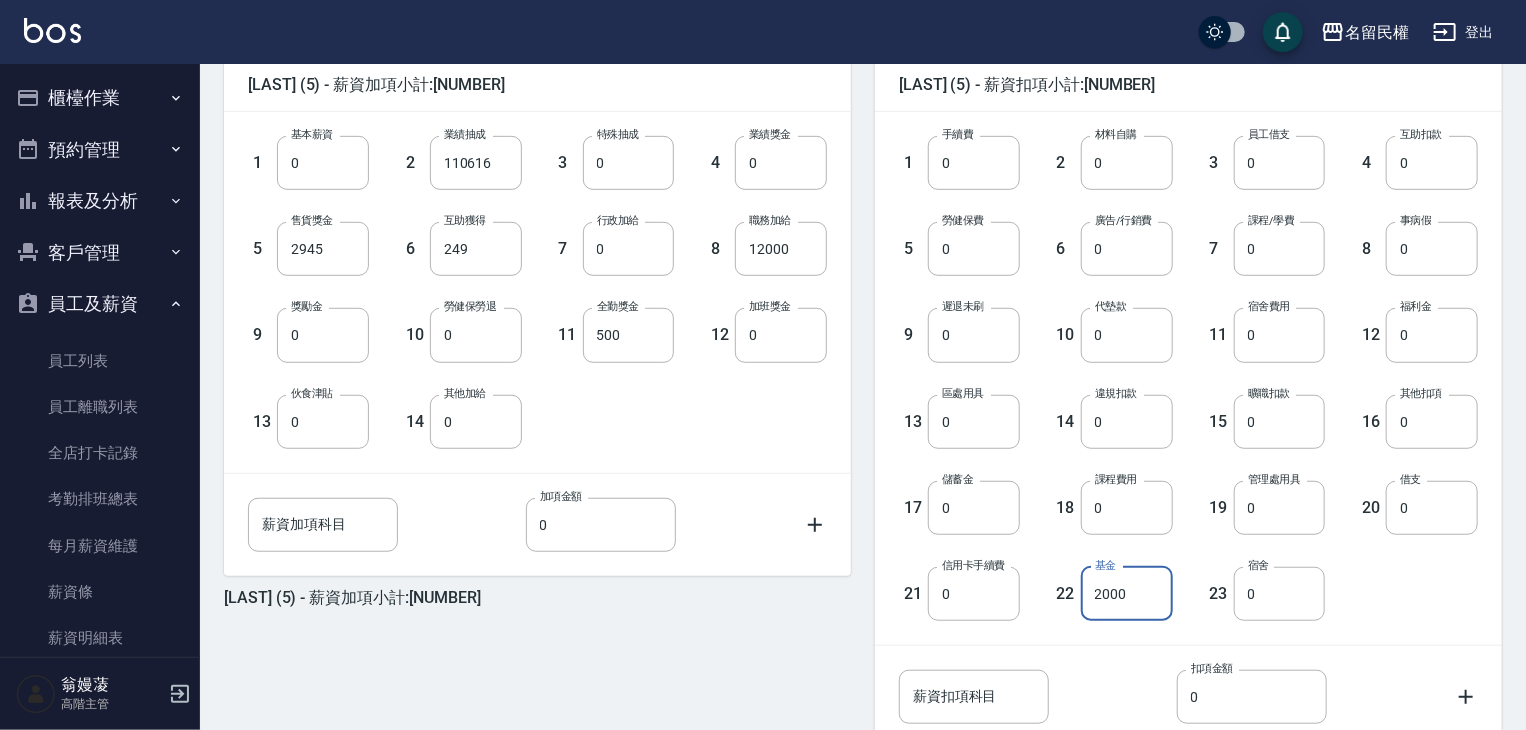 scroll, scrollTop: 400, scrollLeft: 0, axis: vertical 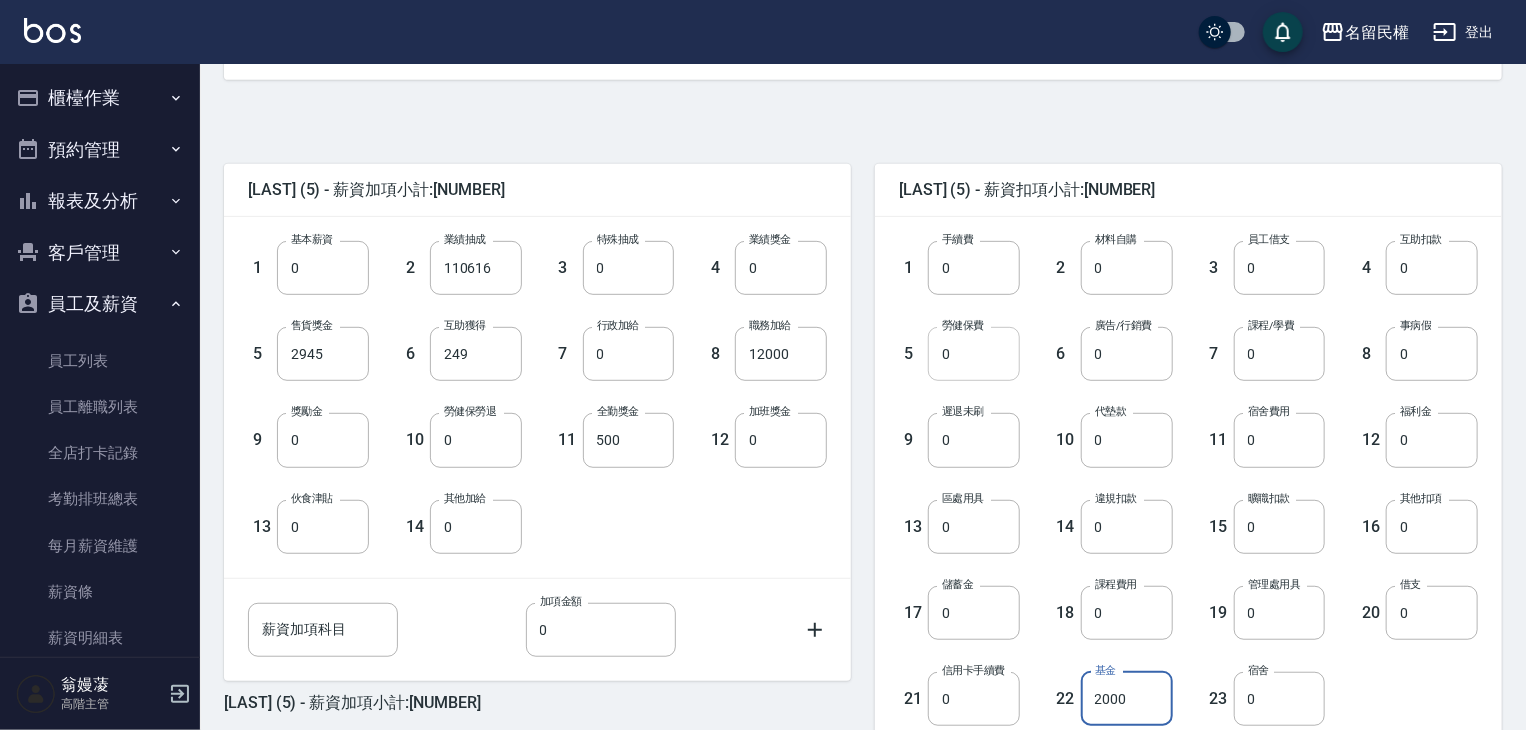 type on "2000" 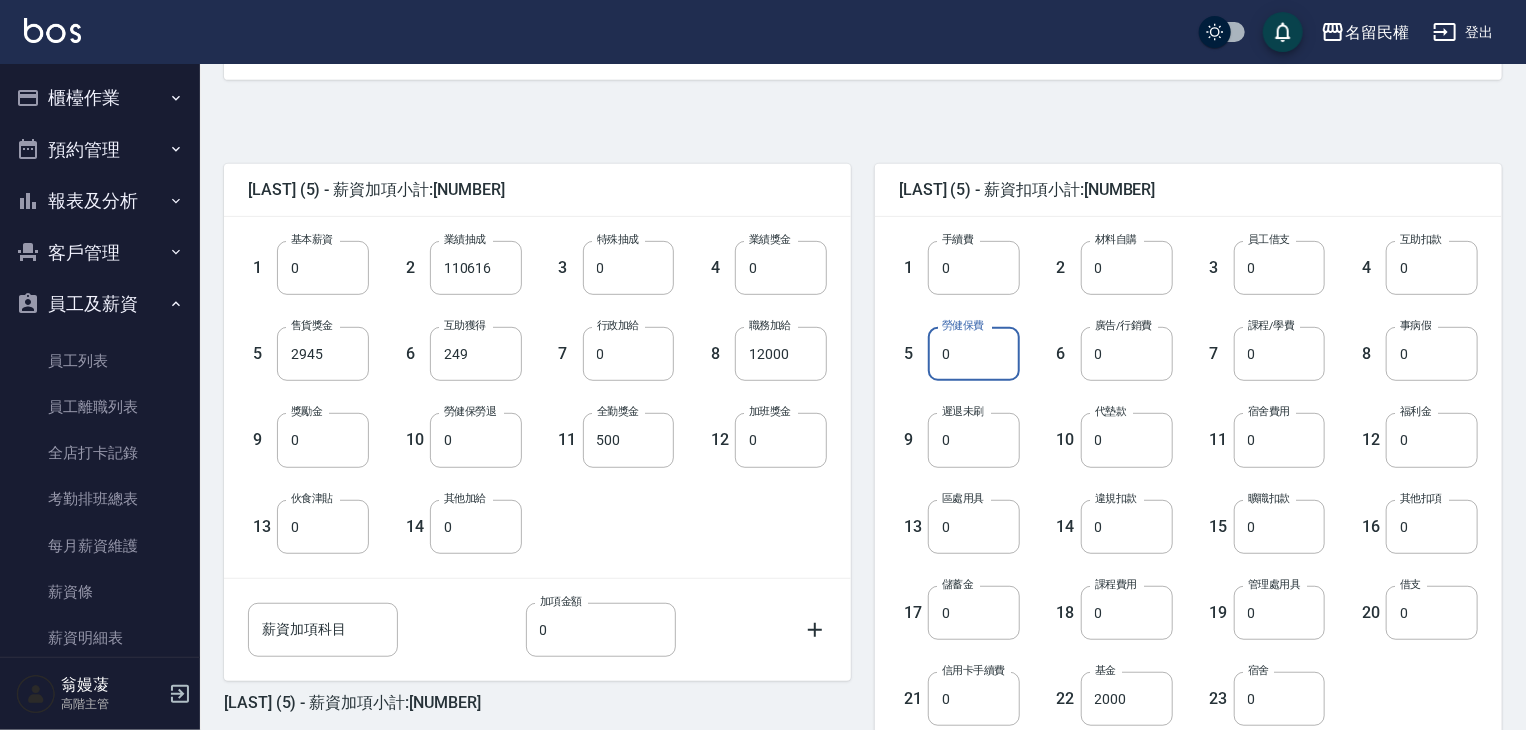 click on "0" at bounding box center [974, 354] 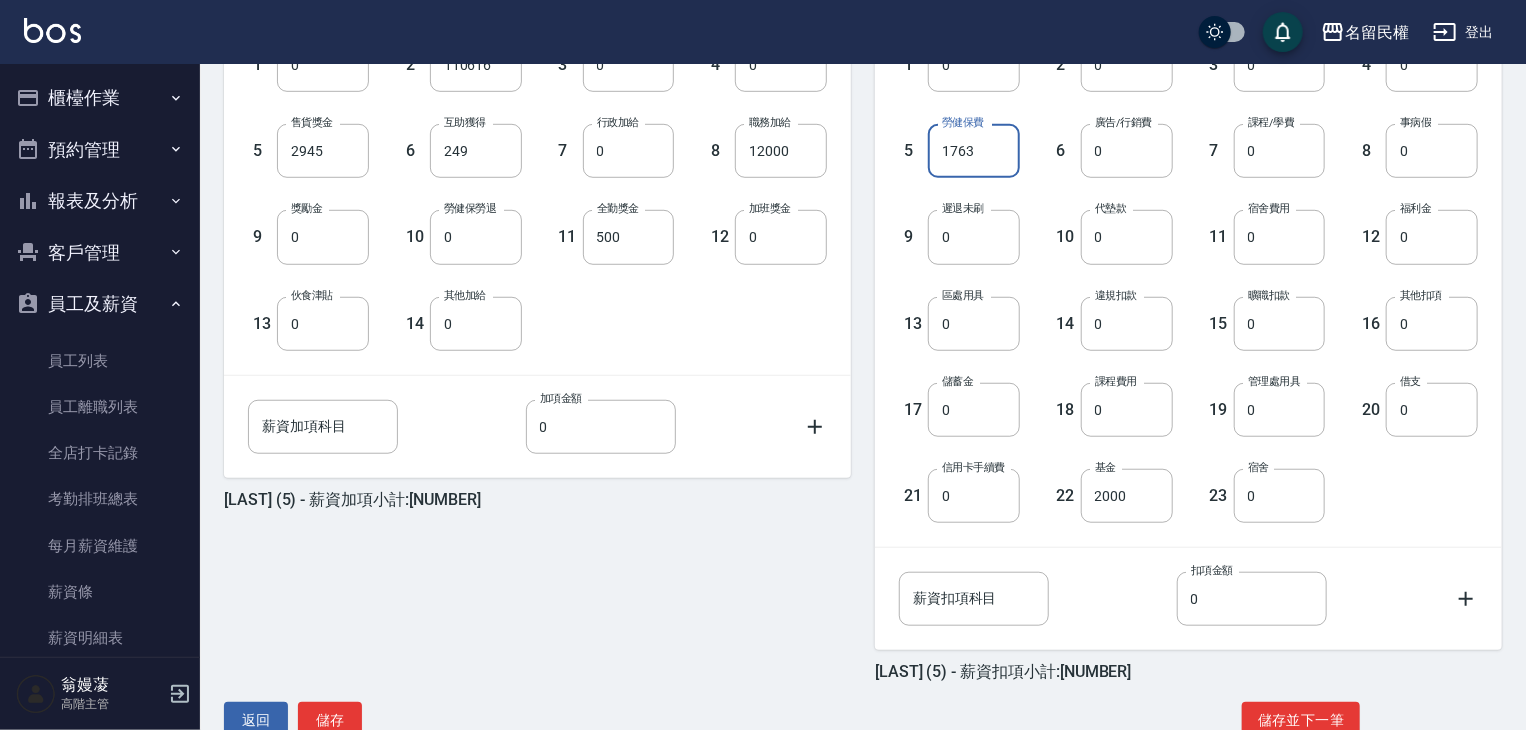 scroll, scrollTop: 655, scrollLeft: 0, axis: vertical 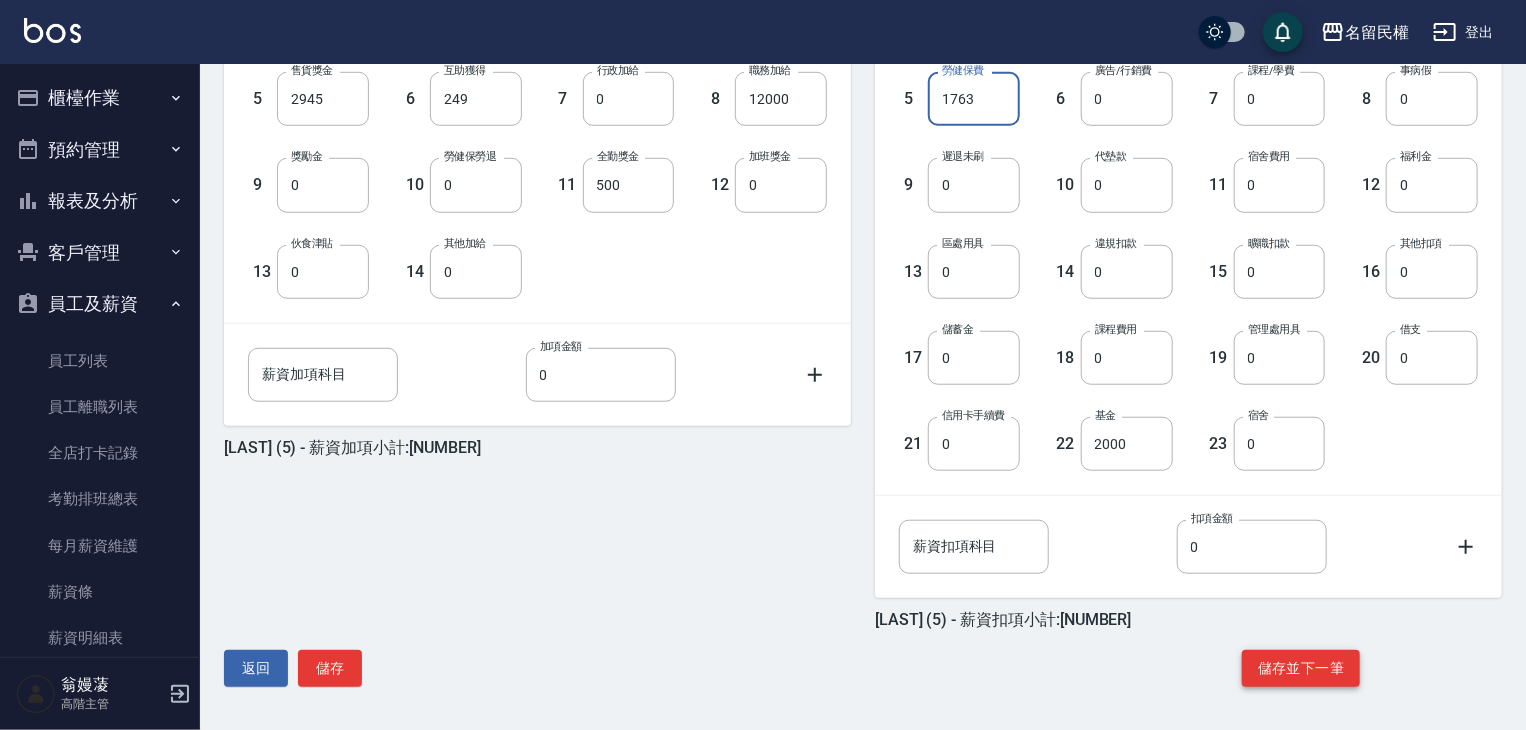type on "1763" 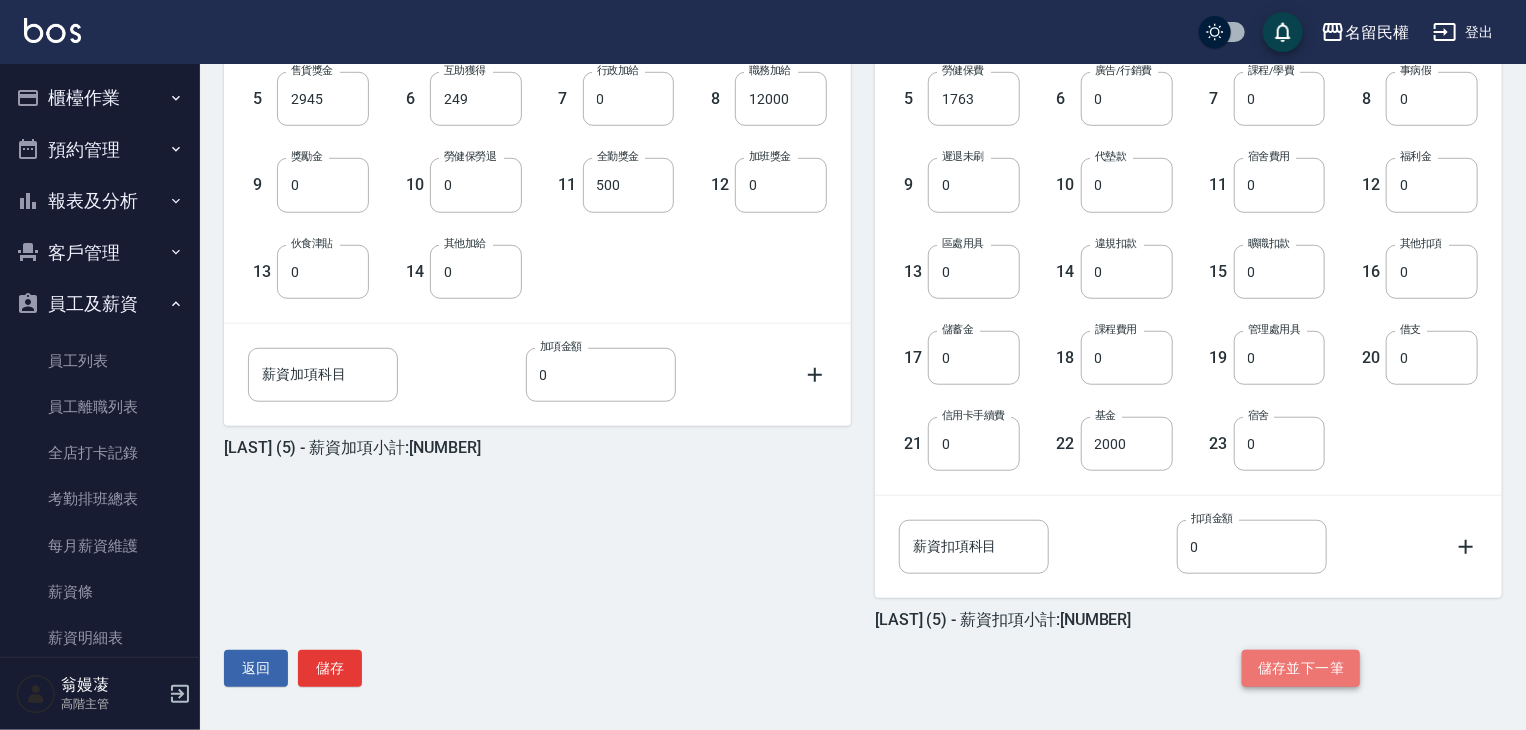 click on "儲存並下一筆" 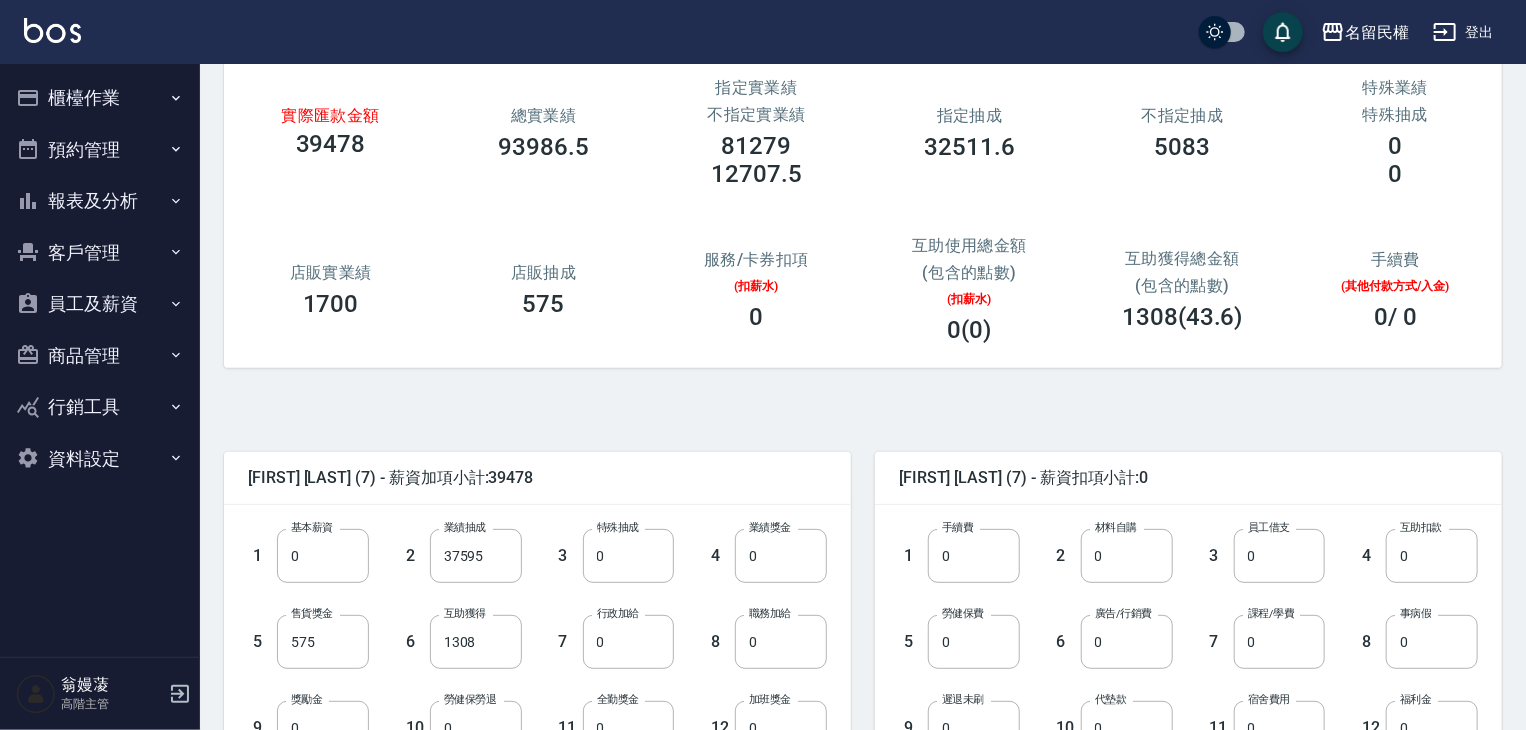 scroll, scrollTop: 300, scrollLeft: 0, axis: vertical 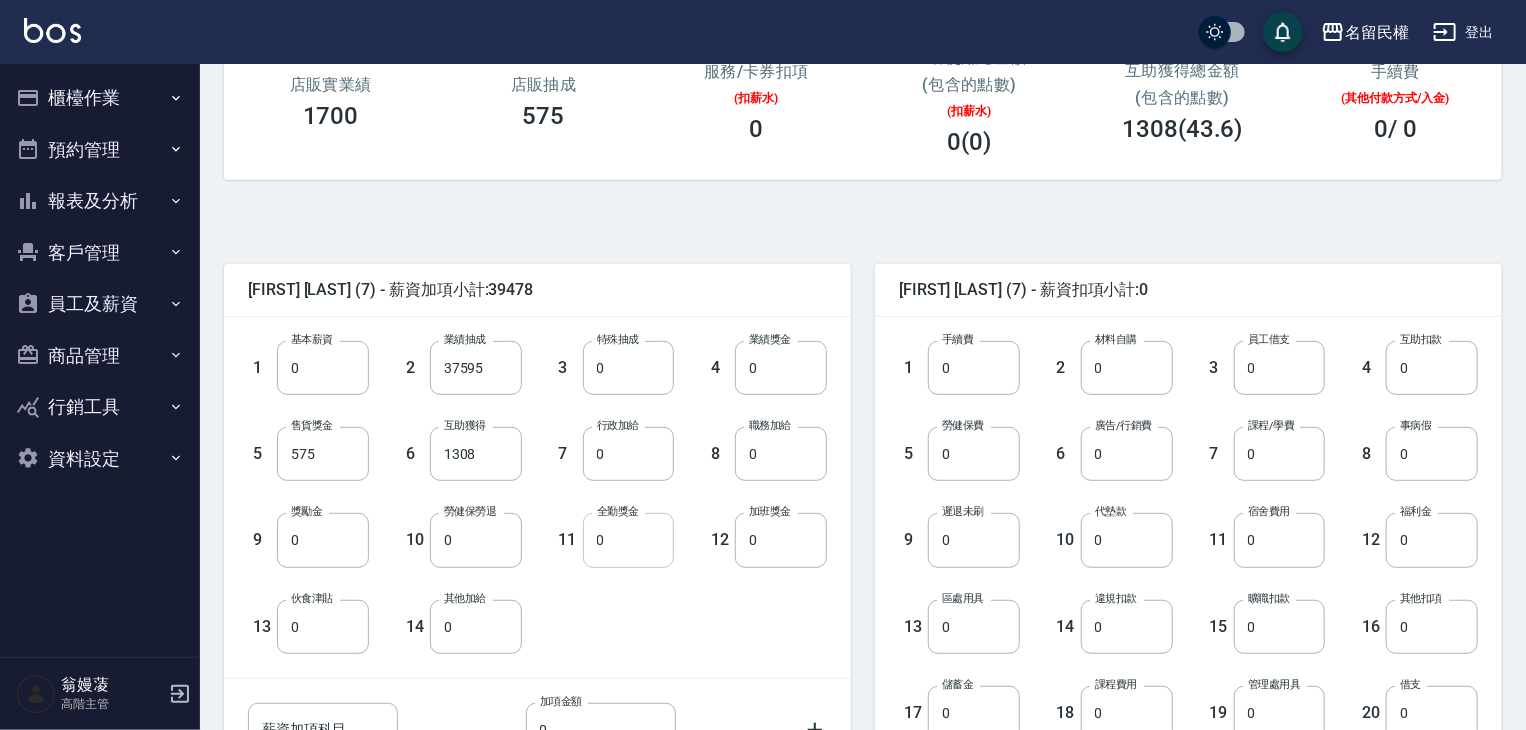 click on "0" at bounding box center (629, 540) 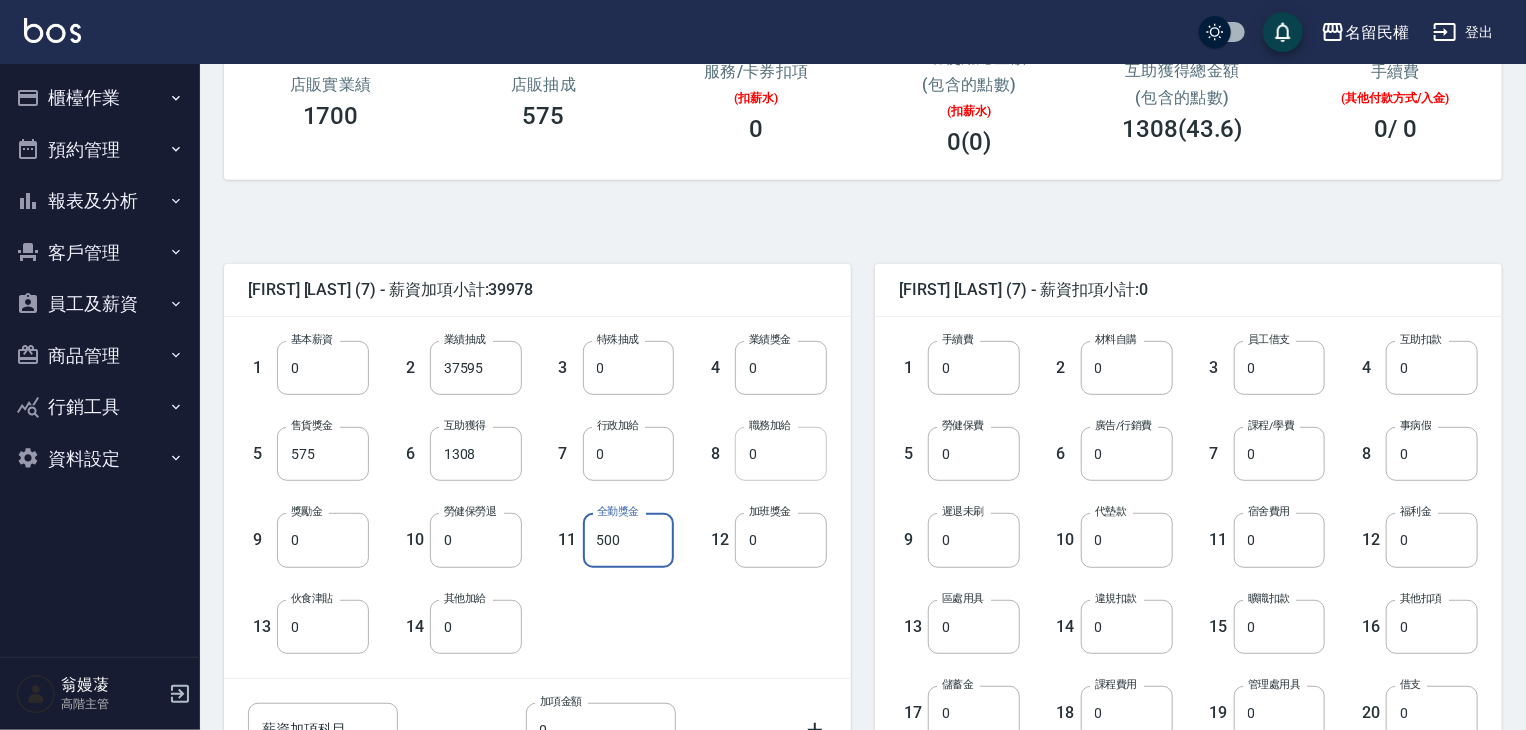 type on "500" 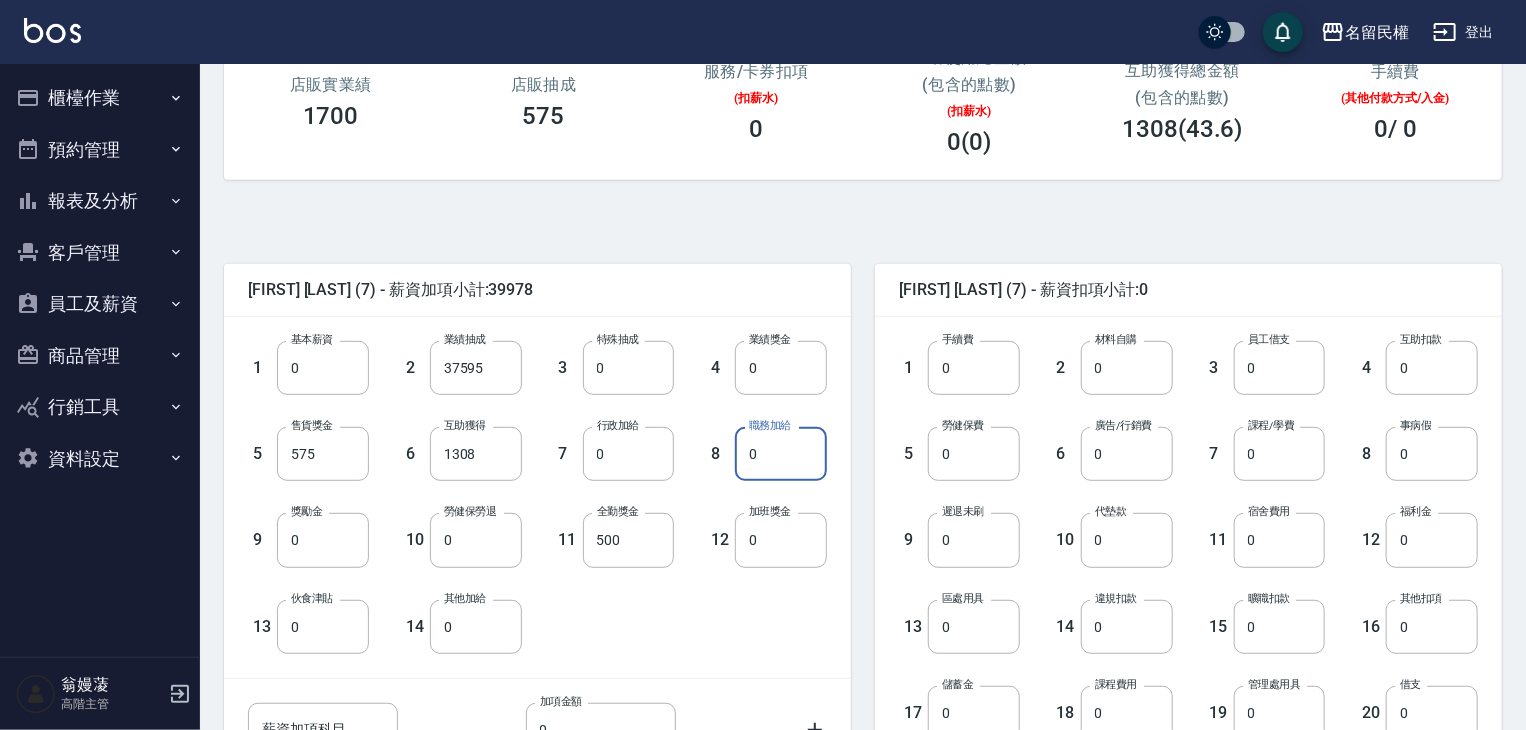 click on "0" at bounding box center (781, 454) 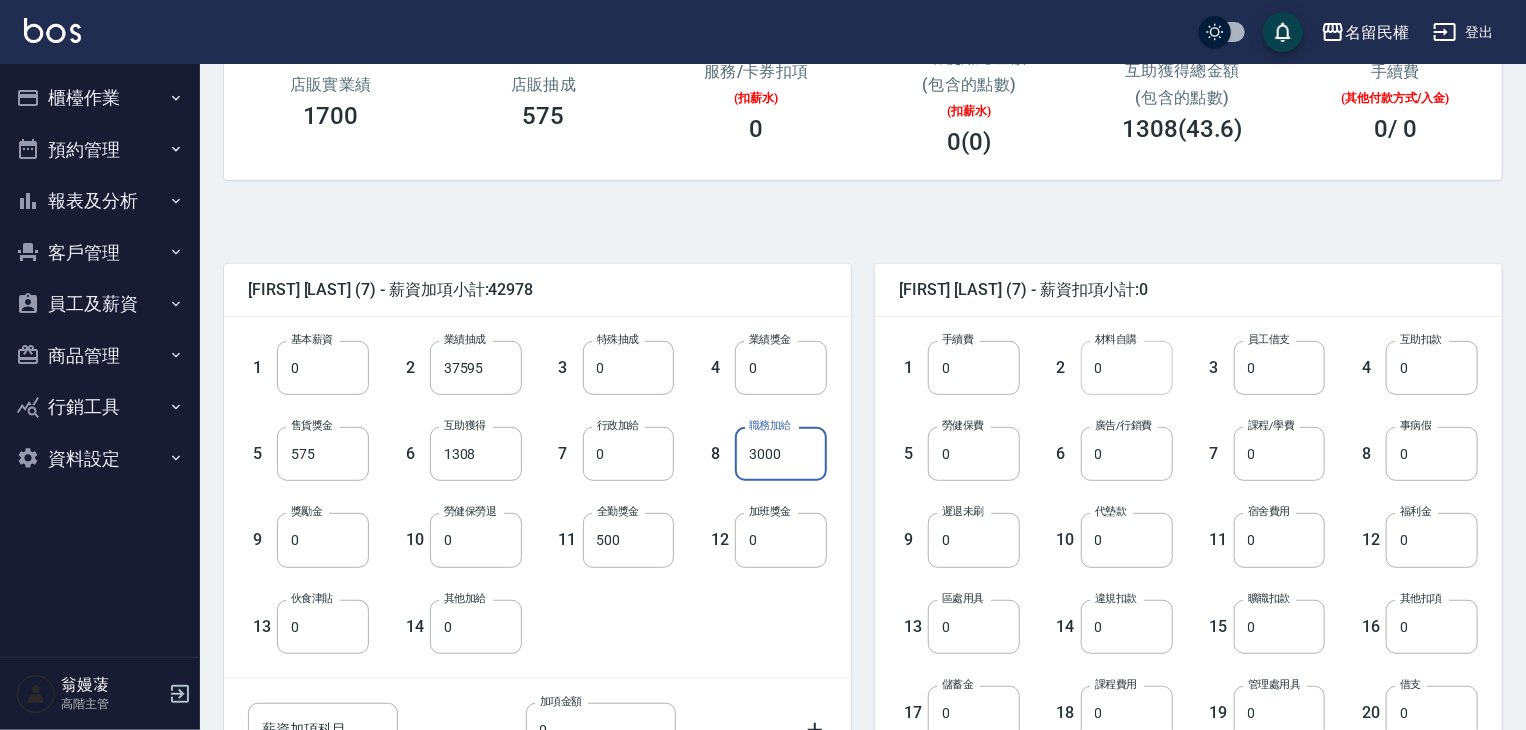 type on "3000" 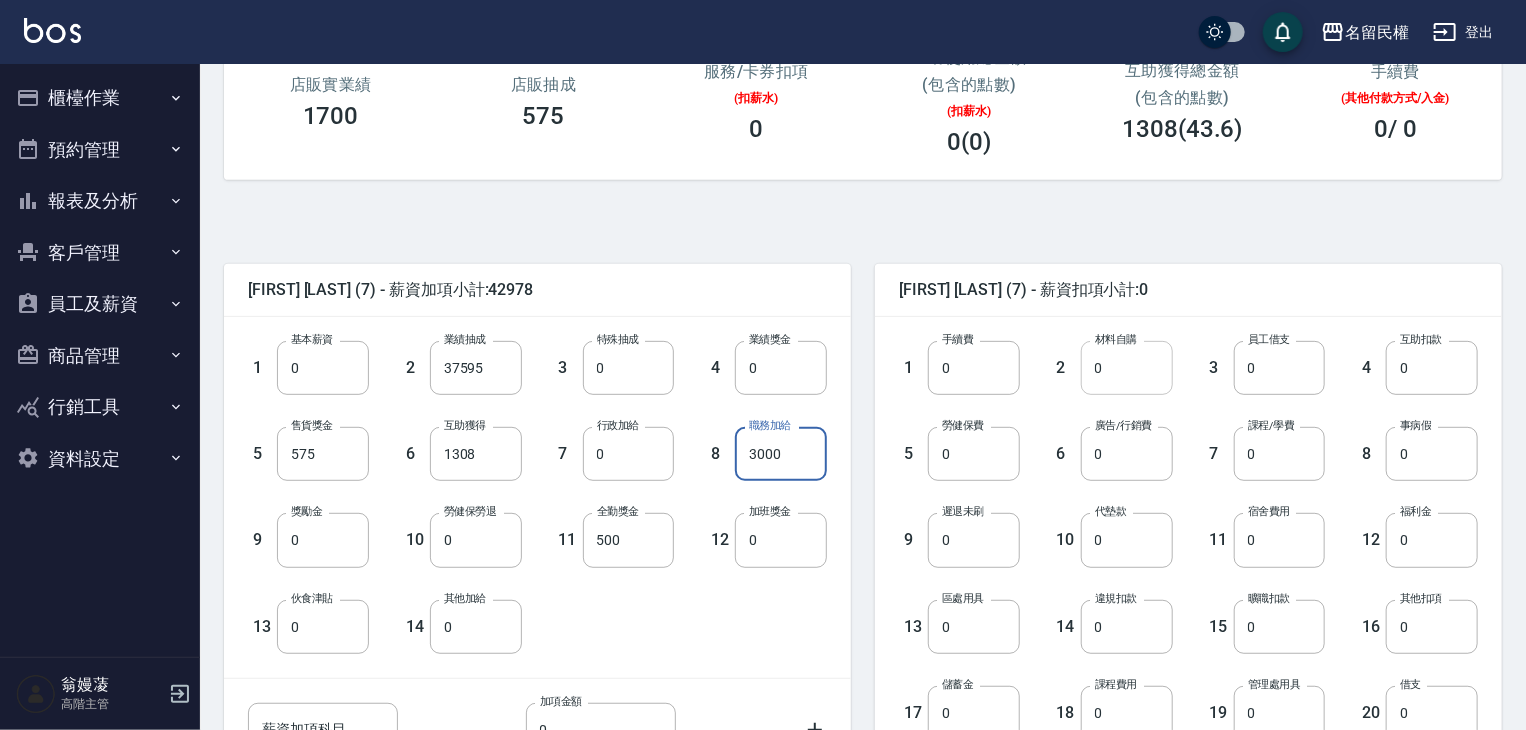 click on "0" at bounding box center [1127, 368] 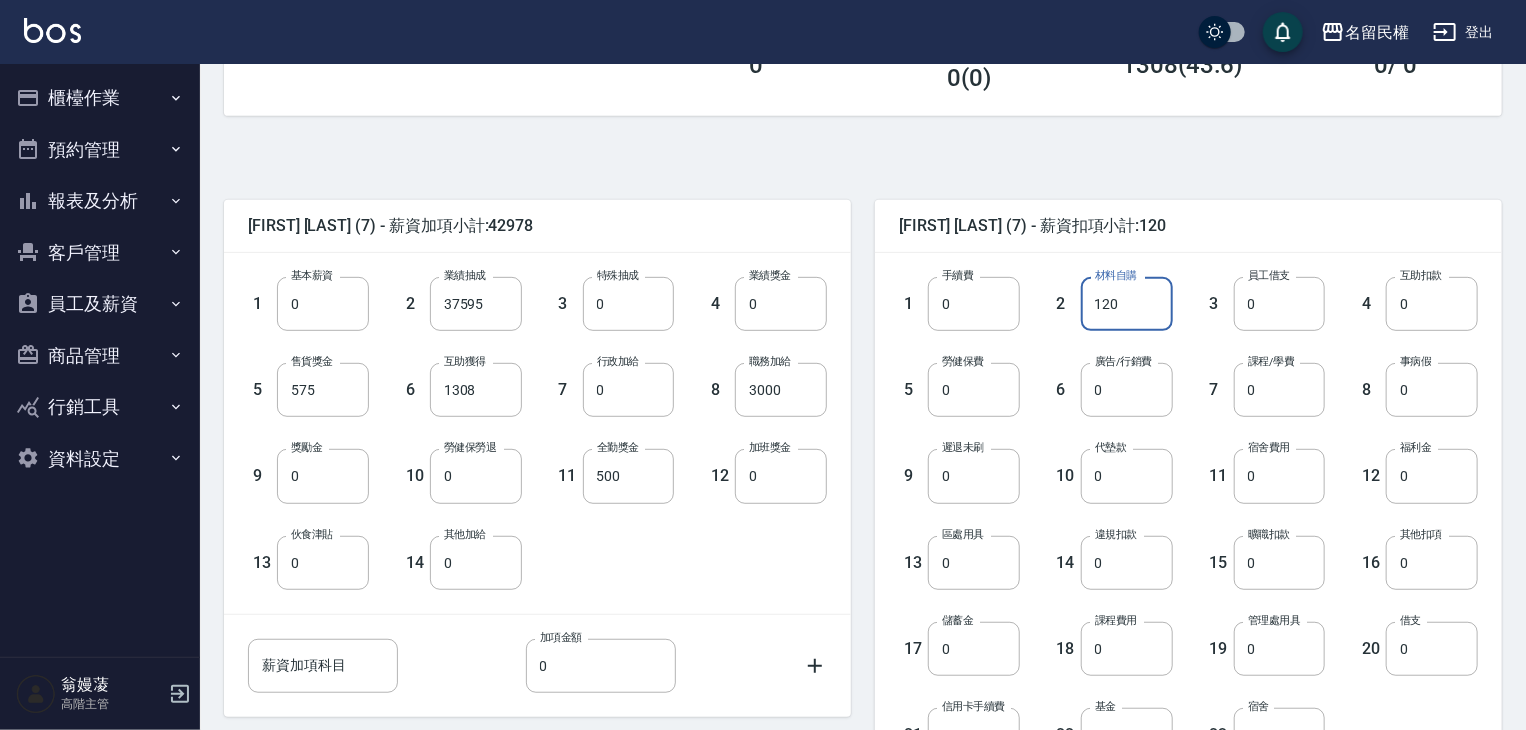 scroll, scrollTop: 400, scrollLeft: 0, axis: vertical 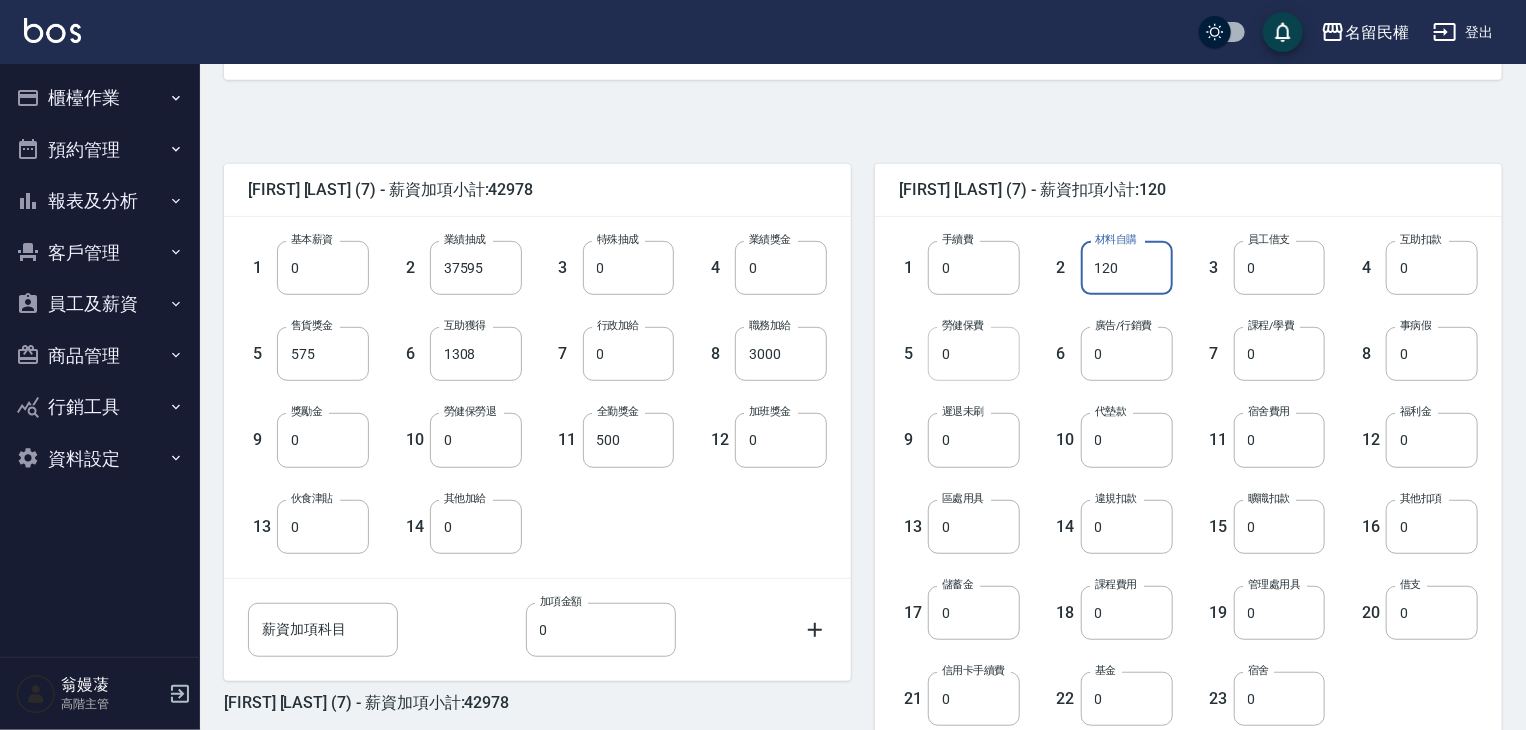 type on "120" 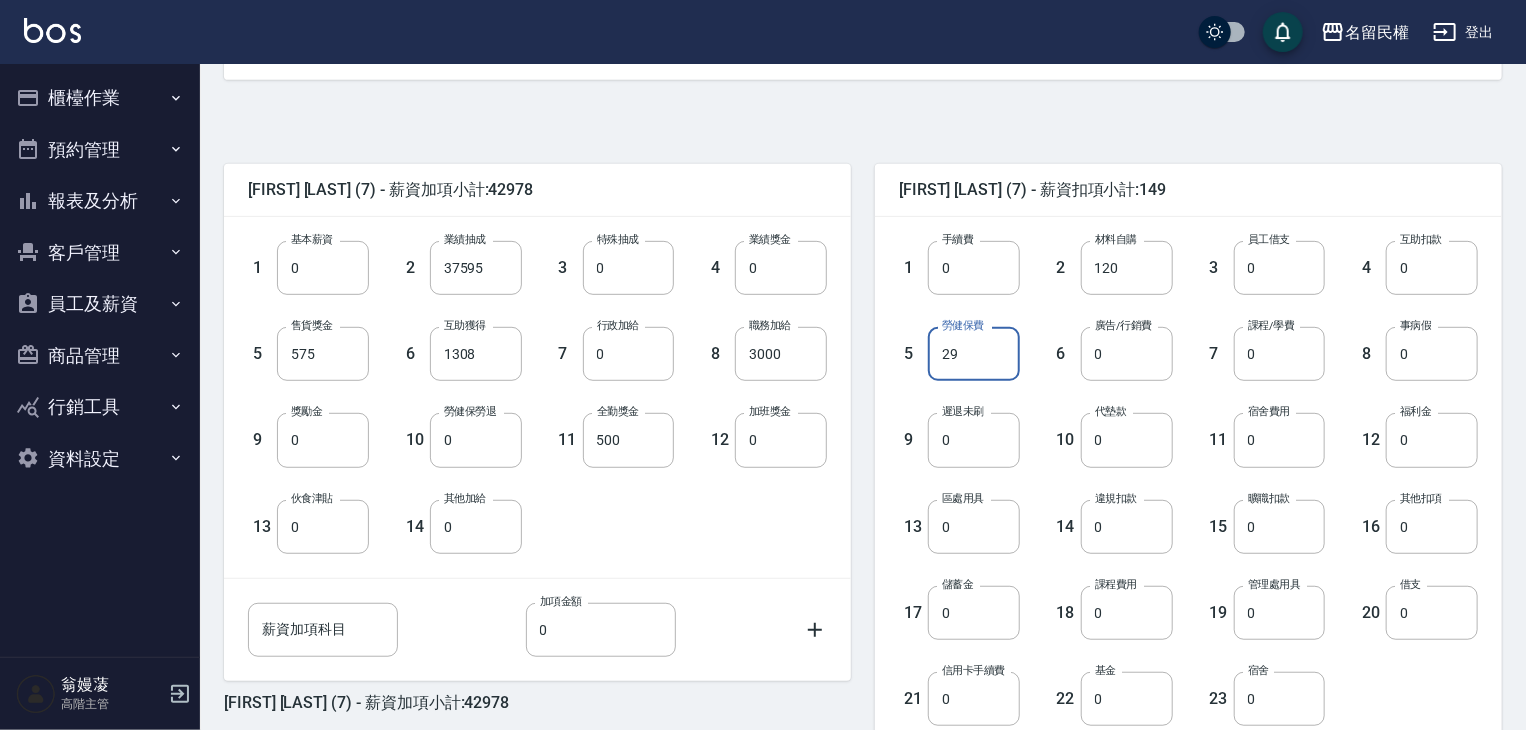 click on "29" at bounding box center [974, 354] 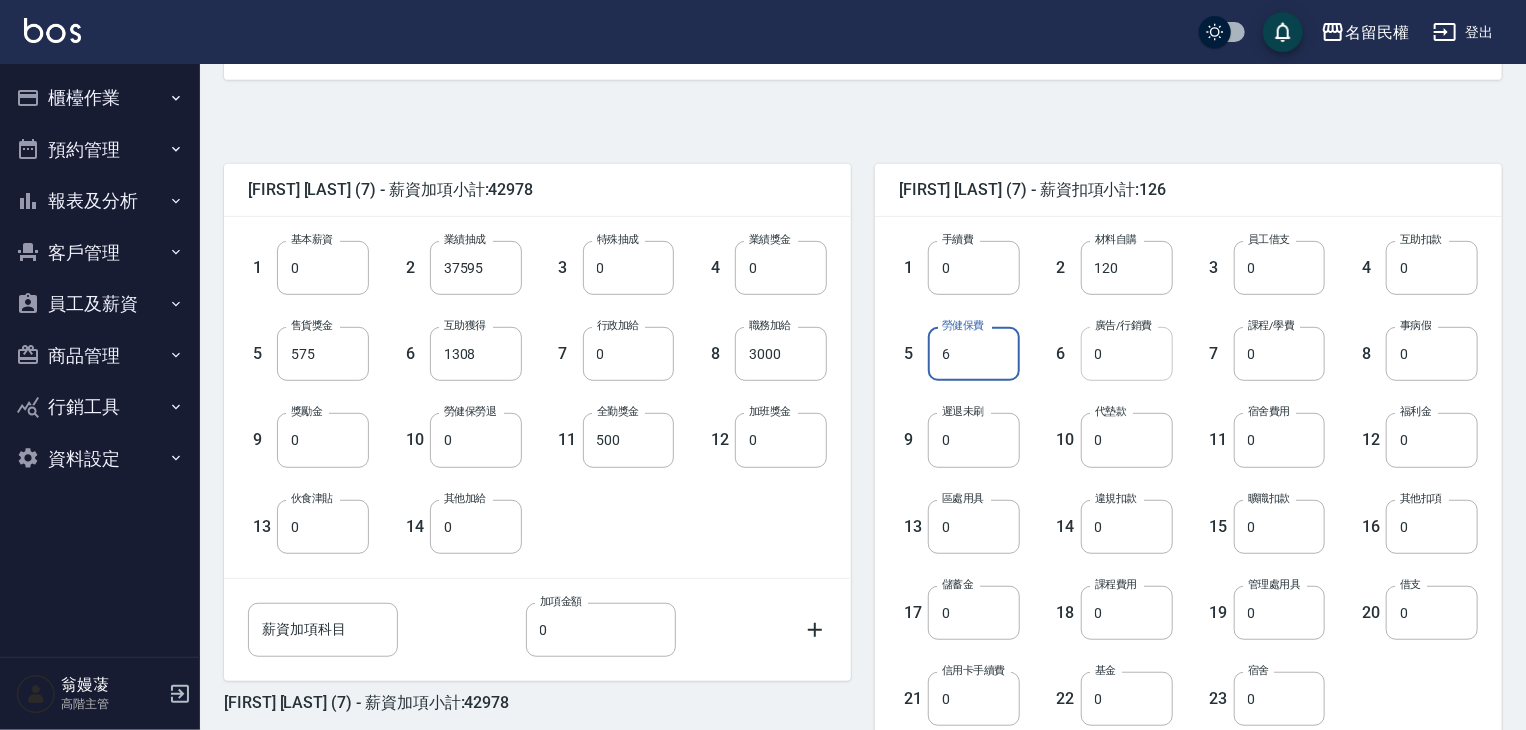 drag, startPoint x: 997, startPoint y: 372, endPoint x: 1080, endPoint y: 371, distance: 83.00603 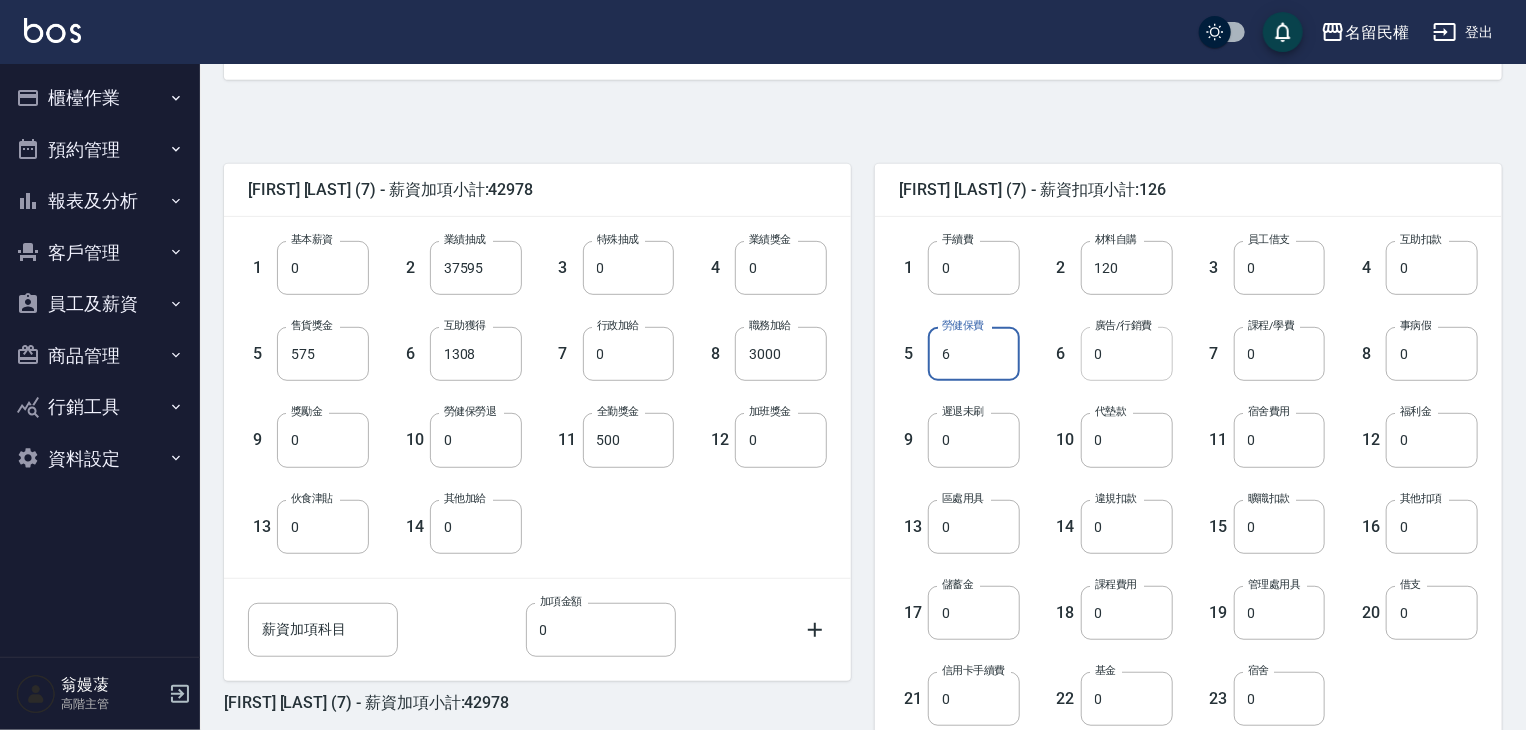 click on "1 手續費 0 手續費 2 材料自購 120 材料自購 3 員工借支 0 員工借支 4 互助扣款 0 互助扣款 5 勞健保費 6 勞健保費 6 廣告/行銷費 0 廣告/行銷費 7 課程/學費 0 課程/學費 8 事病假 0 事病假 9 遲退未刷 0 遲退未刷 10 代墊款 0 代墊款 11 宿舍費用 0 宿舍費用 12 福利金 0 福利金 13 區處用具 0 區處用具 14 違規扣款 0 違規扣款 15 曠職扣款 0 曠職扣款 16 其他扣項 0 其他扣項 17 儲蓄金 0 儲蓄金 18 課程費用 0 課程費用 19 管理處用具 0 管理處用具 20 借支 0 借支 21 信用卡手續費 0 信用卡手續費 22 基金 0 基金 23 宿舍 0 宿舍" at bounding box center [1172, 467] 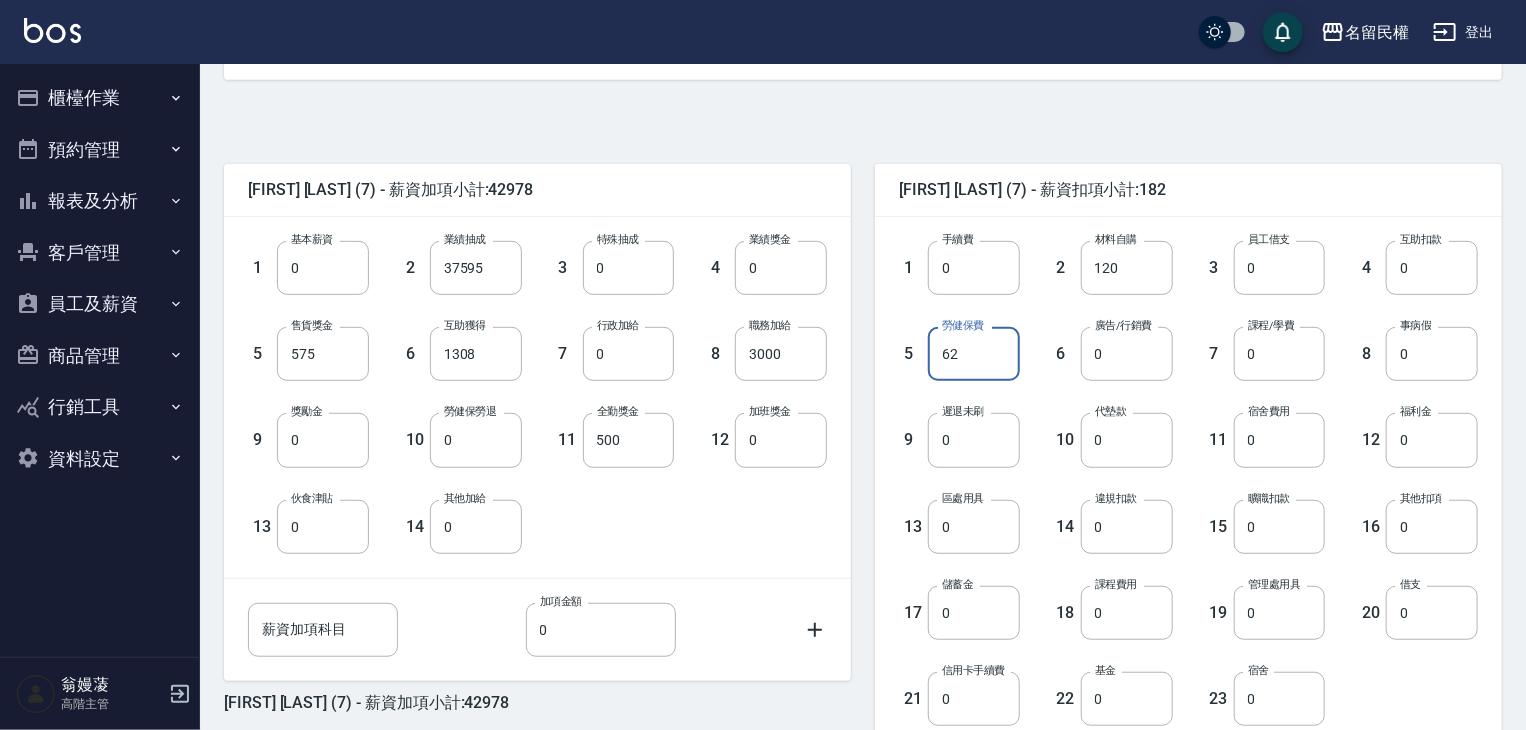 drag, startPoint x: 974, startPoint y: 354, endPoint x: 871, endPoint y: 365, distance: 103.58572 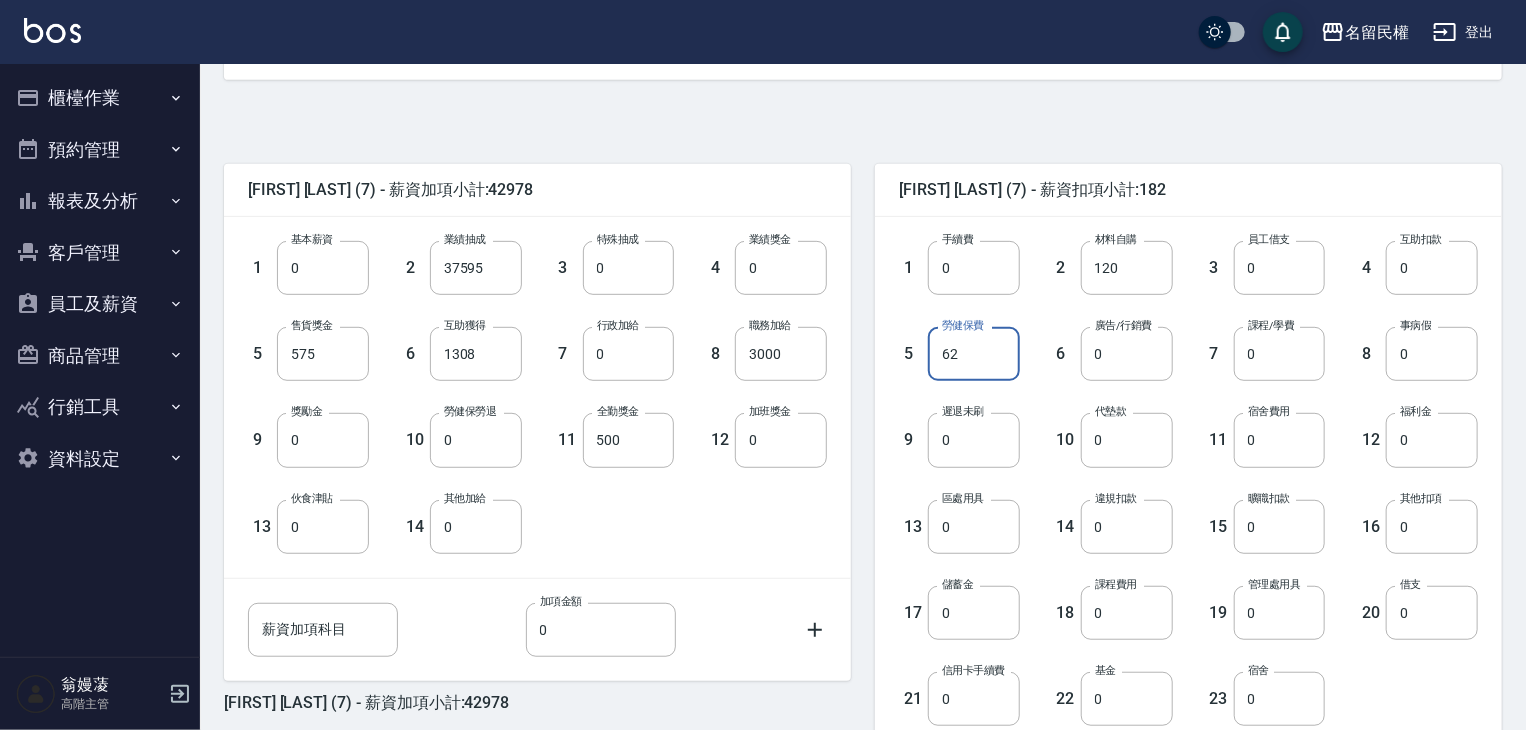 click on "林春水 (7) - 薪資扣項小計:182 1 手續費 0 手續費 2 材料自購 120 材料自購 3 員工借支 0 員工借支 4 互助扣款 0 互助扣款 5 勞健保費 62 勞健保費 6 廣告/行銷費 0 廣告/行銷費 7 課程/學費 0 課程/學費 8 事病假 0 事病假 9 遲退未刷 0 遲退未刷 10 代墊款 0 代墊款 11 宿舍費用 0 宿舍費用 12 福利金 0 福利金 13 區處用具 0 區處用具 14 違規扣款 0 違規扣款 15 曠職扣款 0 曠職扣款 16 其他扣項 0 其他扣項 17 儲蓄金 0 儲蓄金 18 課程費用 0 課程費用 19 管理處用具 0 管理處用具 20 借支 0 借支 21 信用卡手續費 0 信用卡手續費 22 基金 0 基金 23 宿舍 0 宿舍 薪資扣項科目 薪資扣項科目 扣項金額 0 扣項金額 林春水 (7) - 薪資扣項小計:182" at bounding box center (1176, 512) 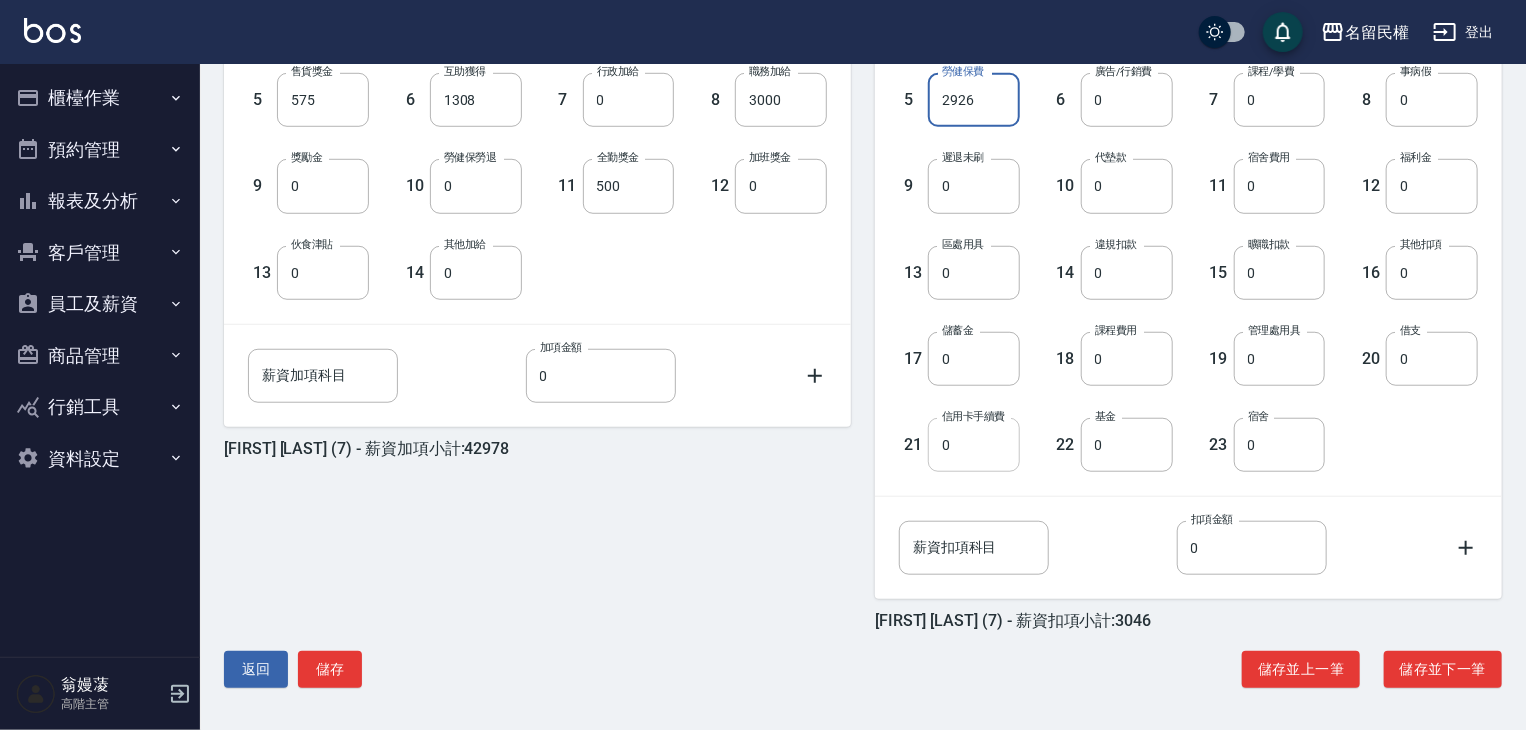 scroll, scrollTop: 655, scrollLeft: 0, axis: vertical 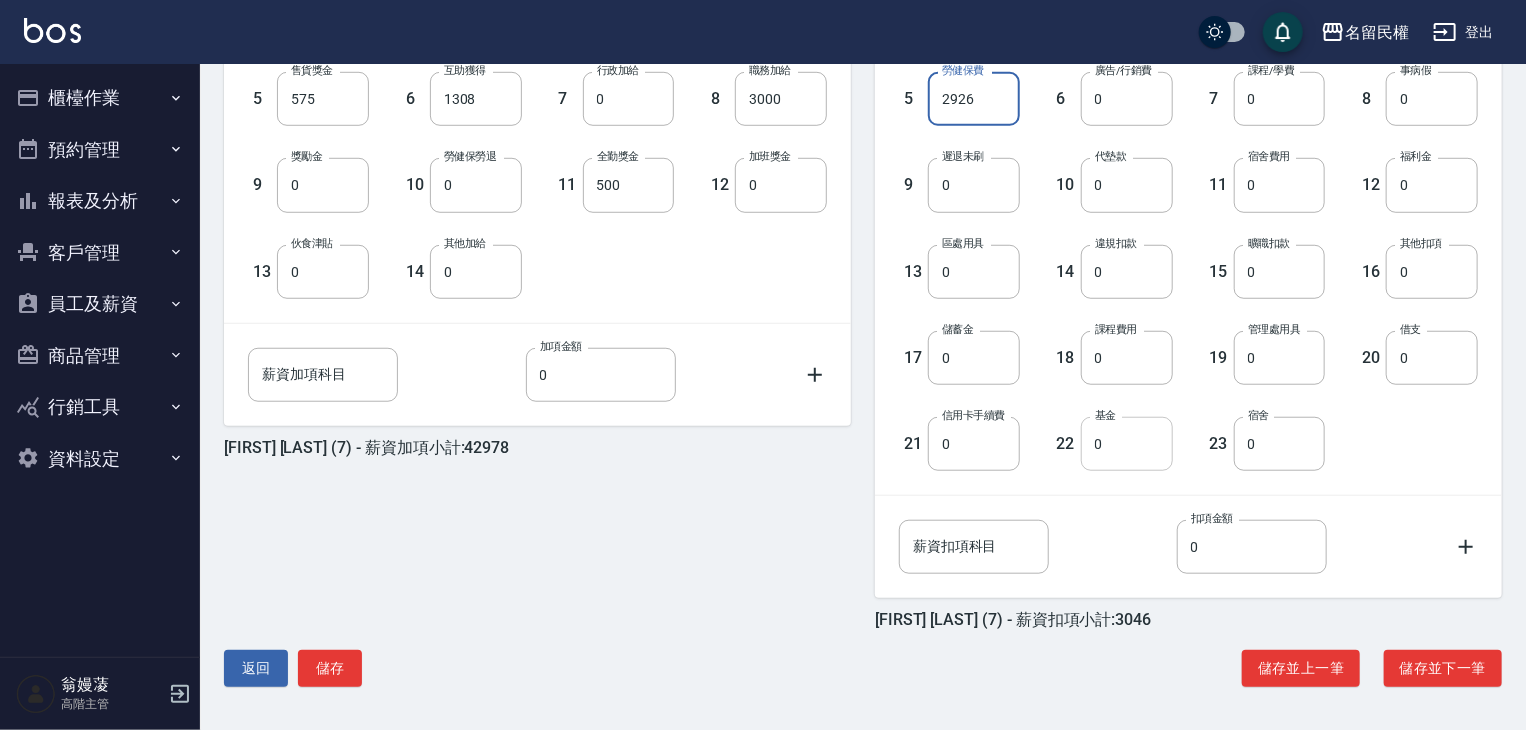 type on "2926" 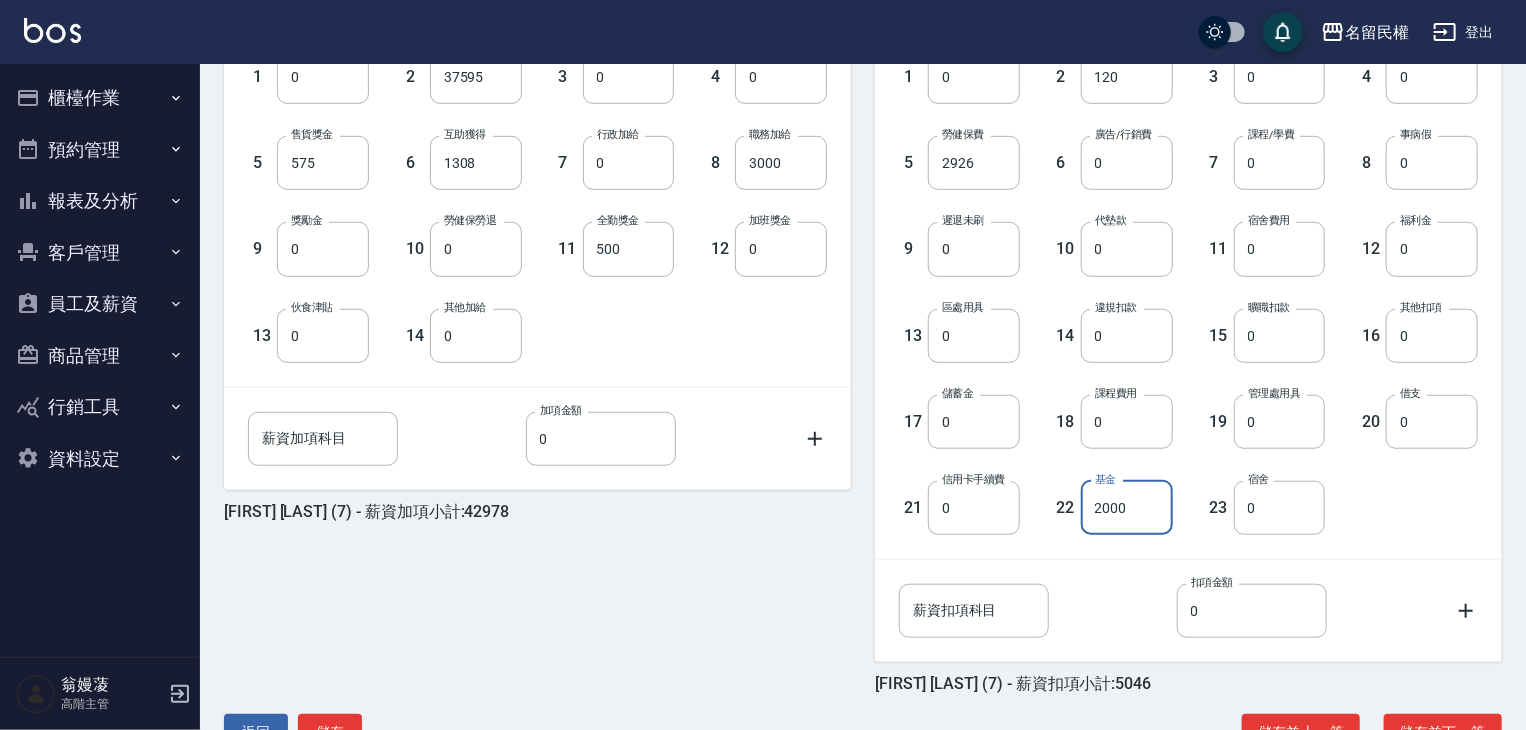 scroll, scrollTop: 655, scrollLeft: 0, axis: vertical 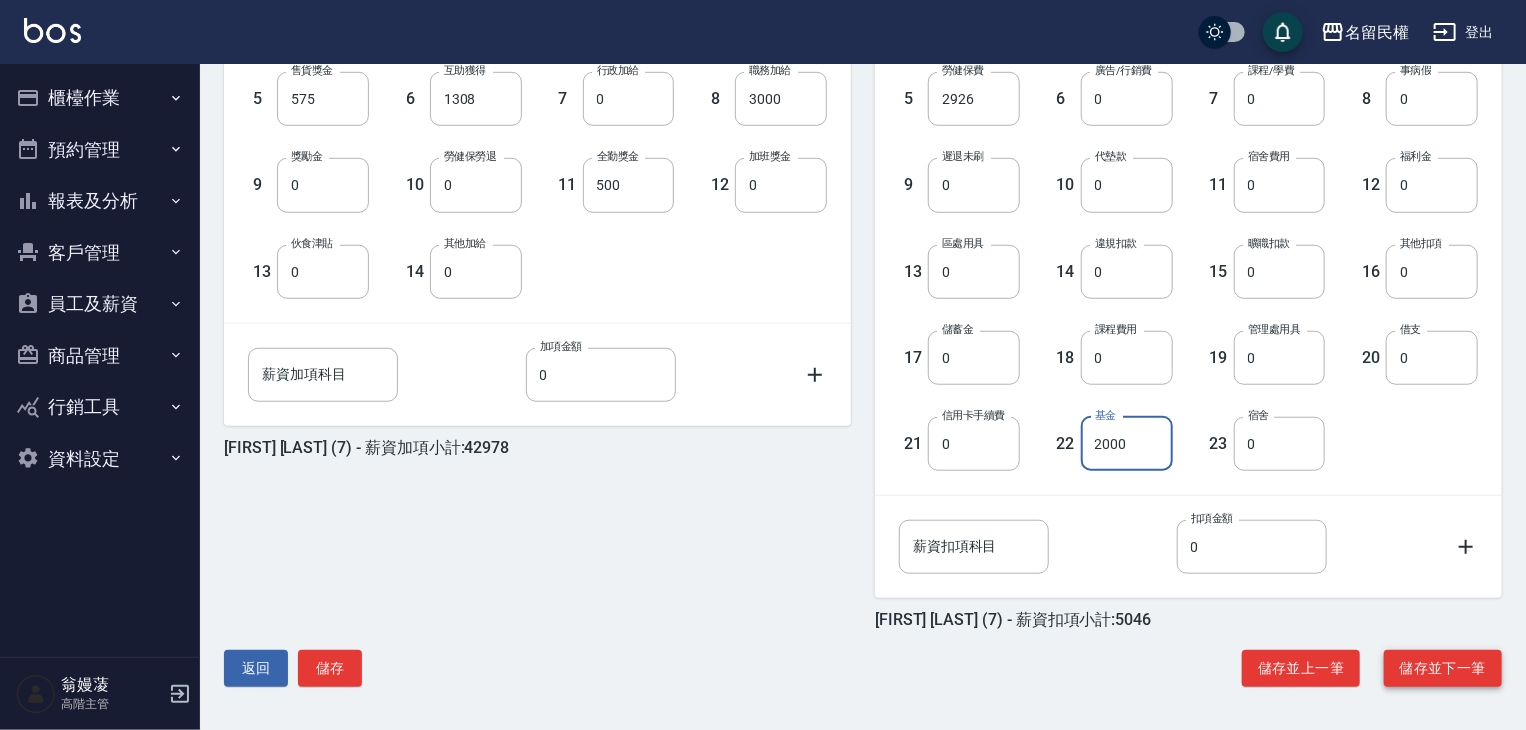 type on "2000" 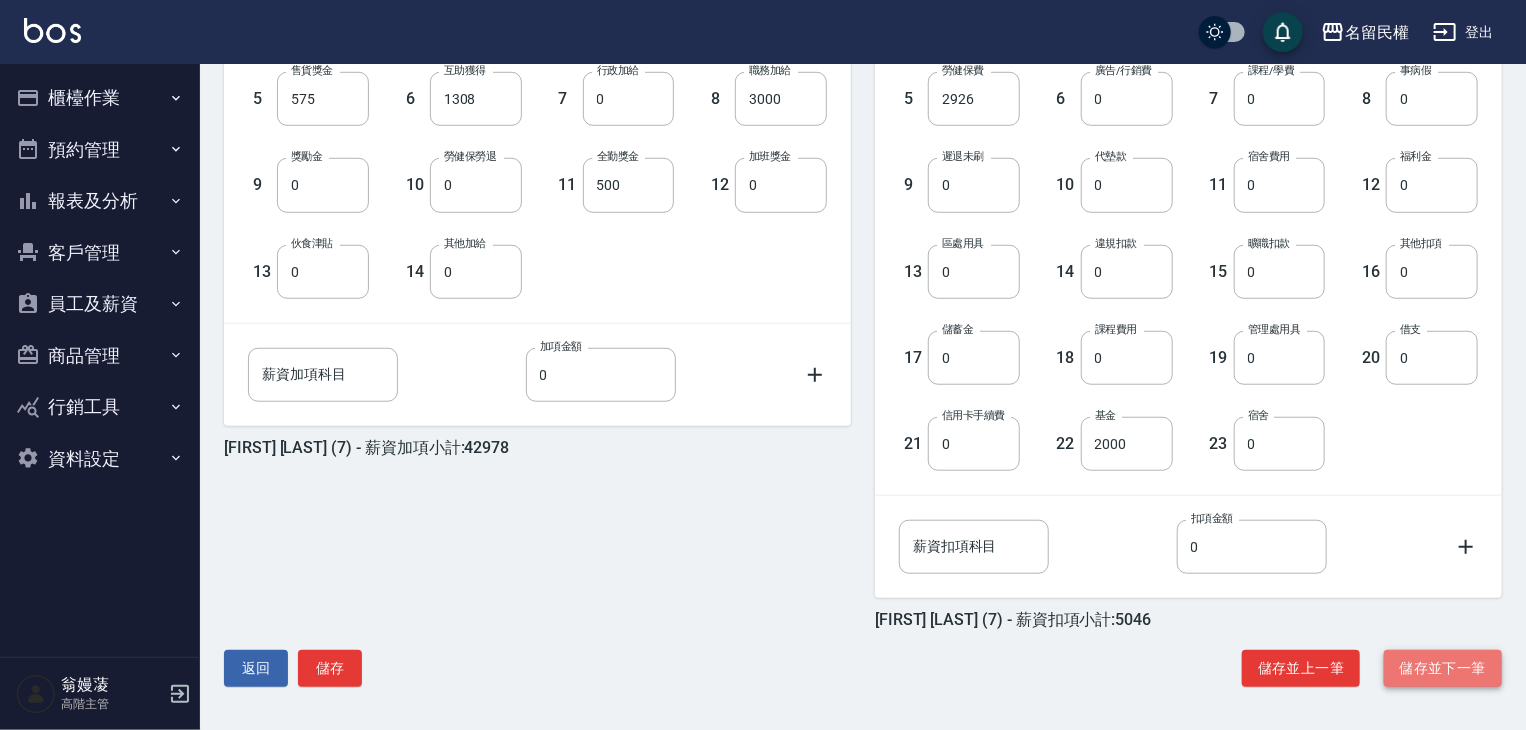 click on "儲存並下一筆" at bounding box center (1443, 668) 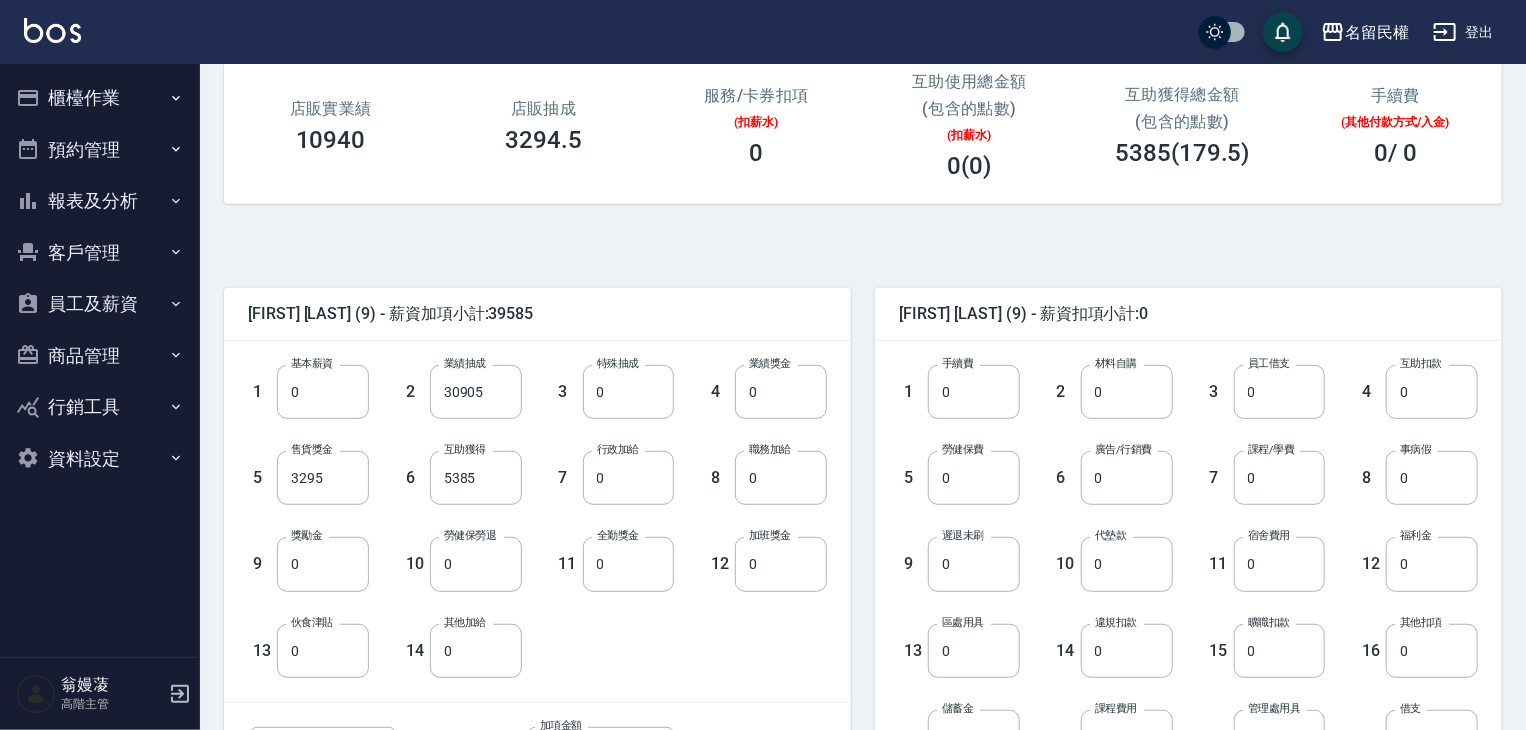 scroll, scrollTop: 300, scrollLeft: 0, axis: vertical 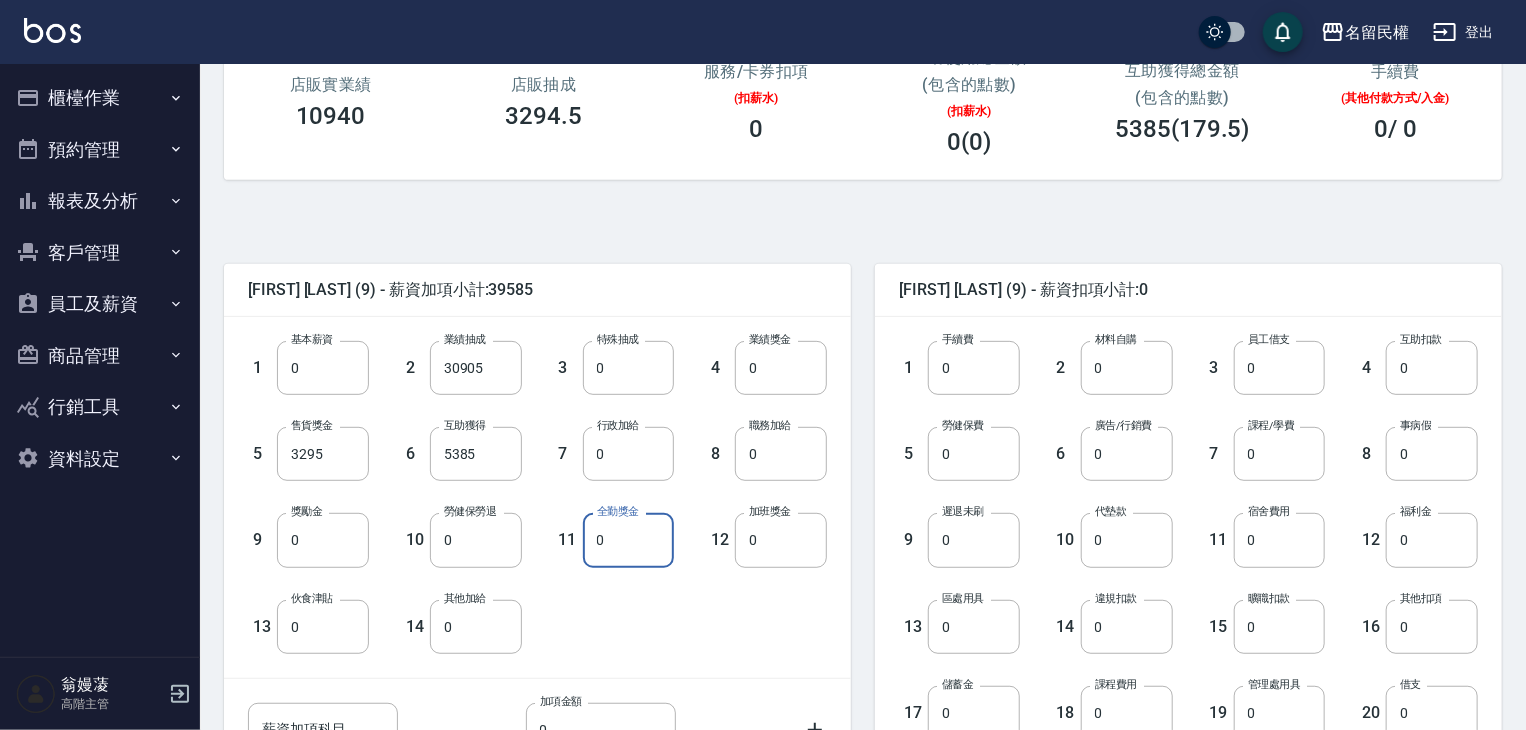 click on "0" at bounding box center [629, 540] 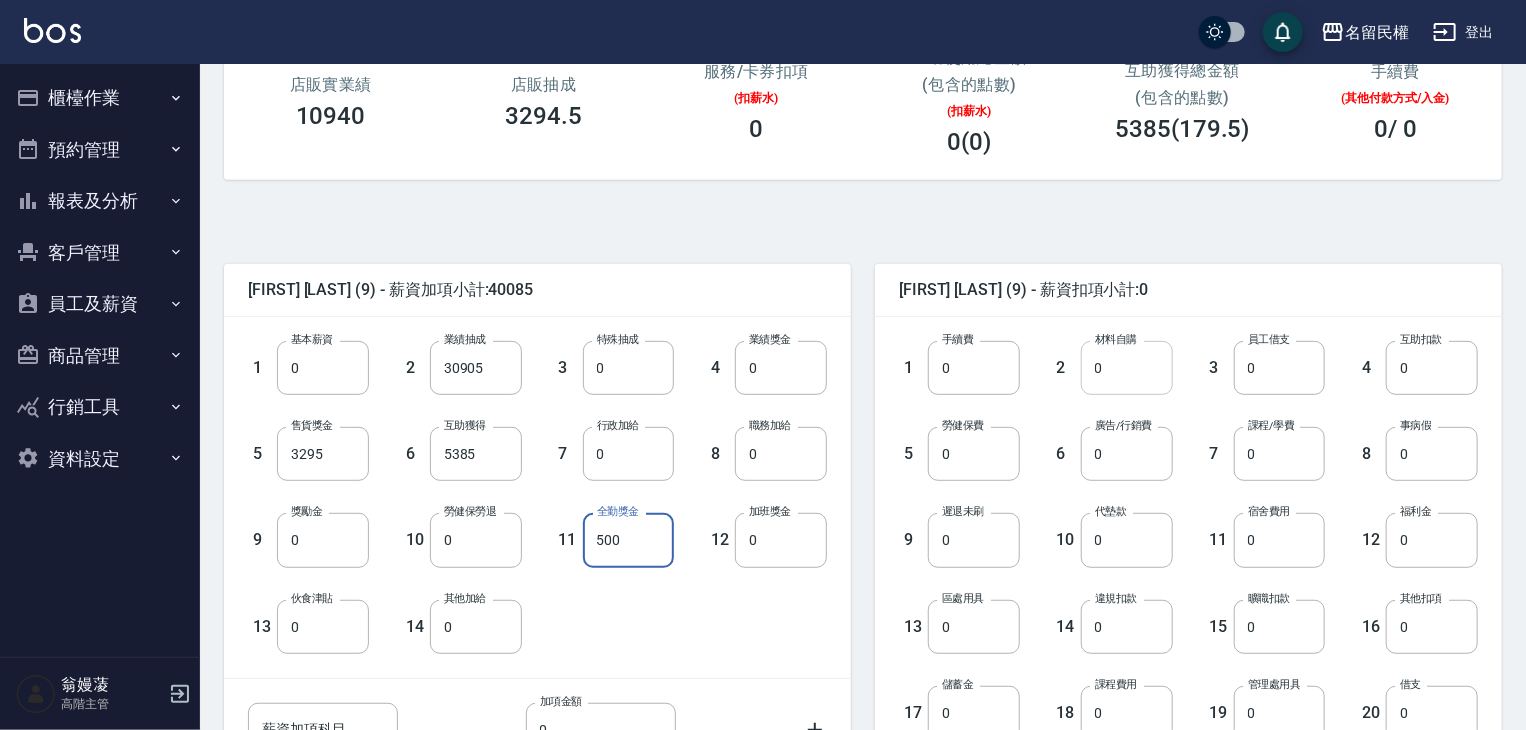 type on "500" 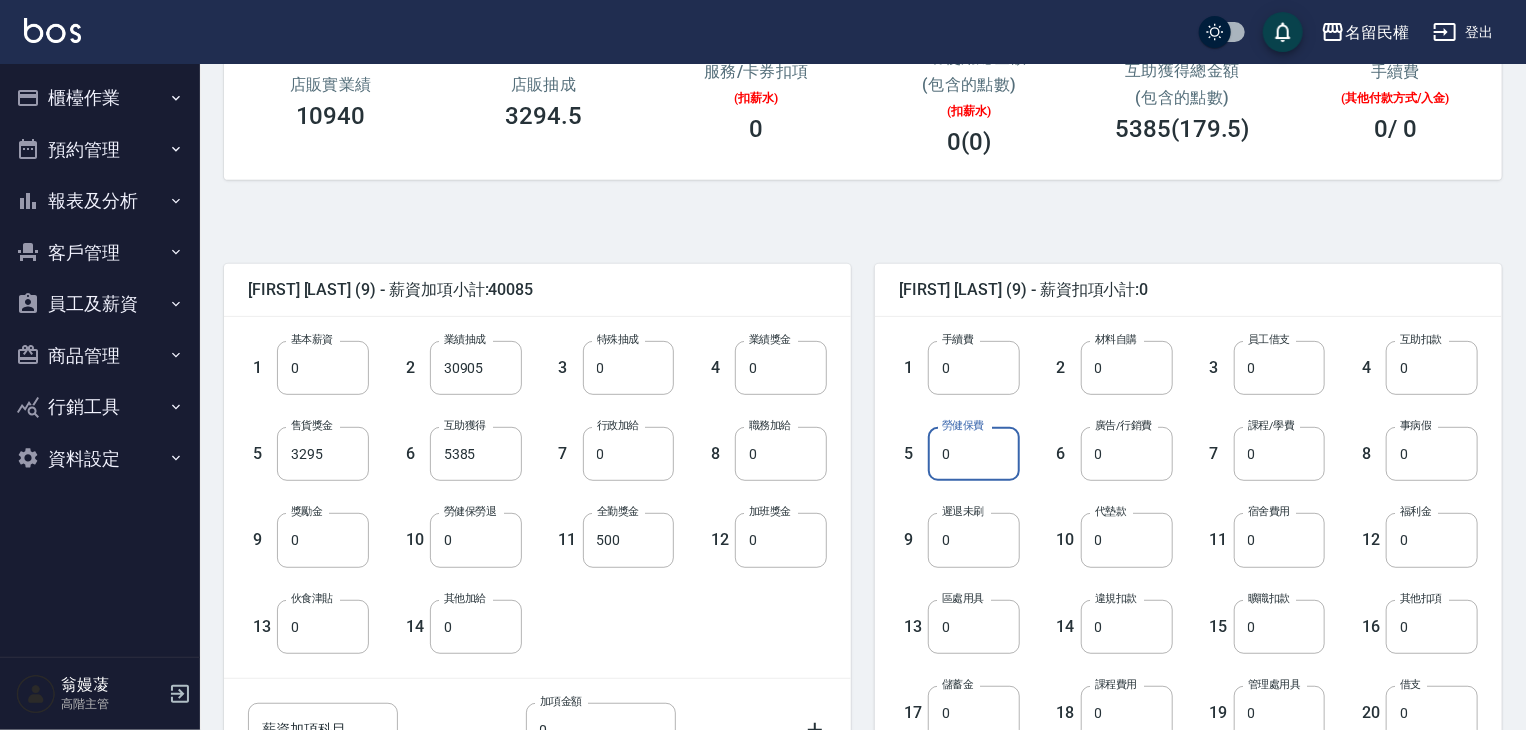 click on "0" at bounding box center [974, 454] 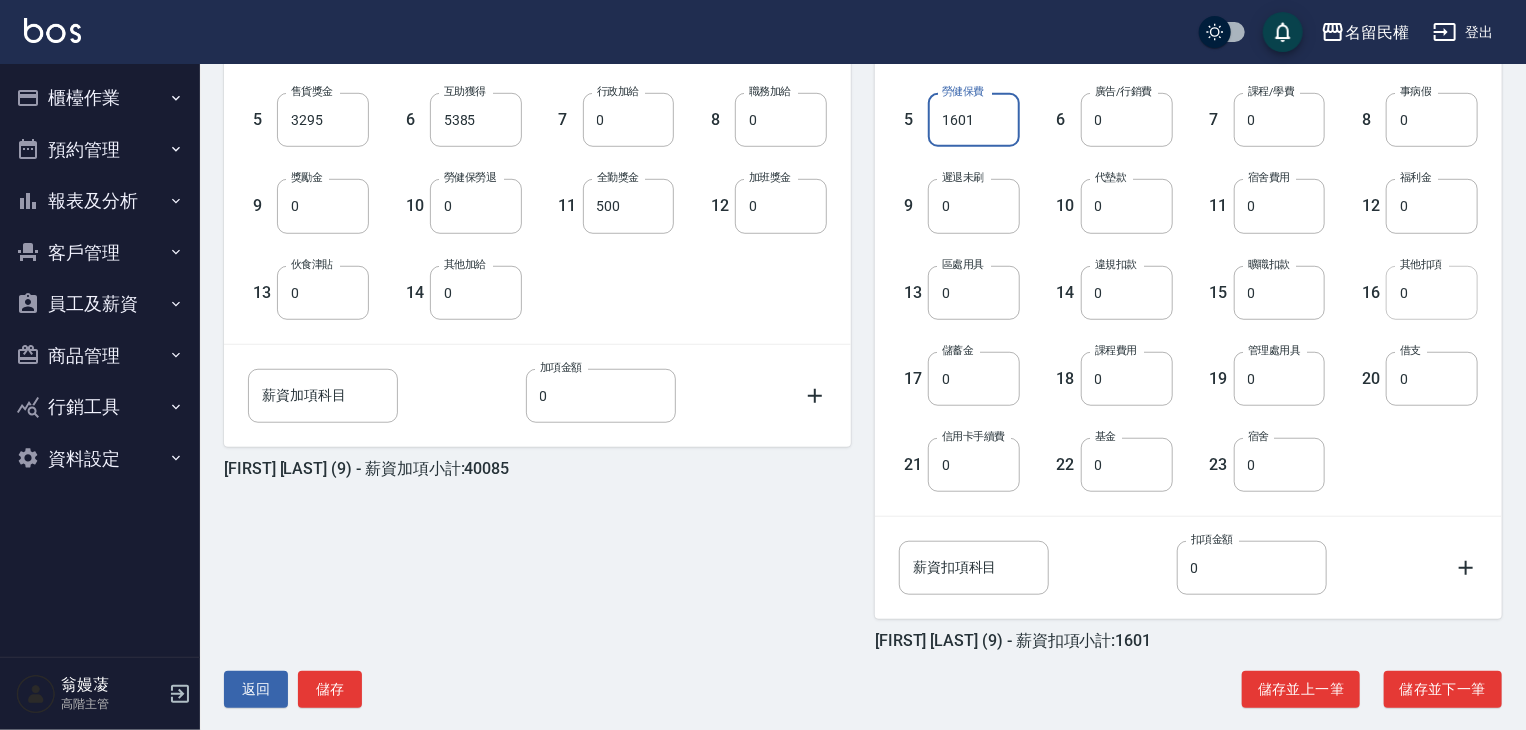 scroll, scrollTop: 655, scrollLeft: 0, axis: vertical 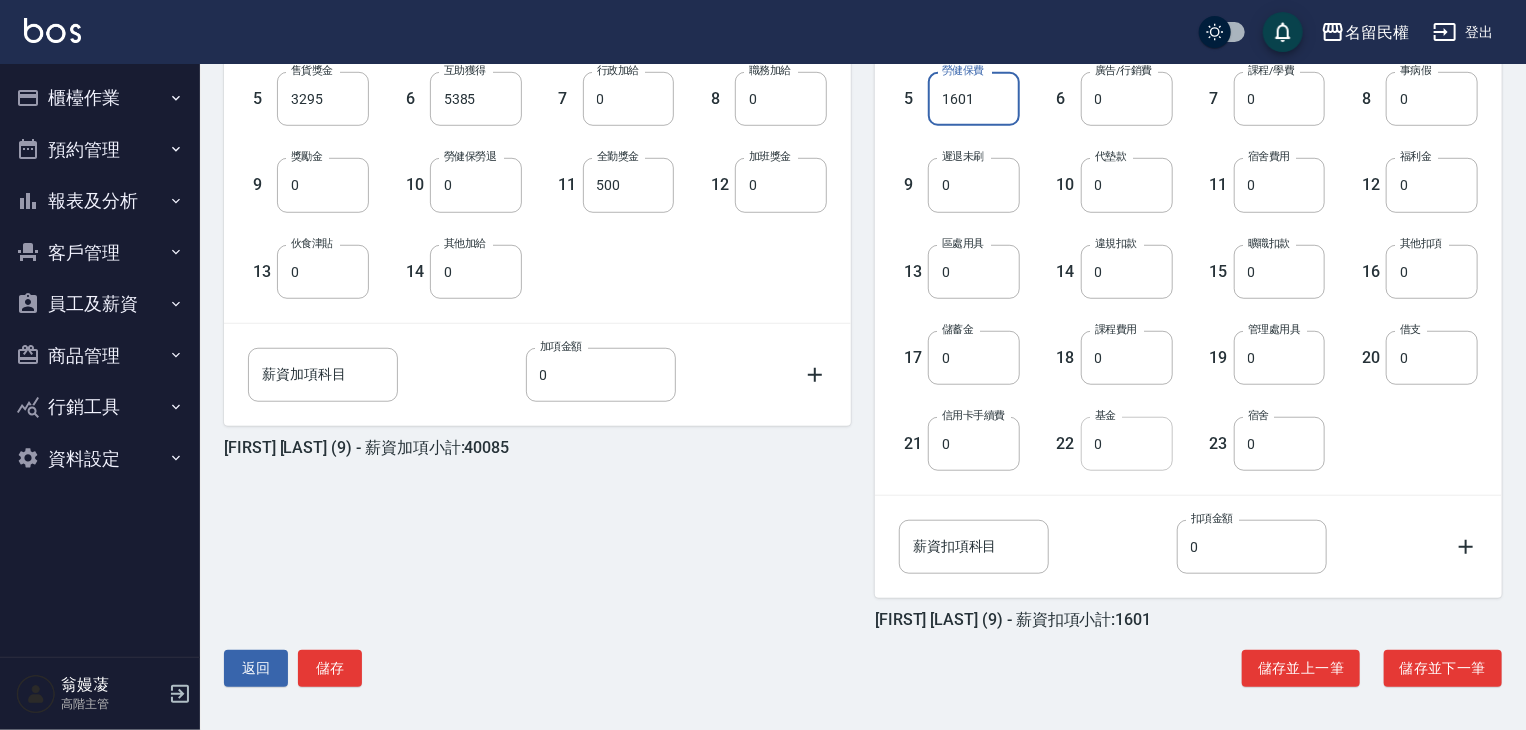 type on "1601" 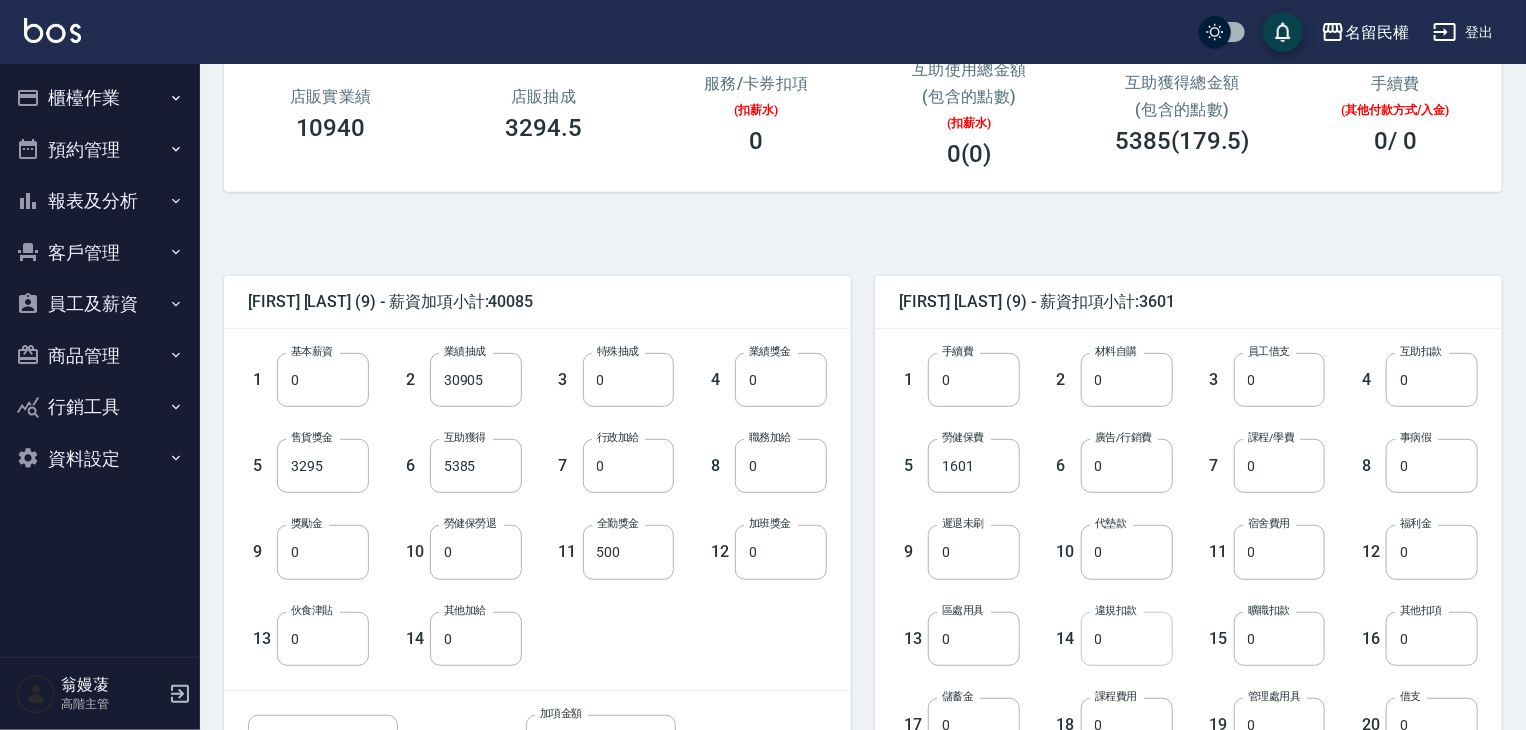 scroll, scrollTop: 255, scrollLeft: 0, axis: vertical 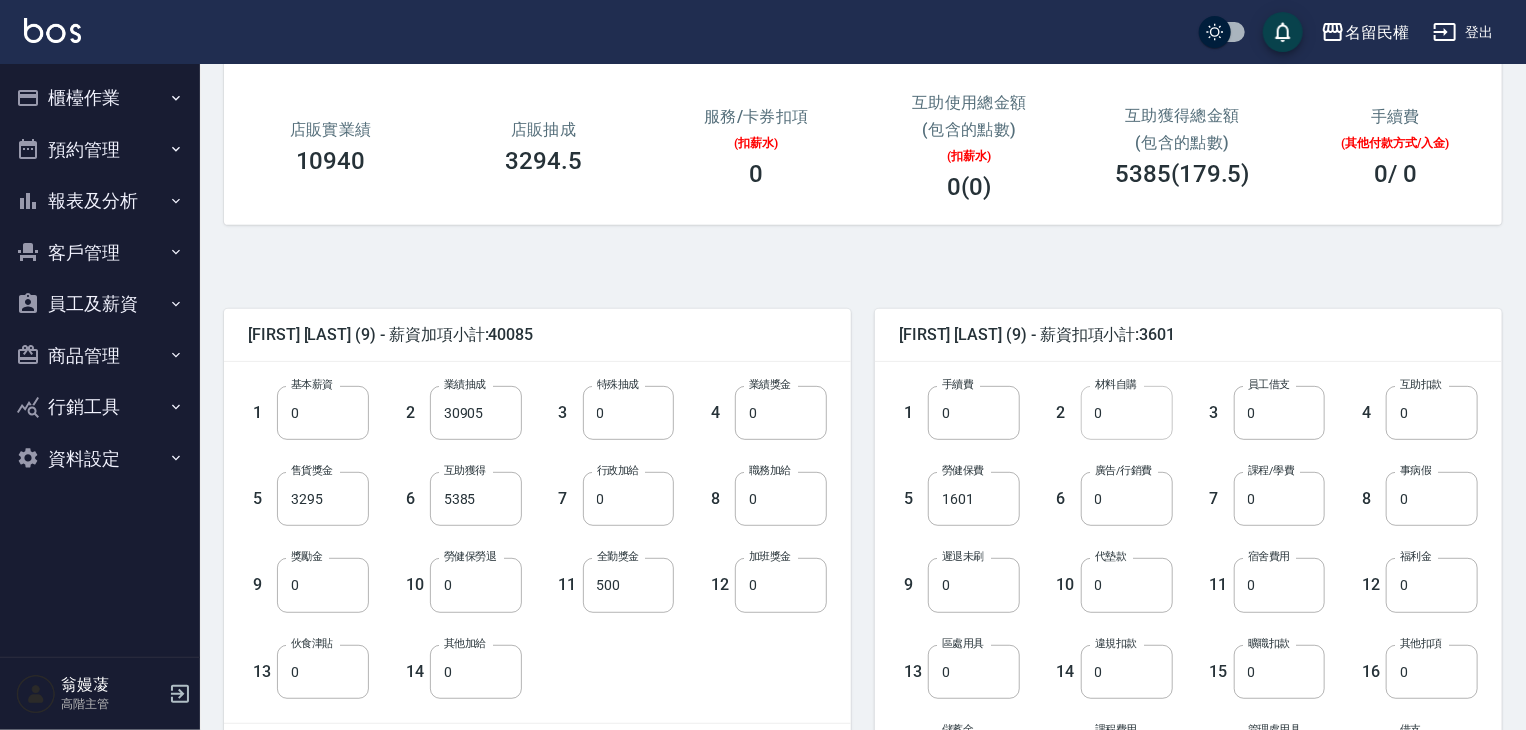 type on "2000" 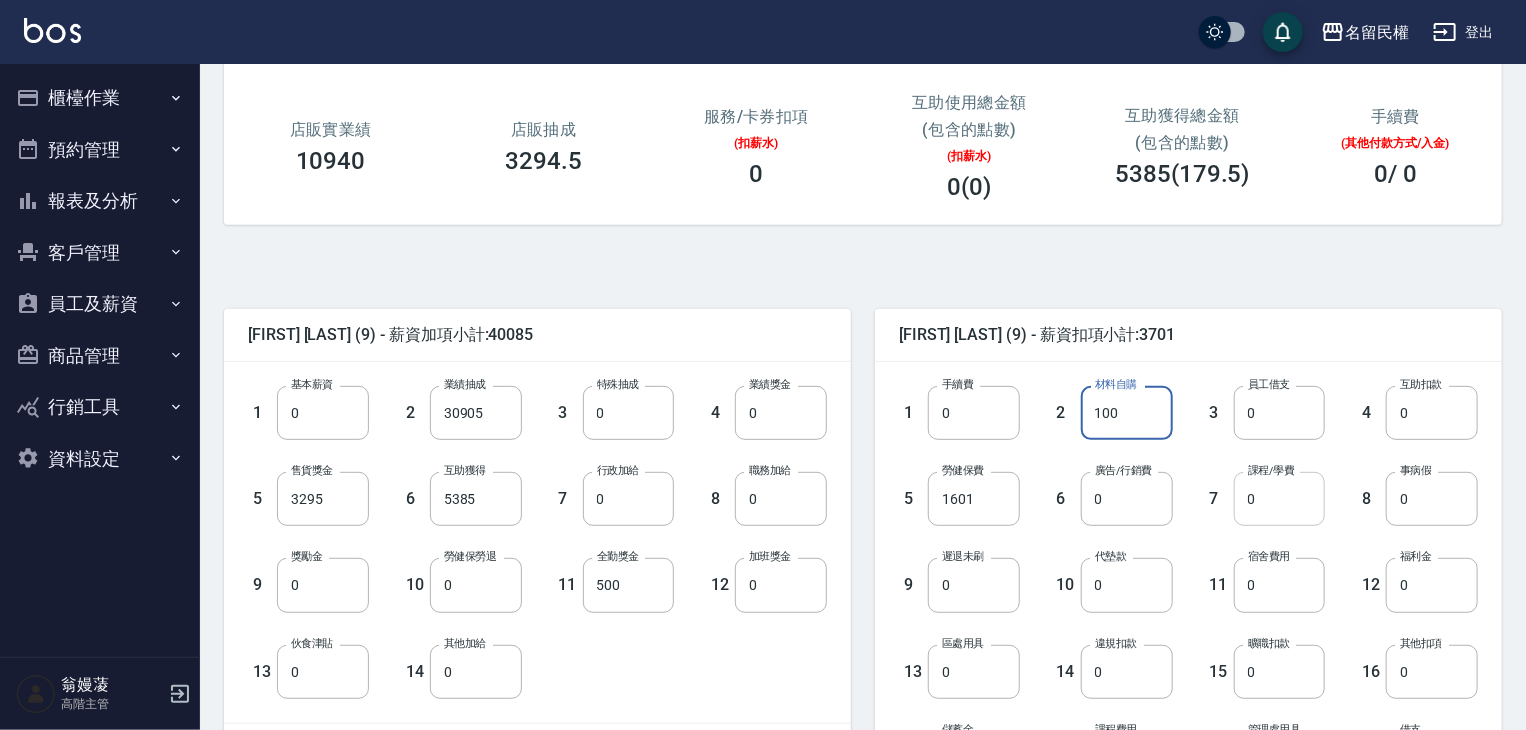 scroll, scrollTop: 355, scrollLeft: 0, axis: vertical 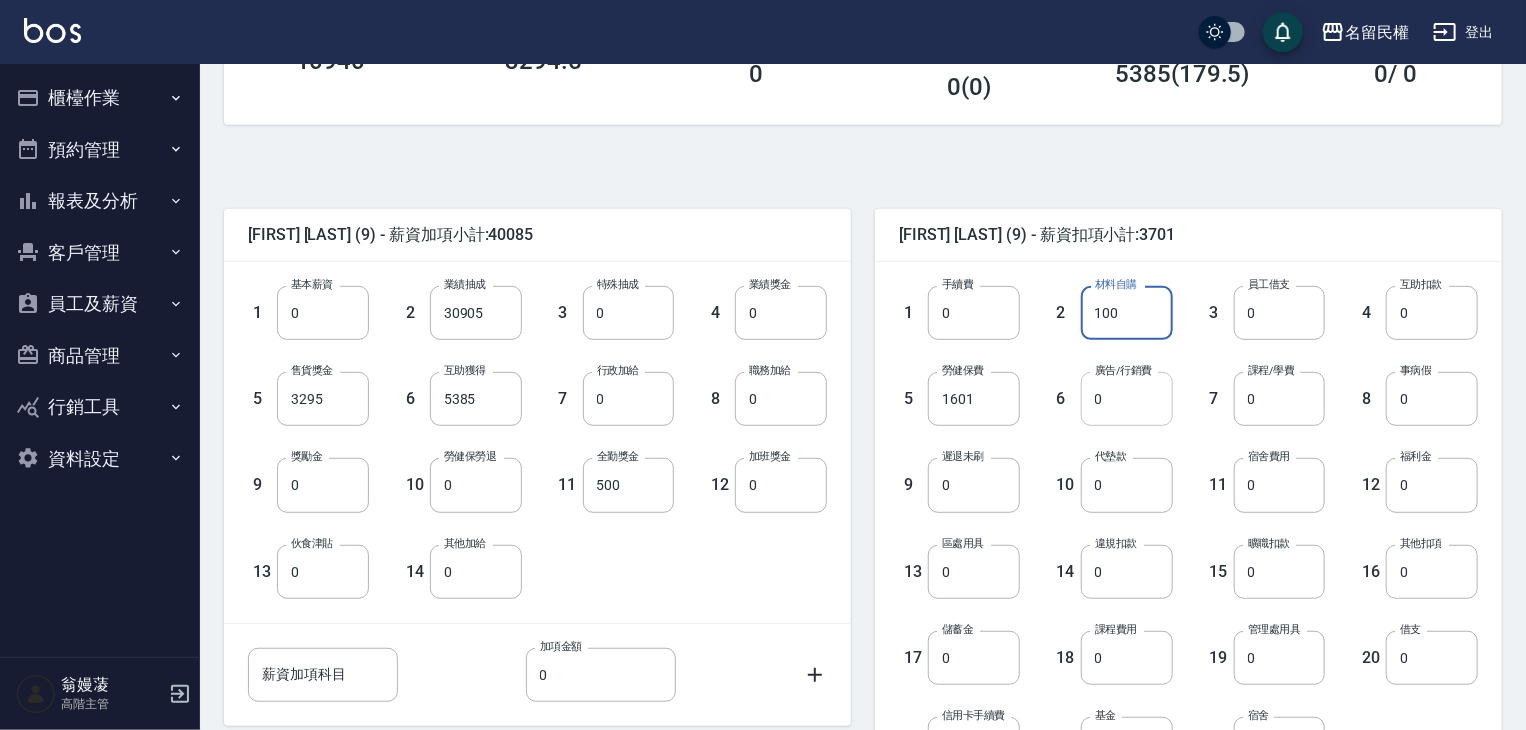 type on "100" 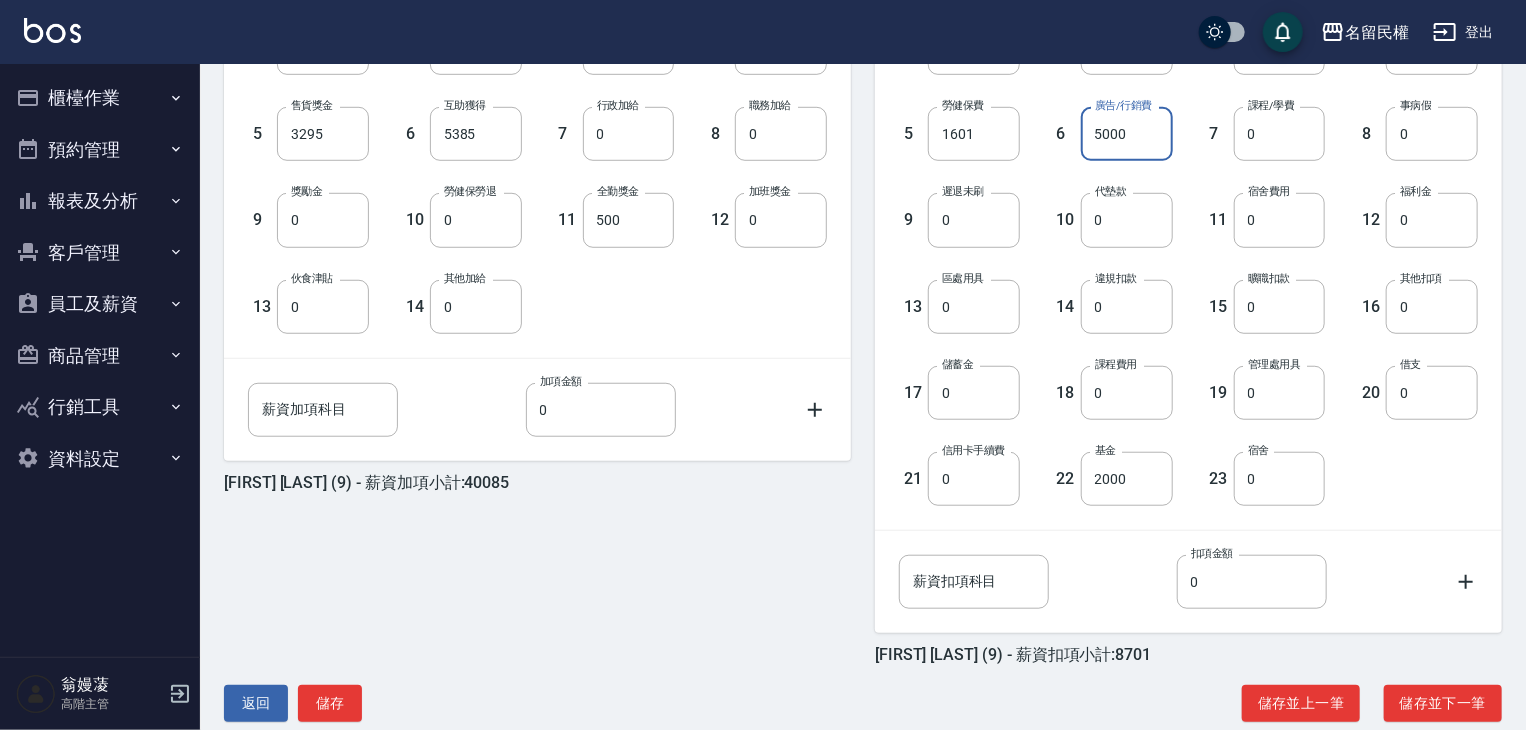 scroll, scrollTop: 655, scrollLeft: 0, axis: vertical 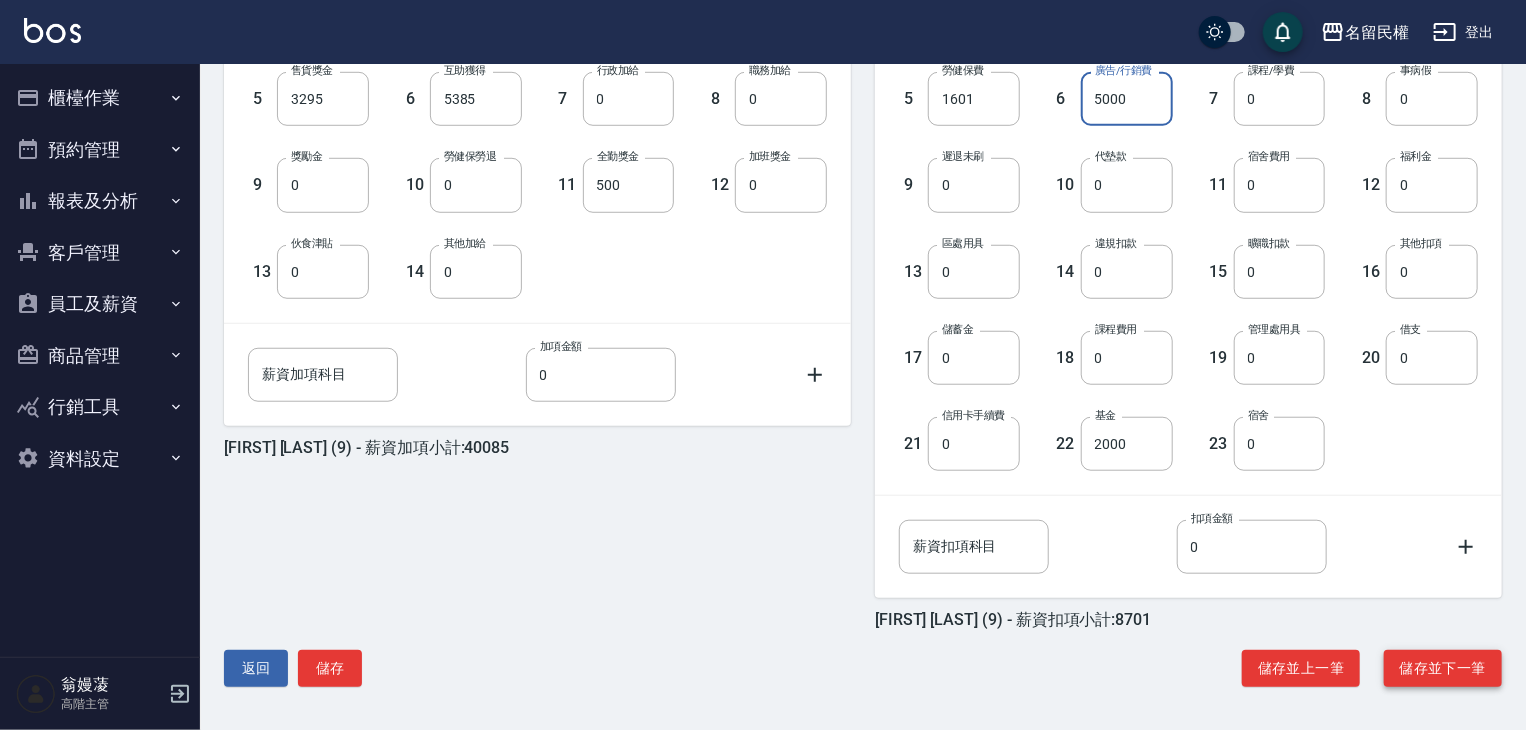 type on "5000" 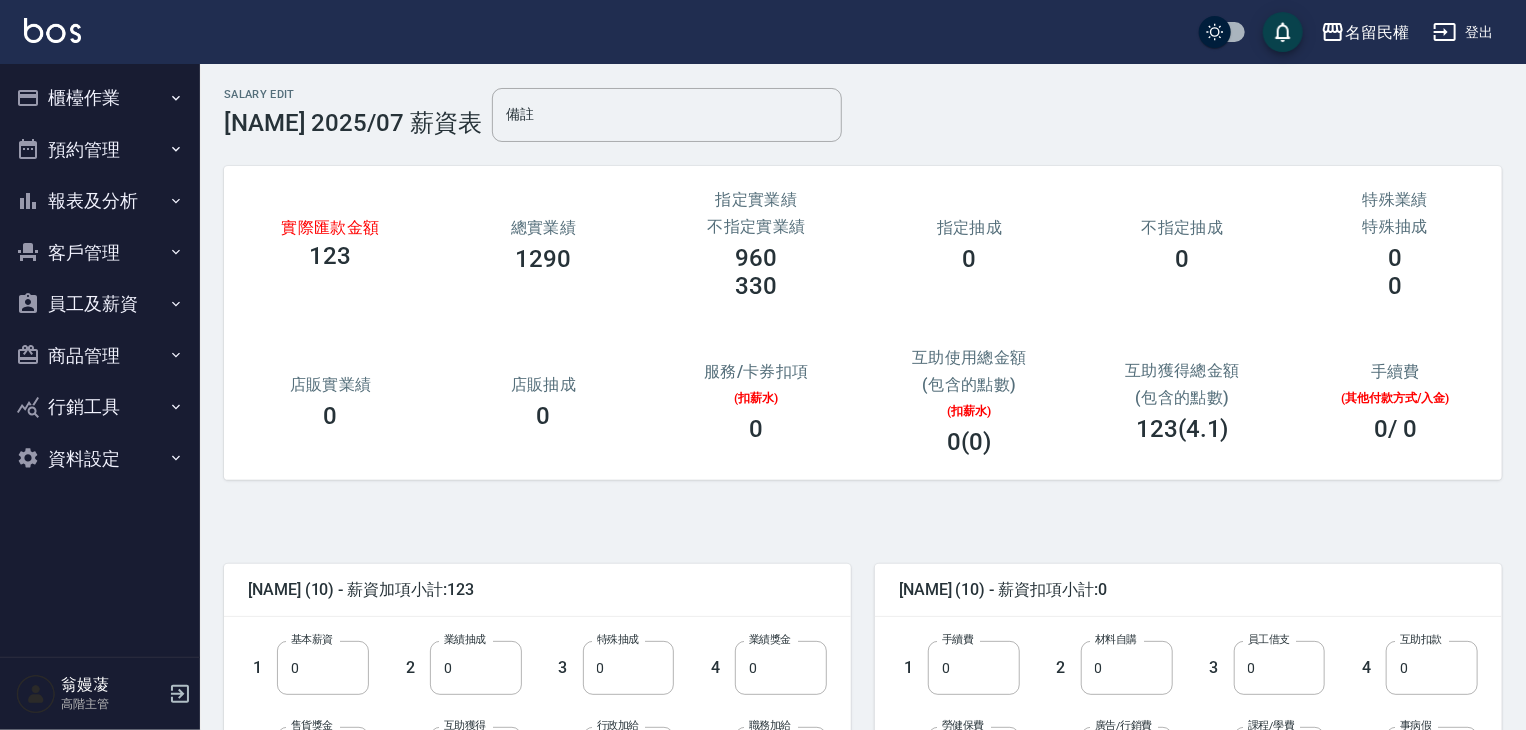 scroll, scrollTop: 200, scrollLeft: 0, axis: vertical 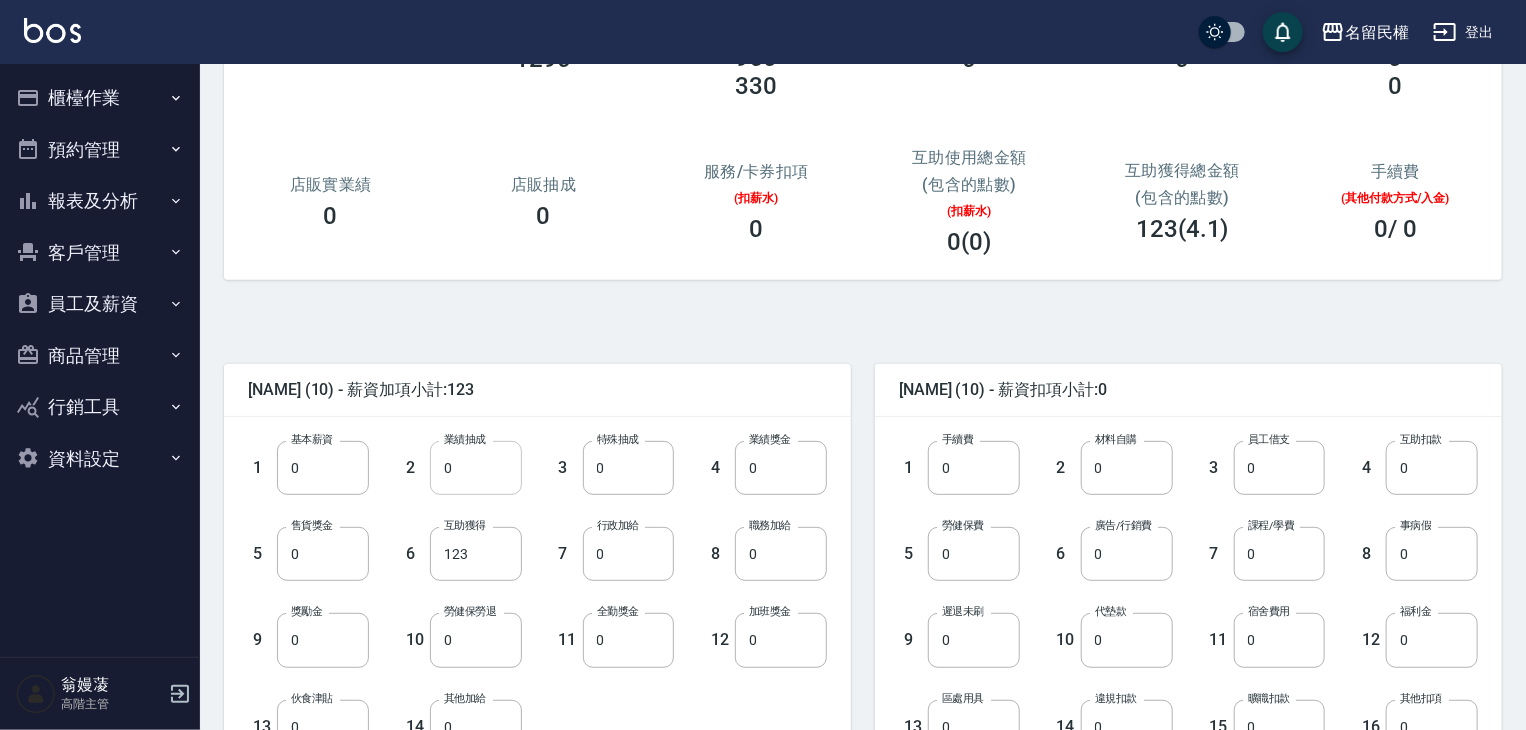click on "0" at bounding box center [476, 468] 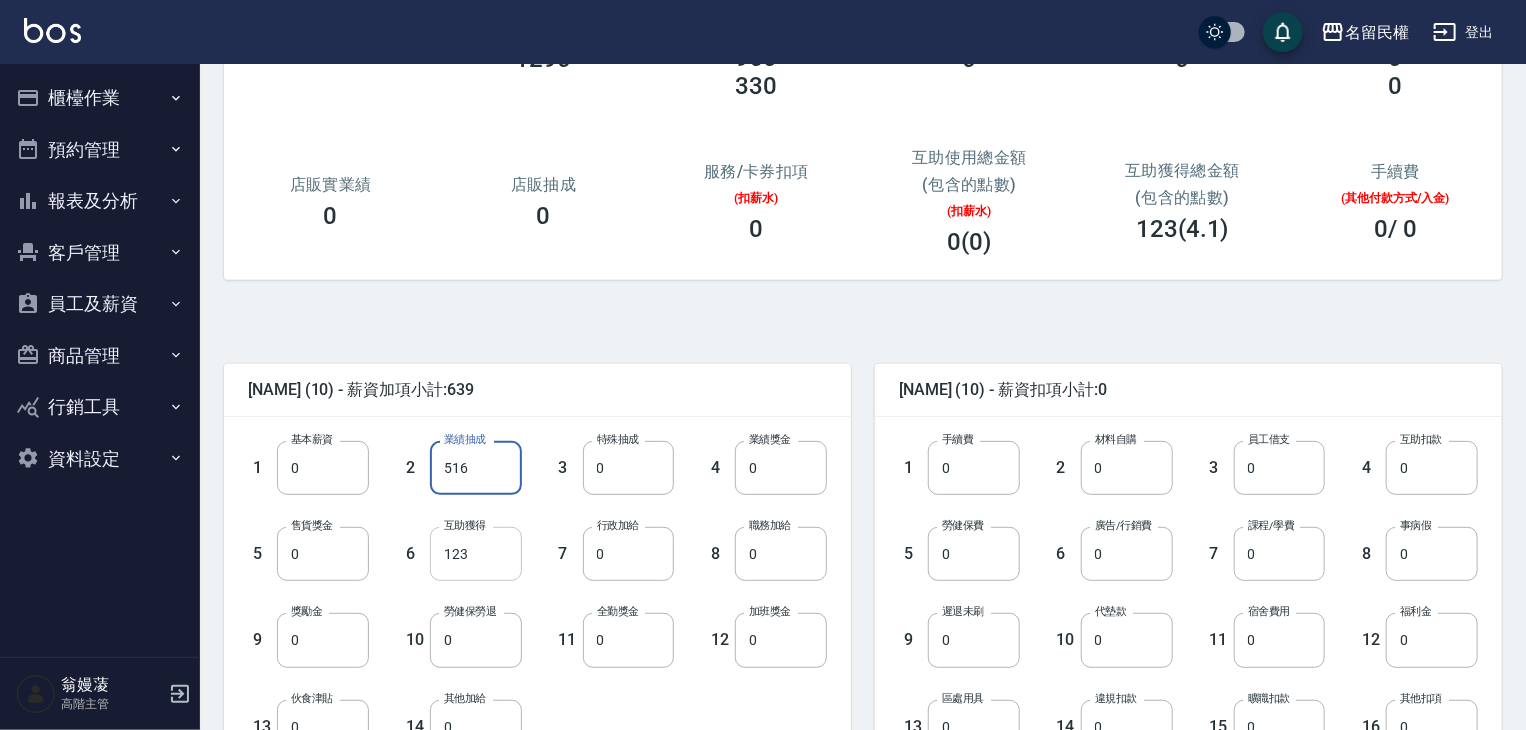 type on "516" 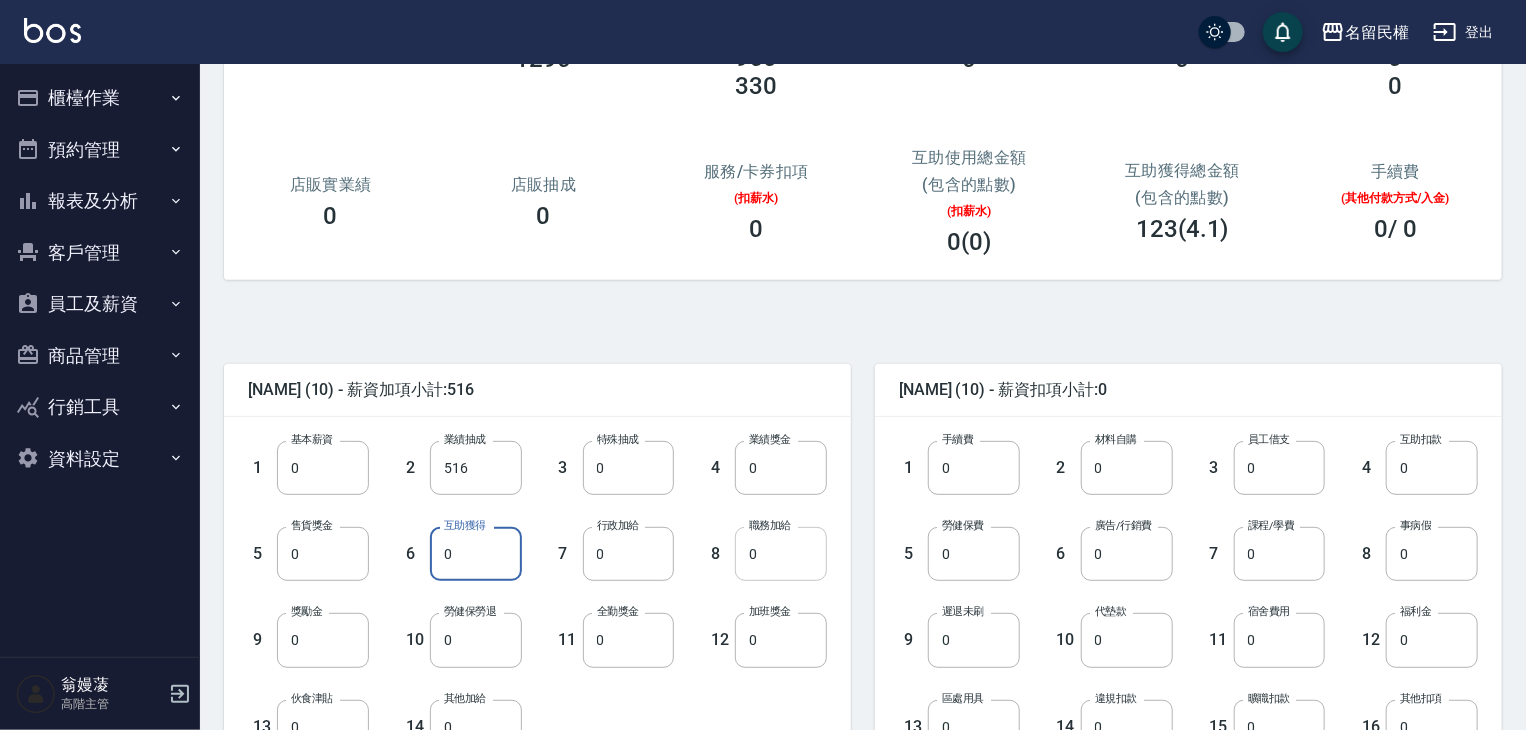 type on "0" 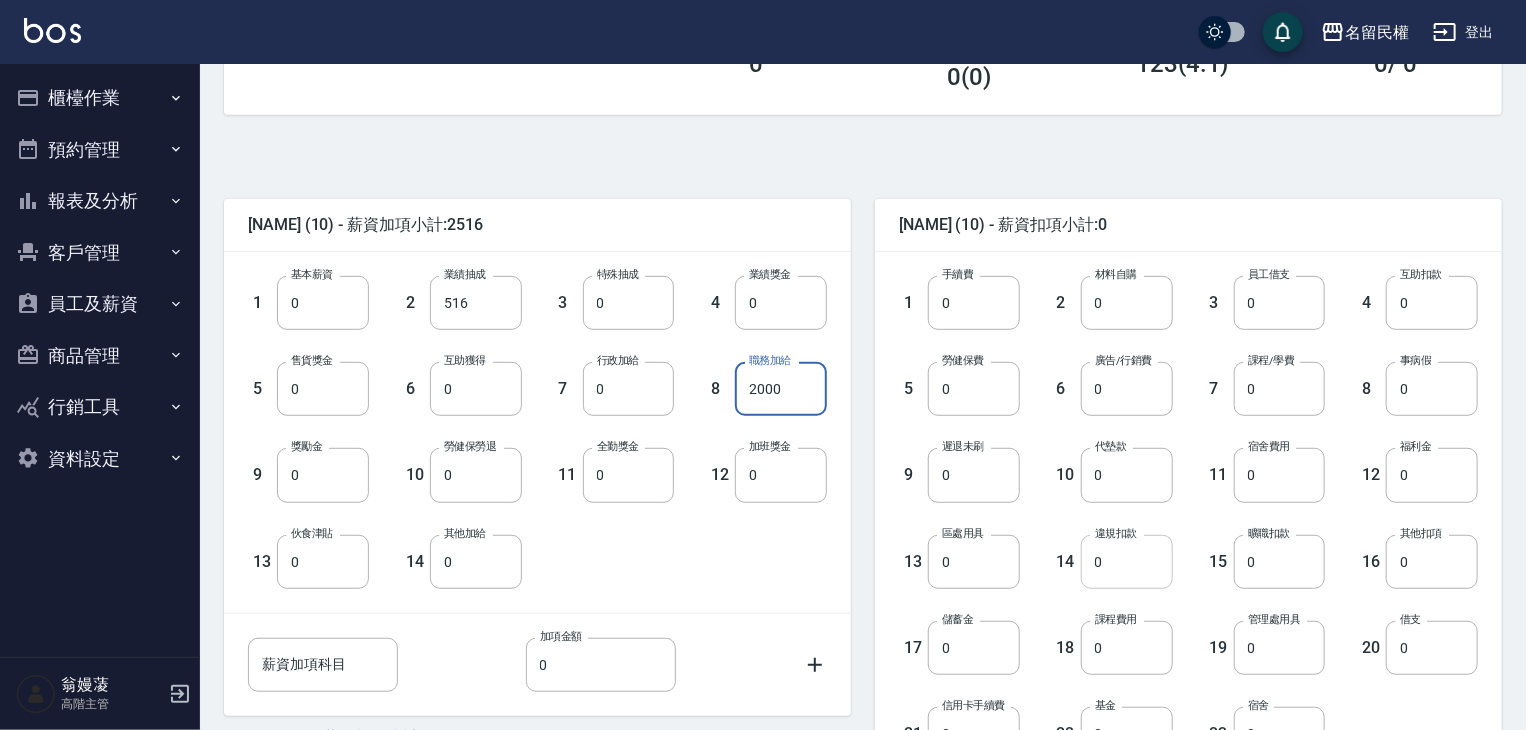 scroll, scrollTop: 600, scrollLeft: 0, axis: vertical 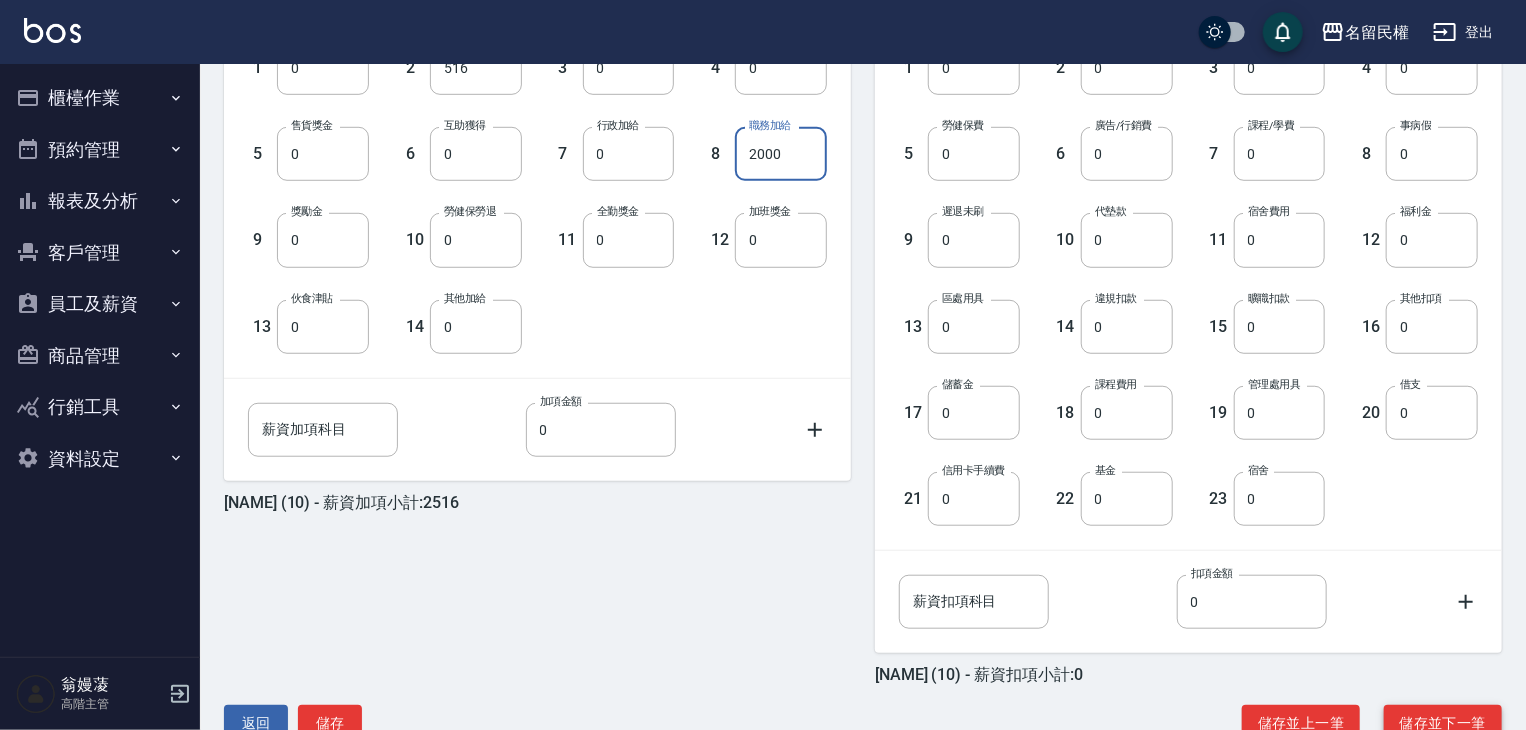 type on "2000" 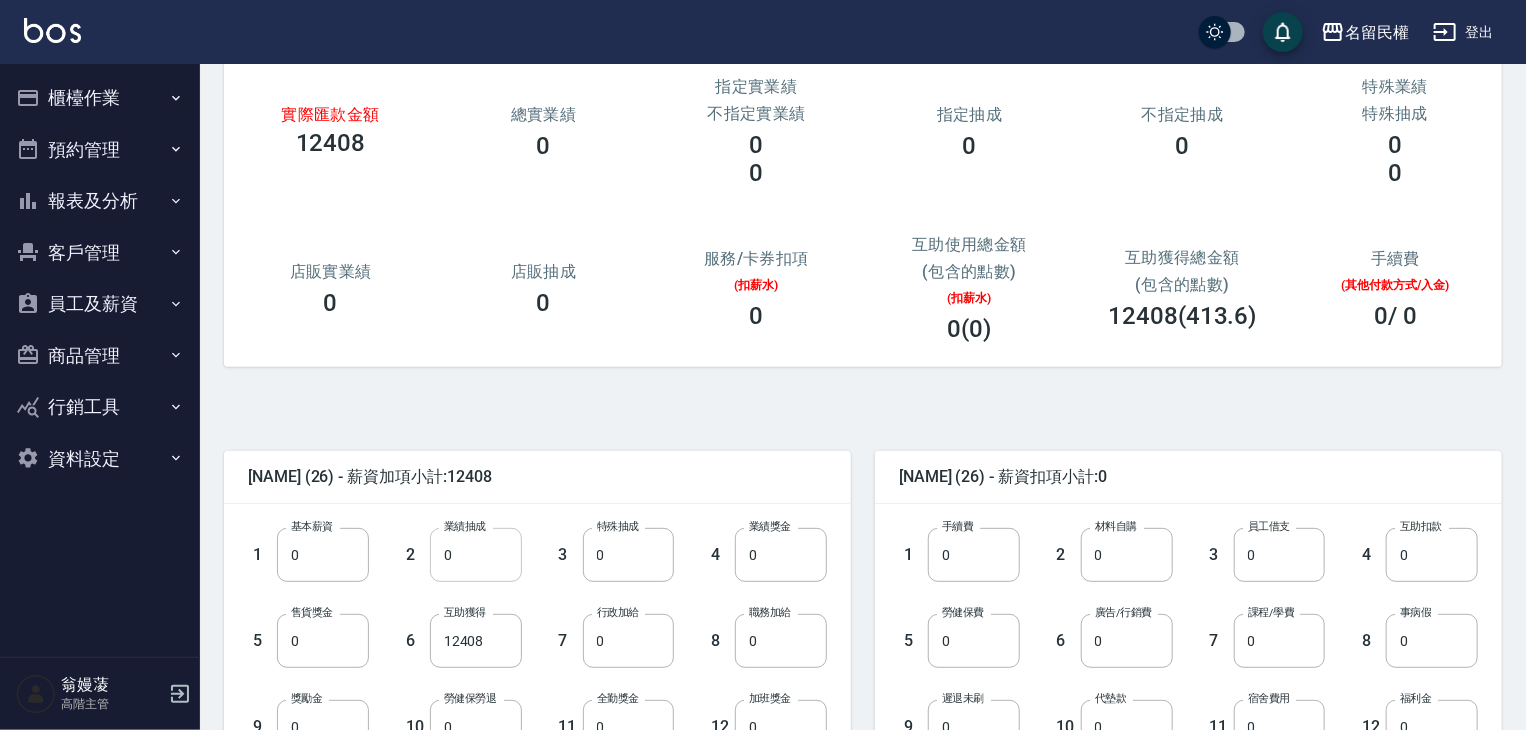 scroll, scrollTop: 200, scrollLeft: 0, axis: vertical 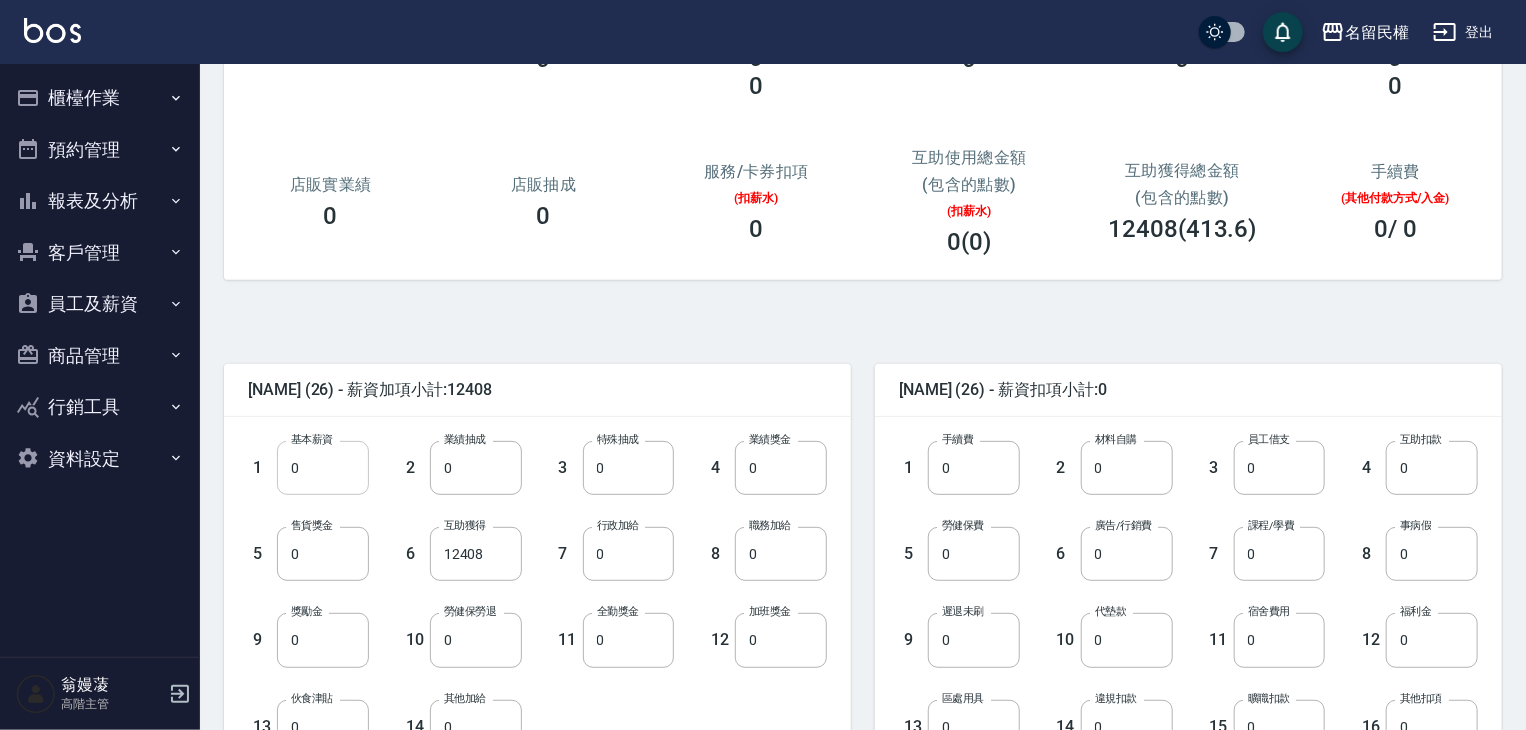 click on "0" at bounding box center (323, 468) 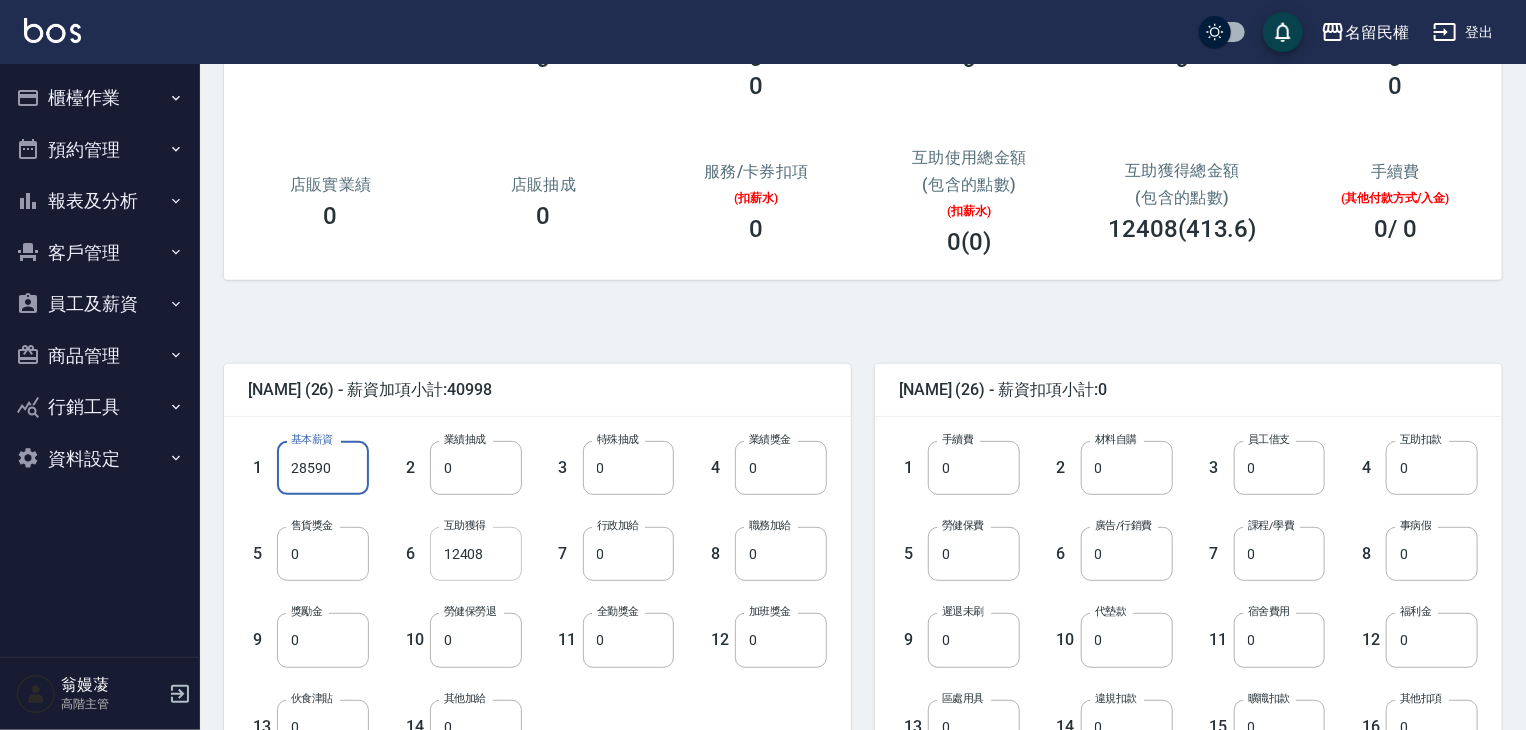 type on "28590" 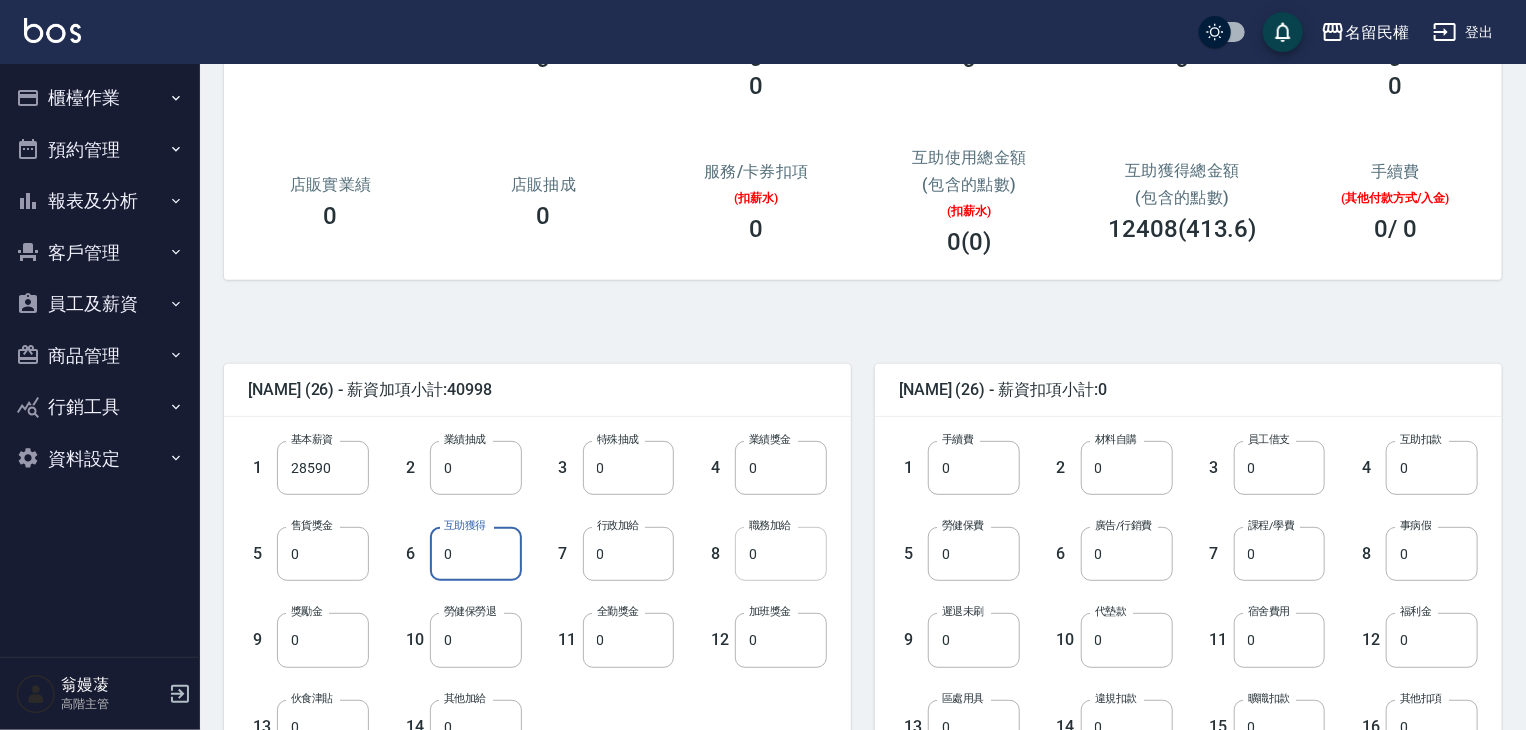 type on "0" 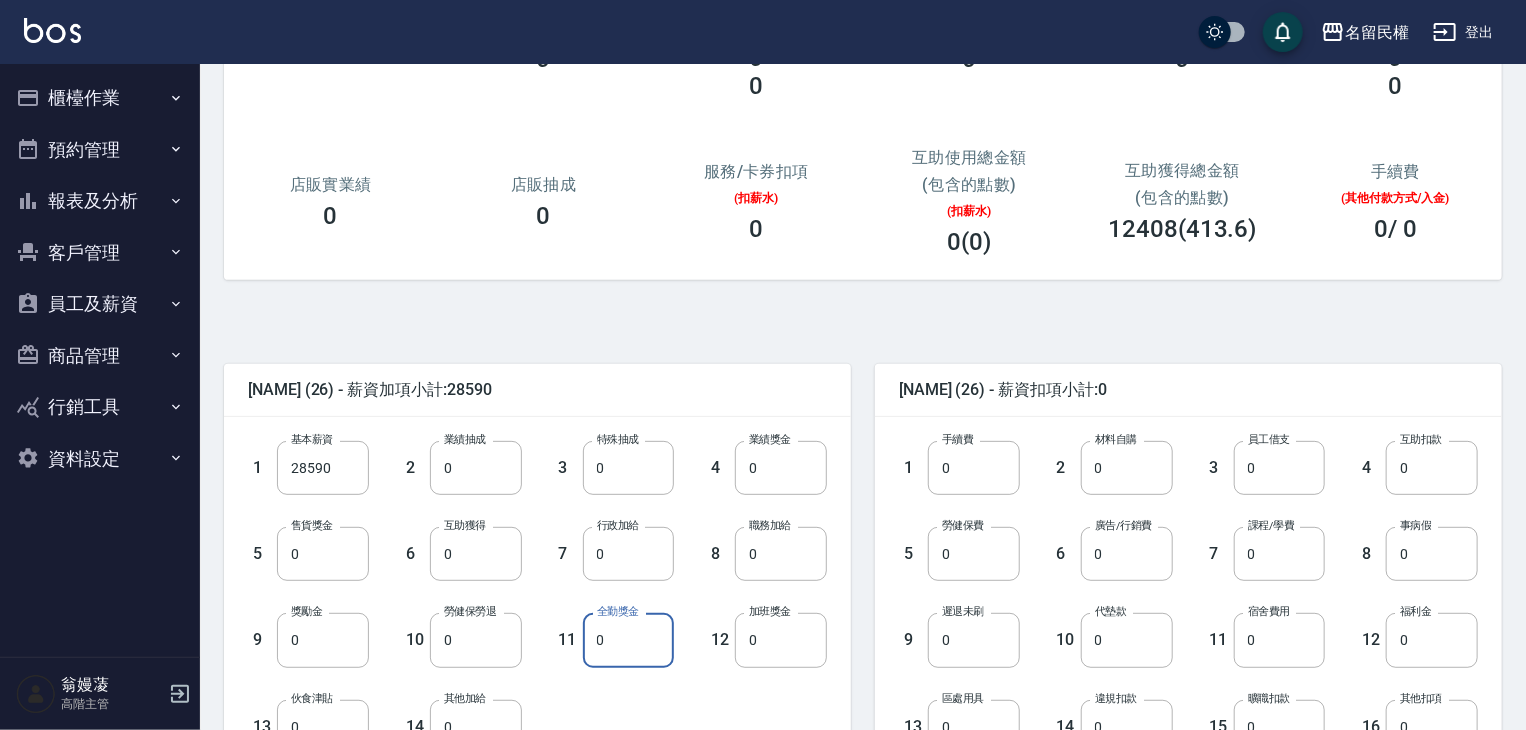 click on "0" at bounding box center [629, 640] 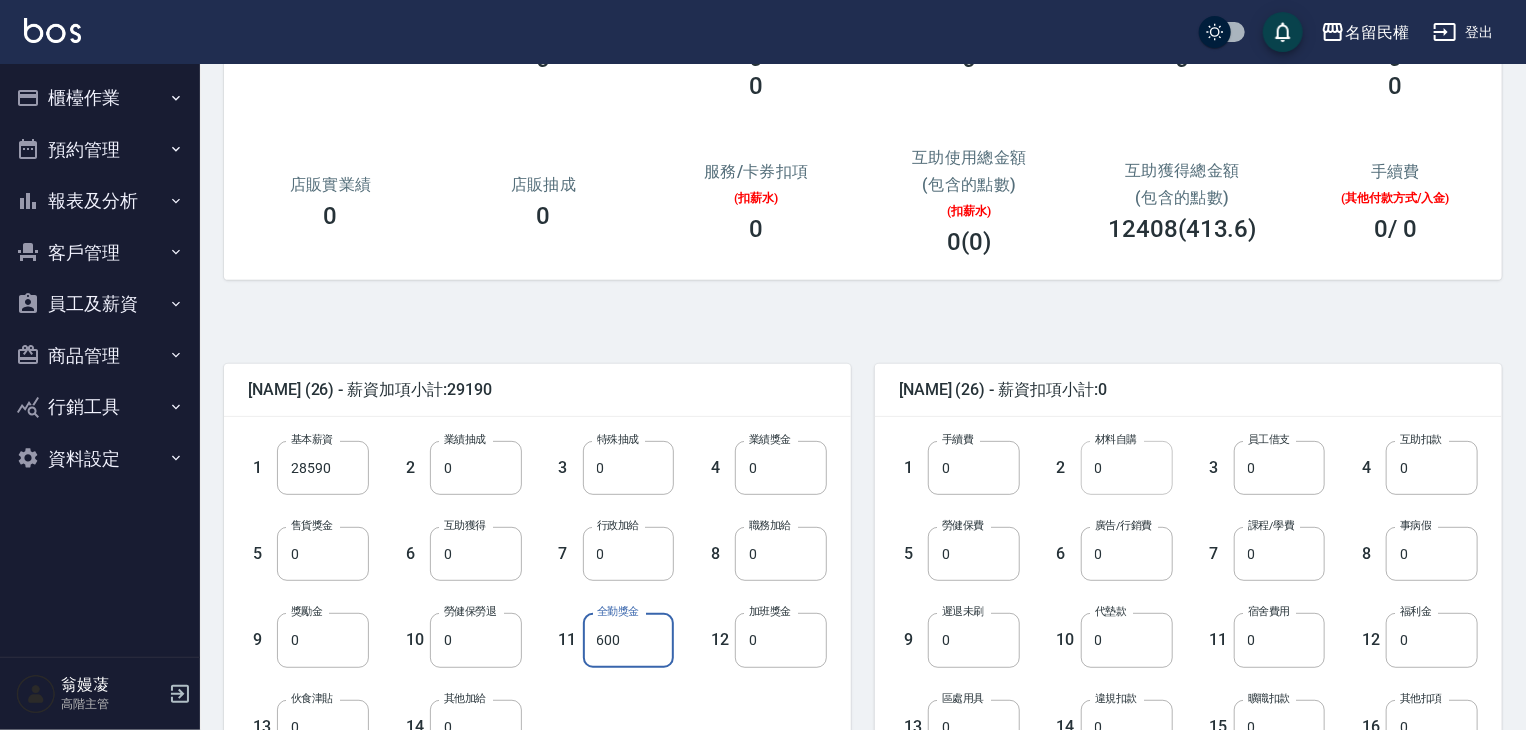 type on "600" 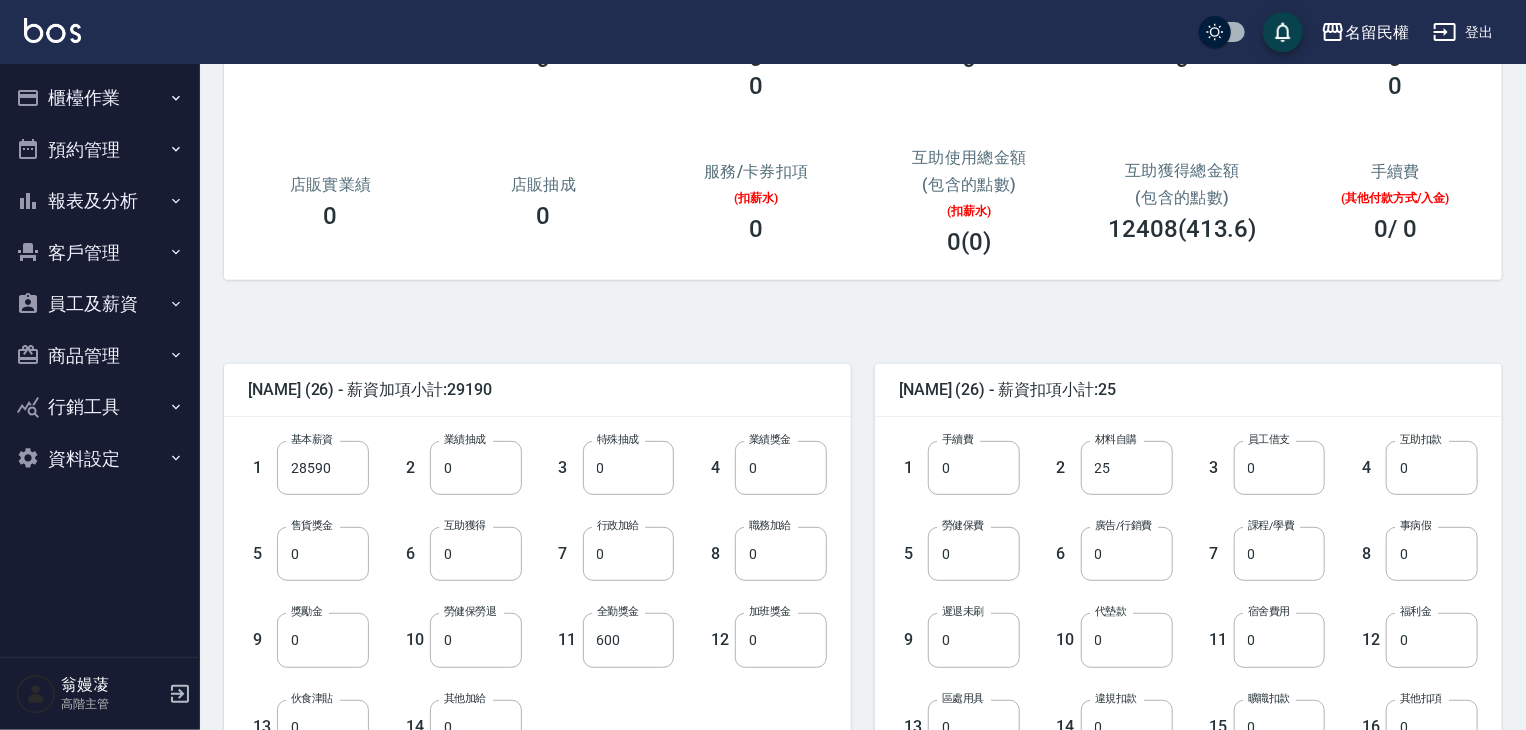 click on "7 課程/學費 0 課程/學費" at bounding box center [1249, 538] 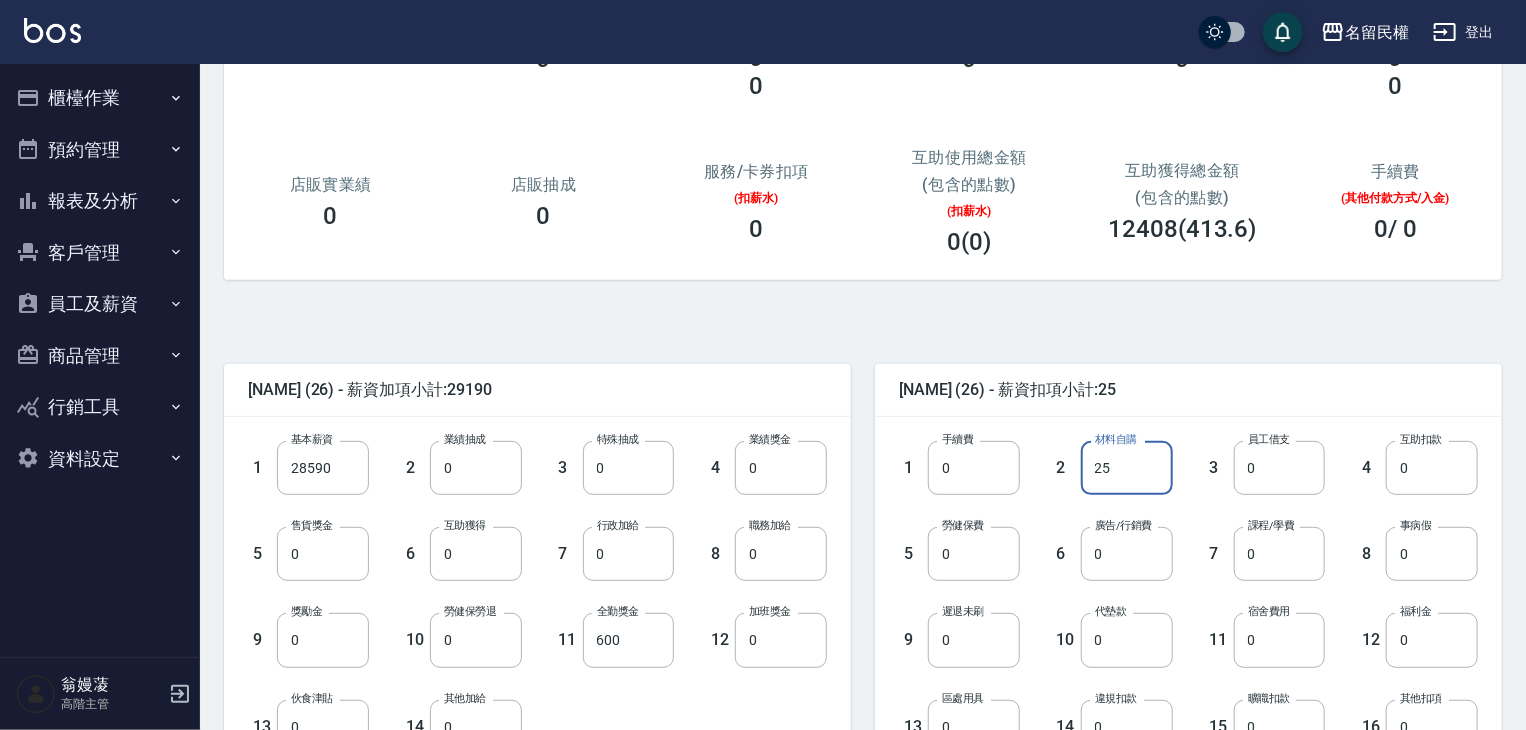 click on "25" at bounding box center (1127, 468) 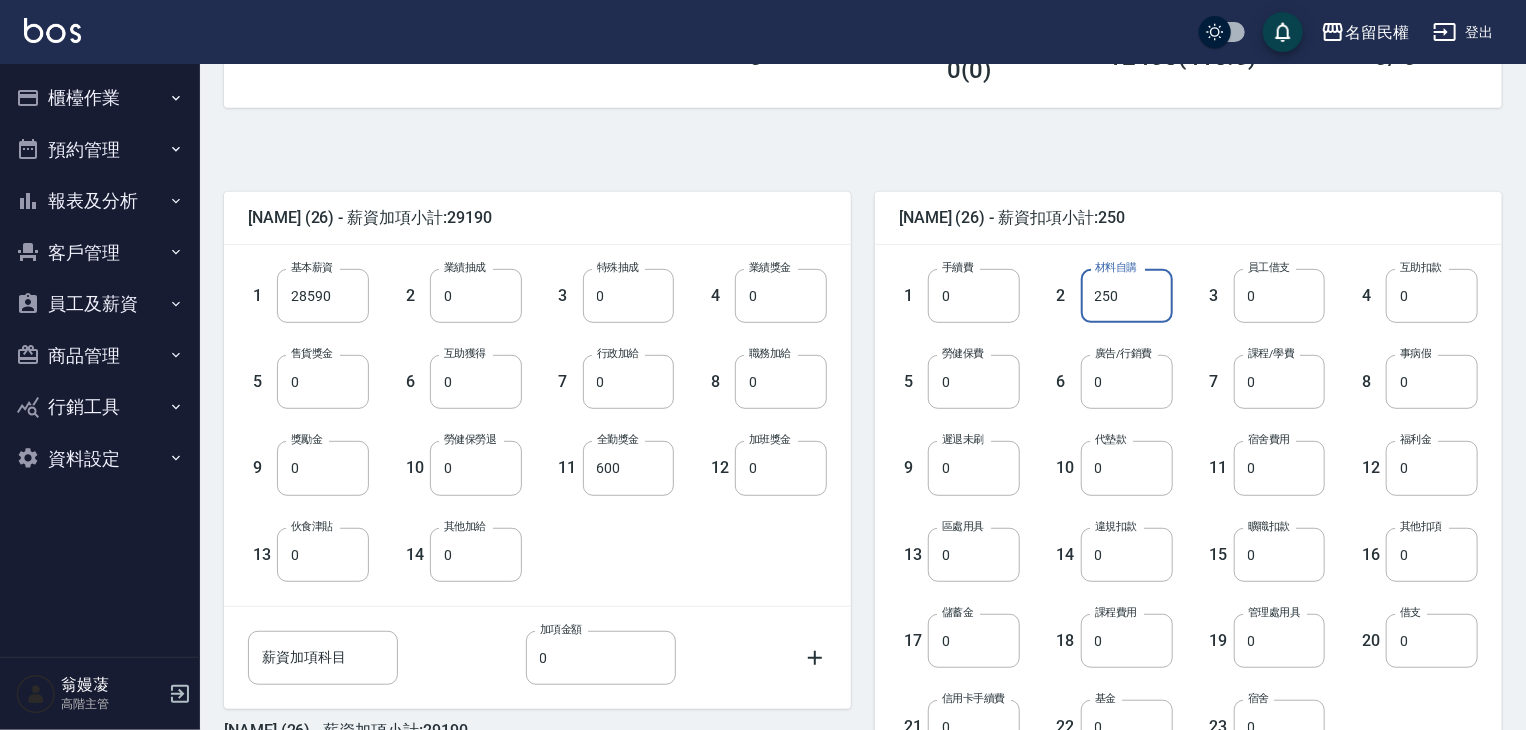 scroll, scrollTop: 500, scrollLeft: 0, axis: vertical 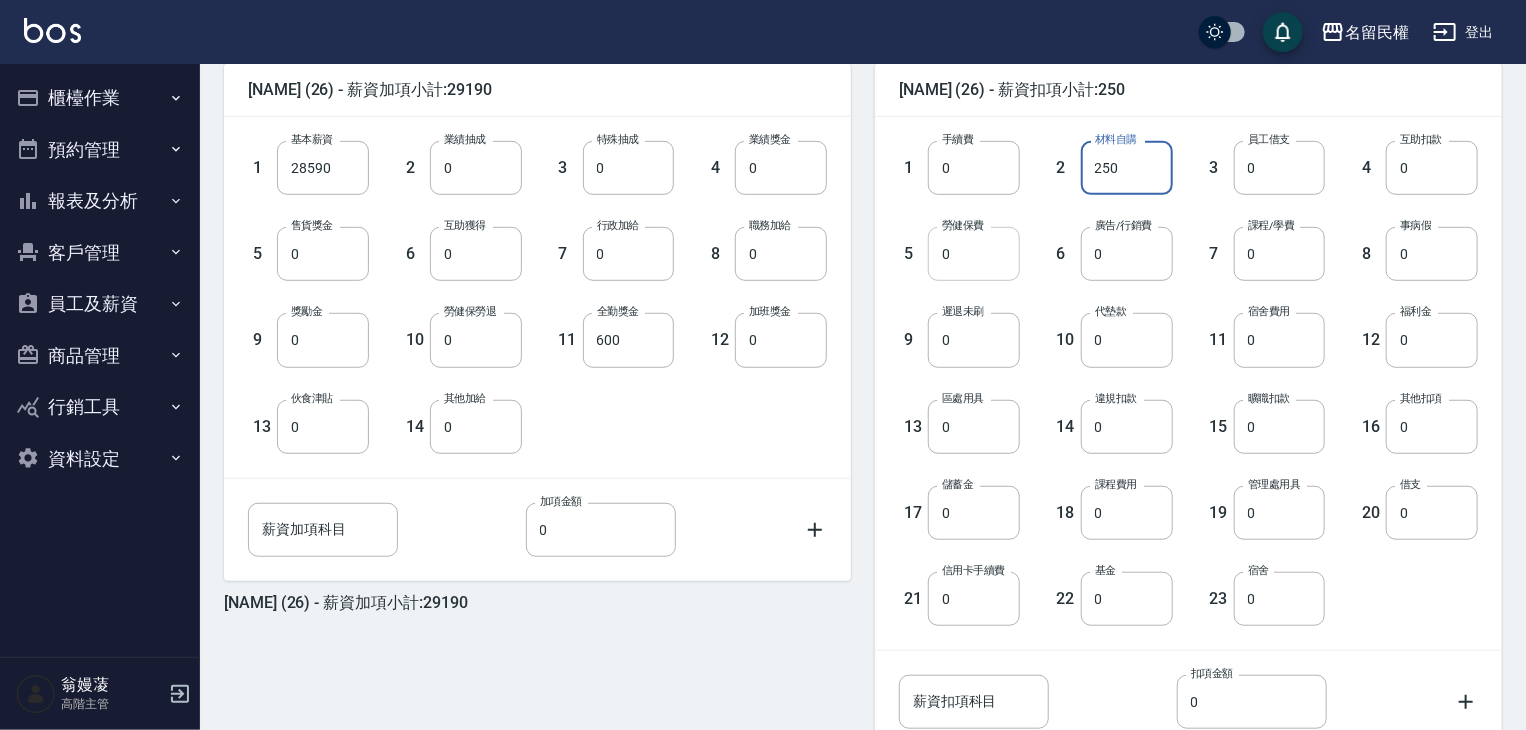 type on "250" 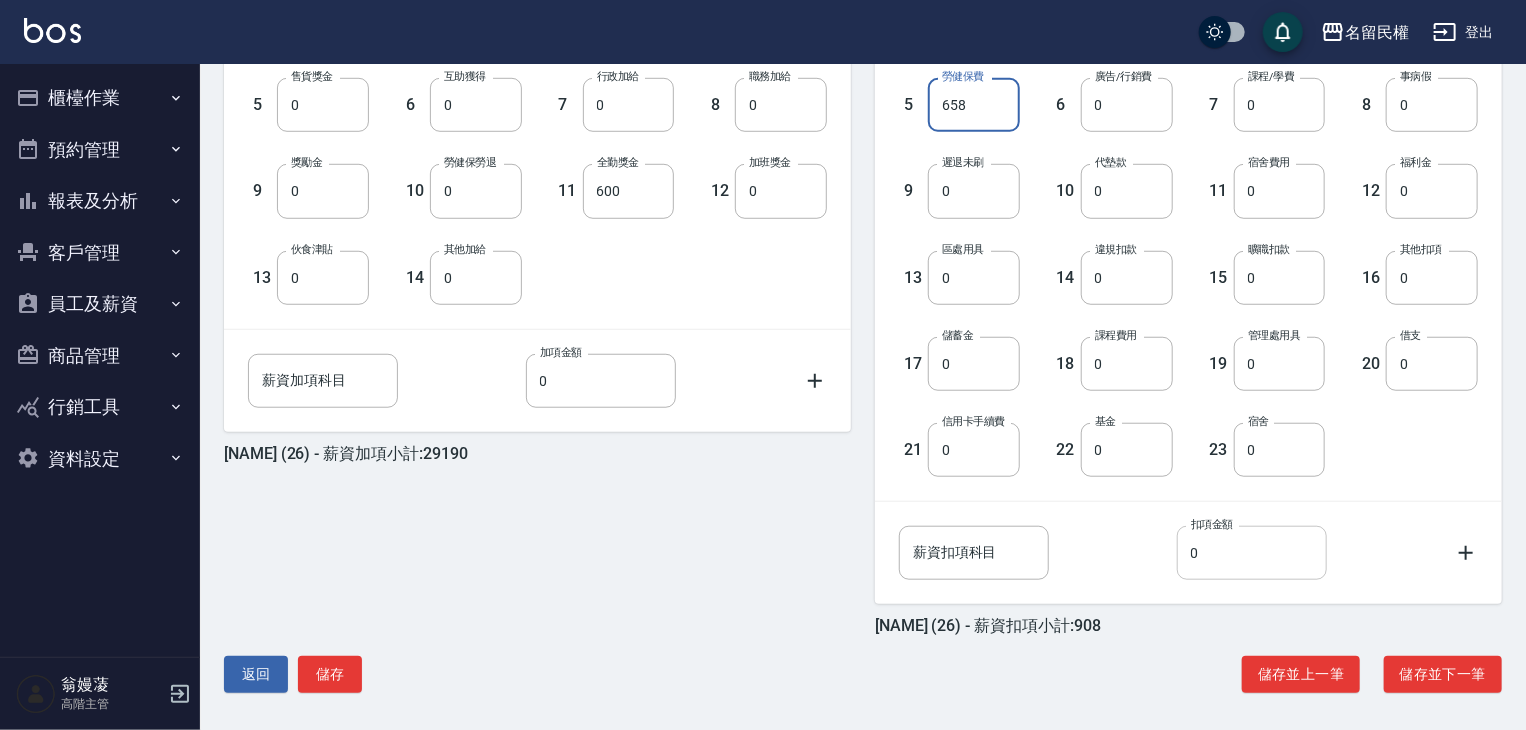 scroll, scrollTop: 655, scrollLeft: 0, axis: vertical 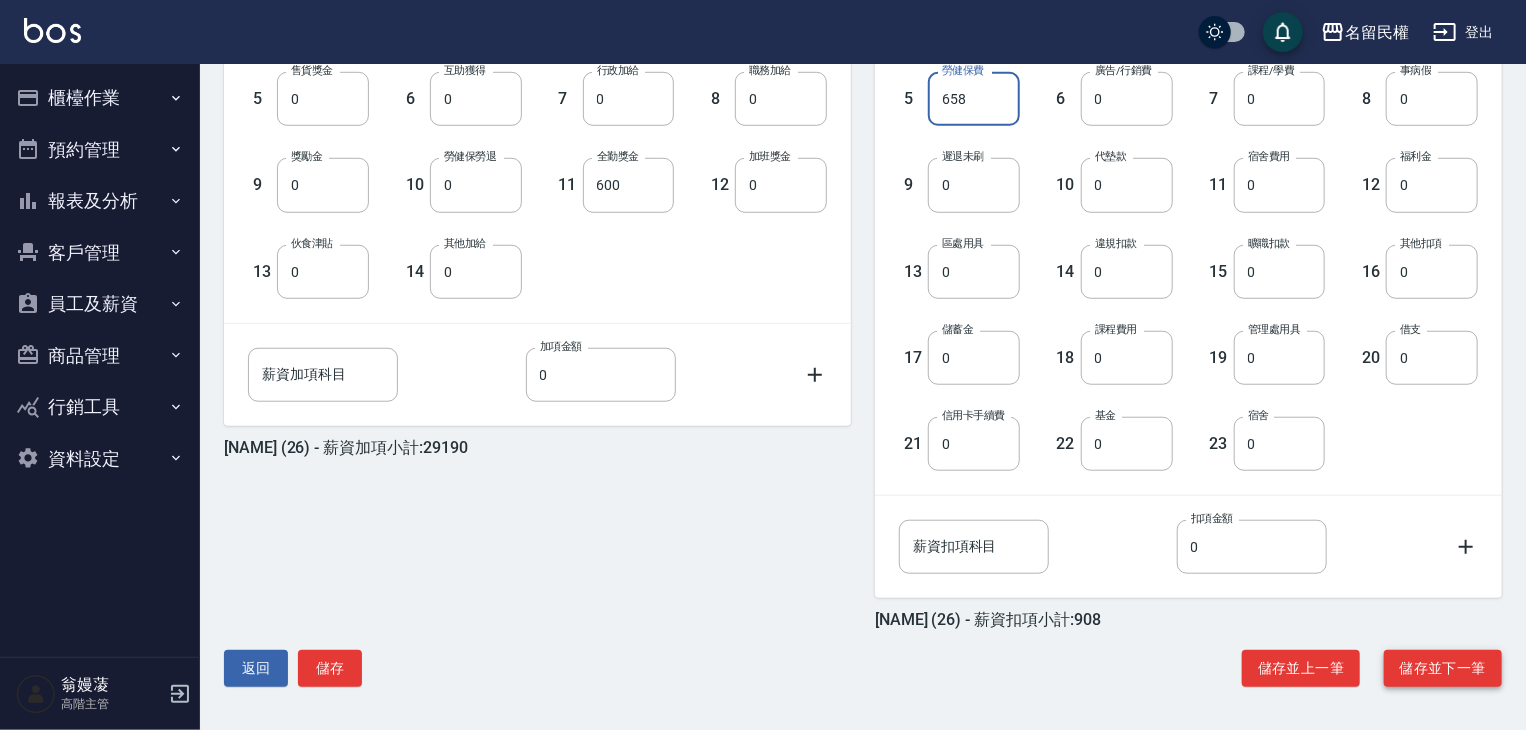 type on "658" 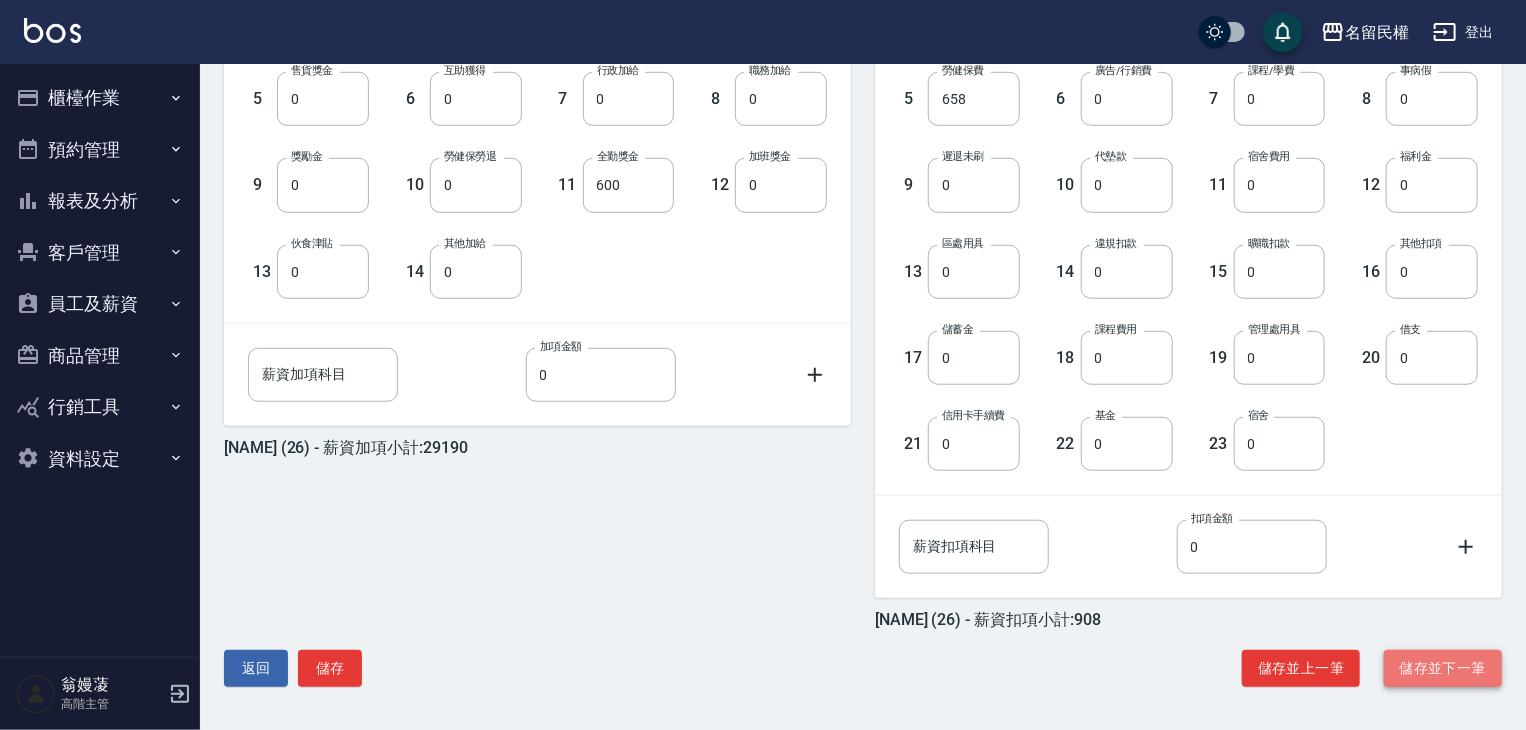 click on "儲存並下一筆" at bounding box center [1443, 668] 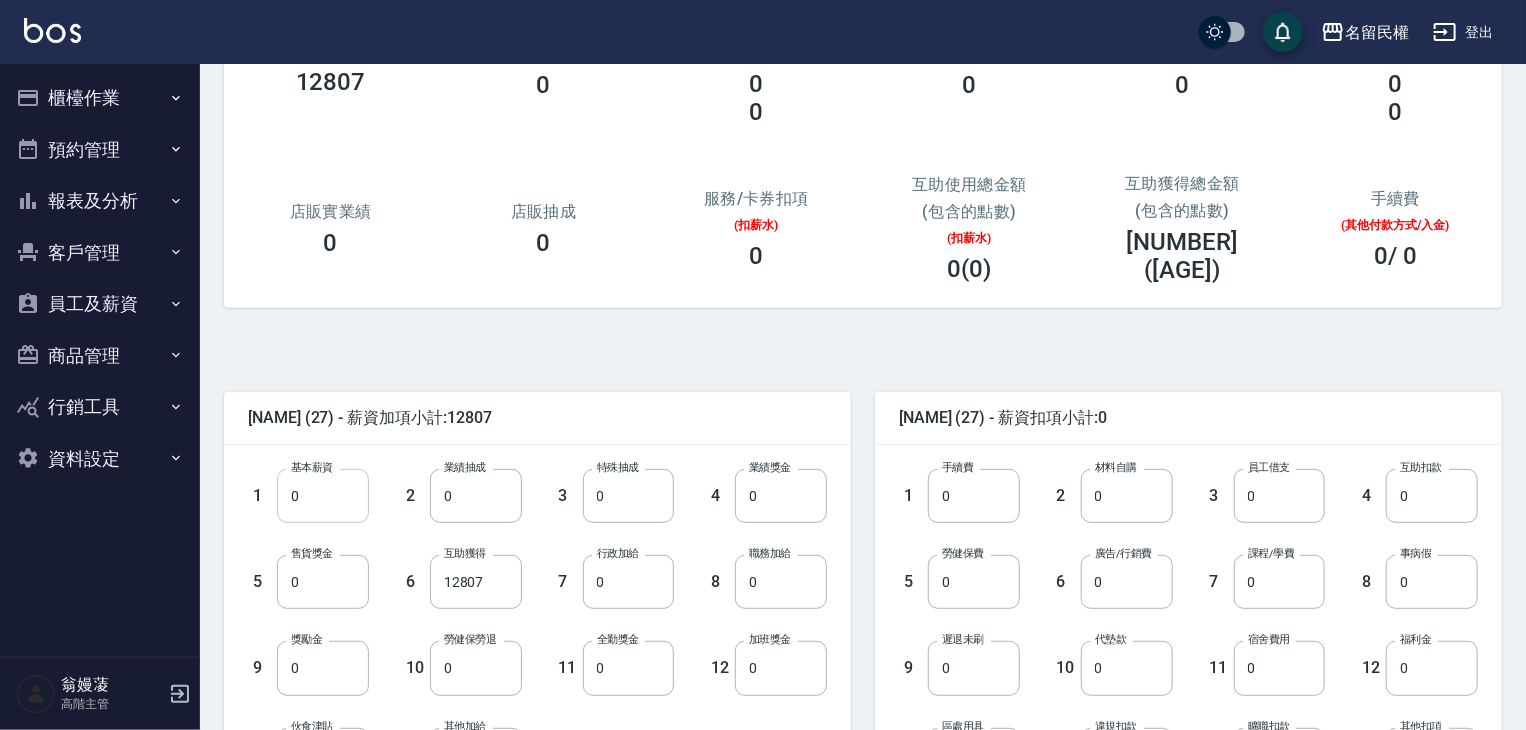 scroll, scrollTop: 300, scrollLeft: 0, axis: vertical 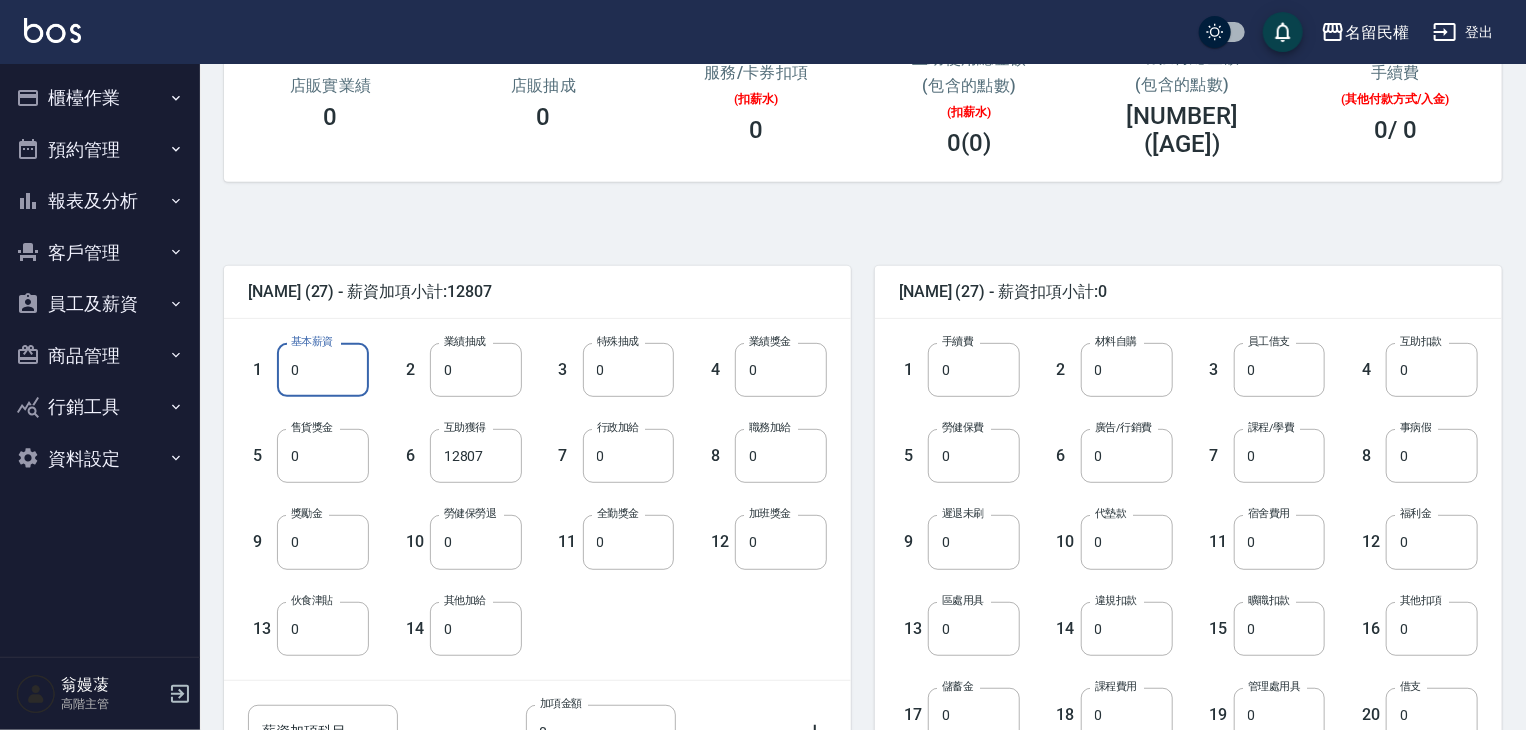 click on "0" at bounding box center (323, 370) 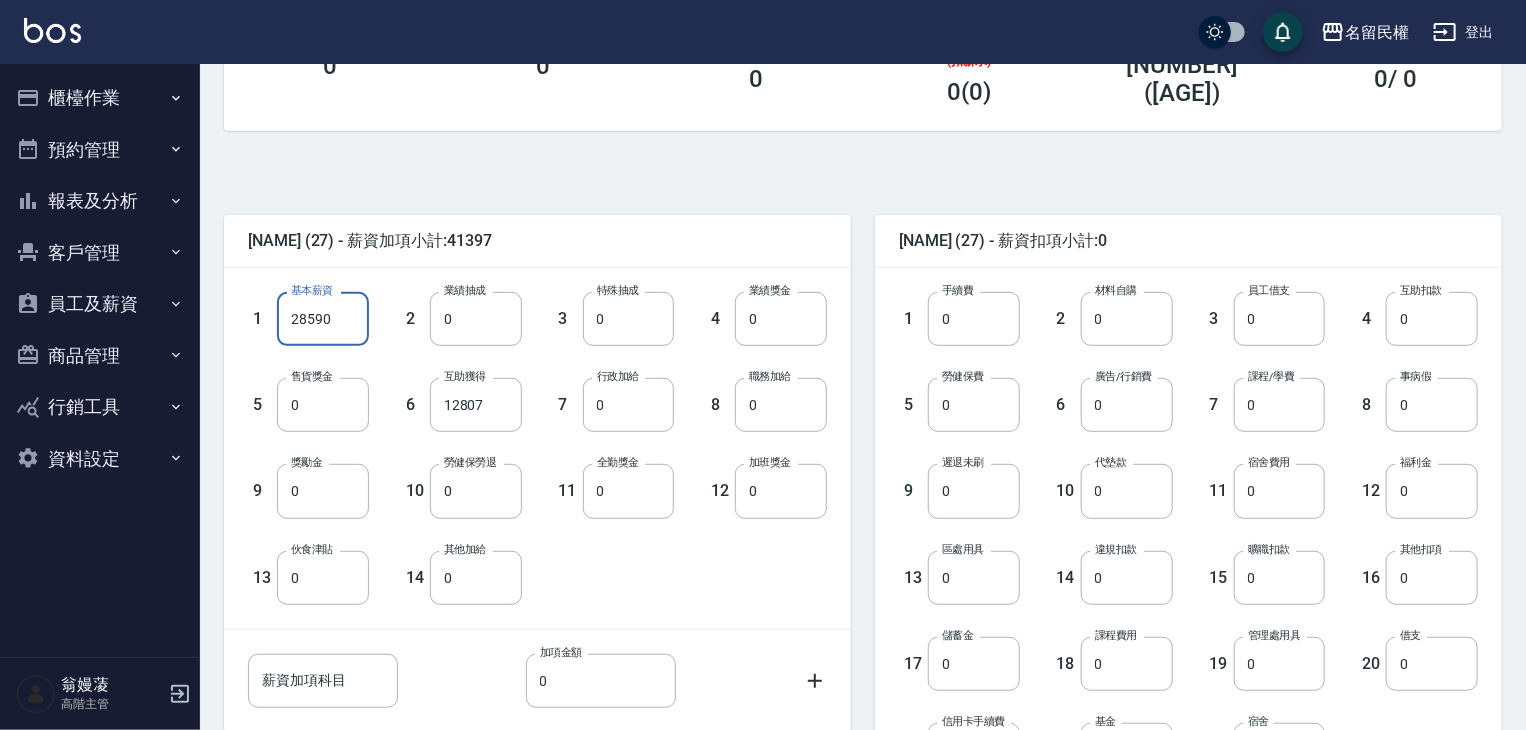scroll, scrollTop: 354, scrollLeft: 0, axis: vertical 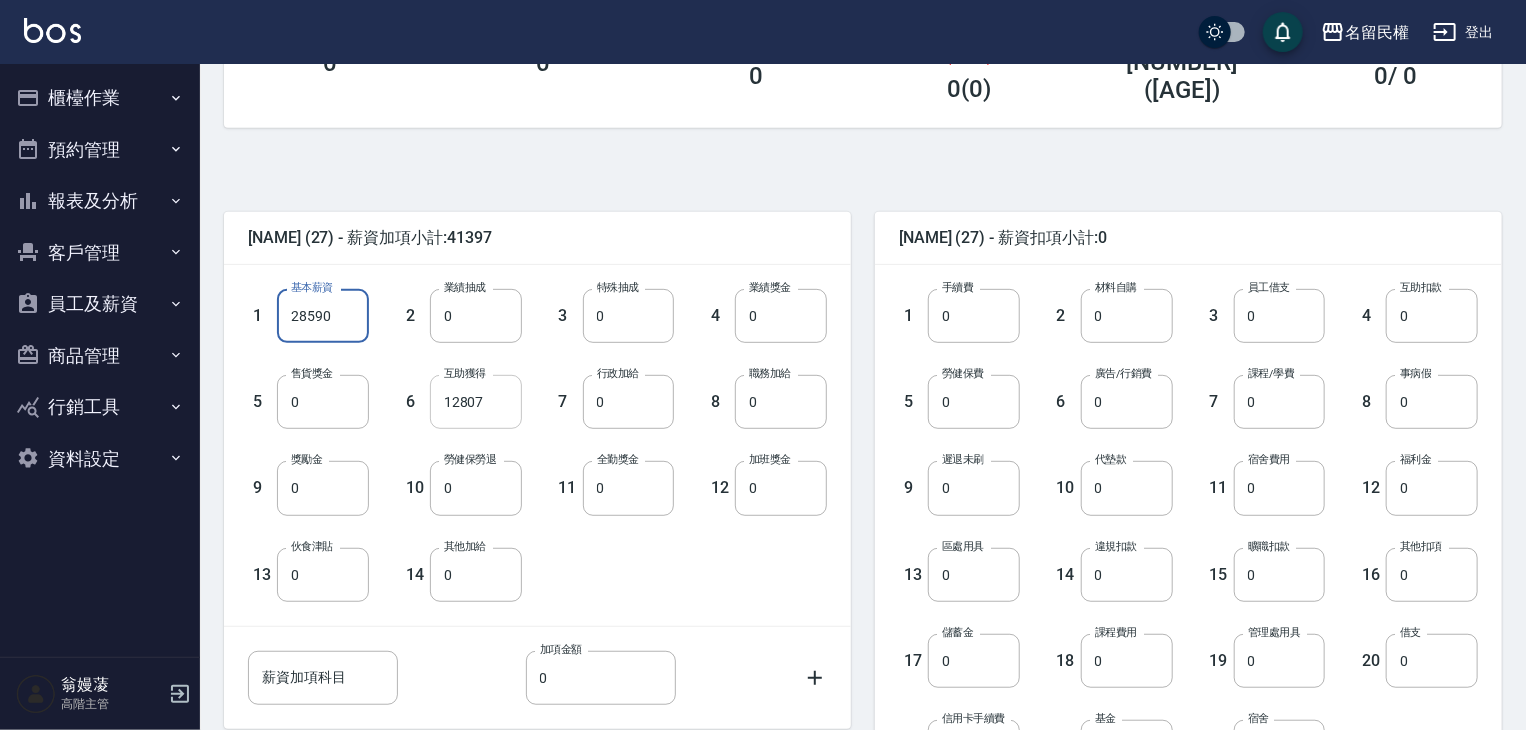 type on "28590" 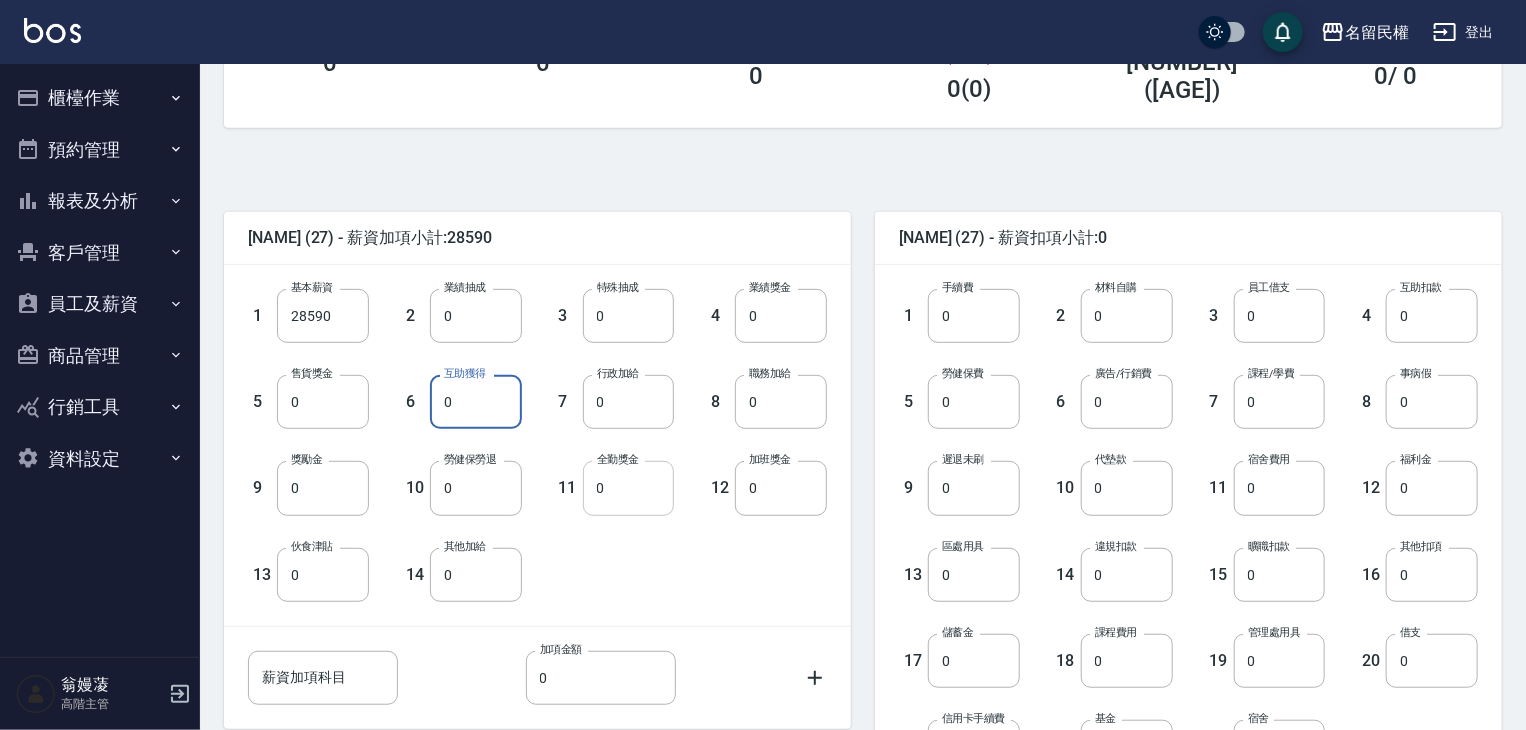 type on "0" 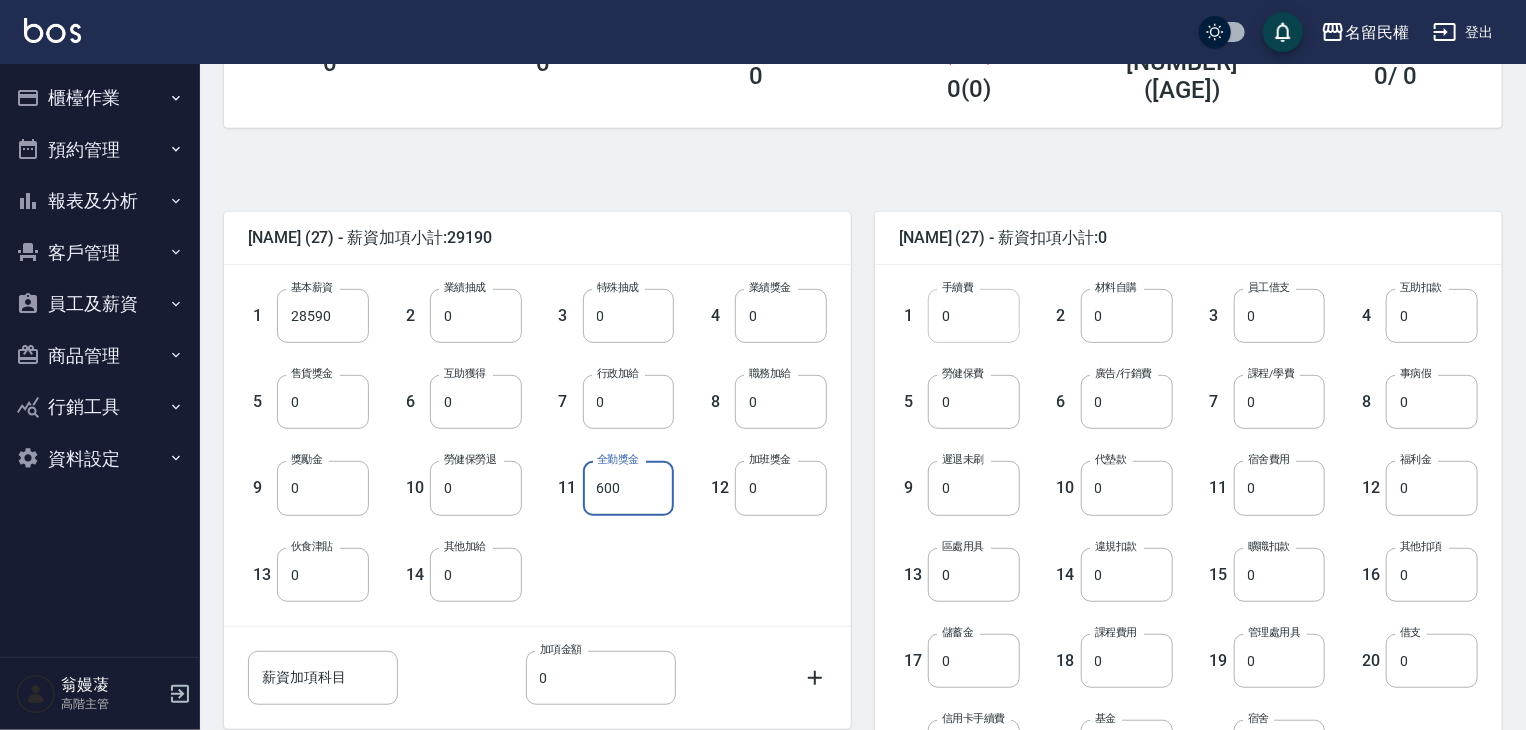 type on "600" 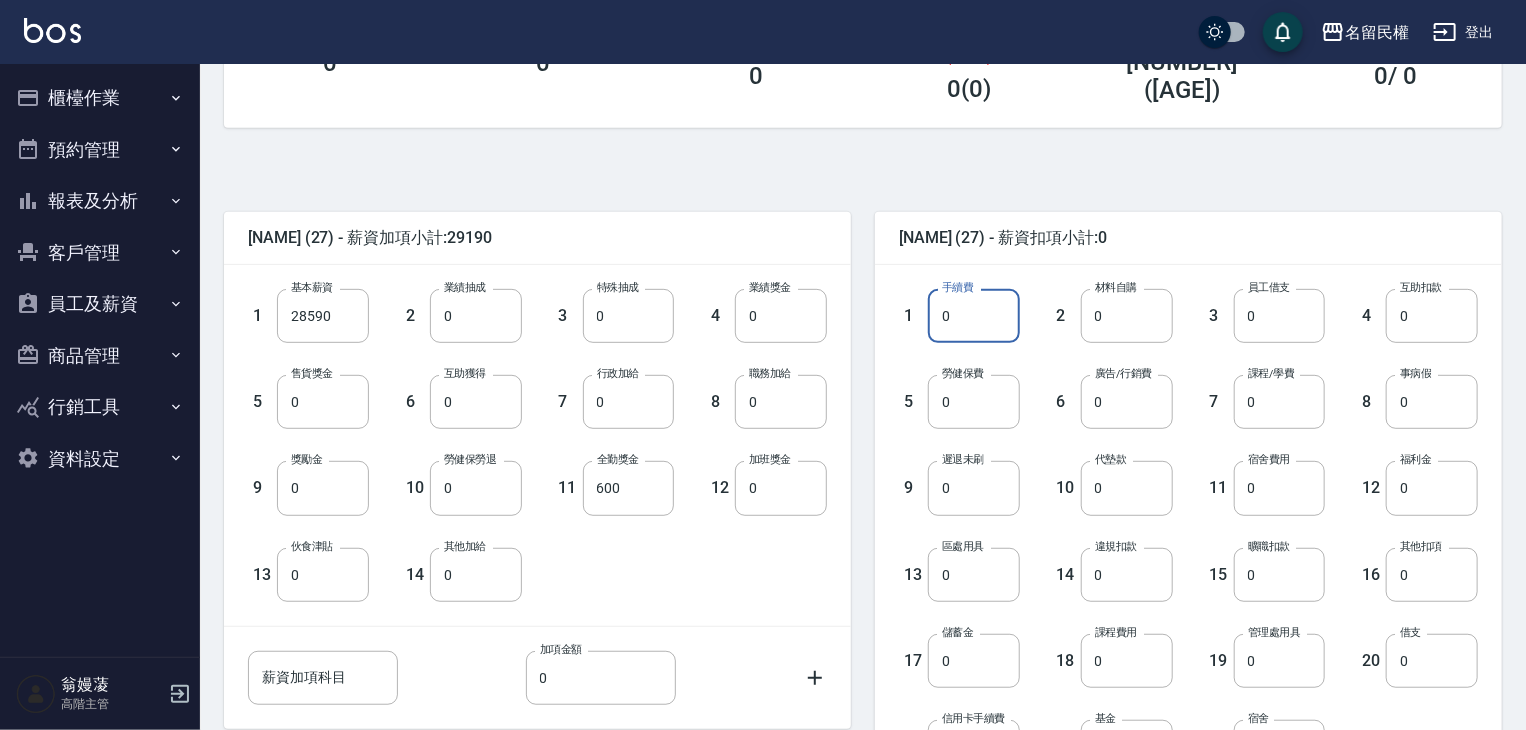 click on "0" at bounding box center (974, 316) 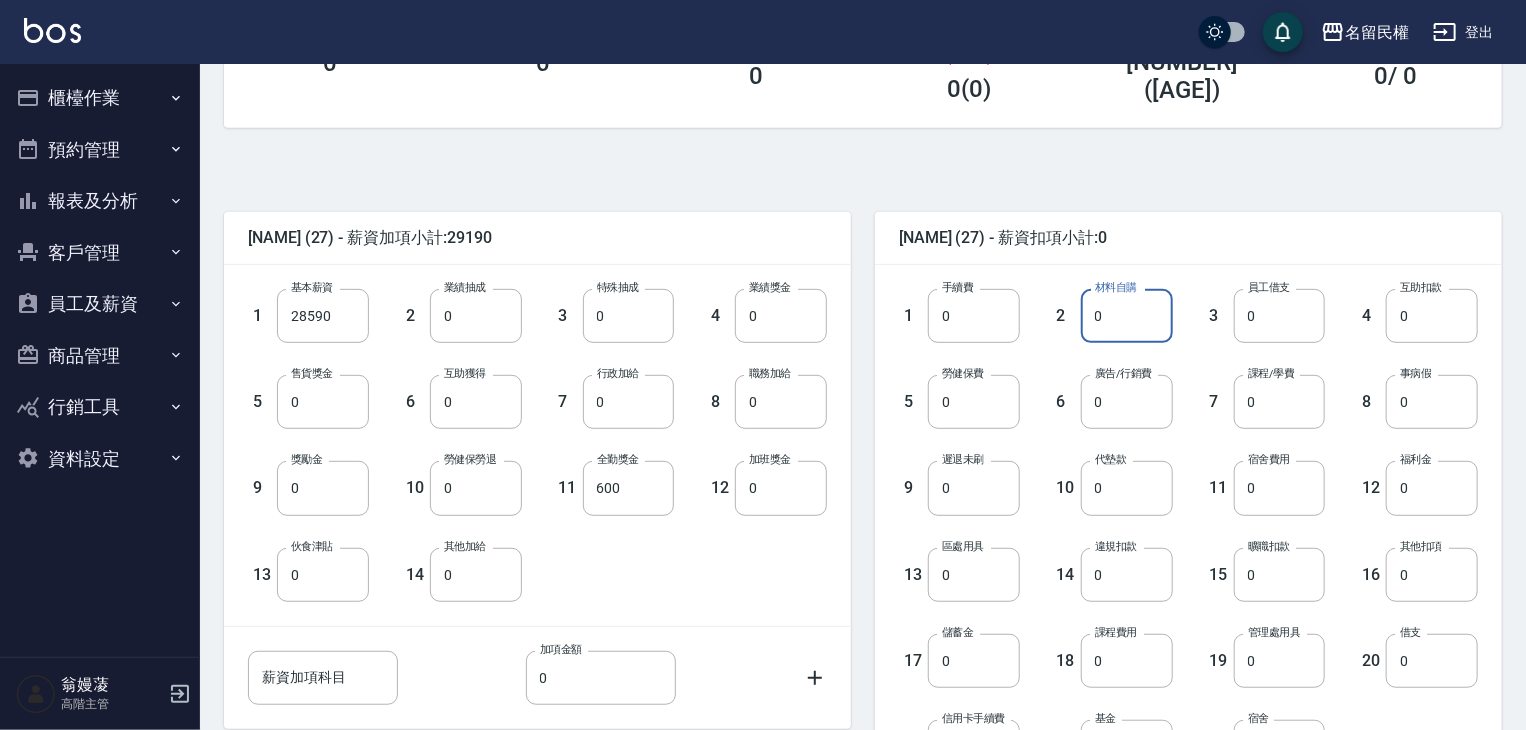 click on "0" at bounding box center [1127, 316] 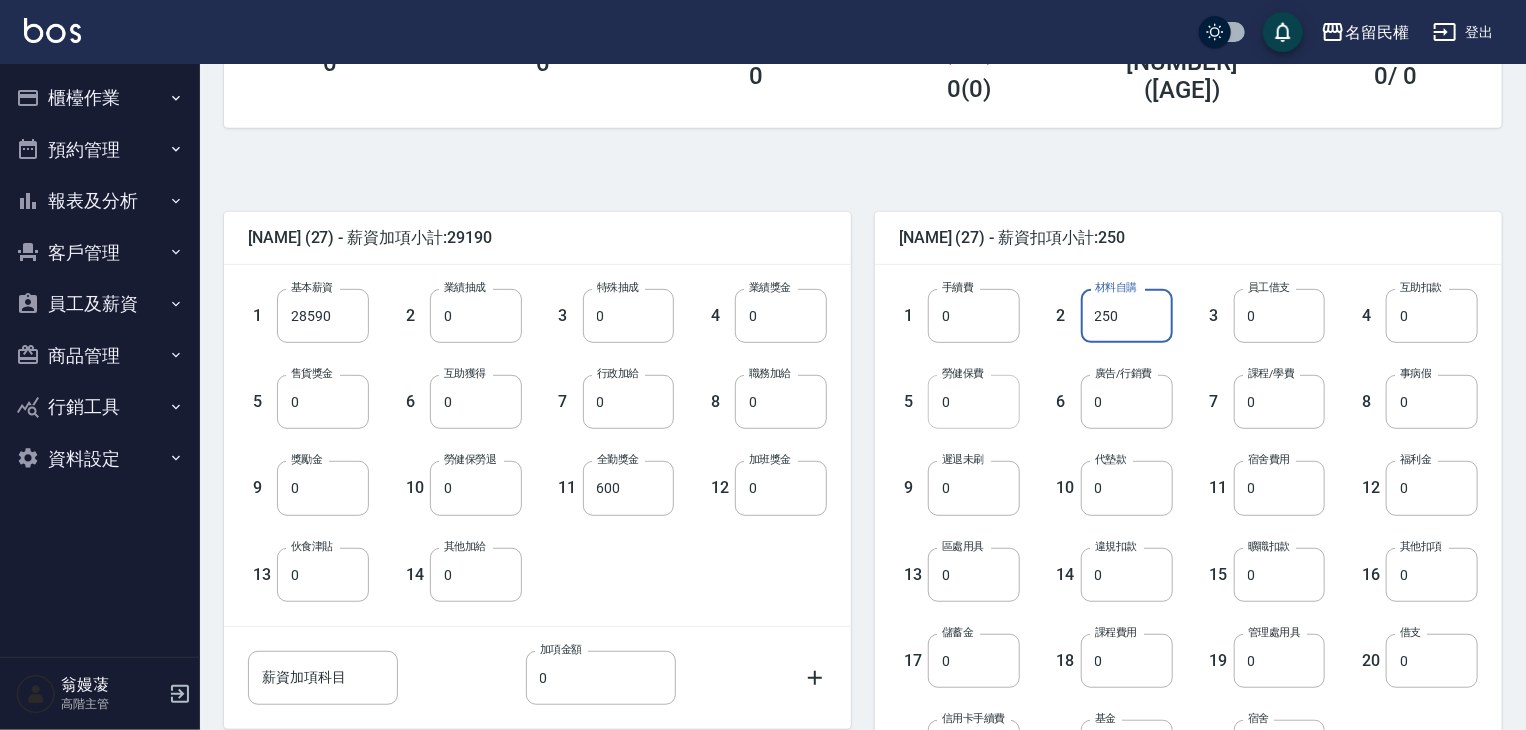 type on "250" 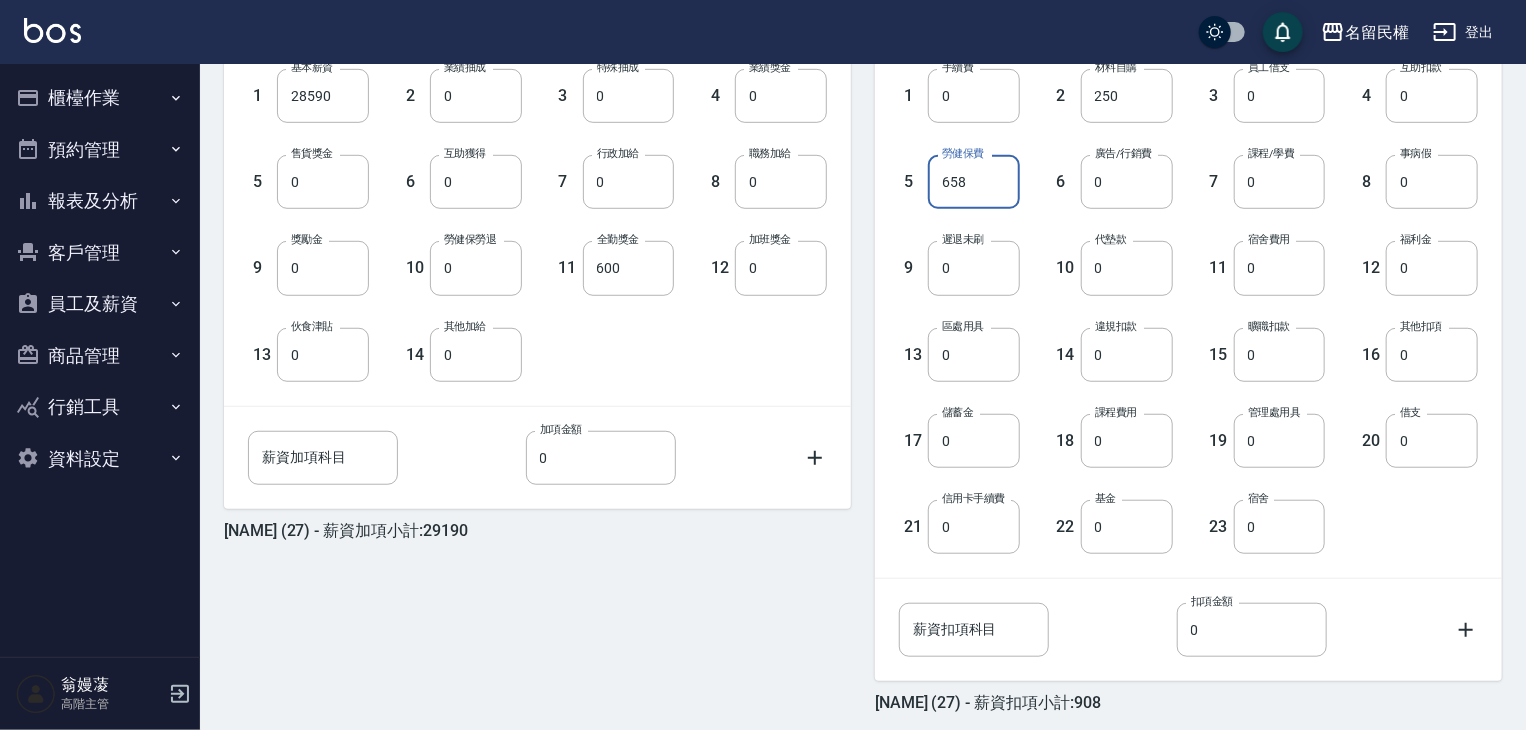 scroll, scrollTop: 655, scrollLeft: 0, axis: vertical 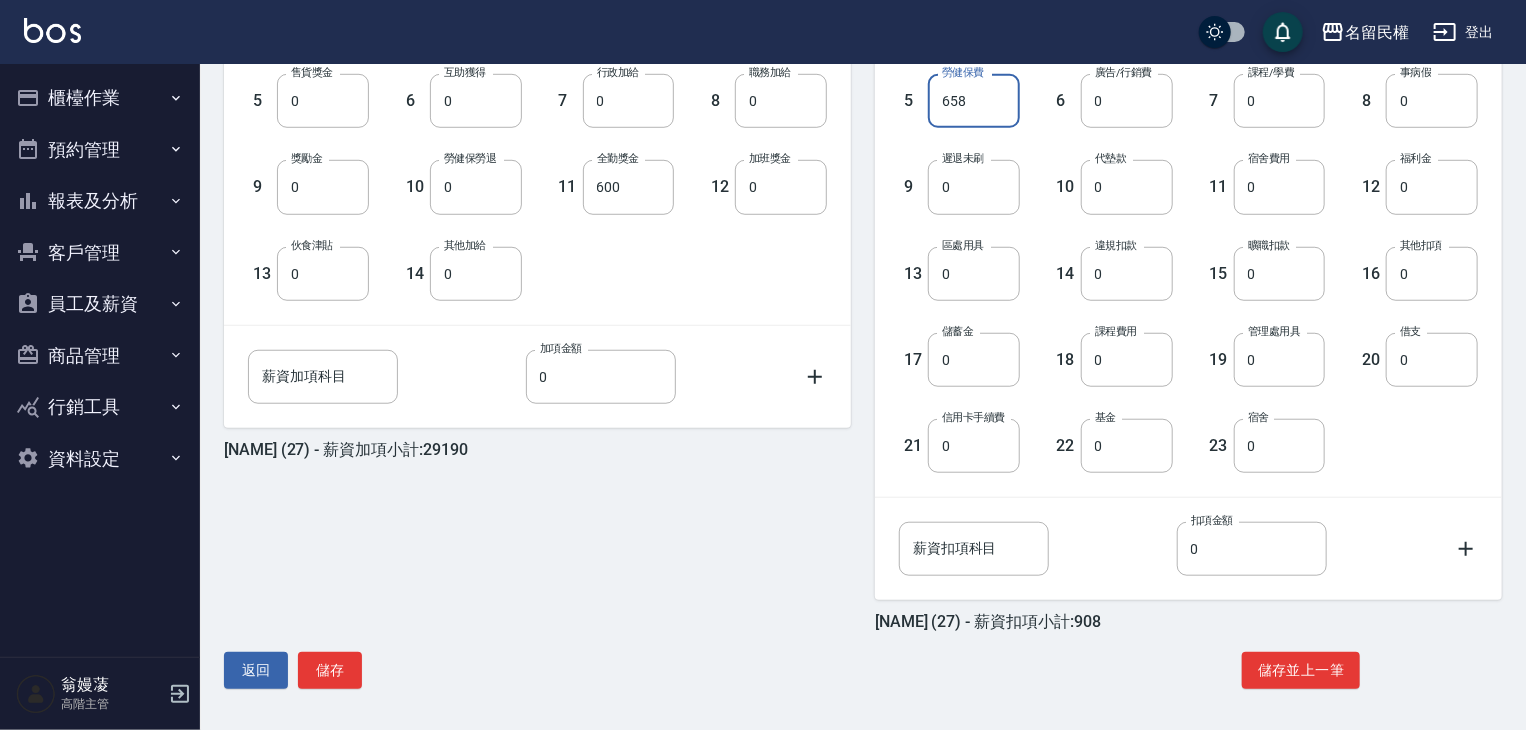 type on "658" 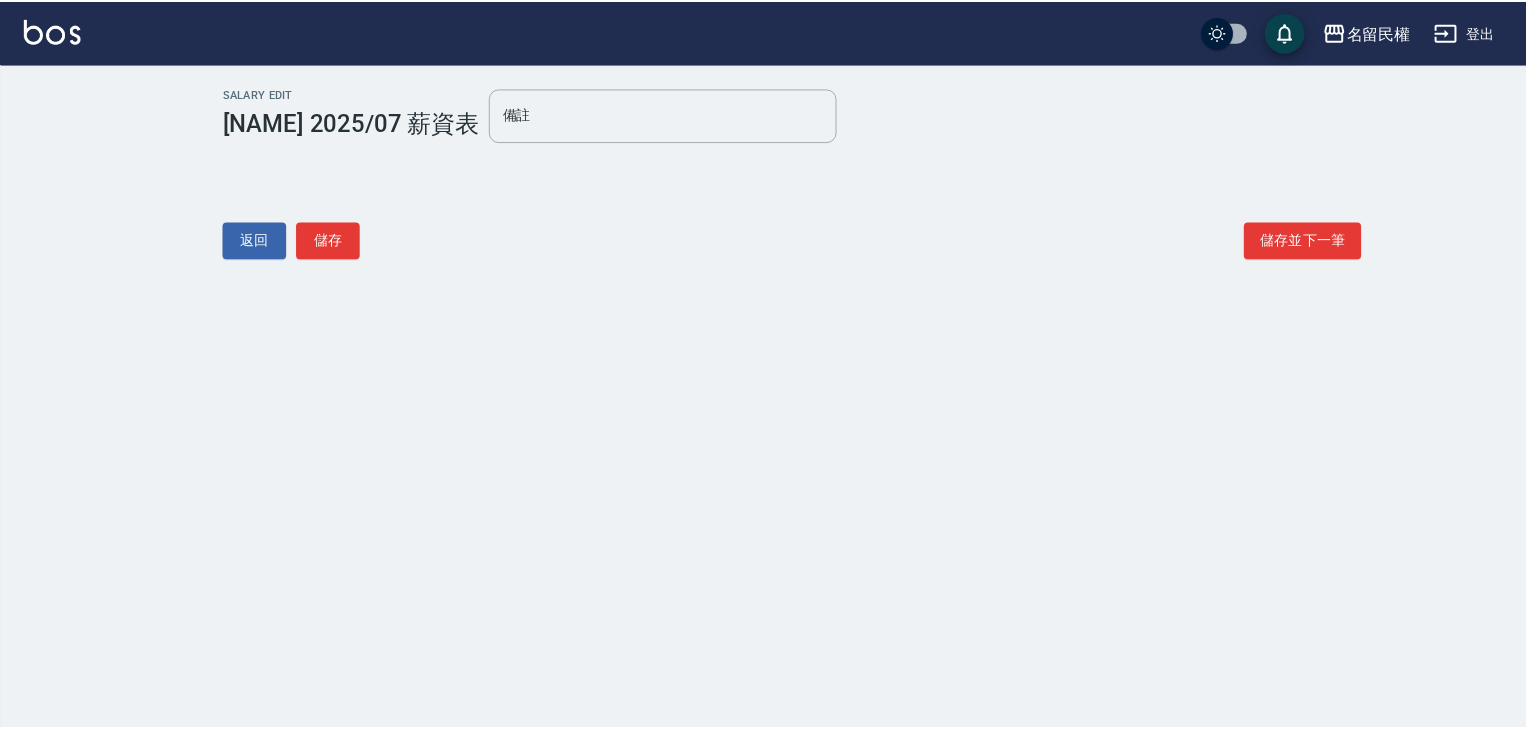 scroll, scrollTop: 0, scrollLeft: 0, axis: both 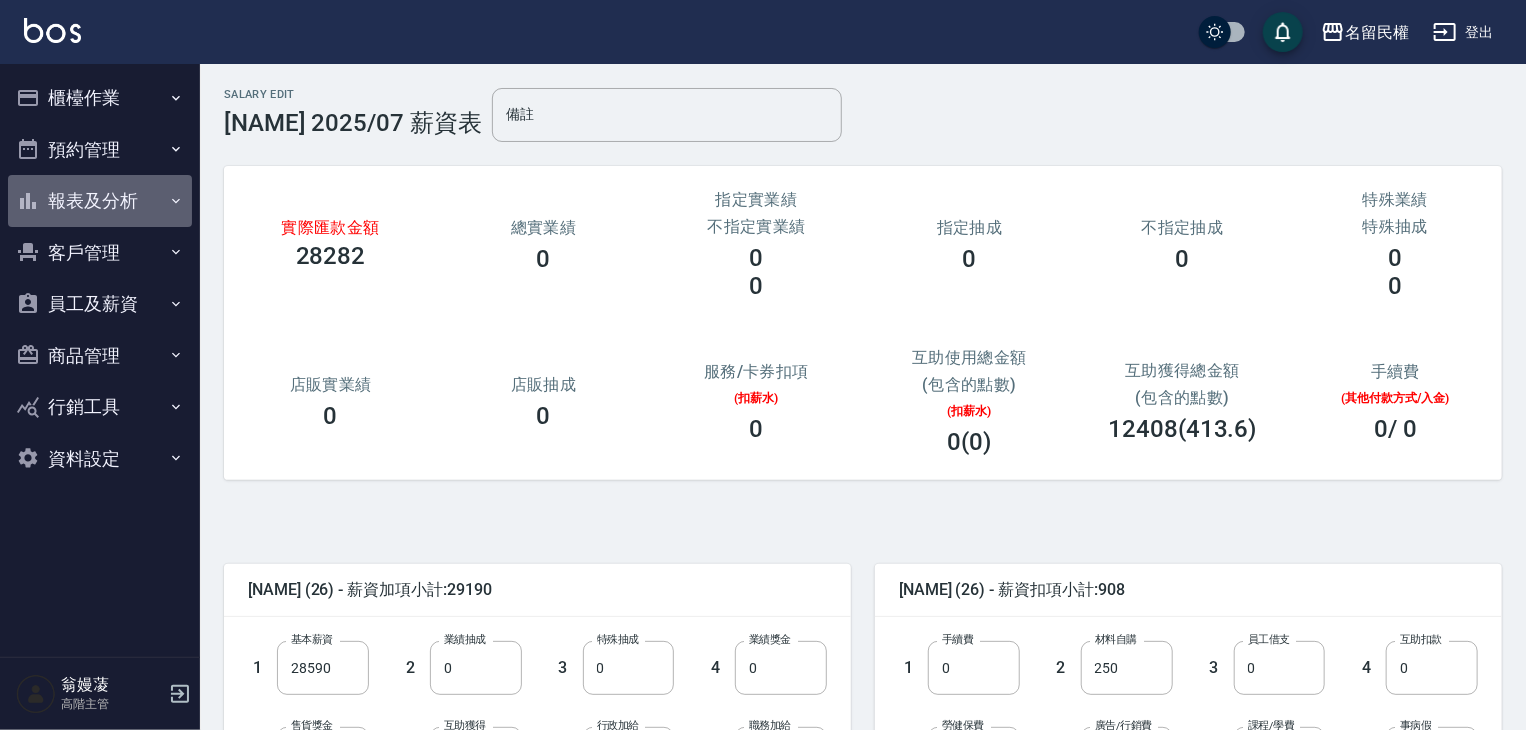 click on "報表及分析" at bounding box center (100, 201) 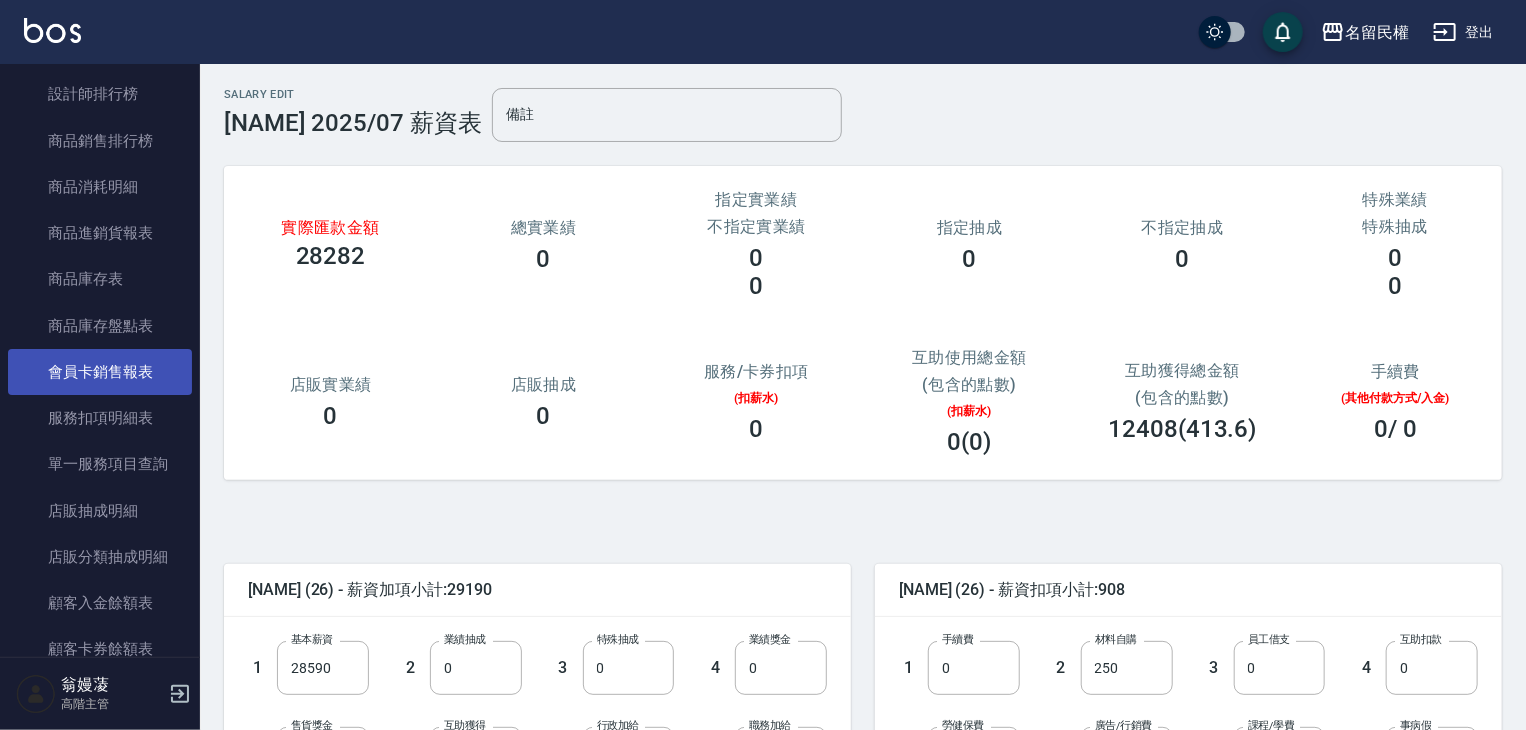 scroll, scrollTop: 1500, scrollLeft: 0, axis: vertical 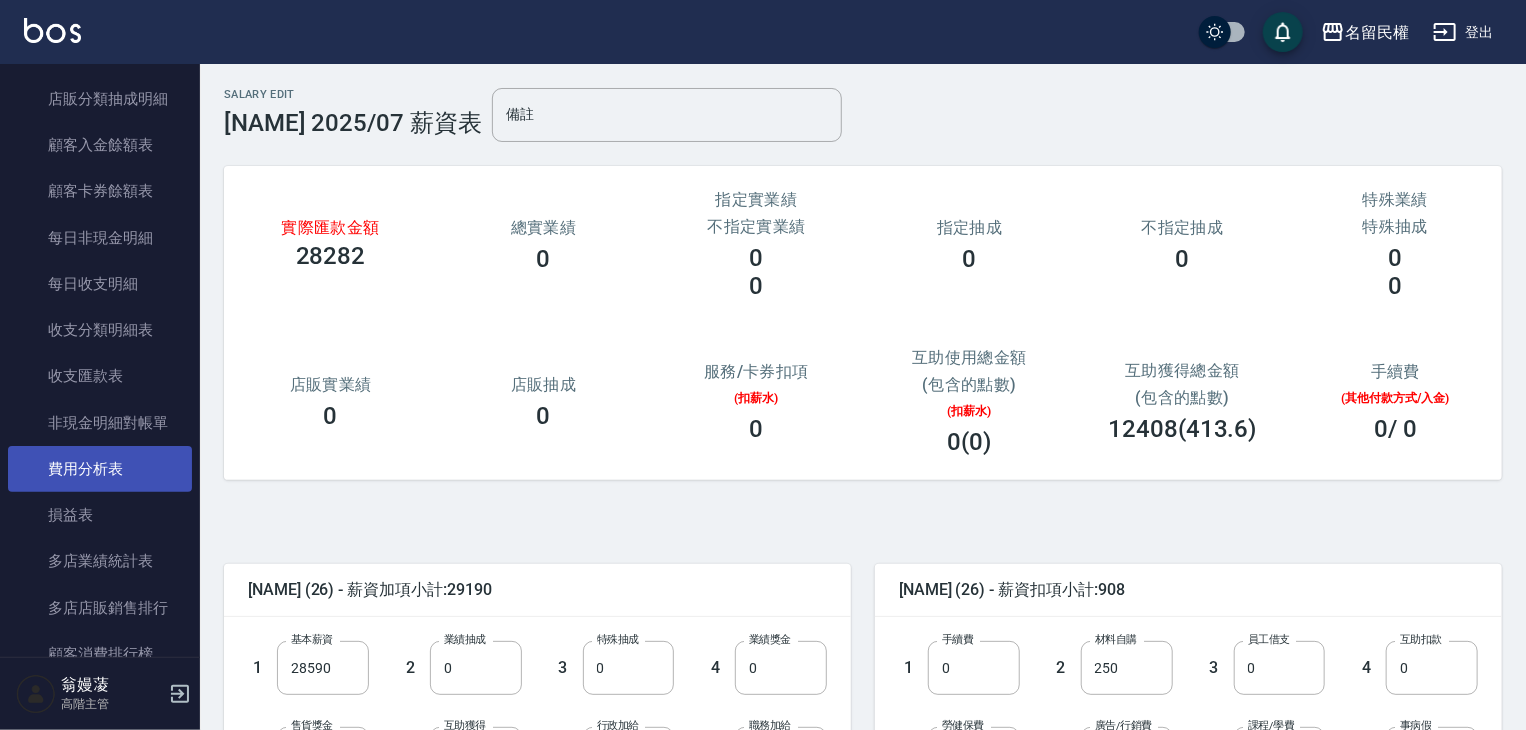 click on "費用分析表" at bounding box center (100, 469) 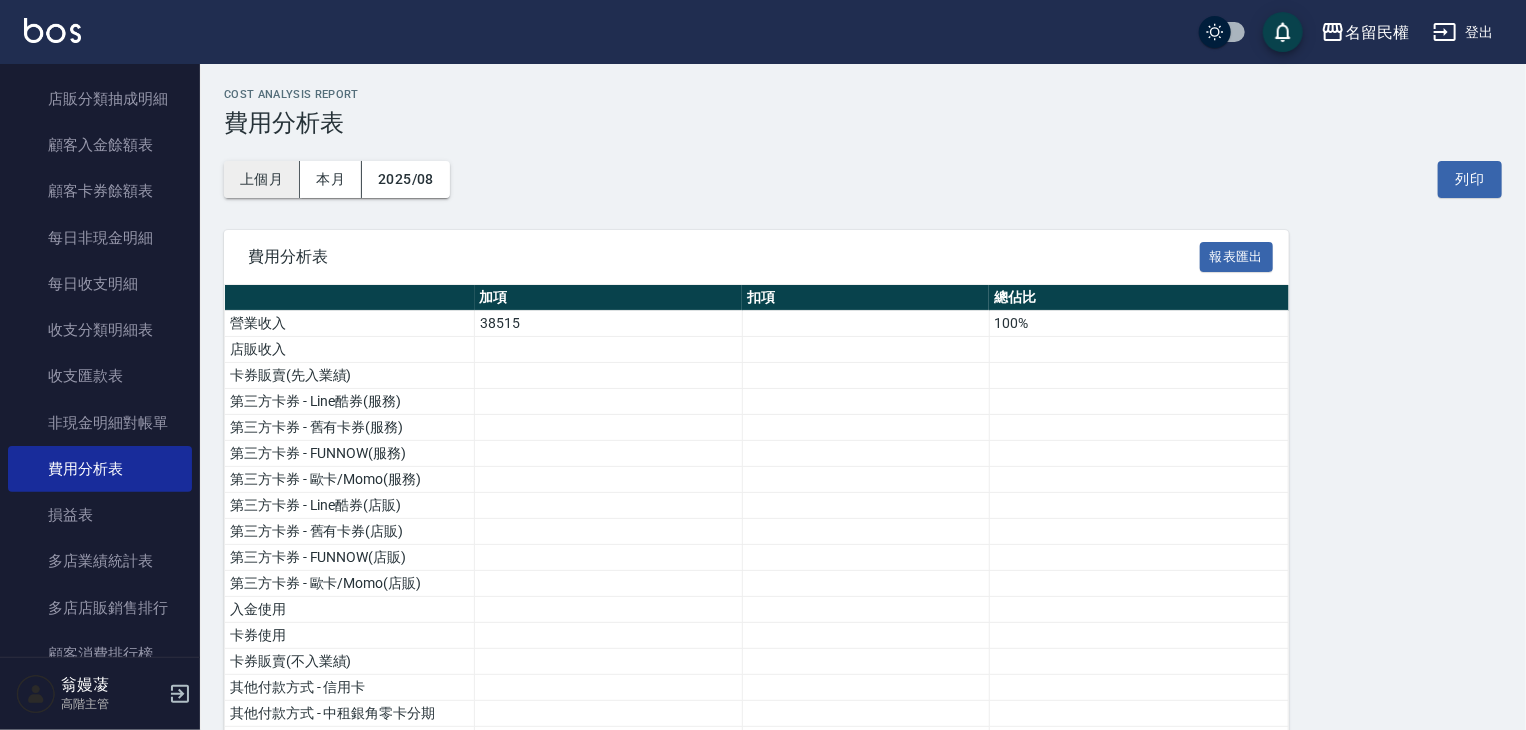 click on "上個月" at bounding box center [262, 179] 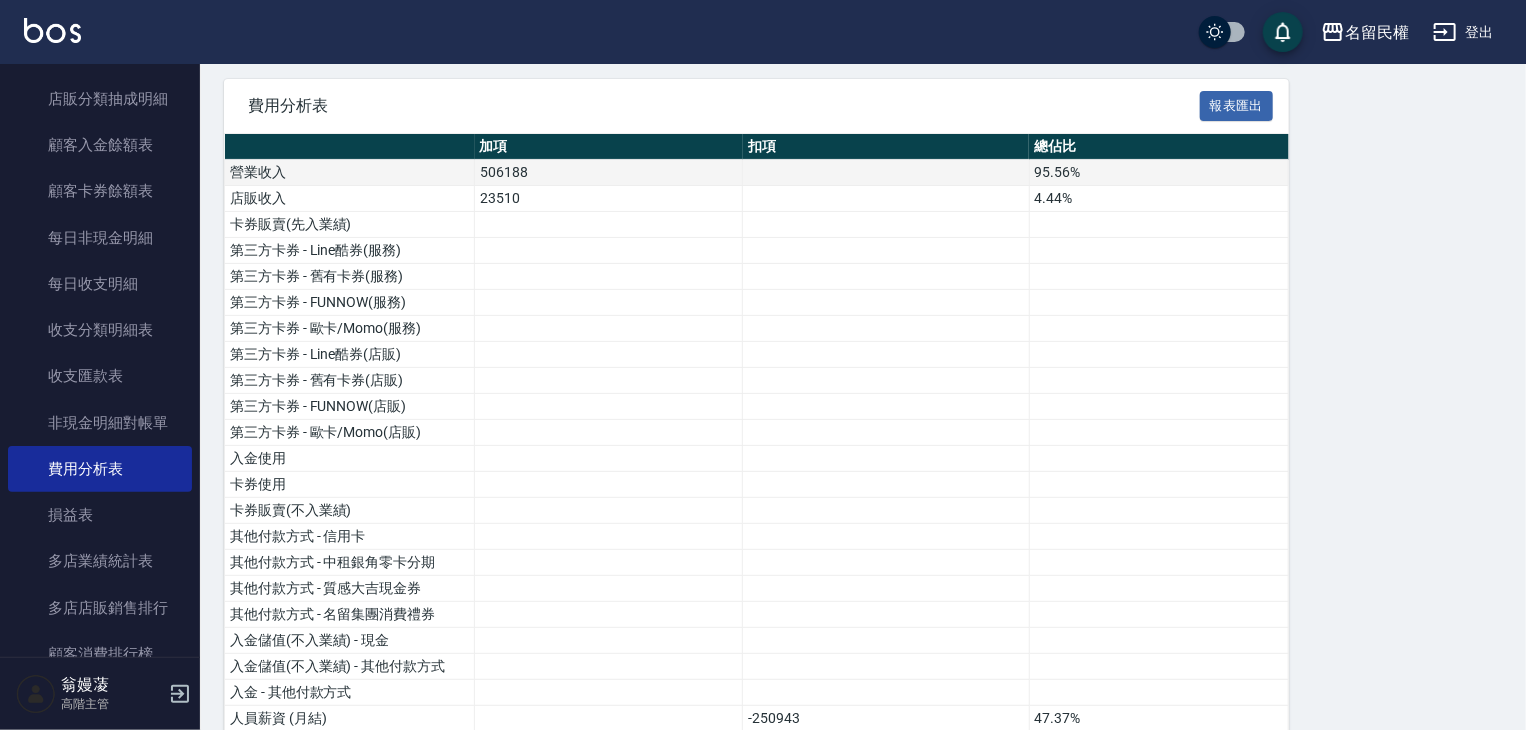 scroll, scrollTop: 0, scrollLeft: 0, axis: both 